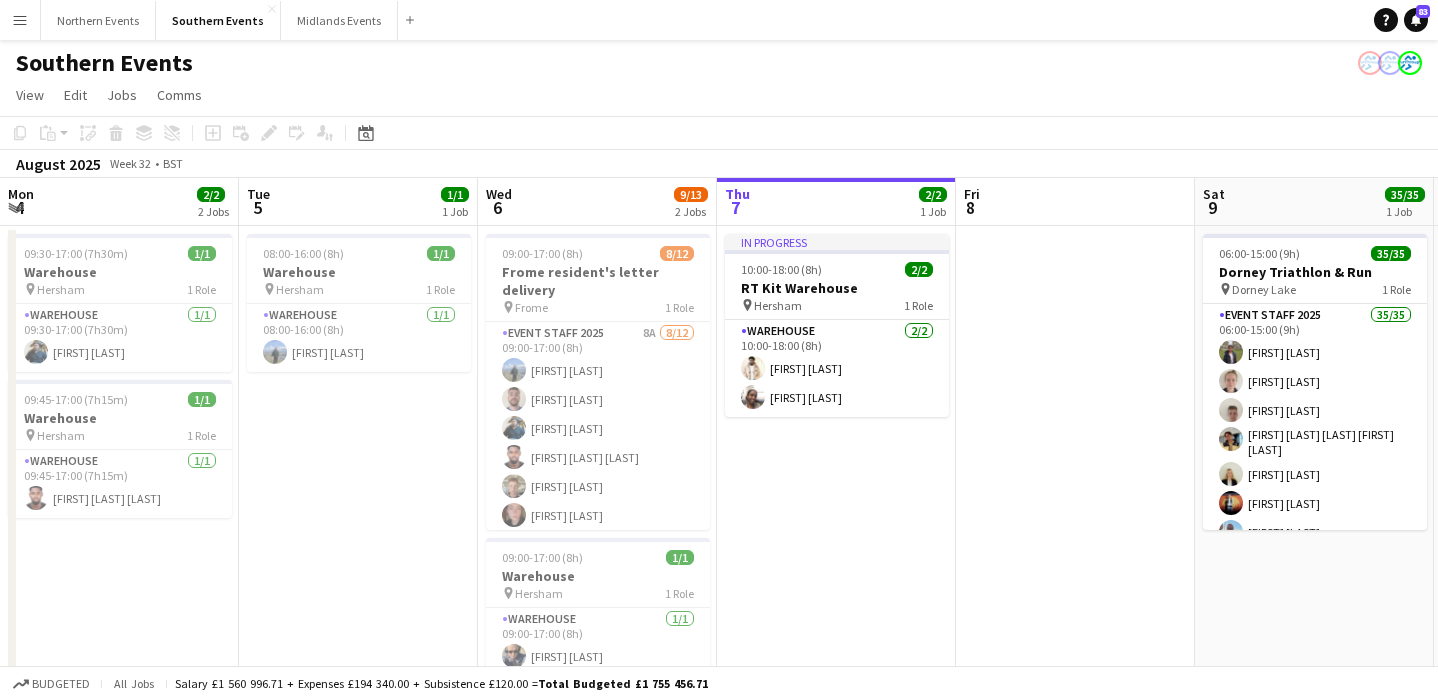 scroll, scrollTop: 0, scrollLeft: 0, axis: both 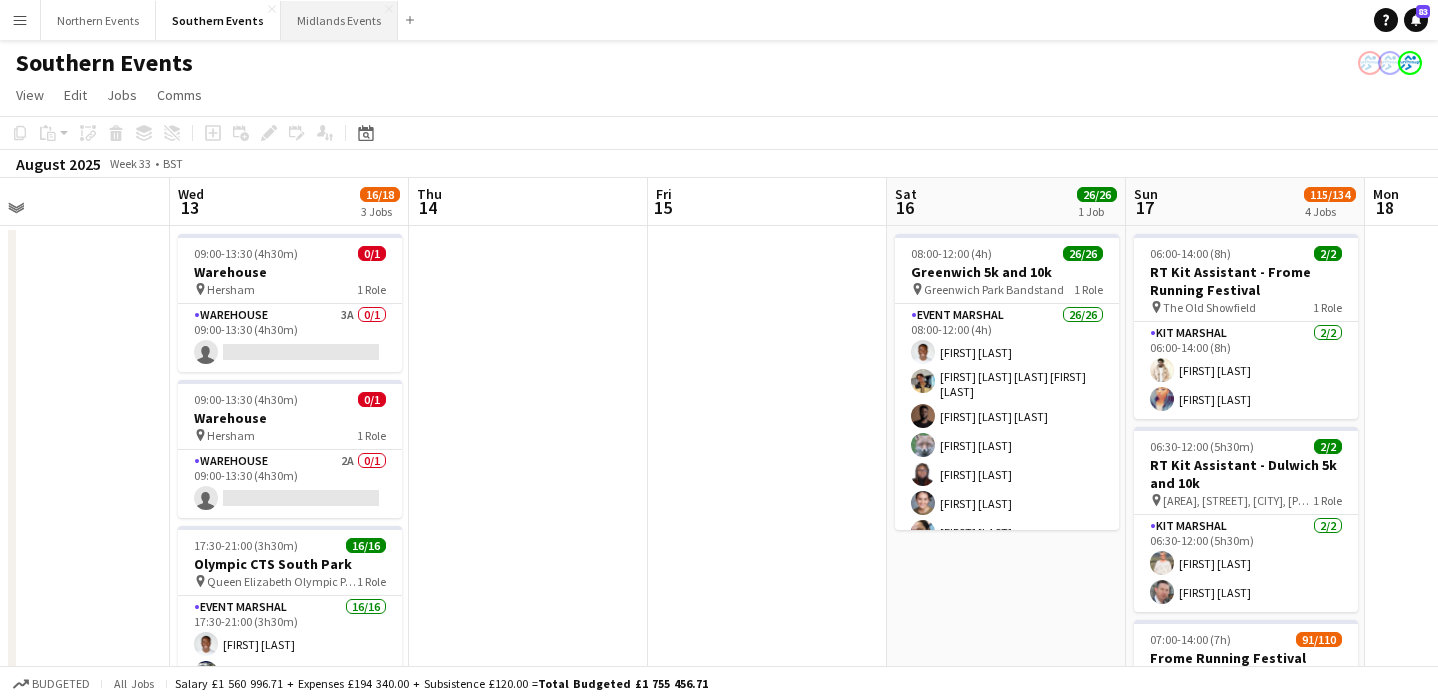 click on "Midlands Events
Close" at bounding box center [339, 20] 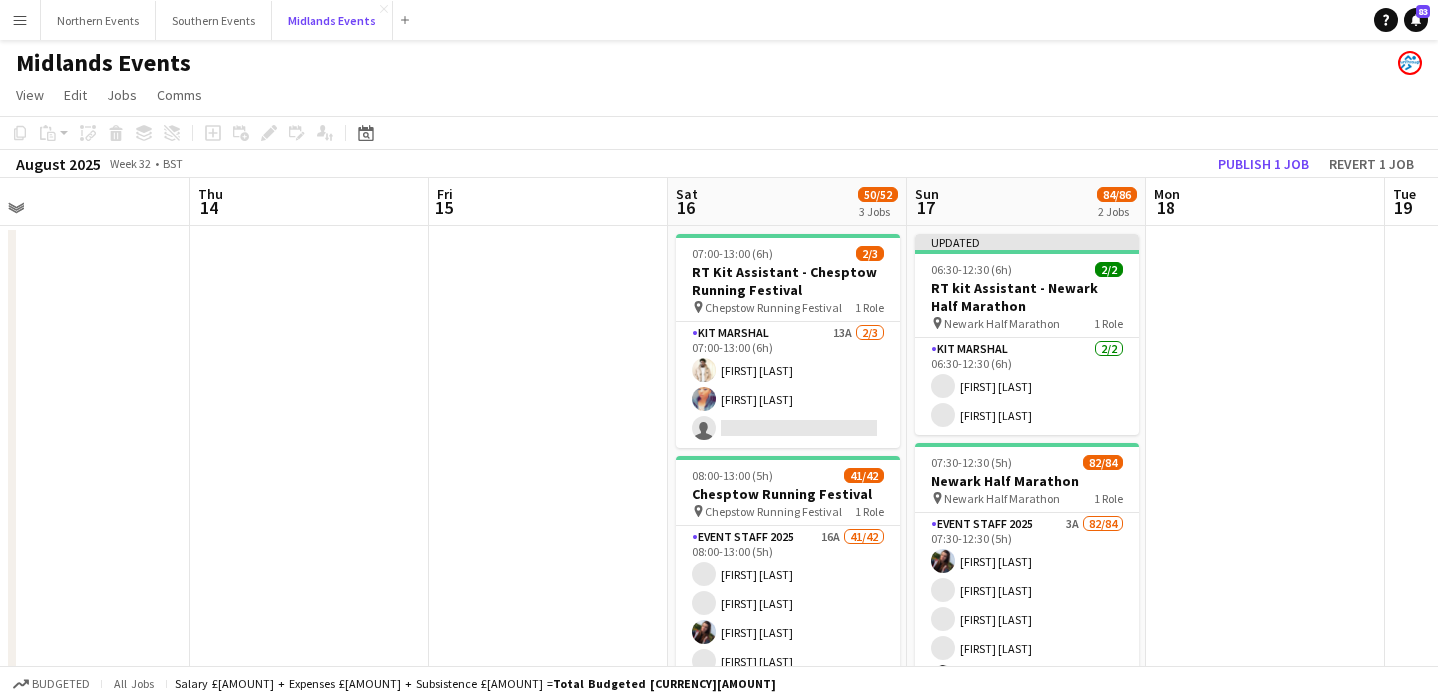 scroll, scrollTop: 0, scrollLeft: 792, axis: horizontal 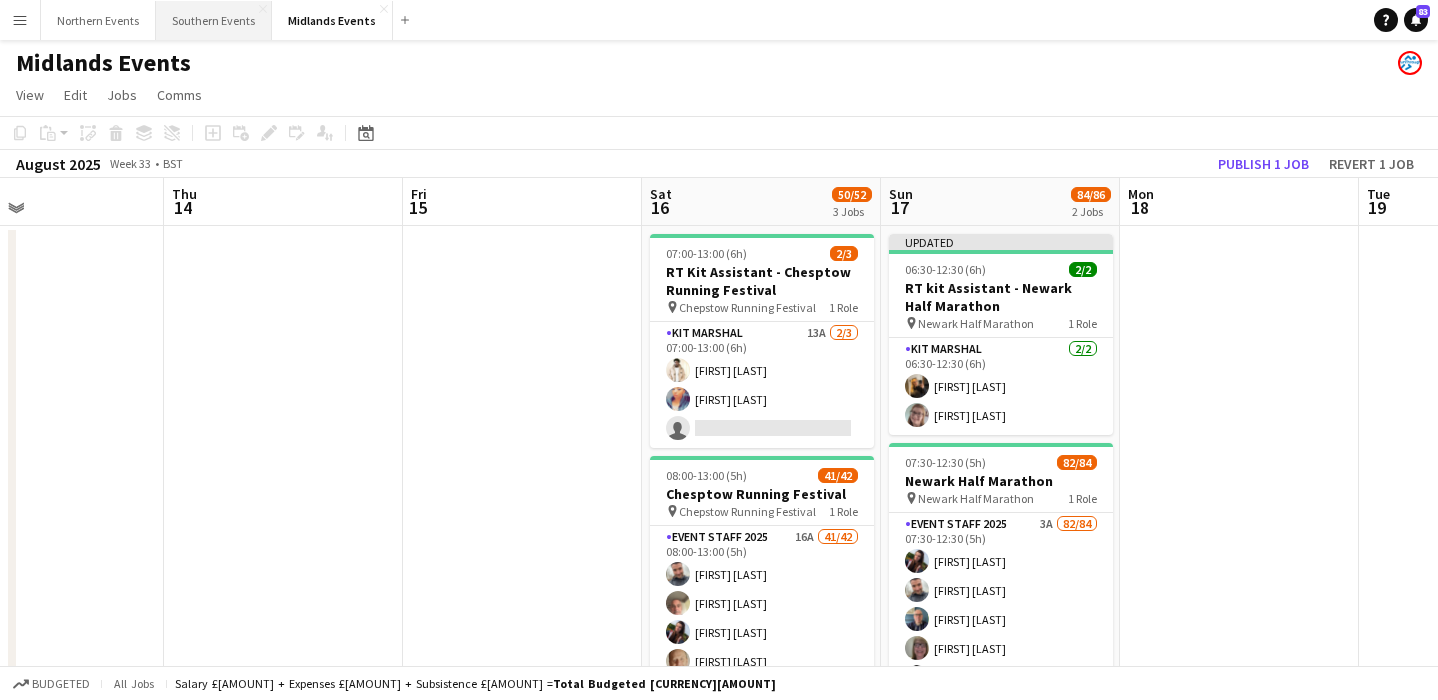 click on "Southern Events
Close" at bounding box center (214, 20) 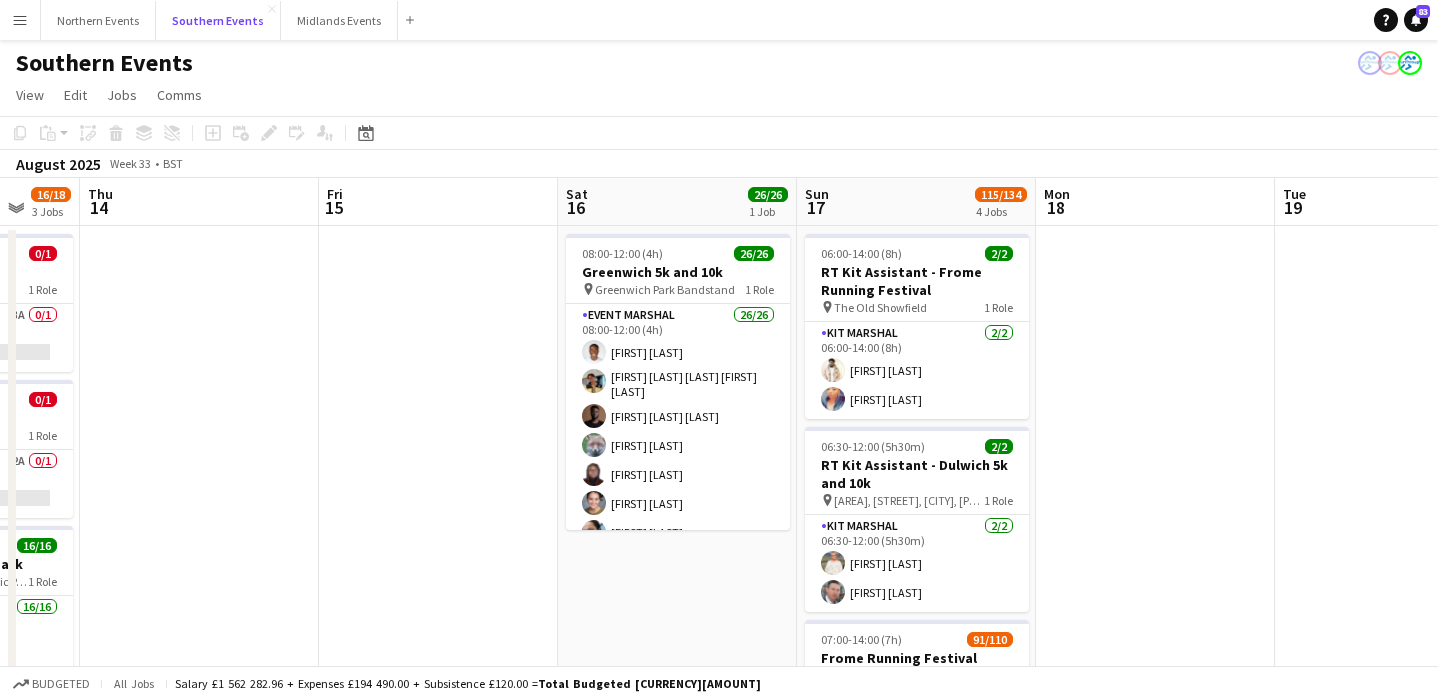 scroll, scrollTop: 0, scrollLeft: 883, axis: horizontal 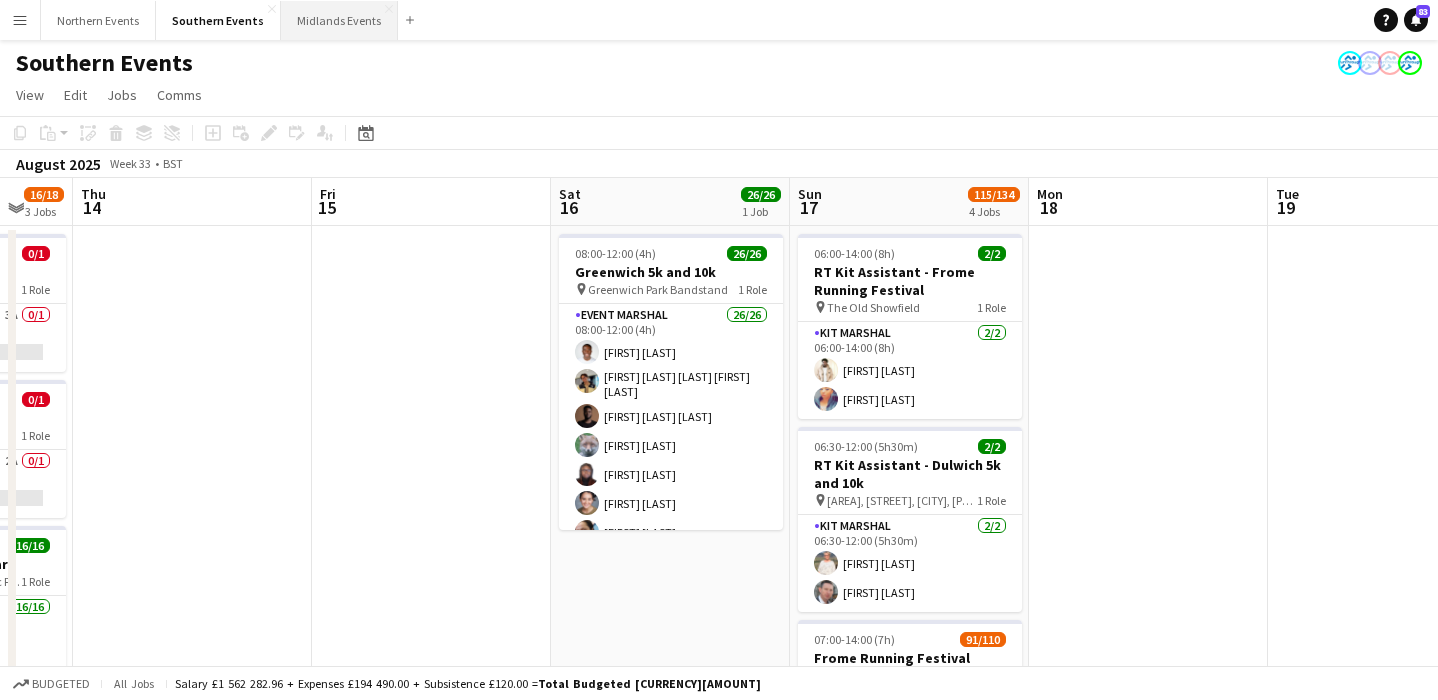 click on "Midlands Events
Close" at bounding box center (339, 20) 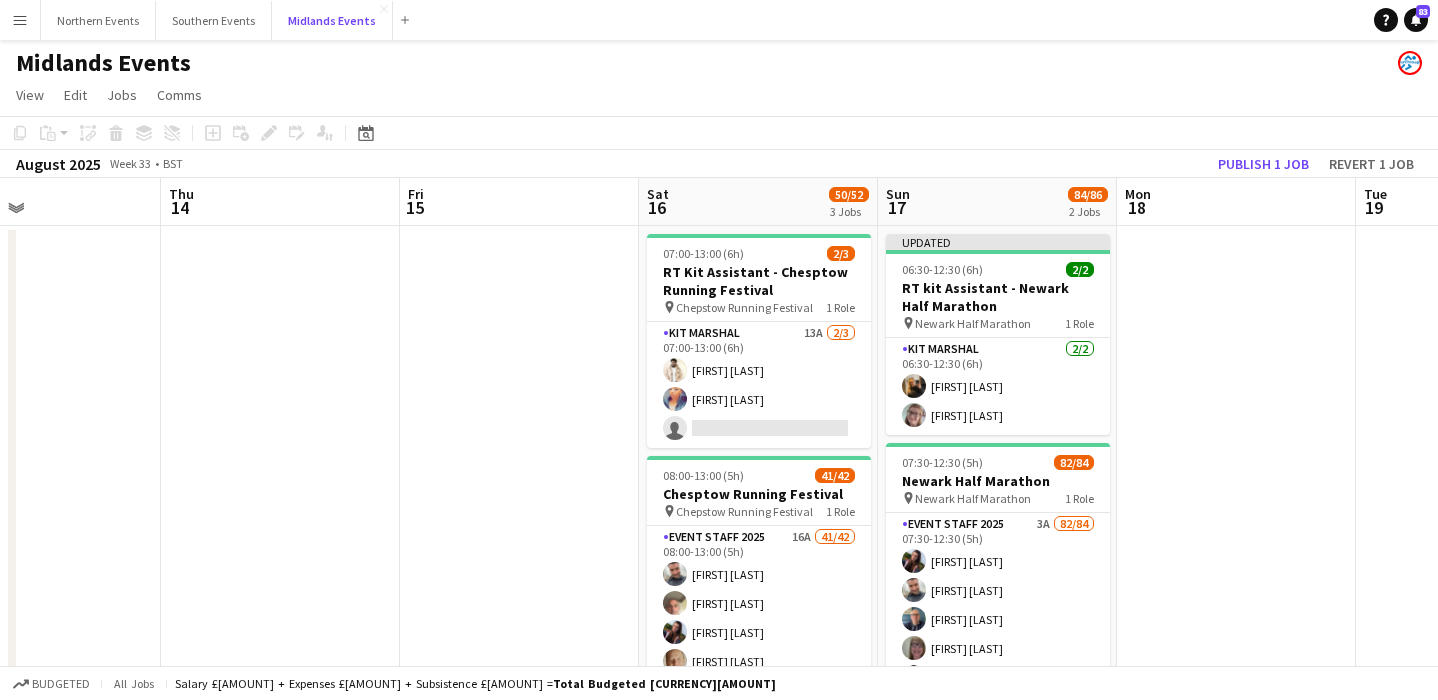 scroll, scrollTop: 0, scrollLeft: 801, axis: horizontal 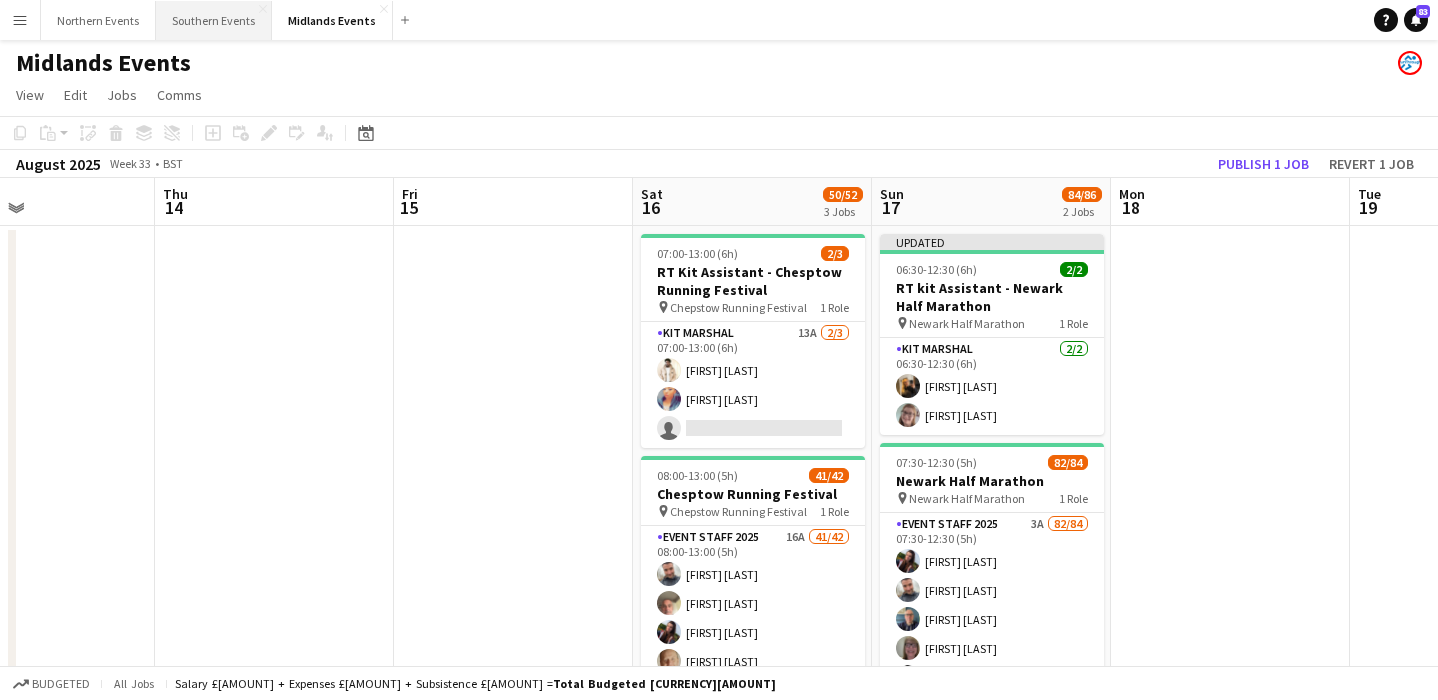 click on "Southern Events
Close" at bounding box center [214, 20] 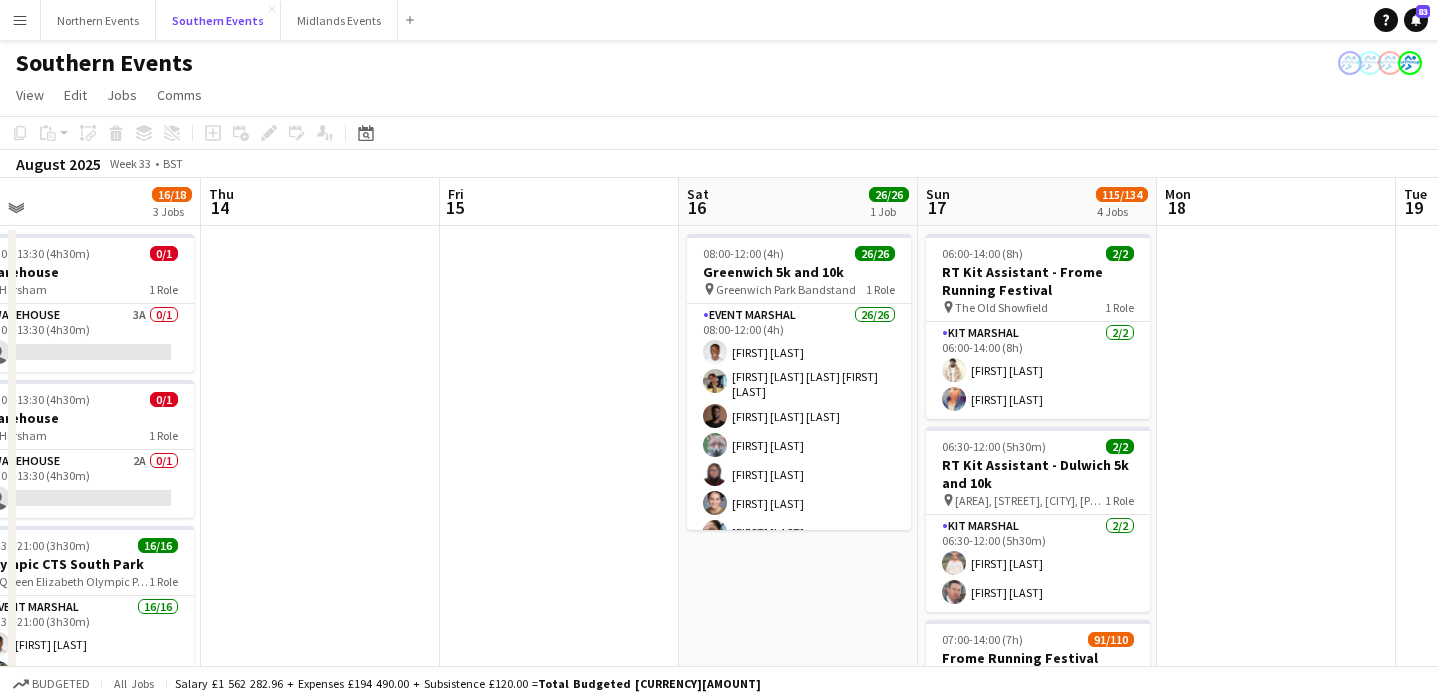 scroll, scrollTop: 0, scrollLeft: 759, axis: horizontal 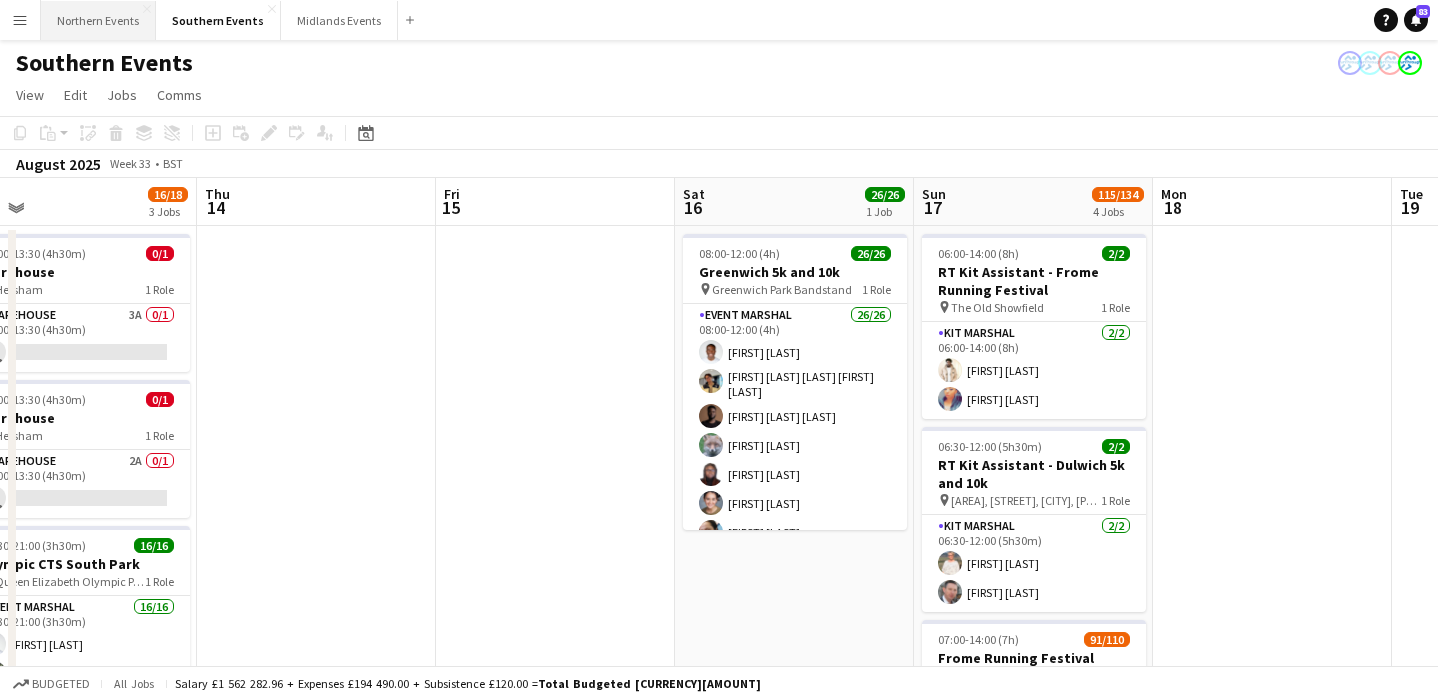 click on "Northern Events
Close" at bounding box center (98, 20) 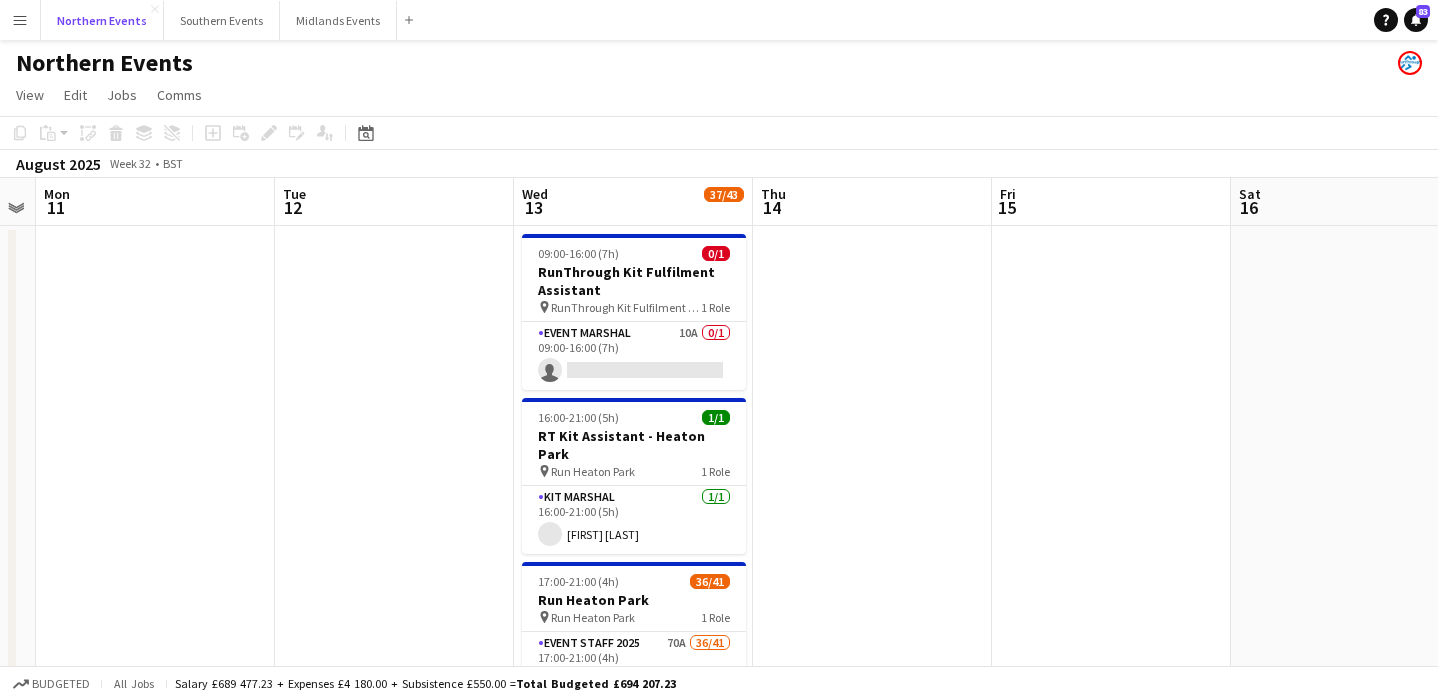 scroll, scrollTop: 0, scrollLeft: 896, axis: horizontal 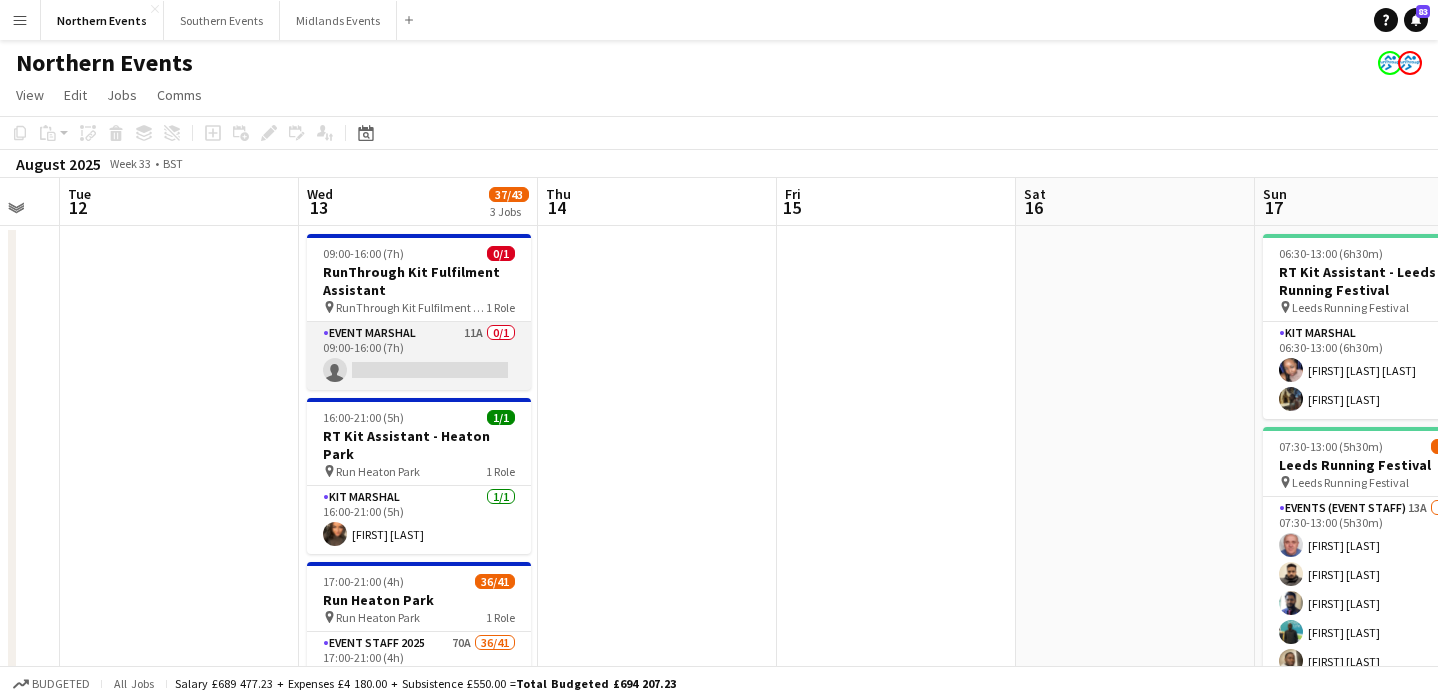click on "Event Marshal   11A   0/1   09:00-16:00 (7h)
single-neutral-actions" at bounding box center [419, 356] 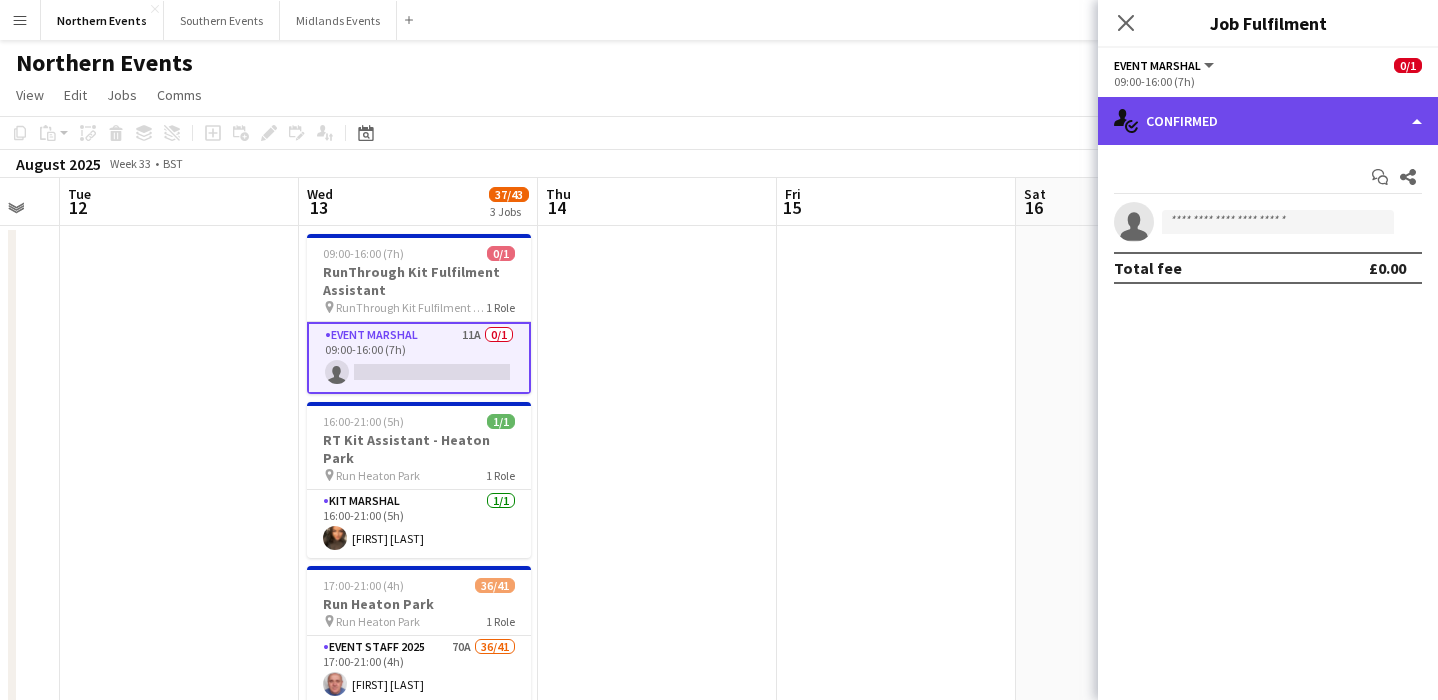 click on "single-neutral-actions-check-2
Confirmed" 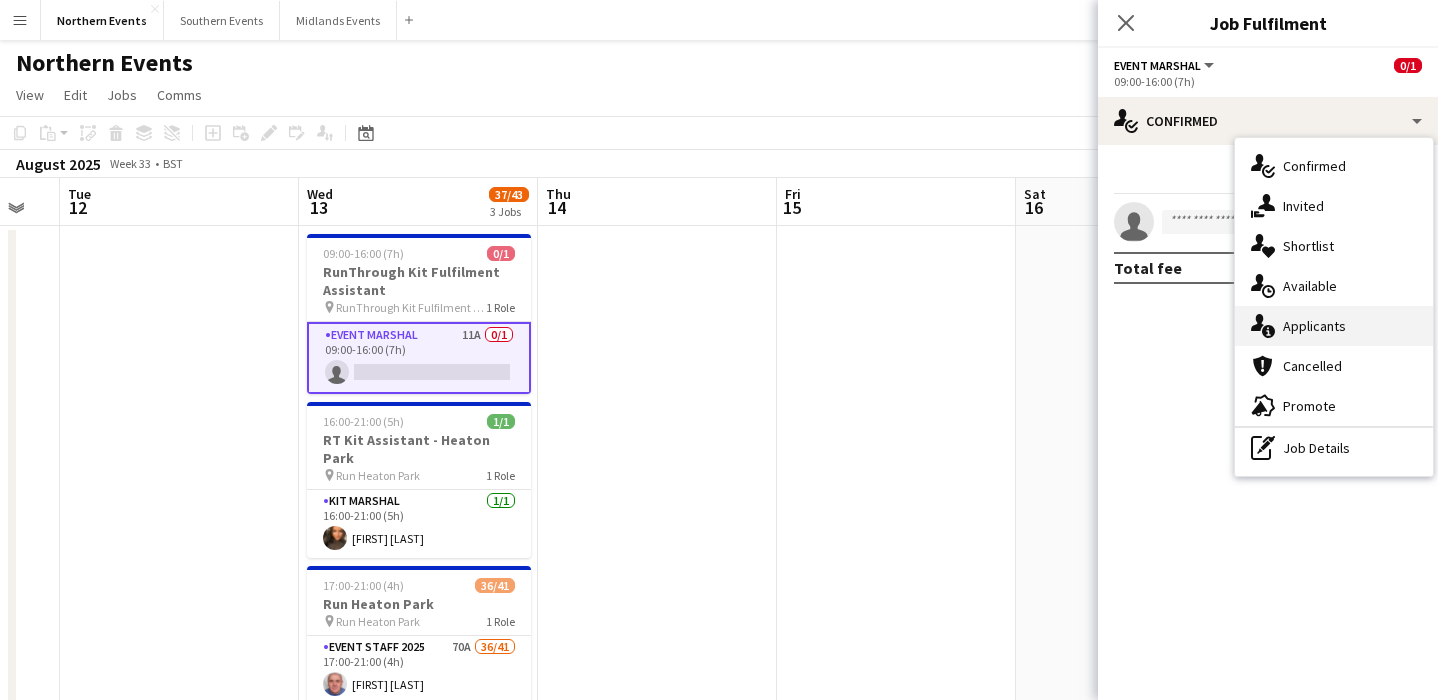 drag, startPoint x: 1269, startPoint y: 304, endPoint x: 1265, endPoint y: 331, distance: 27.294687 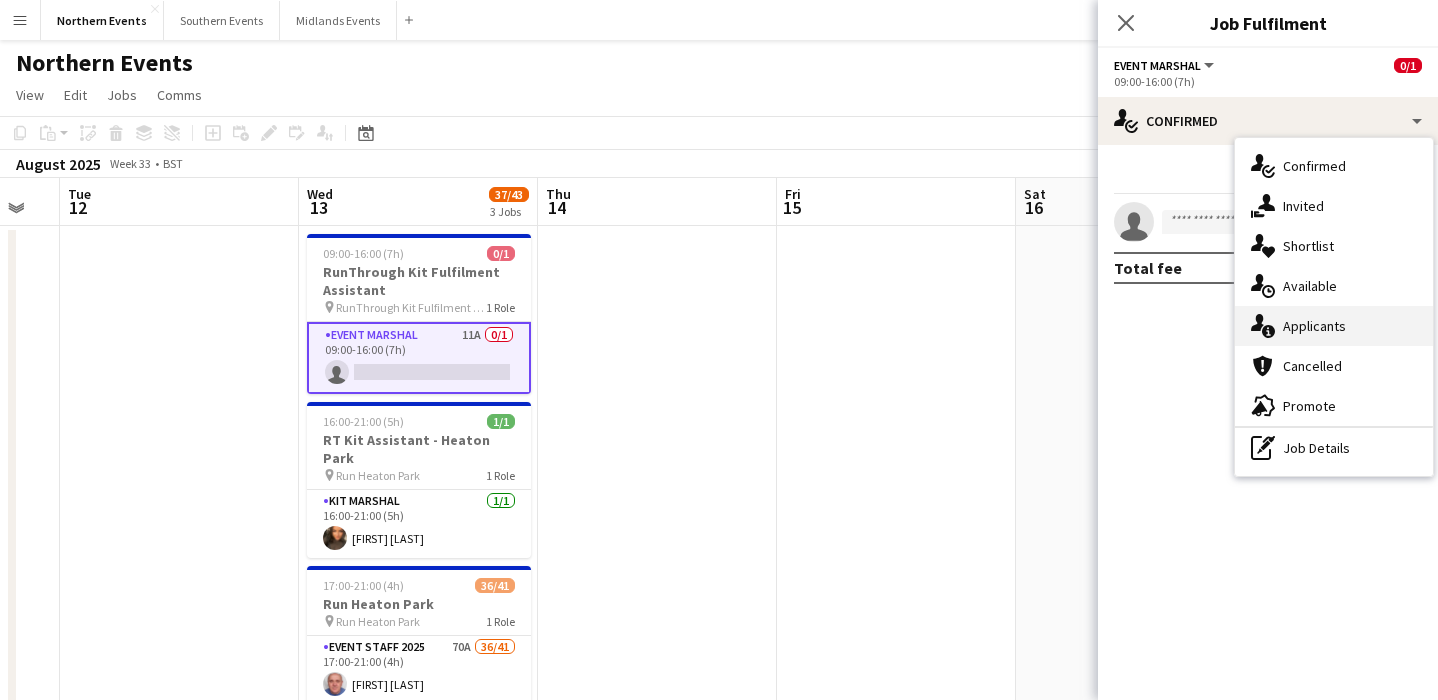 click on "single-neutral-actions-check-2
Confirmed
single-neutral-actions-share-1
Invited
single-neutral-actions-heart
Shortlist
single-neutral-actions-upload
Available
single-neutral-actions-information
Applicants
cancellation
Cancelled
advertising-megaphone
Promote
pen-write
Job Details" at bounding box center (1334, 307) 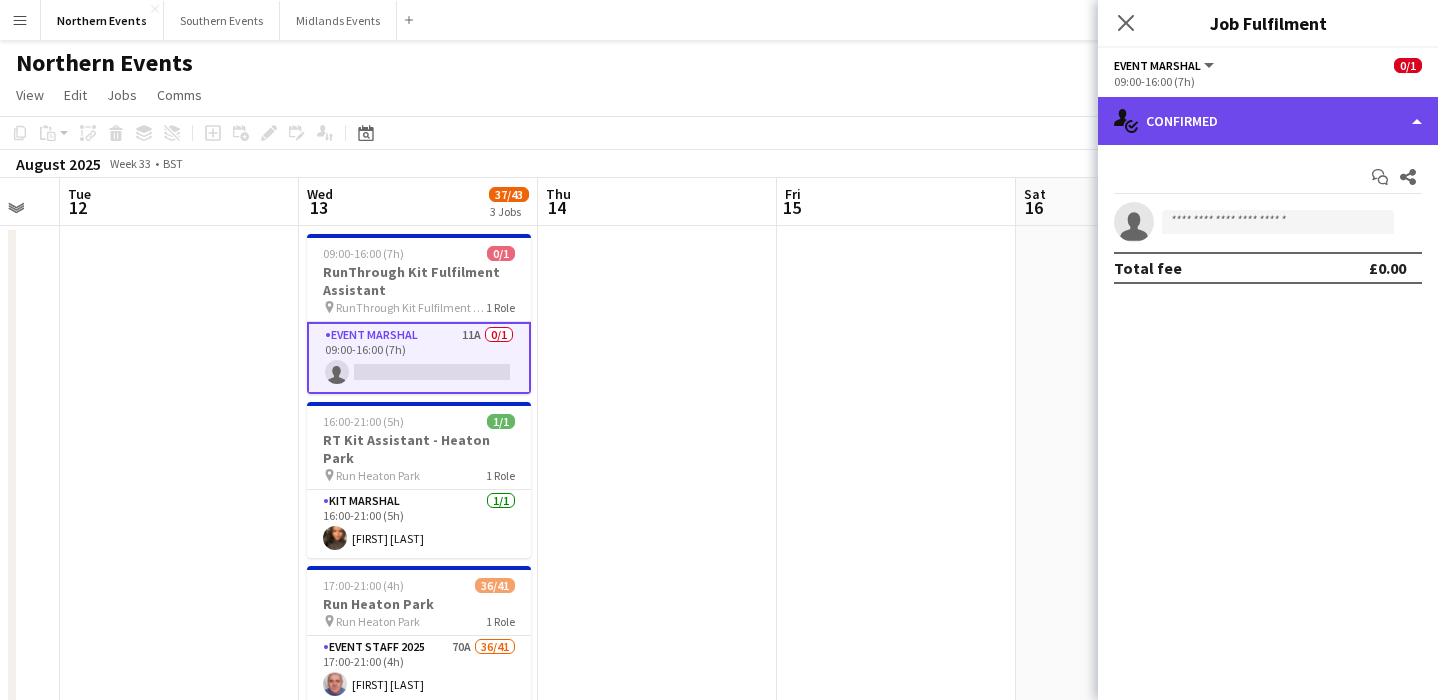 click on "single-neutral-actions-check-2
Confirmed" 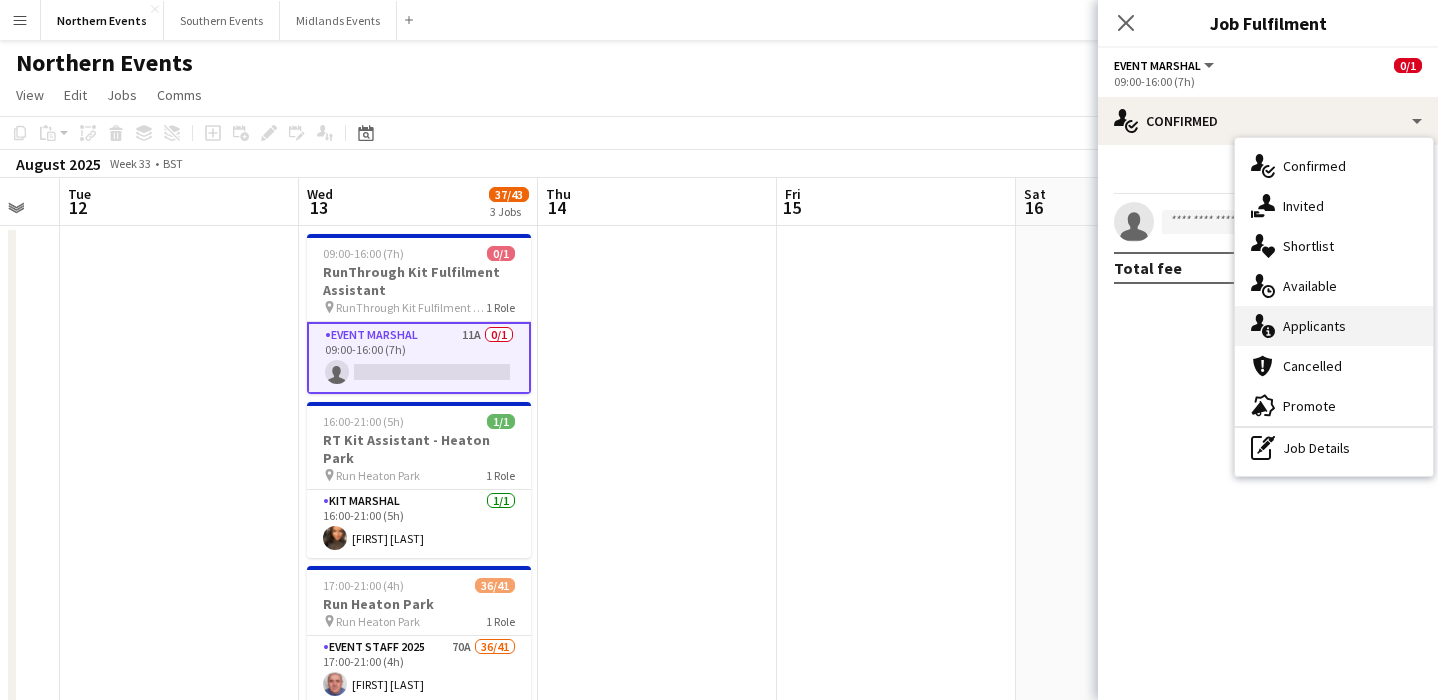 click on "single-neutral-actions-information
Applicants" at bounding box center (1334, 326) 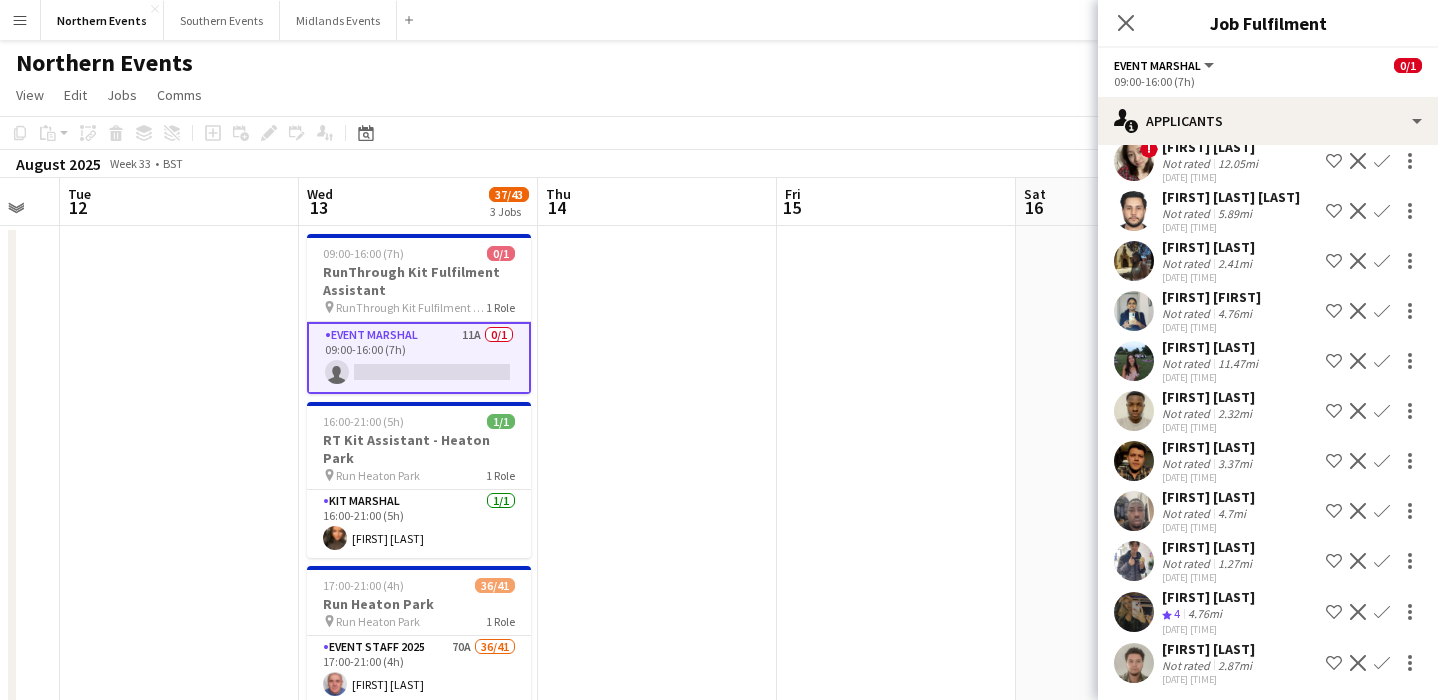 scroll, scrollTop: 108, scrollLeft: 0, axis: vertical 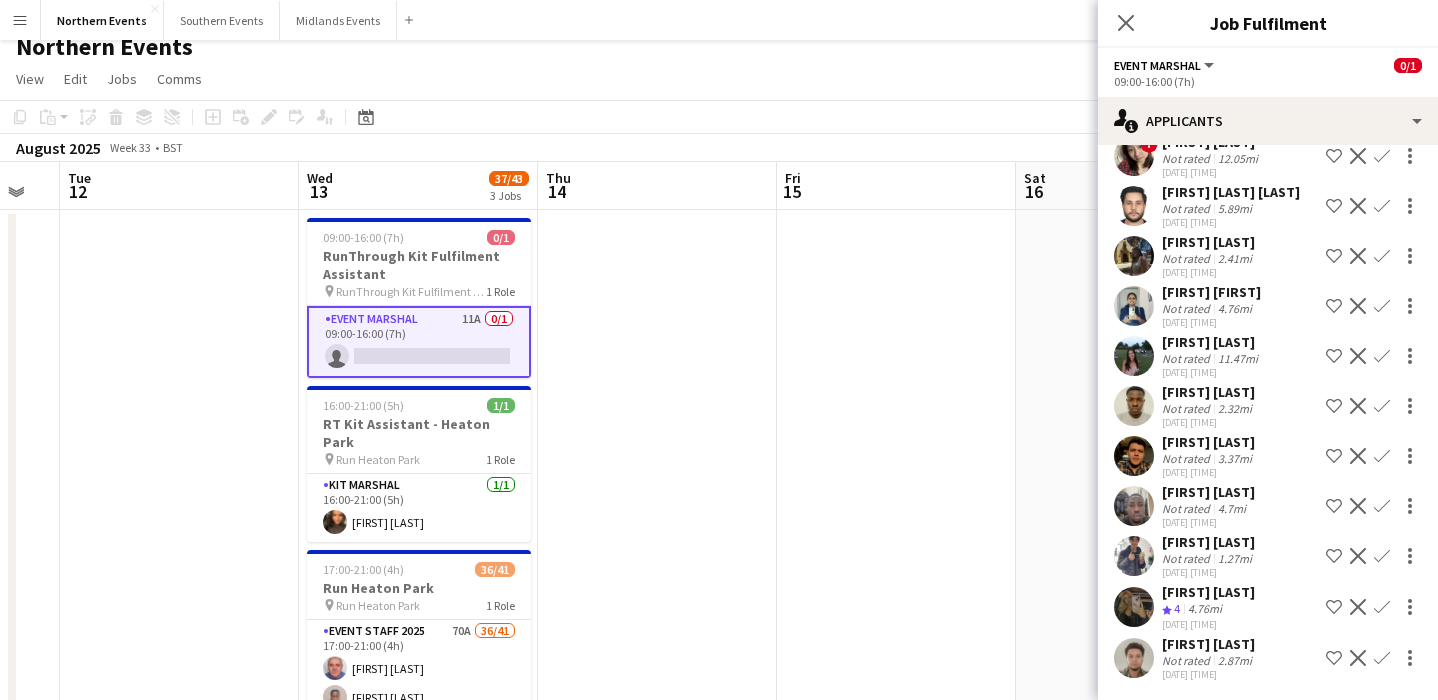 click on "Crew rating
4   [DISTANCE]" at bounding box center (1209, 660) 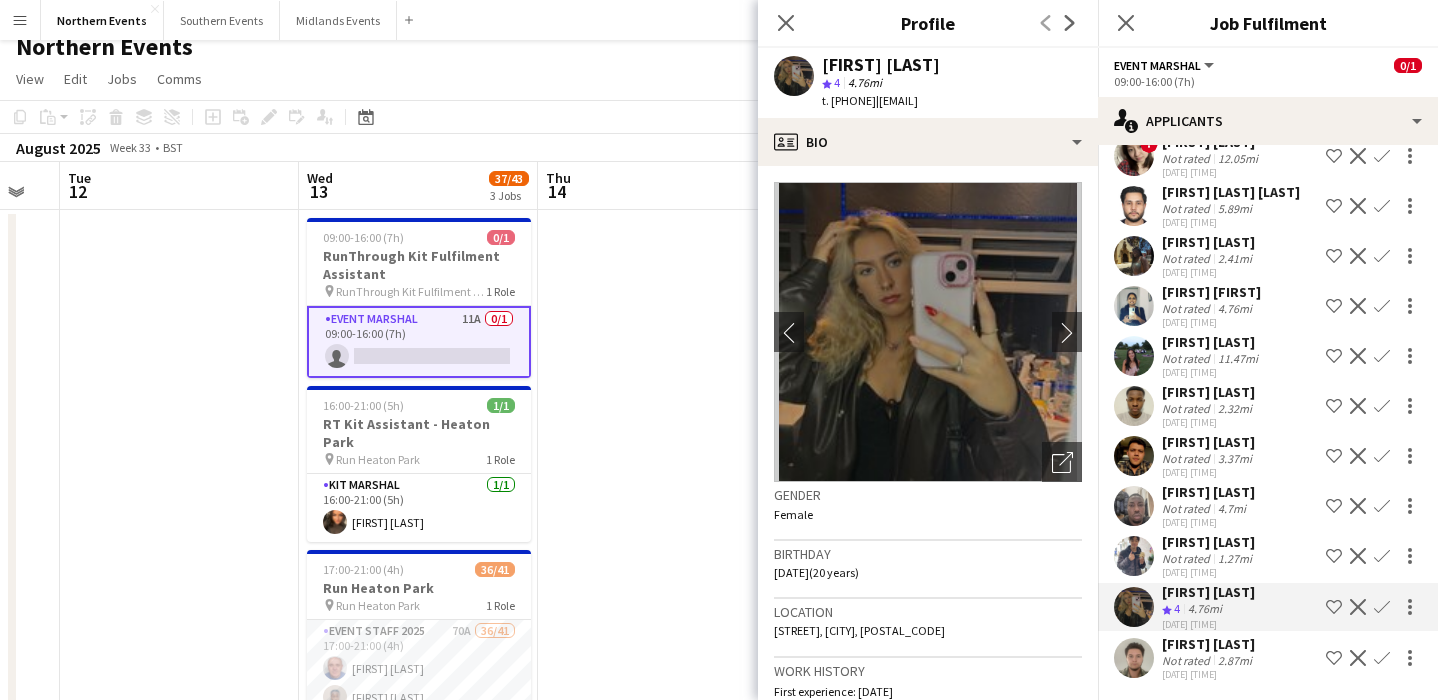 click at bounding box center (657, 547) 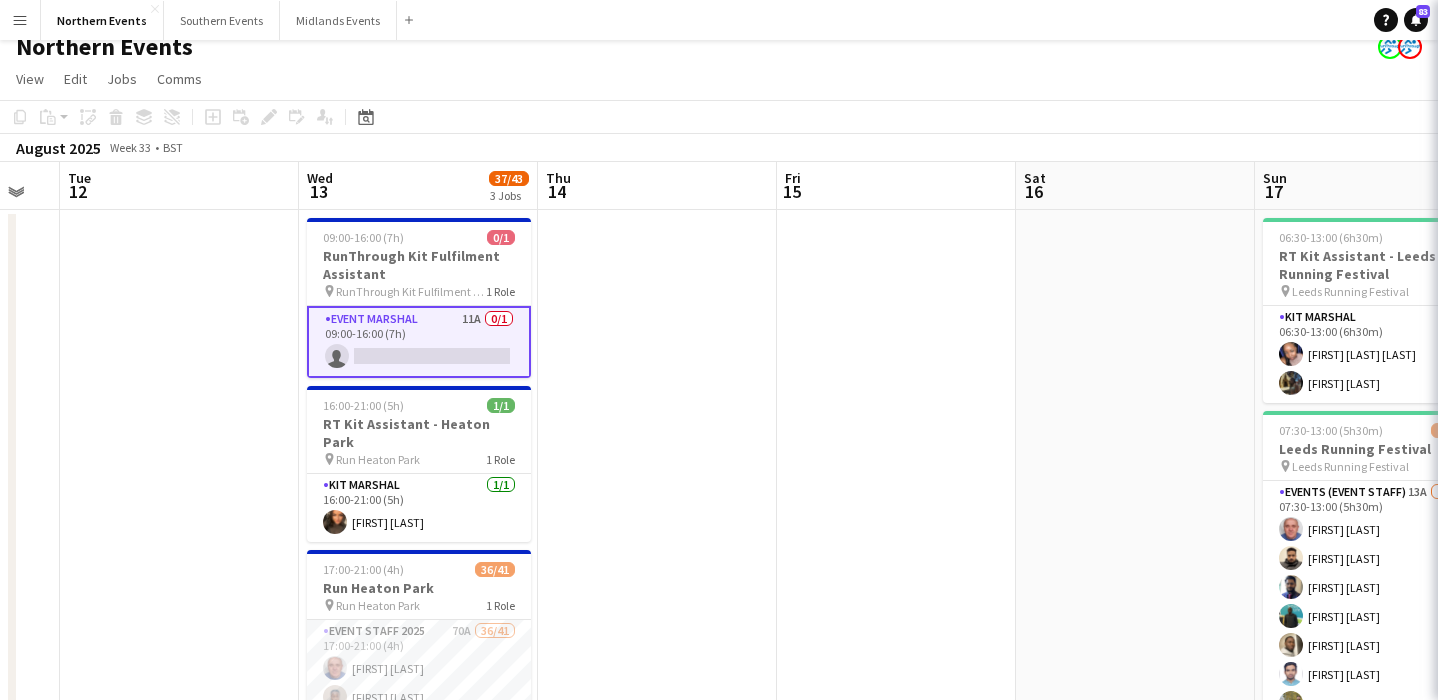 scroll, scrollTop: 0, scrollLeft: 0, axis: both 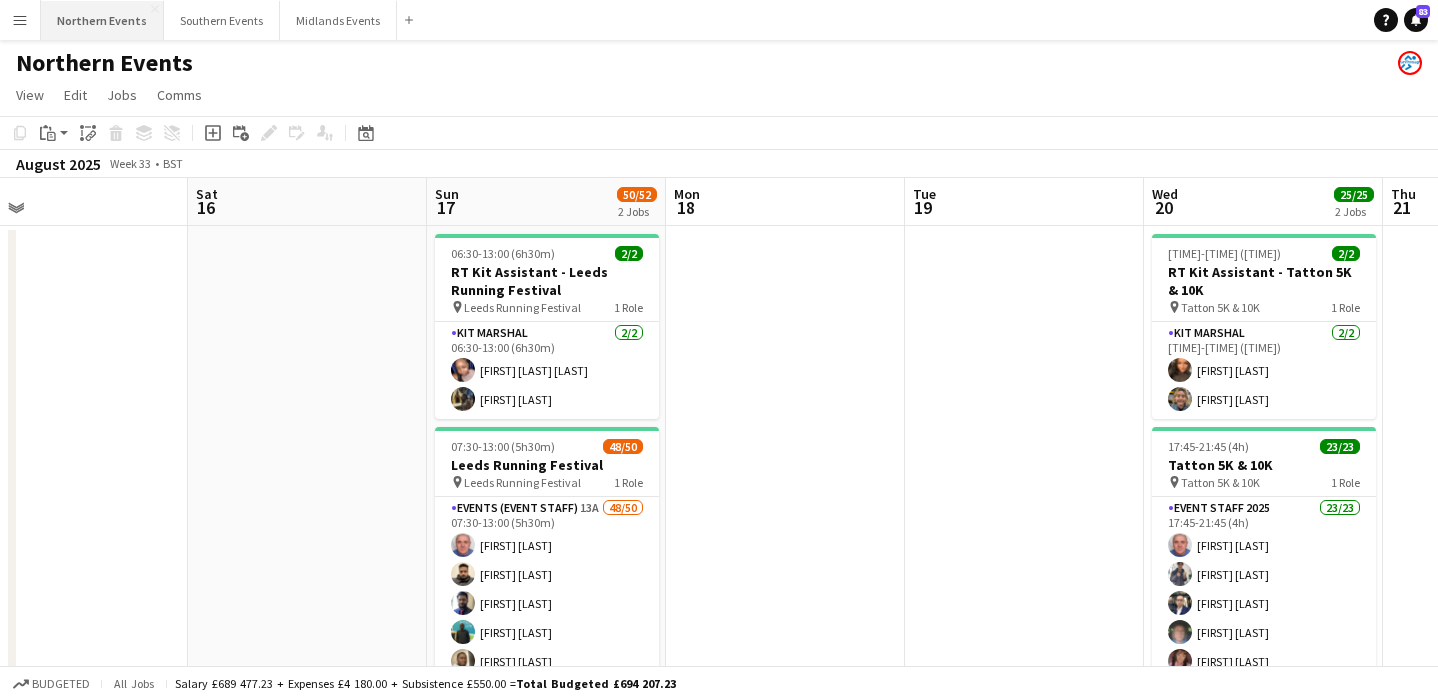 click on "Northern Events
Close" at bounding box center (102, 20) 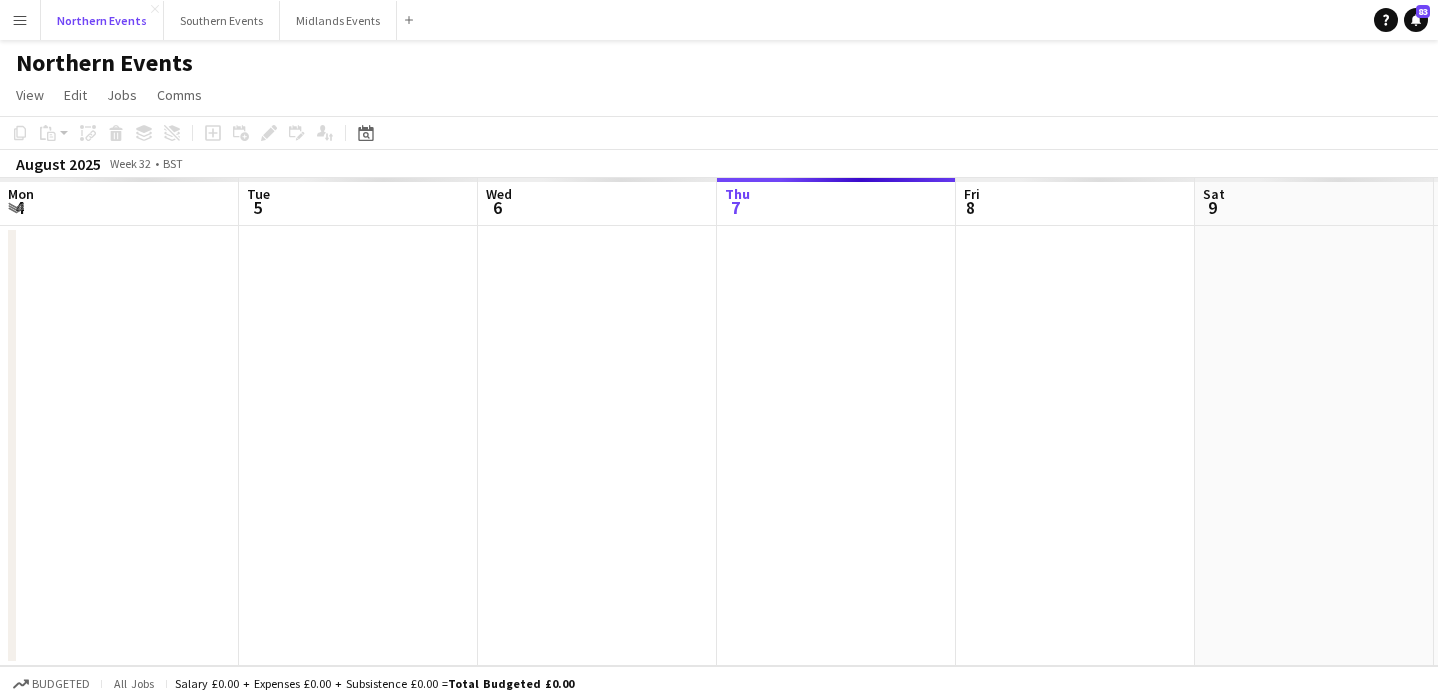 scroll, scrollTop: 0, scrollLeft: 478, axis: horizontal 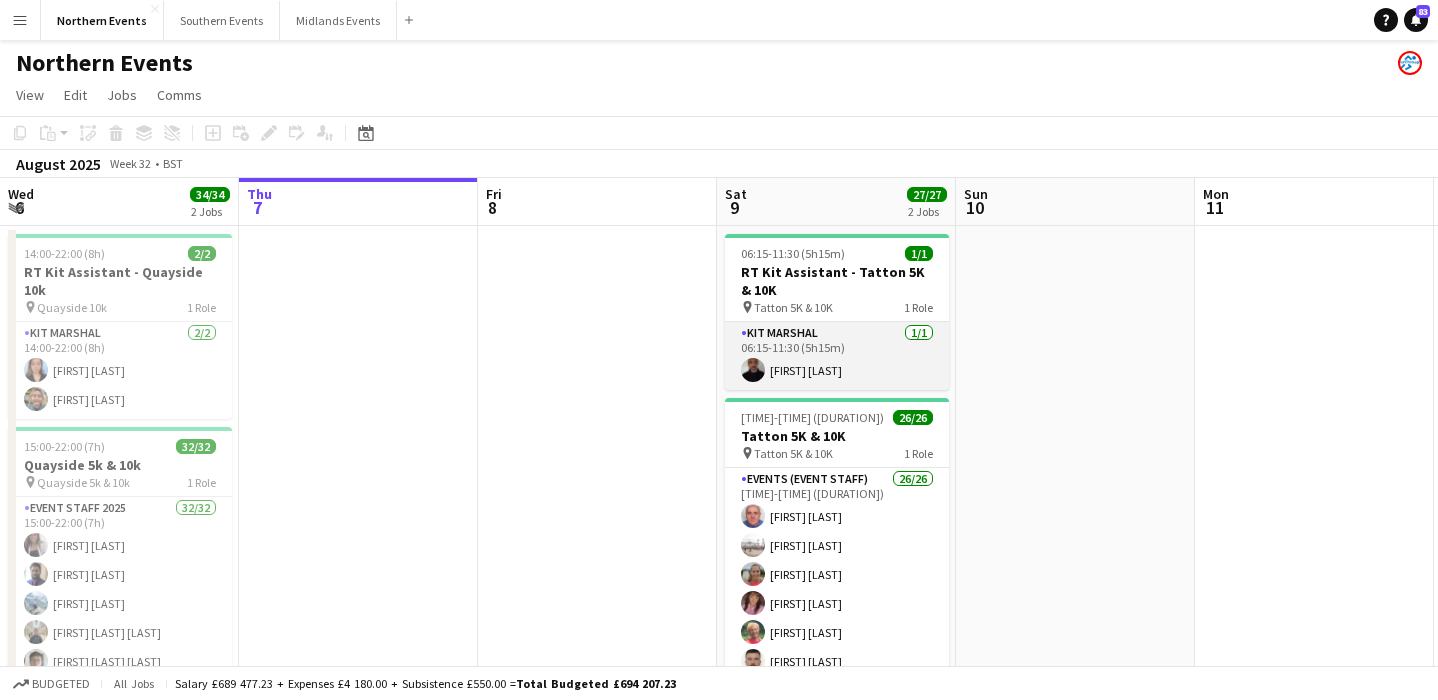 click on "Kit Marshal   1/1   06:15-11:30 (5h15m)
[FIRST] [LAST]" at bounding box center (837, 356) 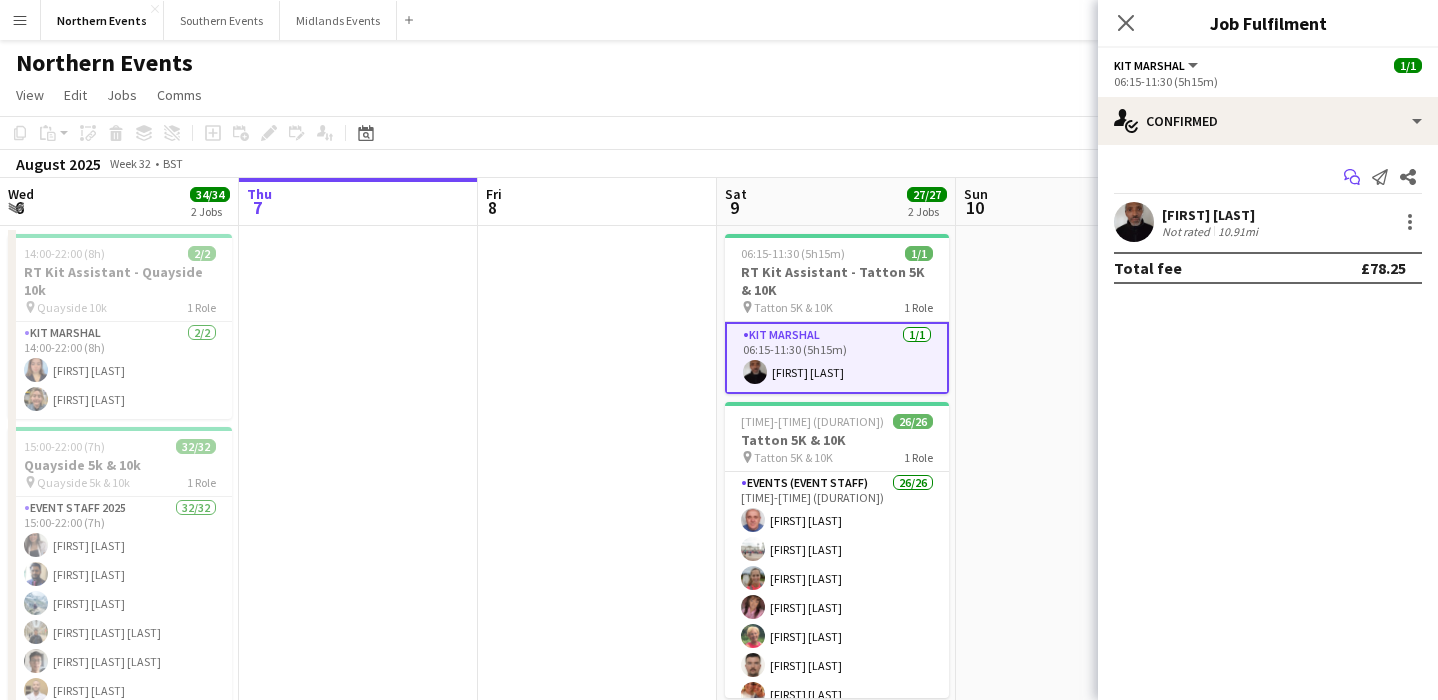 click 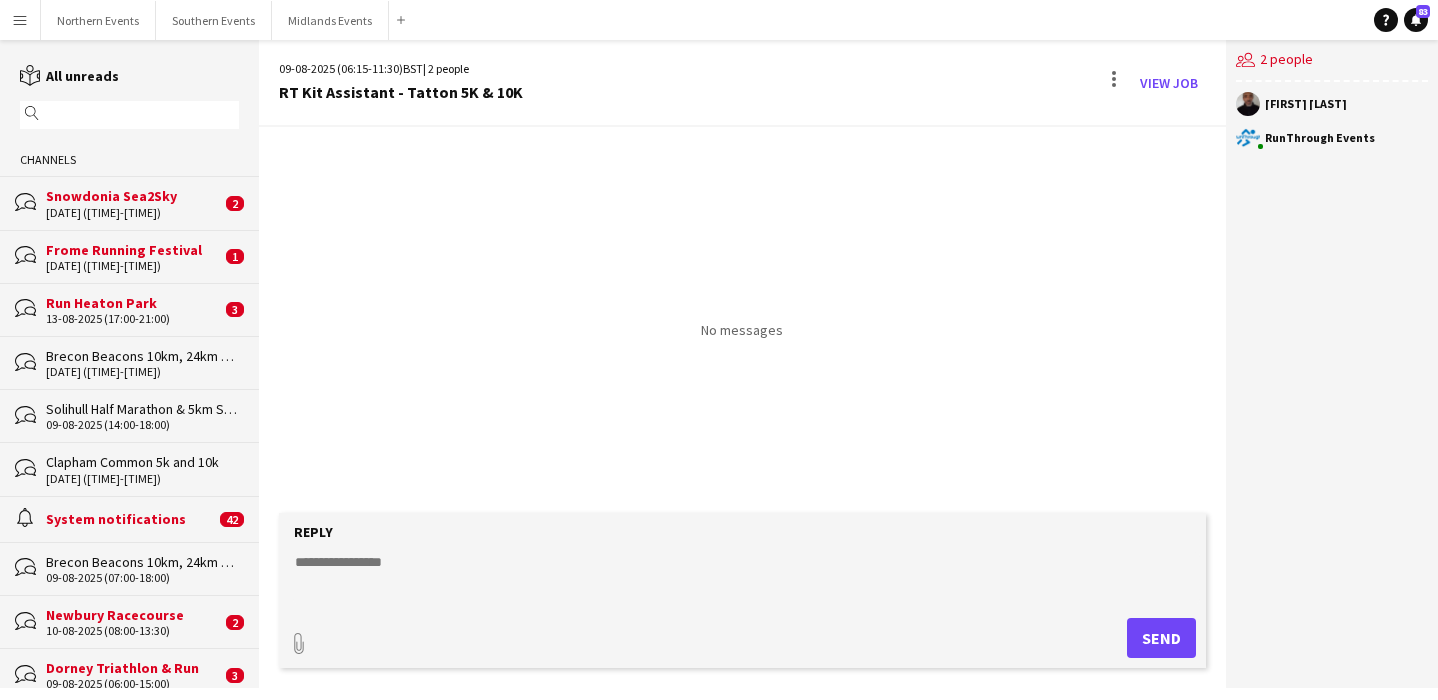 click 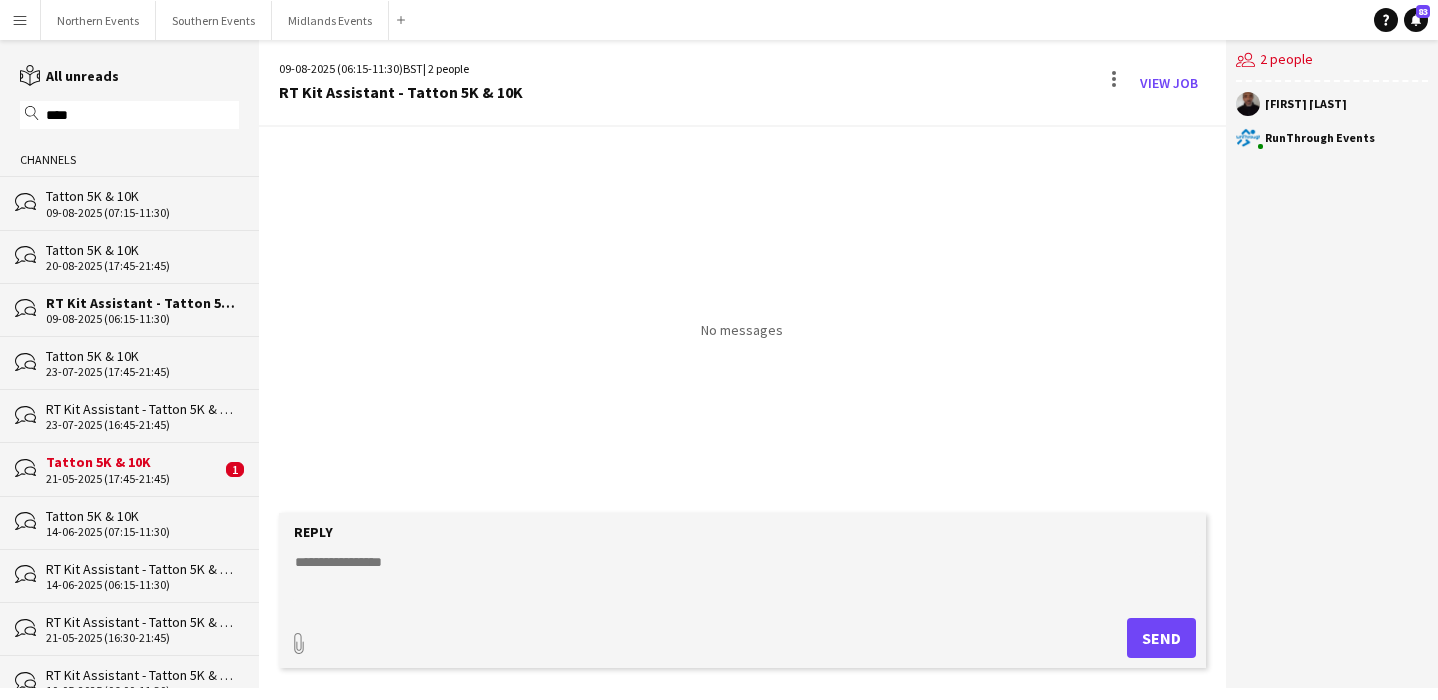 type on "****" 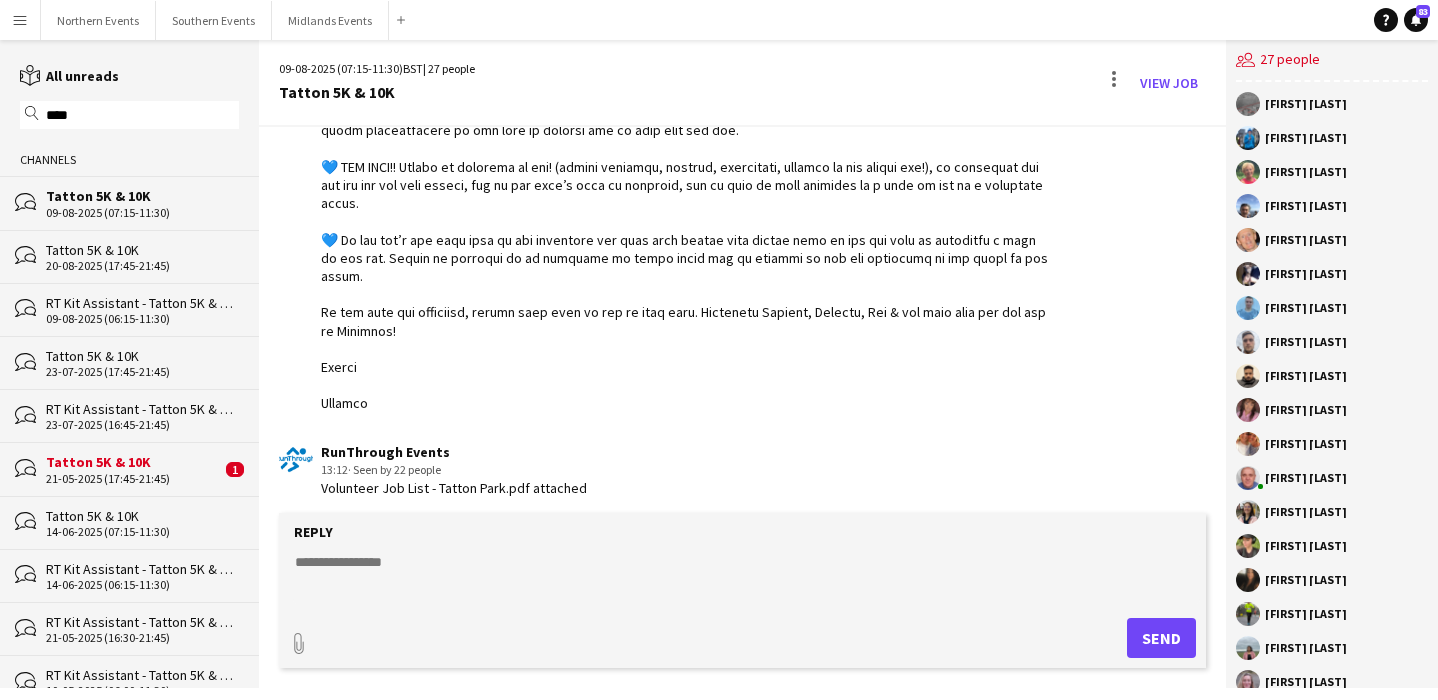scroll, scrollTop: 2684, scrollLeft: 0, axis: vertical 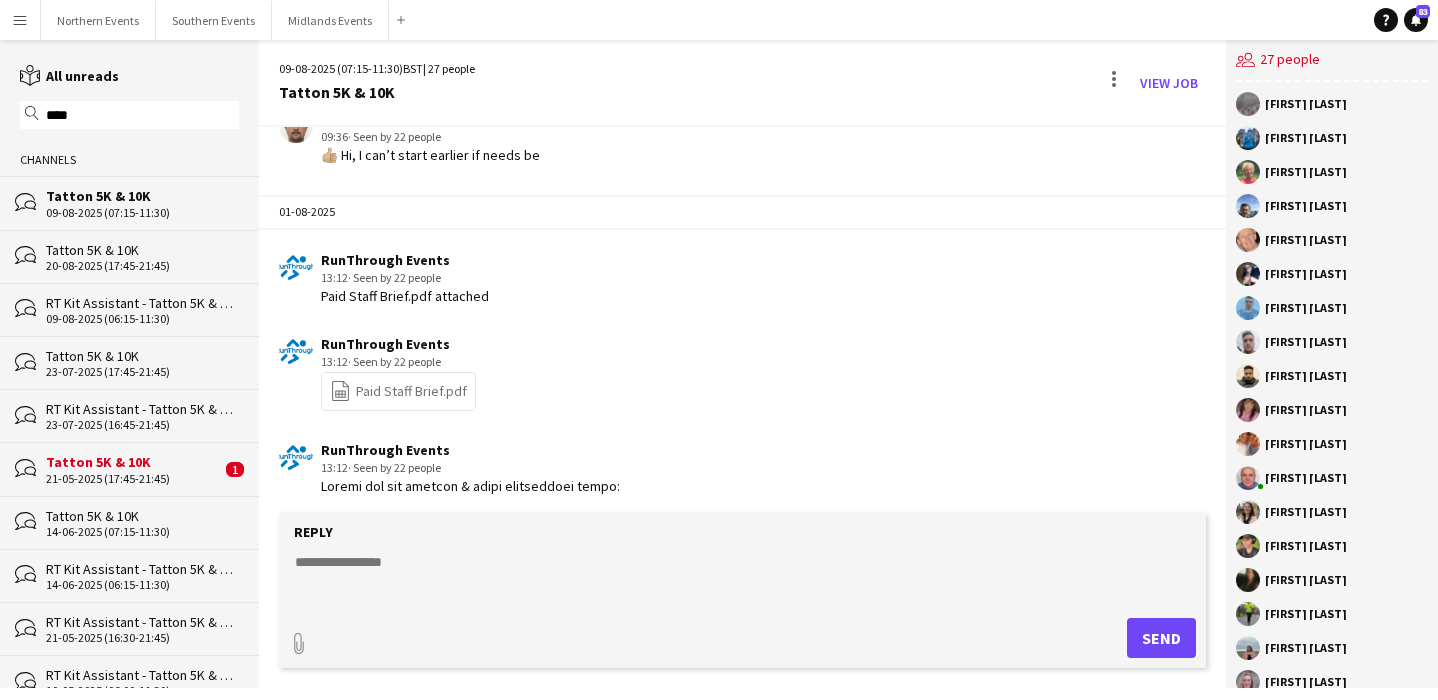 drag, startPoint x: 376, startPoint y: 387, endPoint x: 312, endPoint y: 491, distance: 122.1147 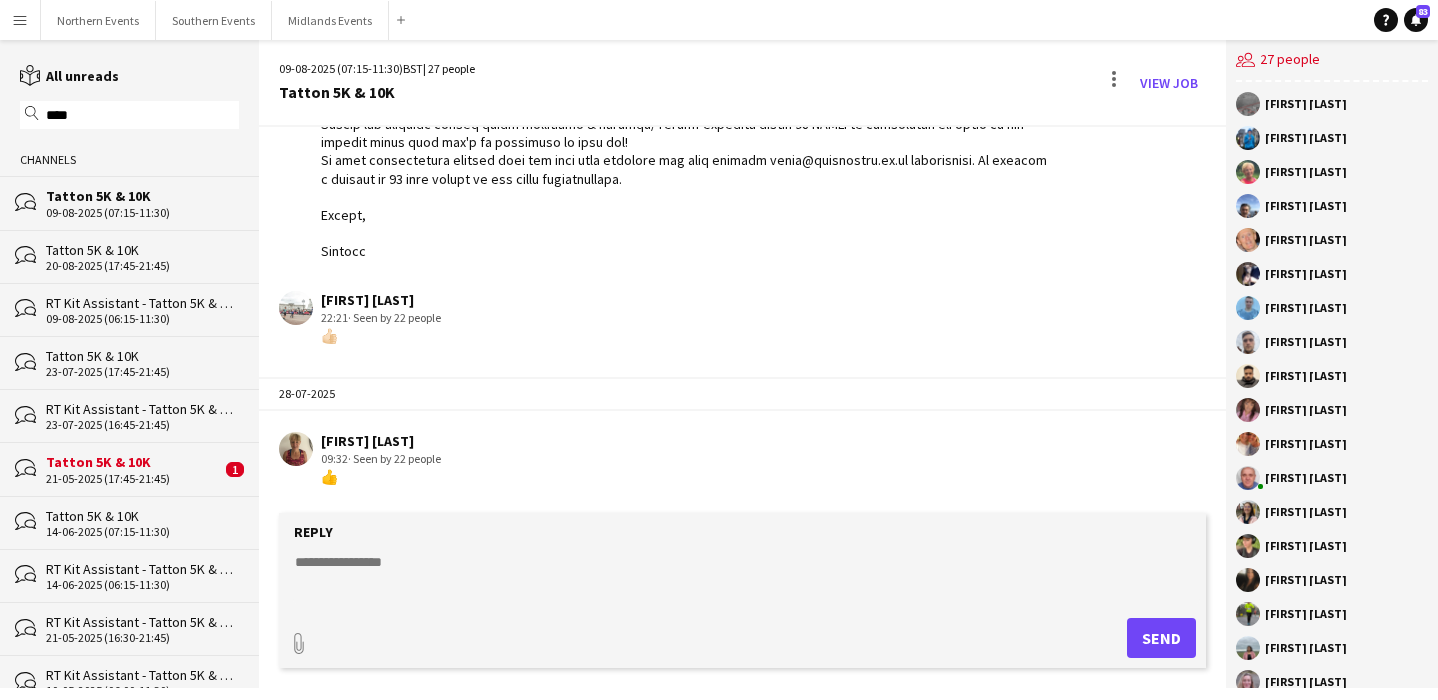 scroll, scrollTop: 0, scrollLeft: 0, axis: both 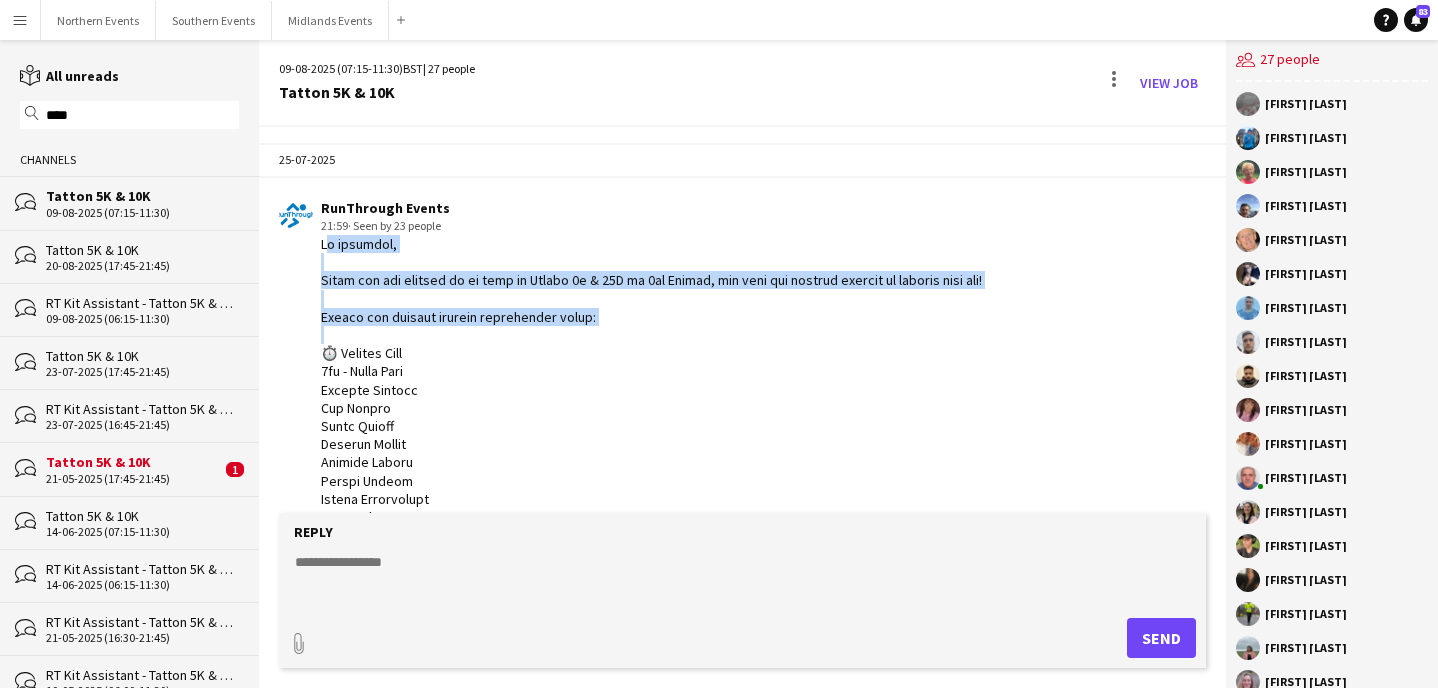 drag, startPoint x: 314, startPoint y: 241, endPoint x: 567, endPoint y: 323, distance: 265.95676 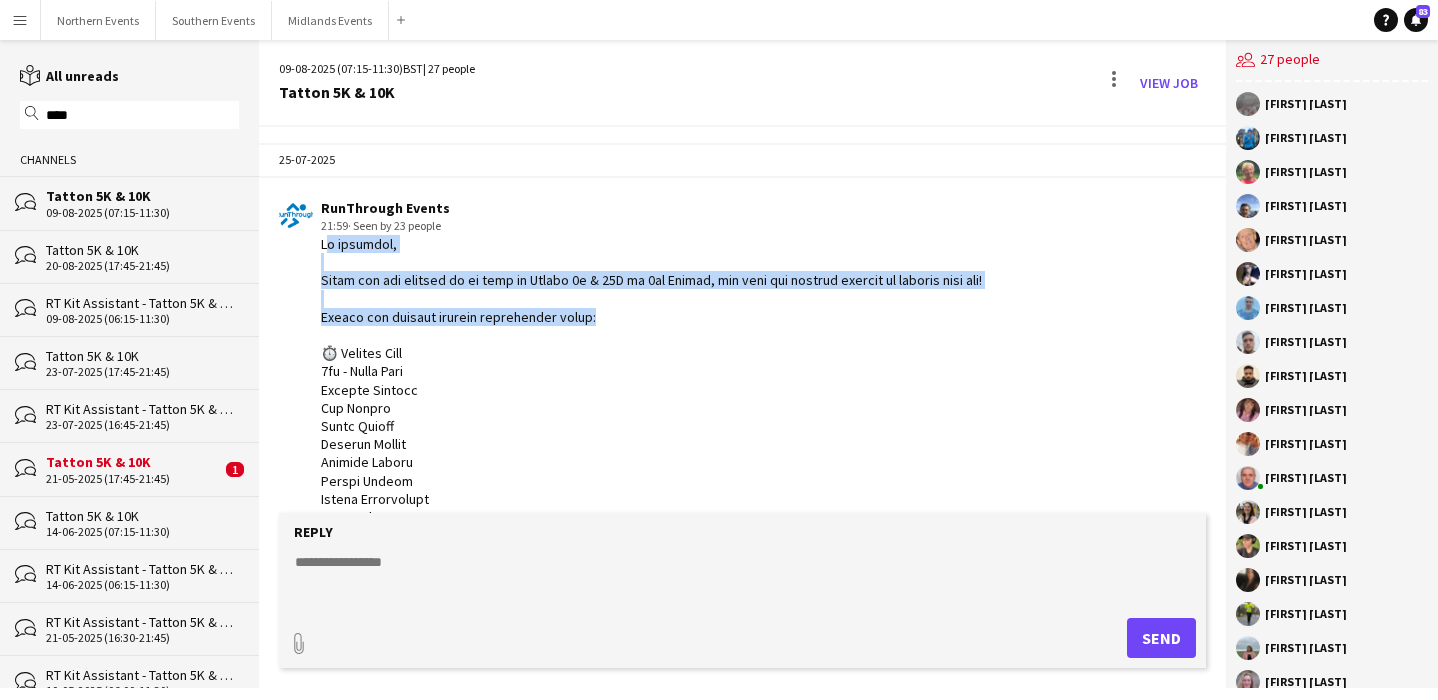 copy on "Hi everyone,
Thank you for signing up to work at Tatton 5k & 10K on 9th August, the team are looking forward to working with you!
Please see initial arrival information below" 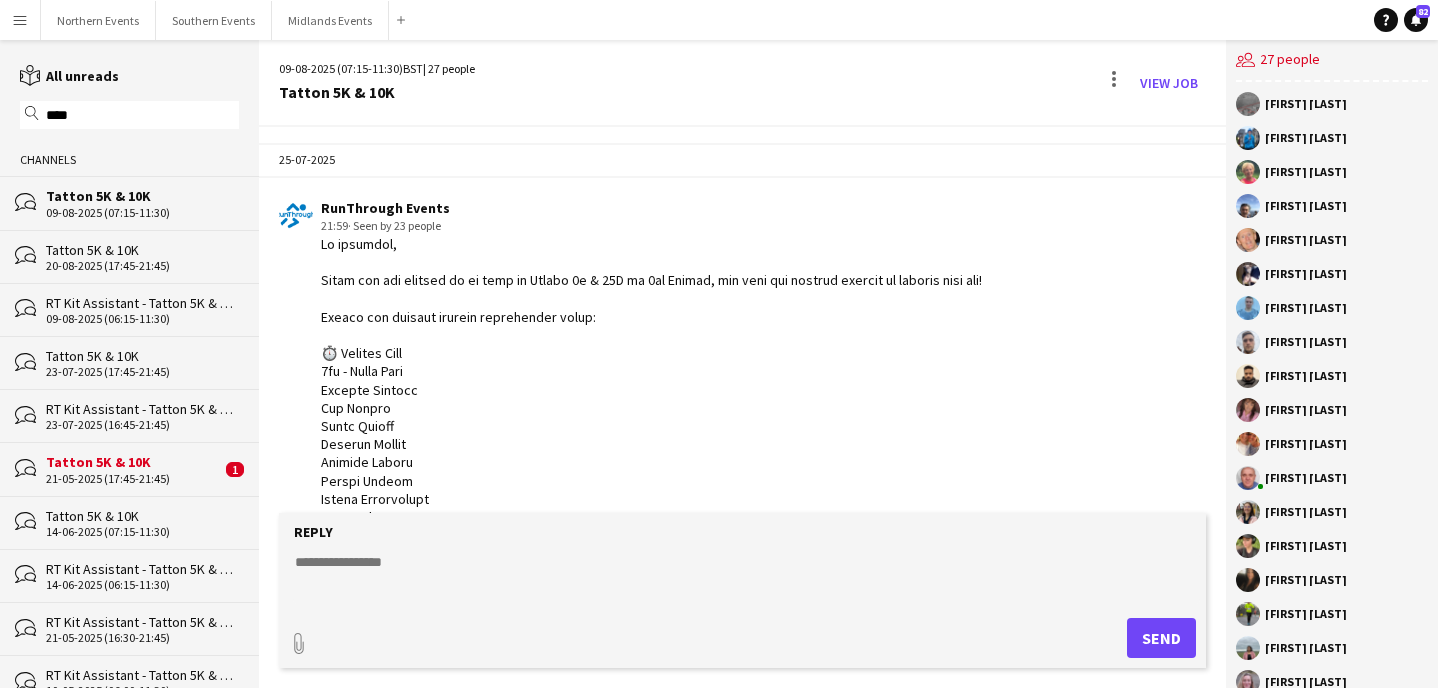 click on "RT Kit Assistant - Tatton 5K & 10K" 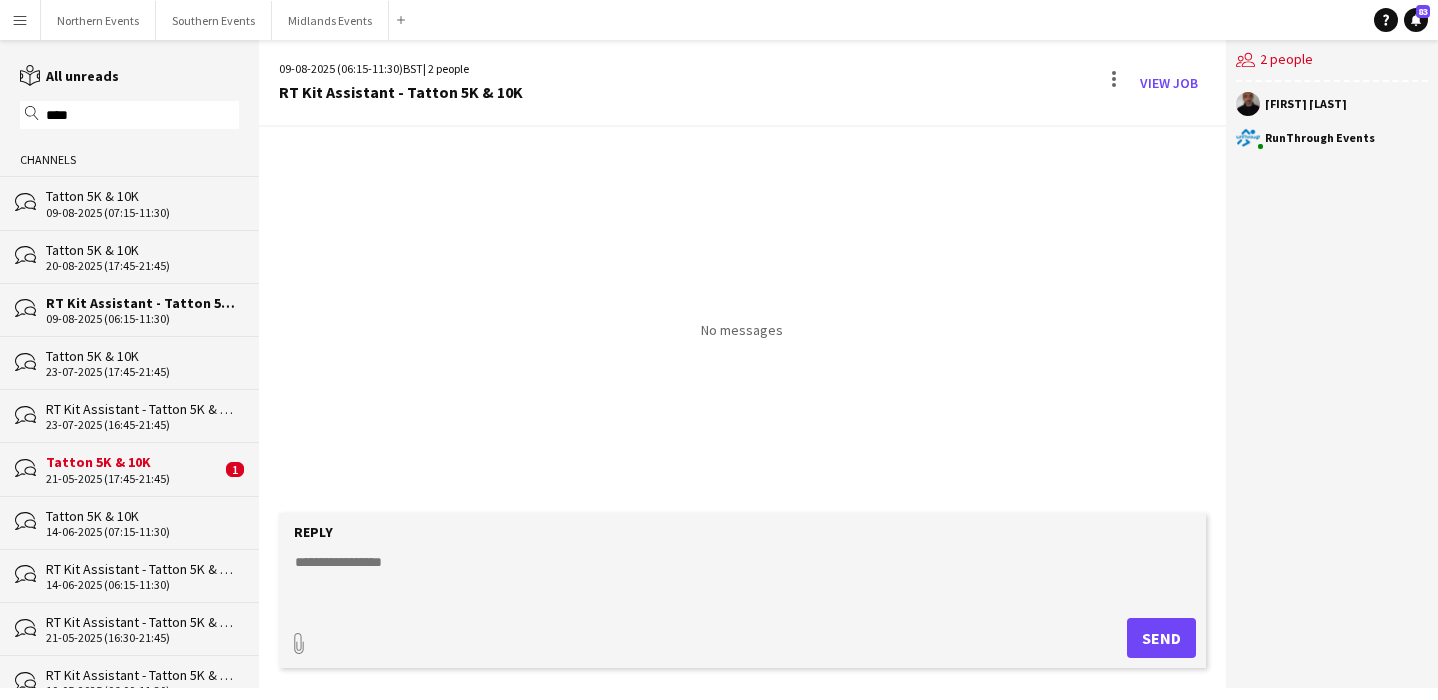 click 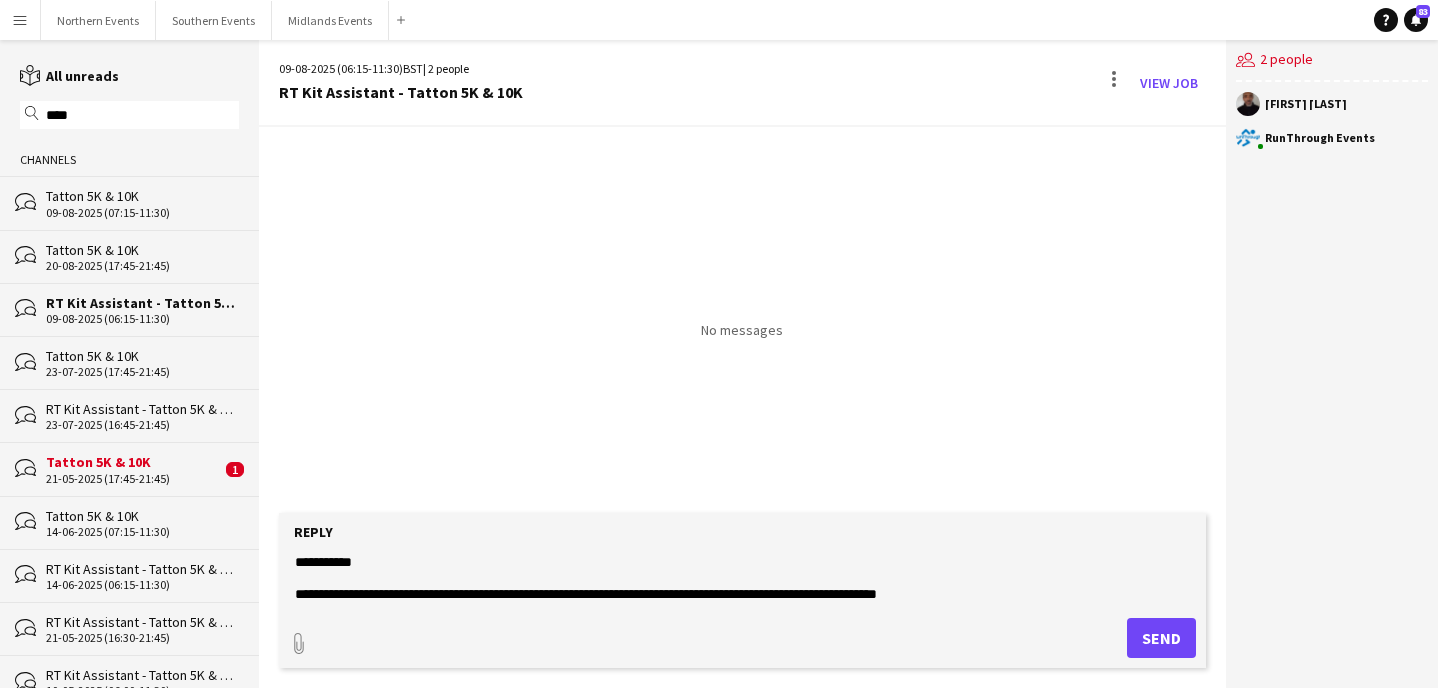 scroll, scrollTop: 562, scrollLeft: 0, axis: vertical 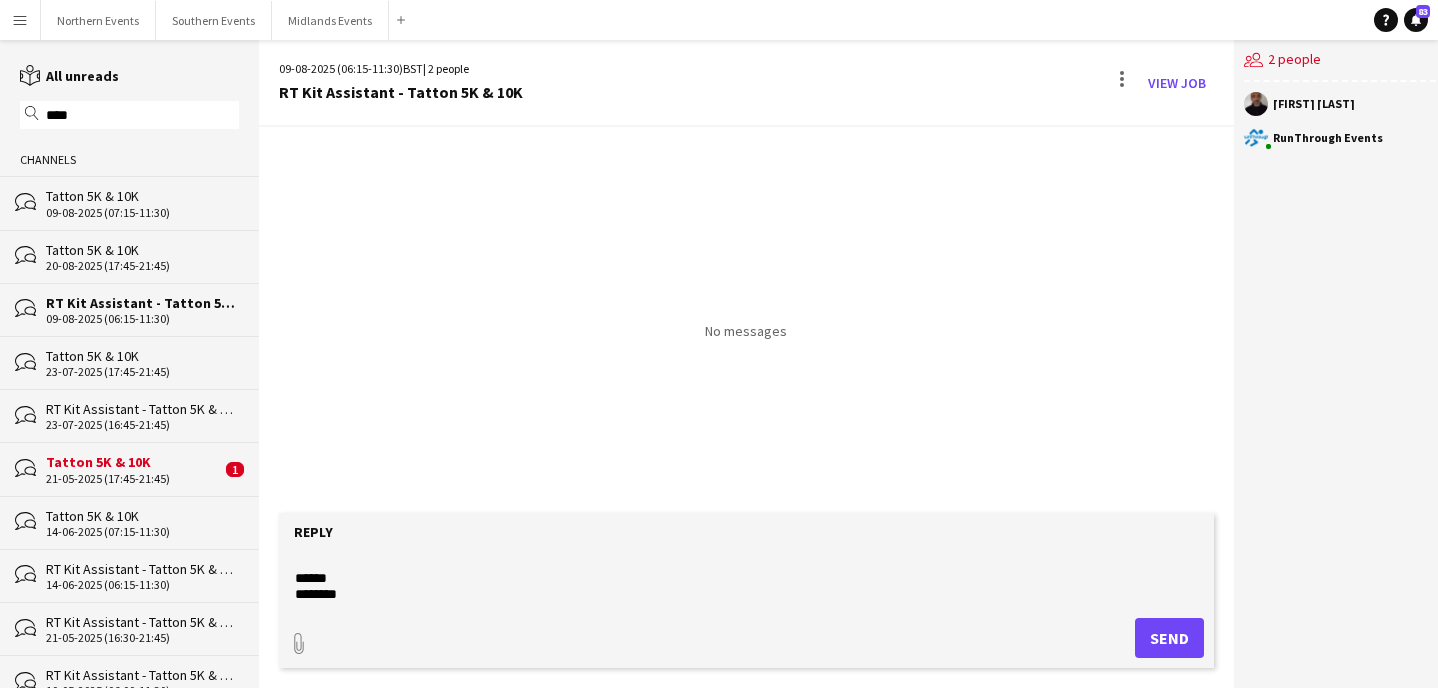 type on "**********" 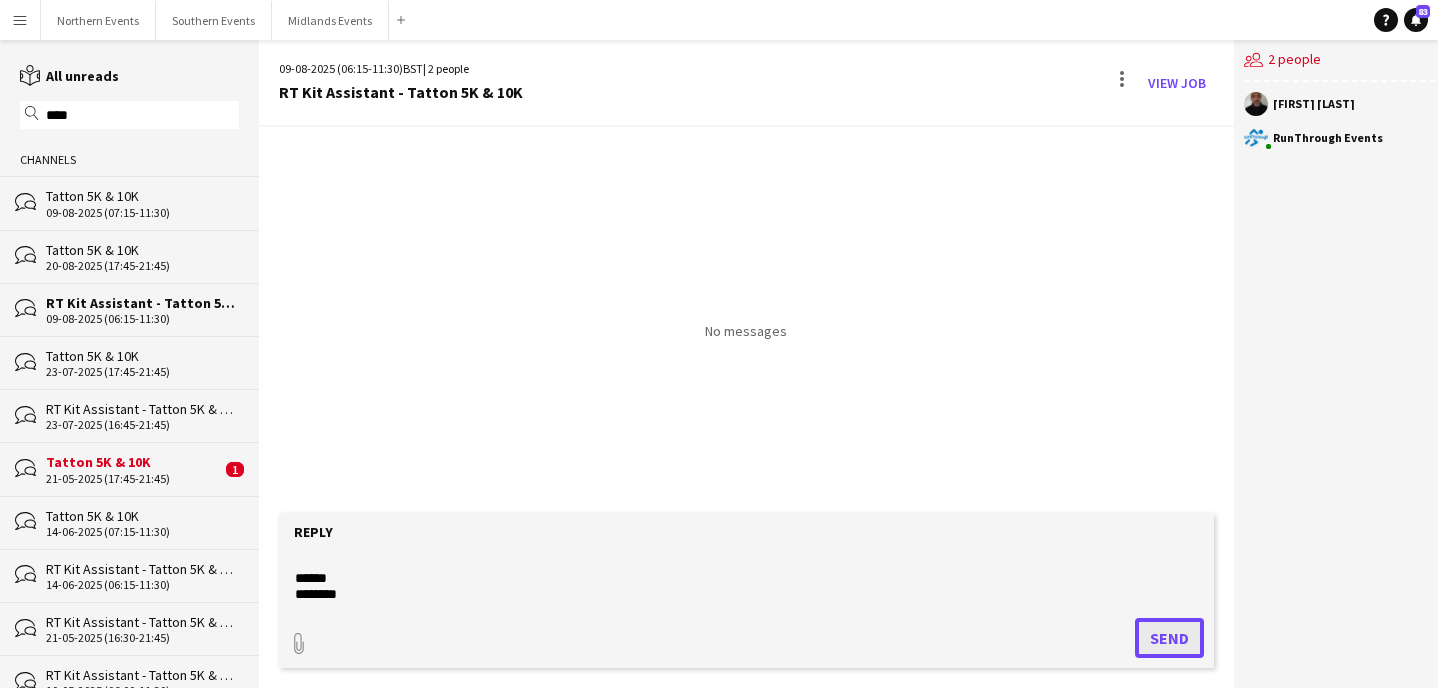 click on "Send" 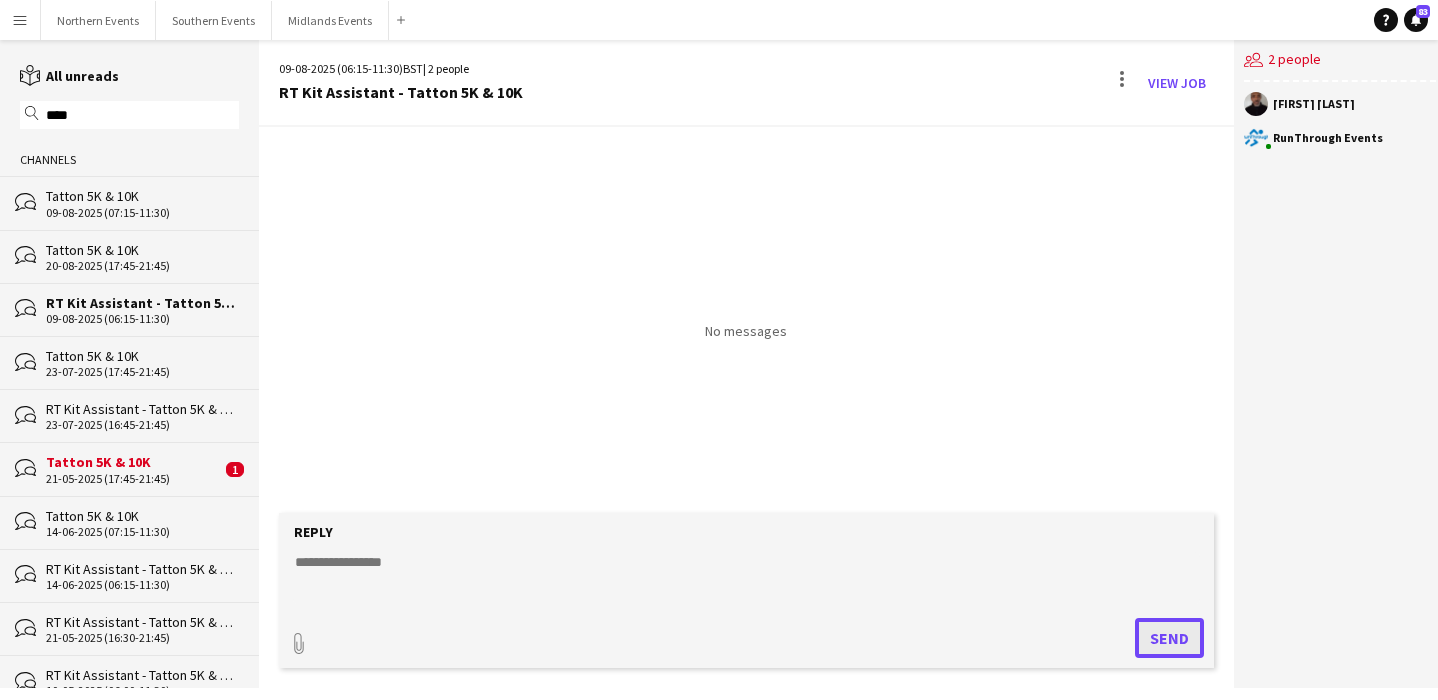 scroll, scrollTop: 0, scrollLeft: 0, axis: both 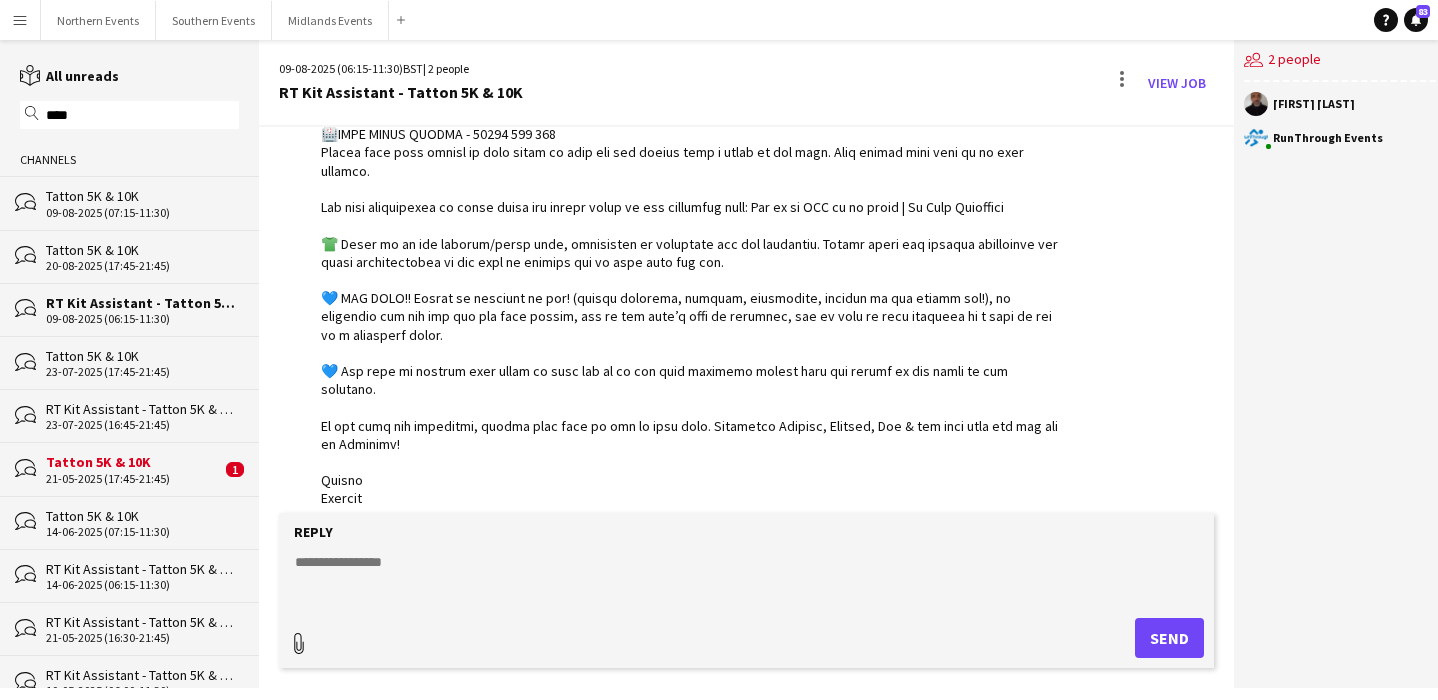click 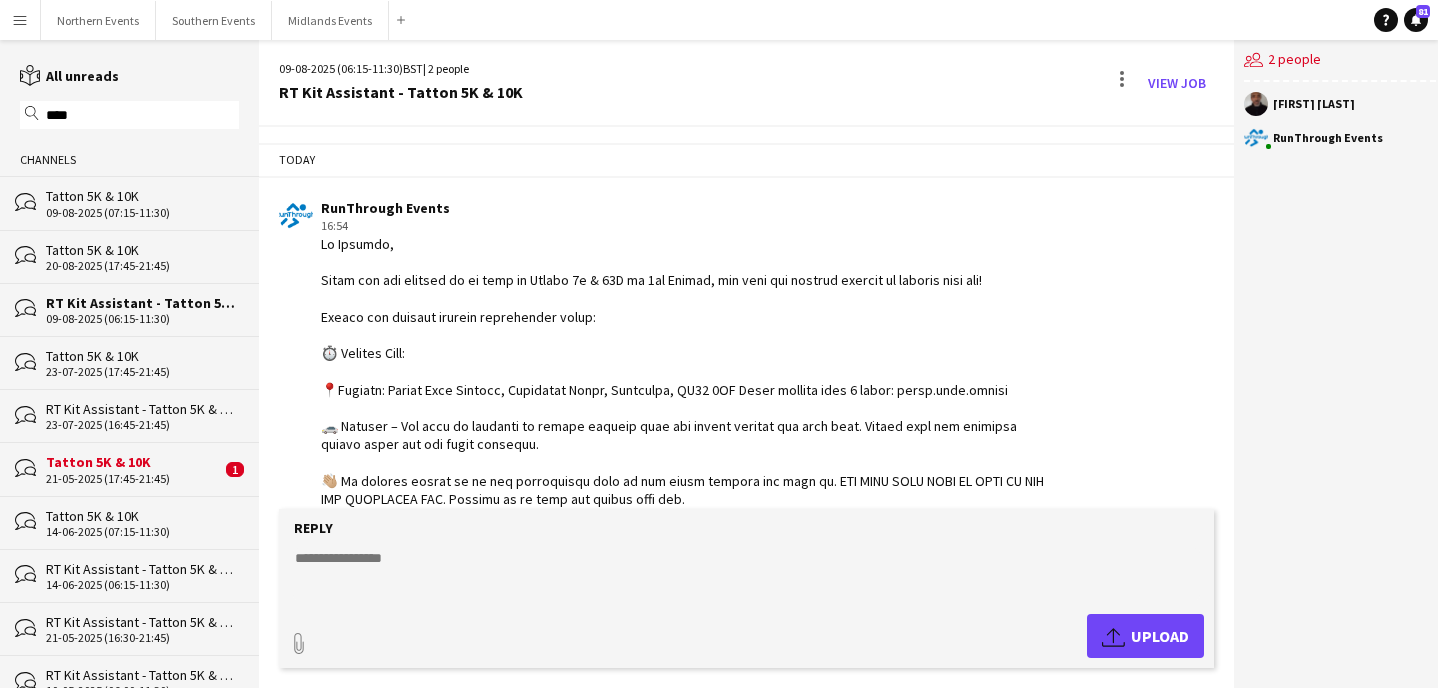 scroll, scrollTop: 497, scrollLeft: 0, axis: vertical 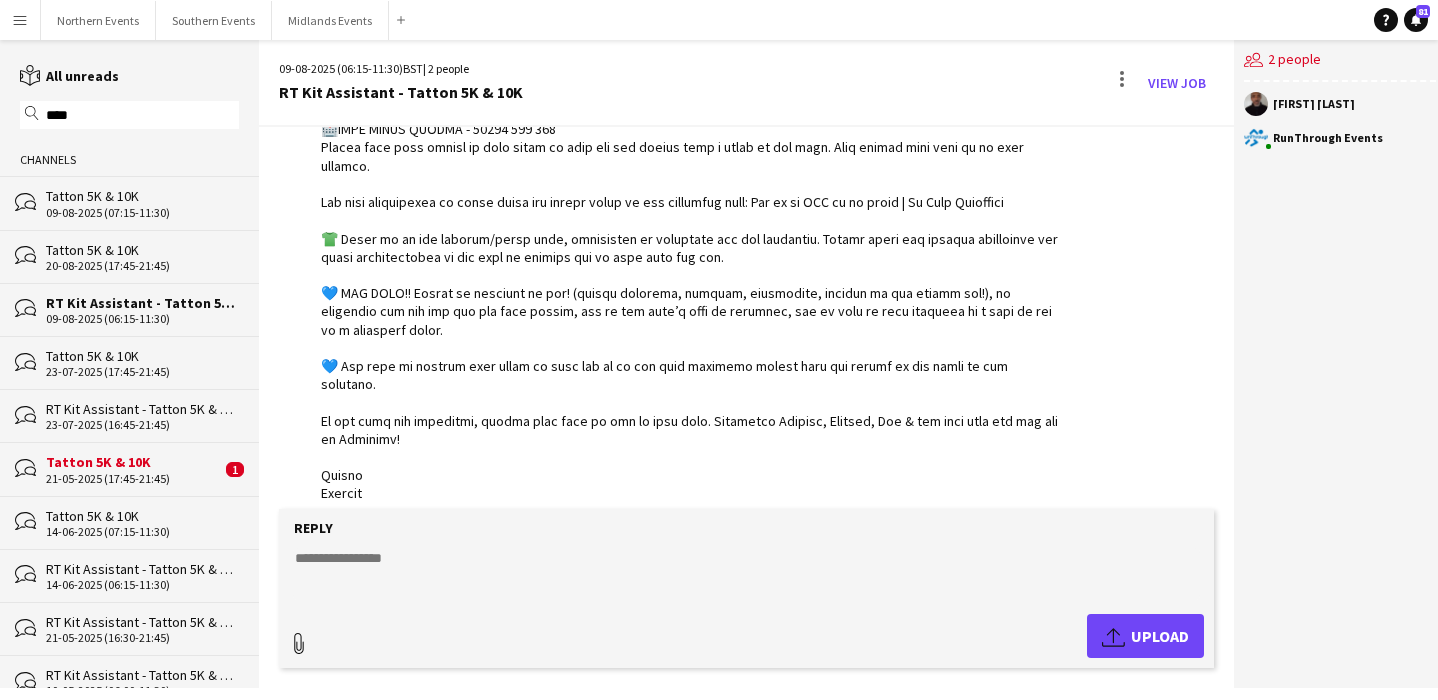click 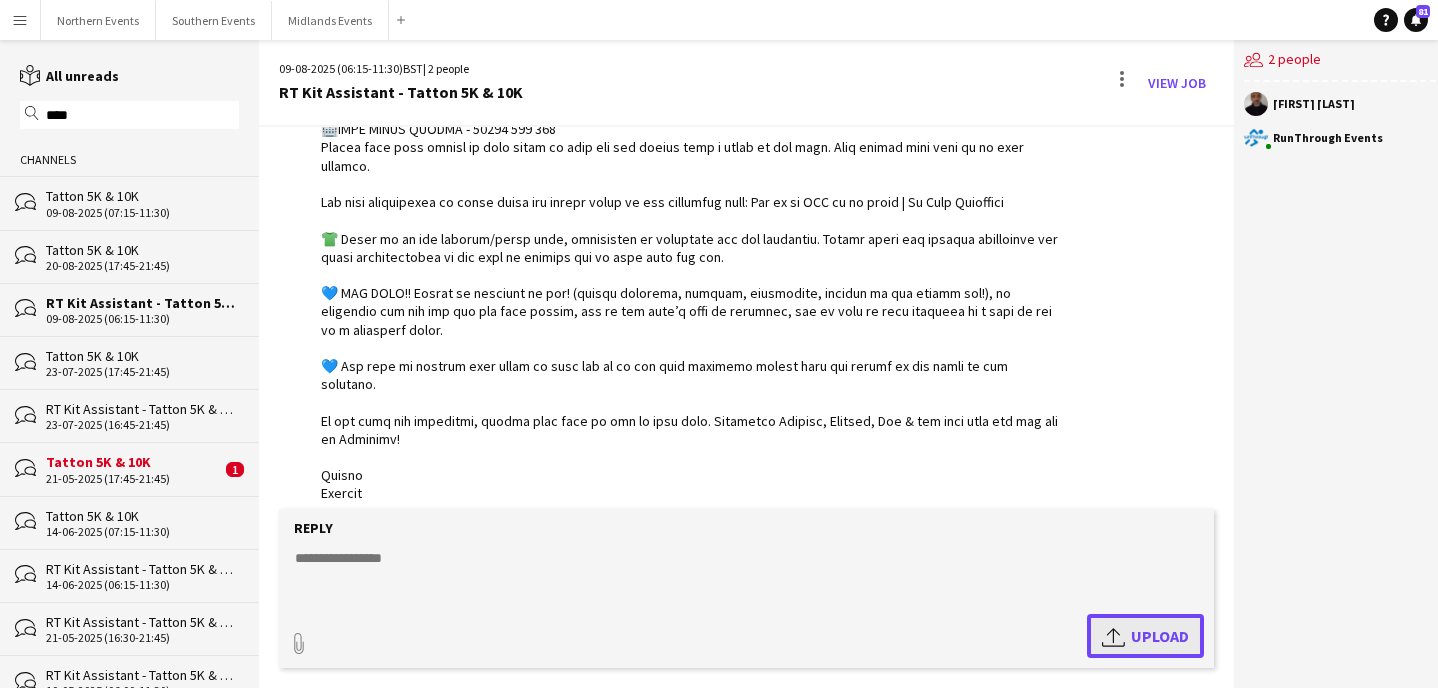click on "Upload
Upload" 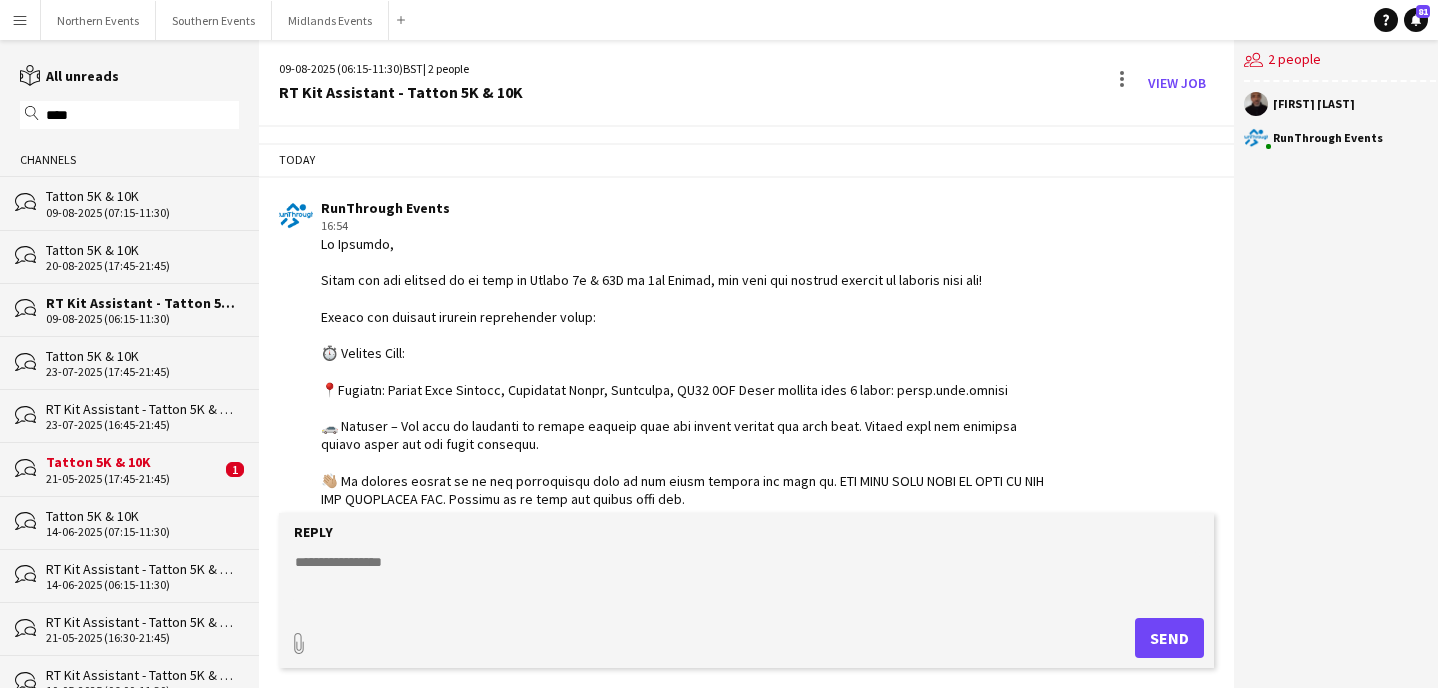 scroll, scrollTop: 683, scrollLeft: 0, axis: vertical 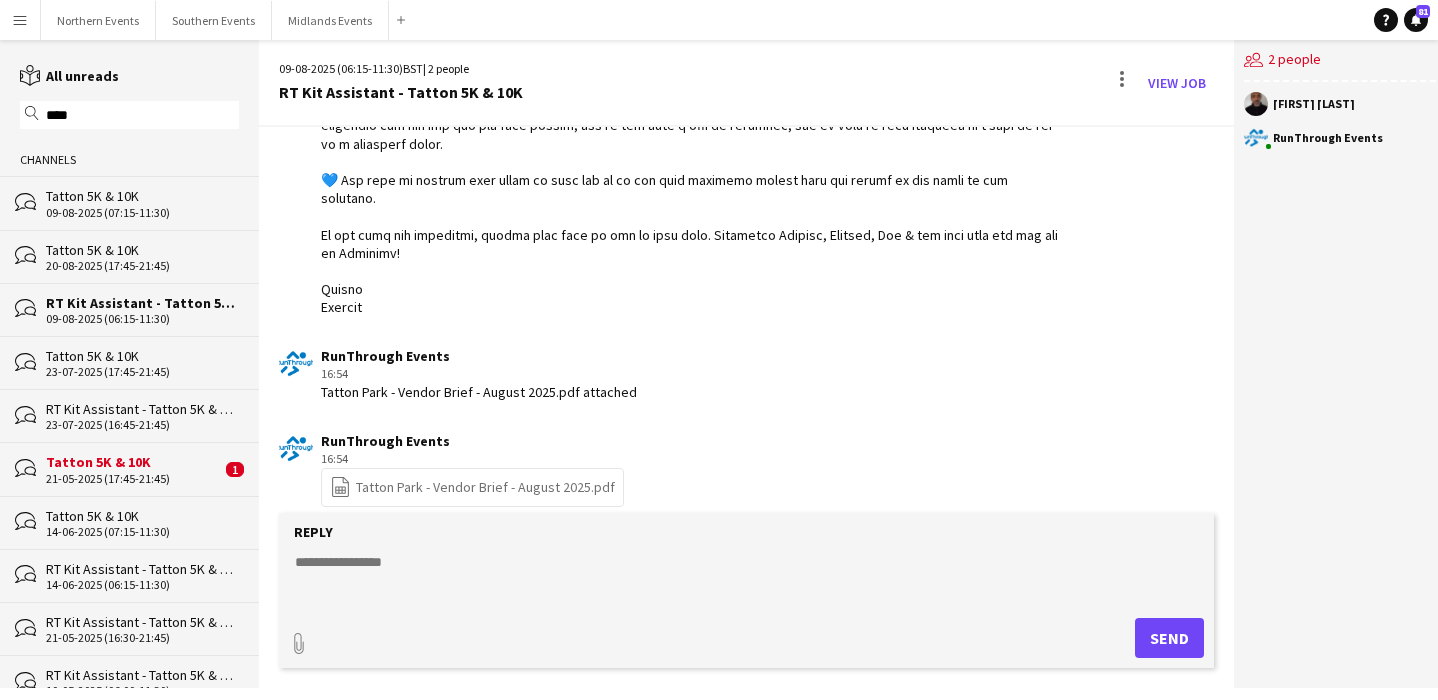 click 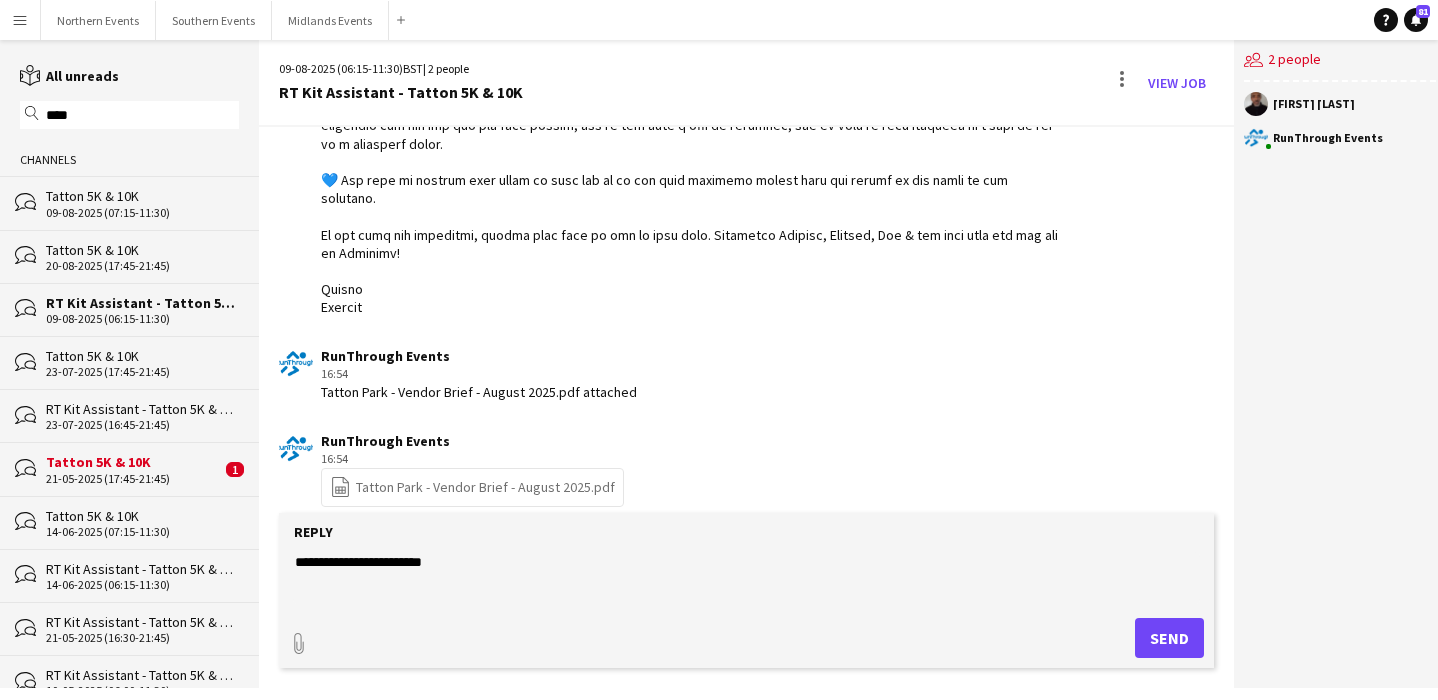 type on "**********" 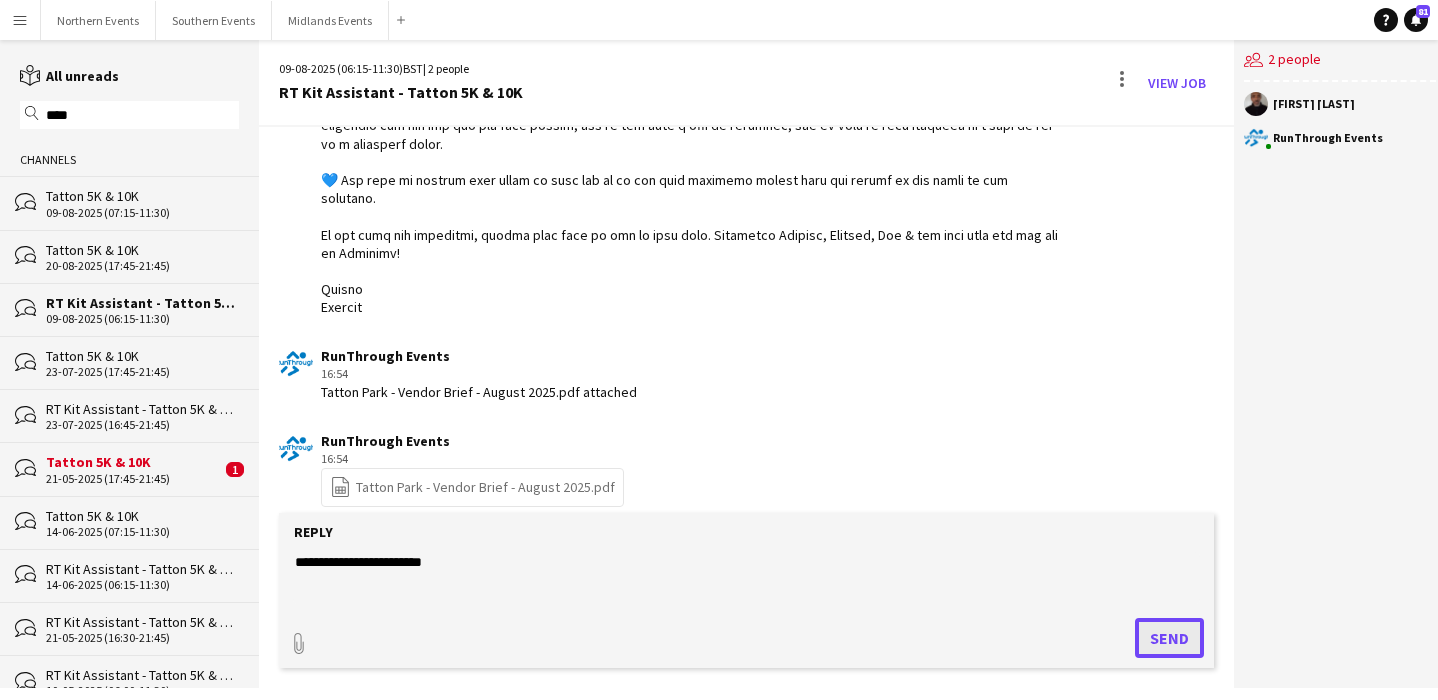 click on "Send" 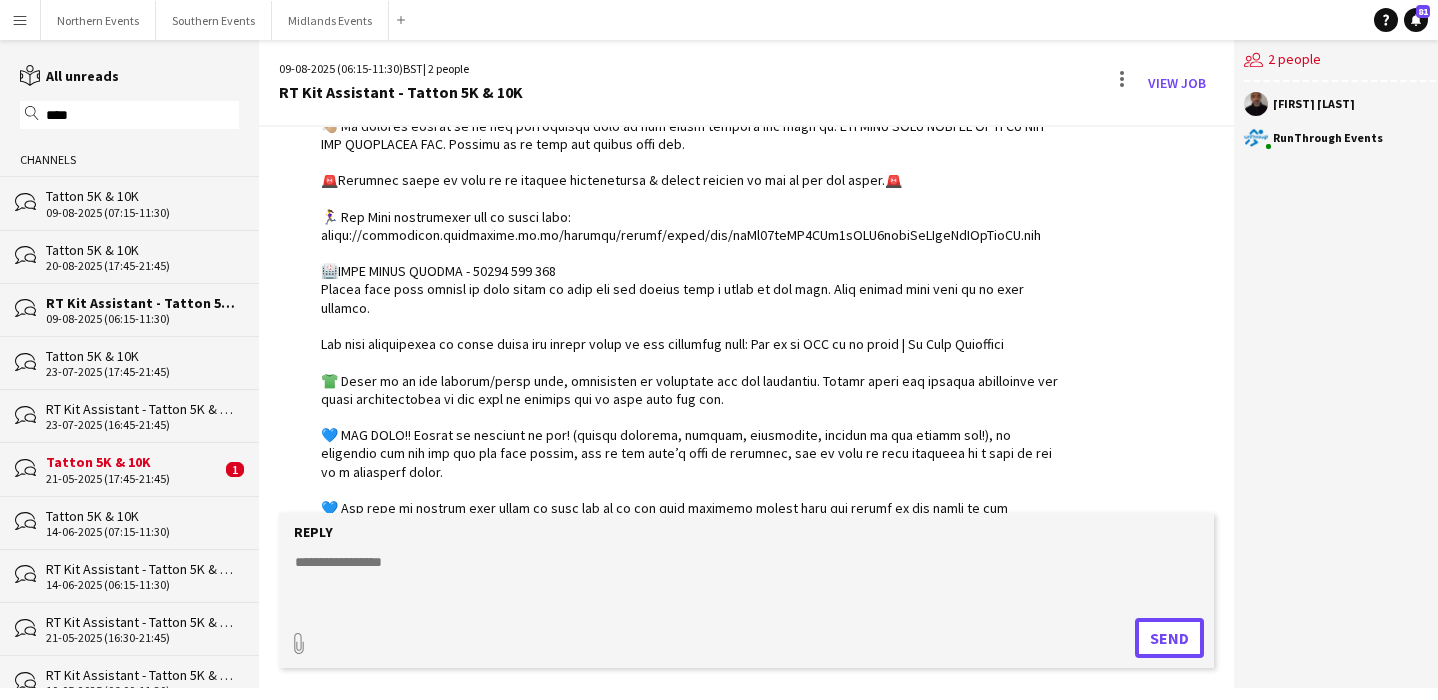 scroll, scrollTop: 768, scrollLeft: 0, axis: vertical 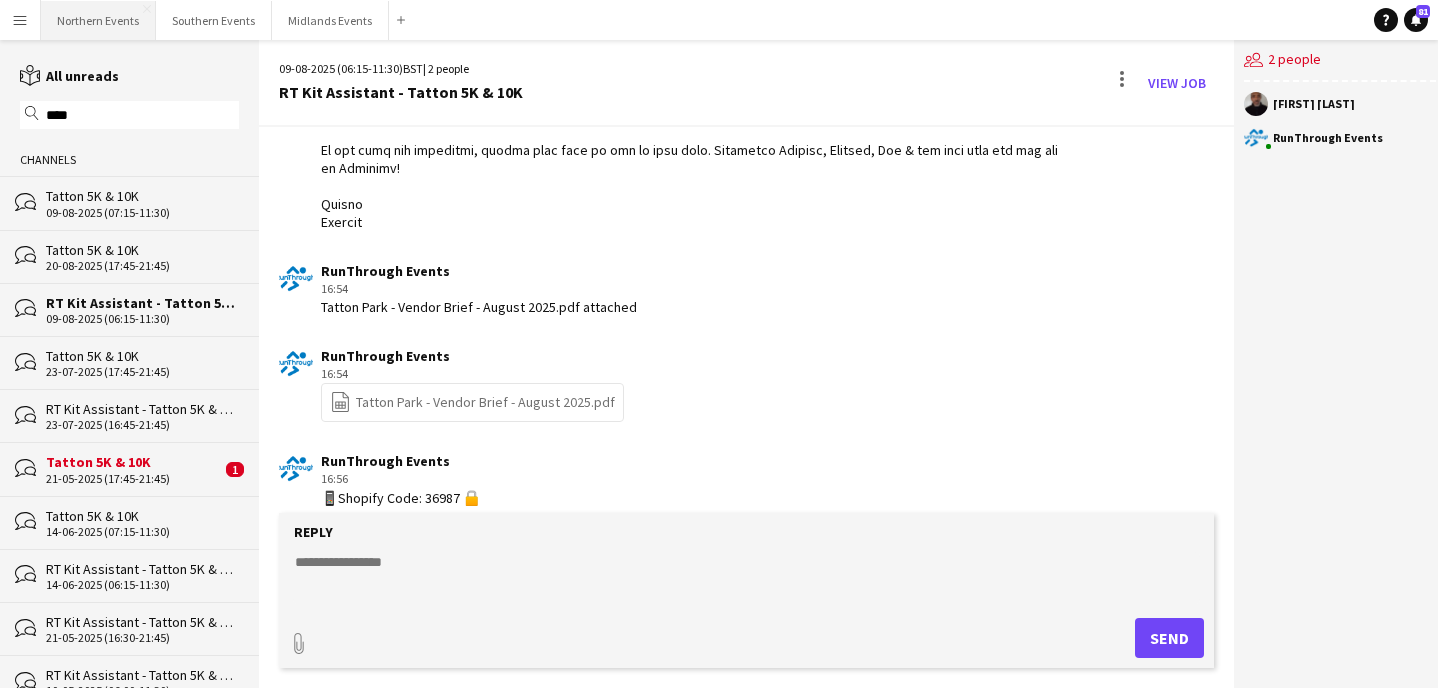 click on "Northern Events
Close" at bounding box center [98, 20] 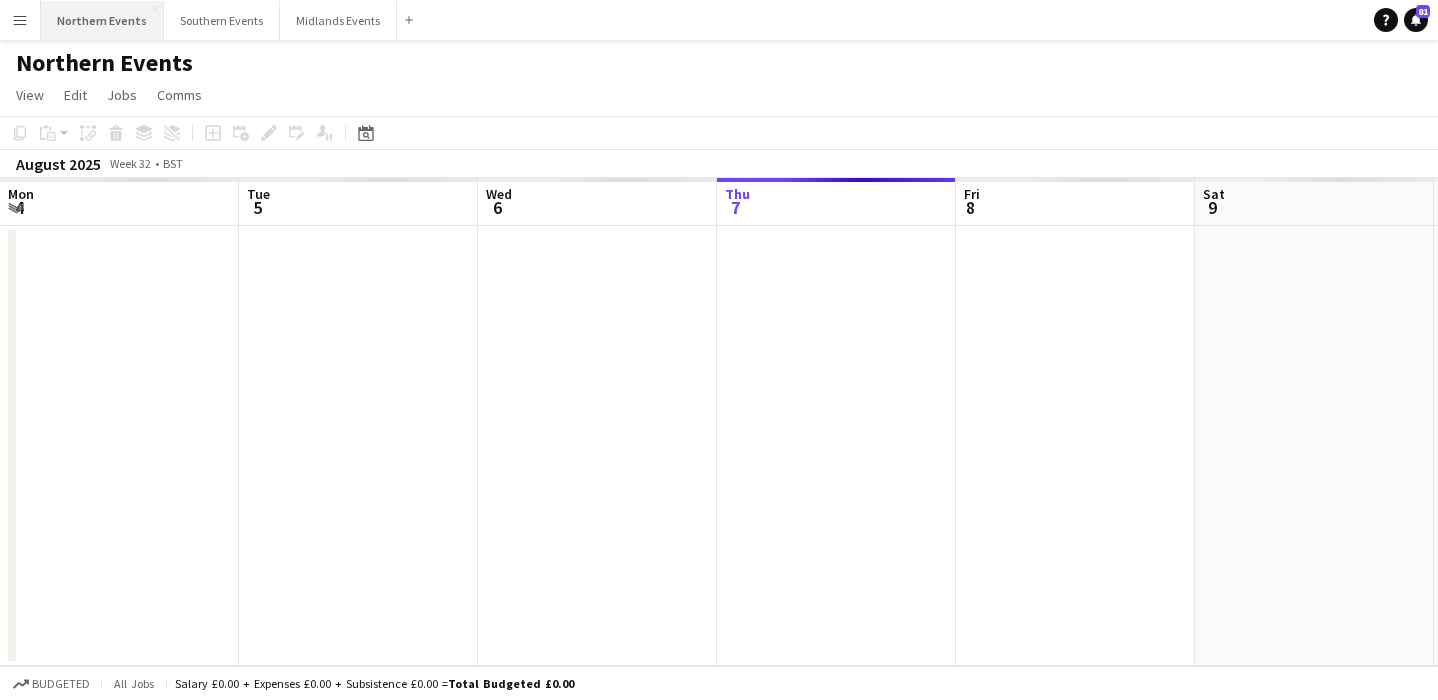 scroll, scrollTop: 0, scrollLeft: 478, axis: horizontal 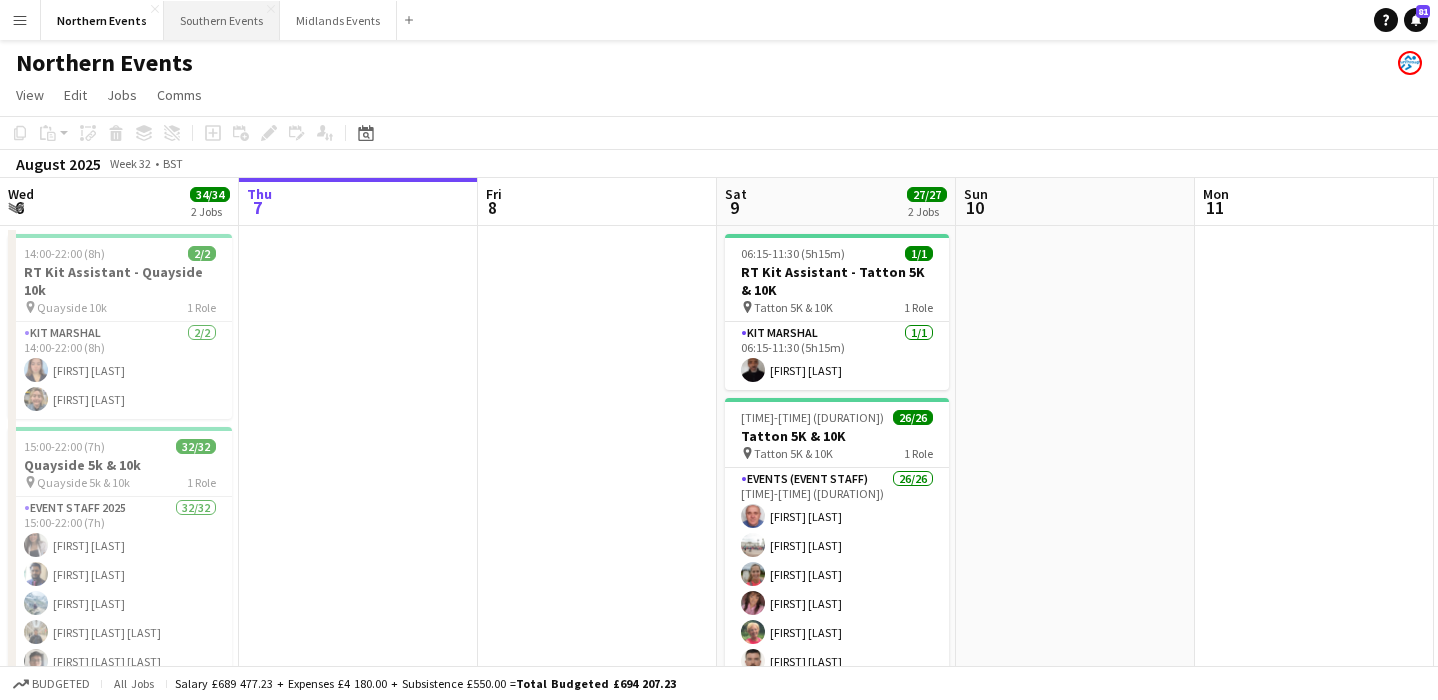 click on "Southern Events
Close" at bounding box center (222, 20) 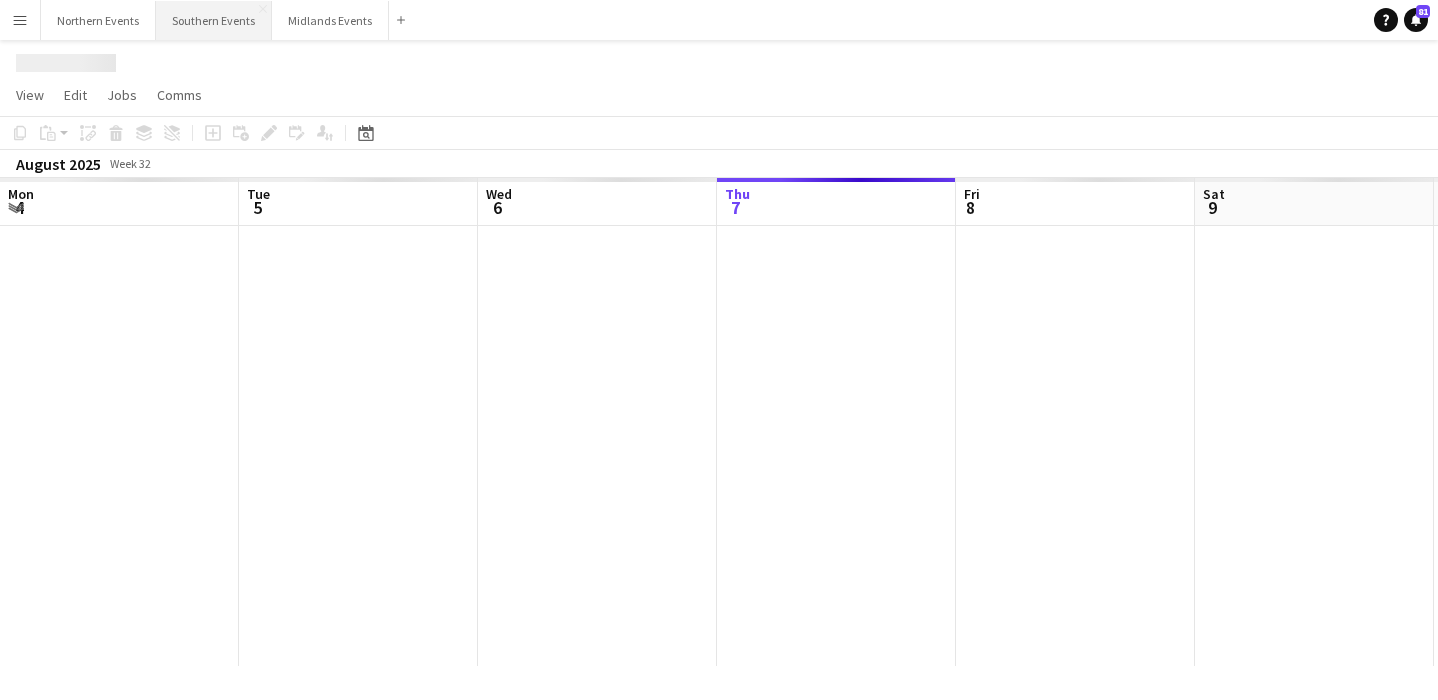 scroll, scrollTop: 0, scrollLeft: 478, axis: horizontal 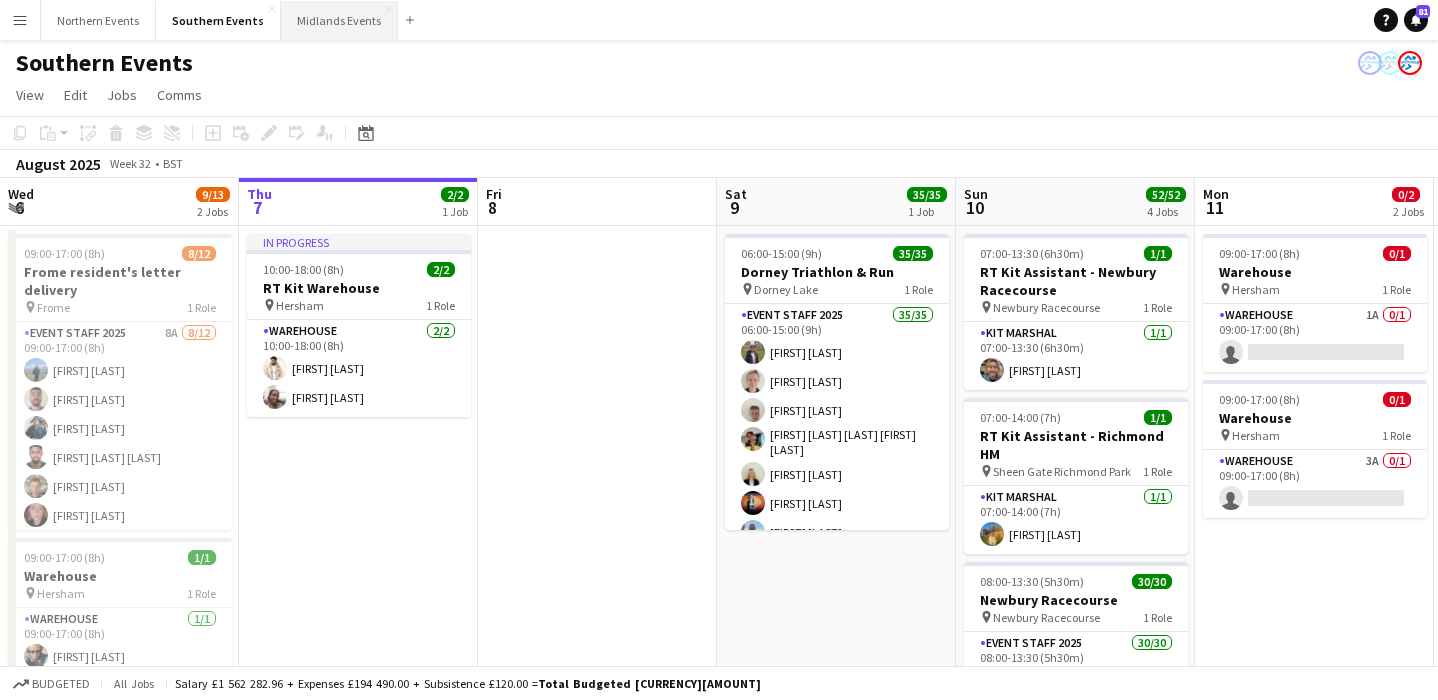 click on "Midlands Events
Close" at bounding box center (339, 20) 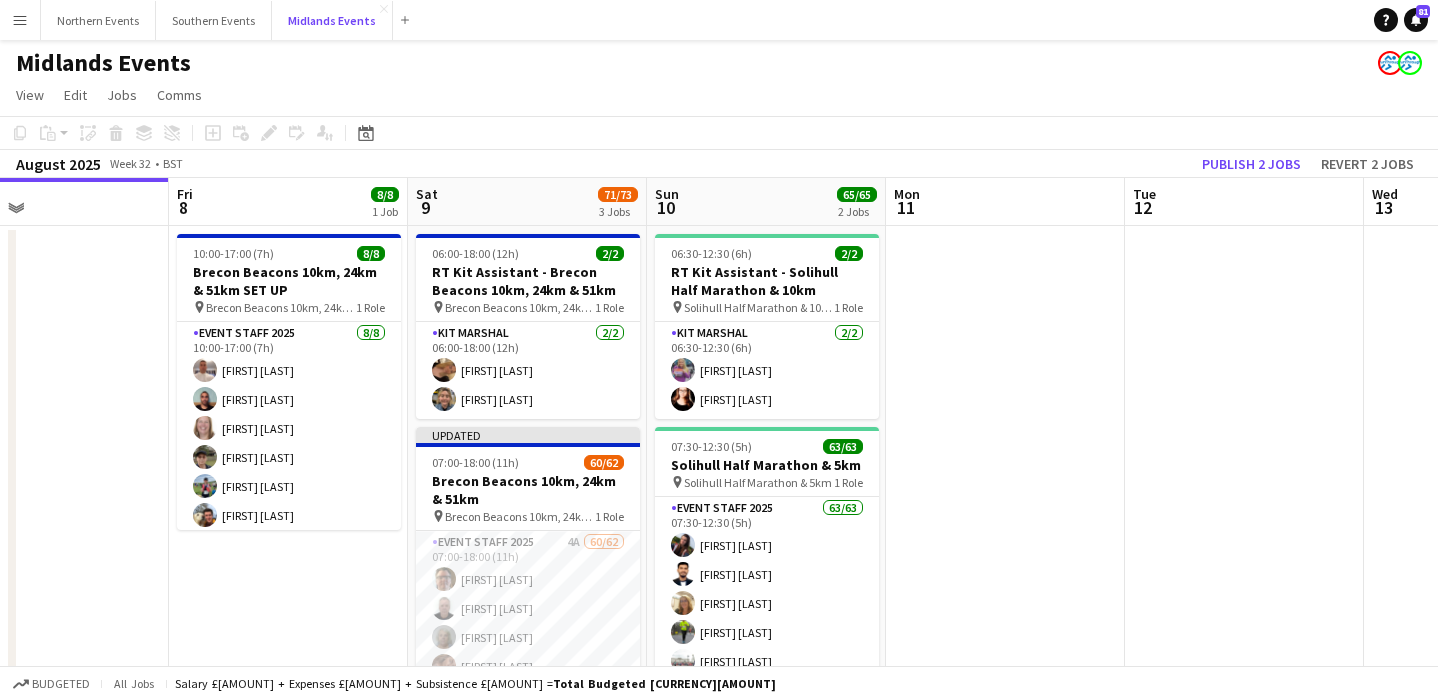 scroll, scrollTop: 0, scrollLeft: 801, axis: horizontal 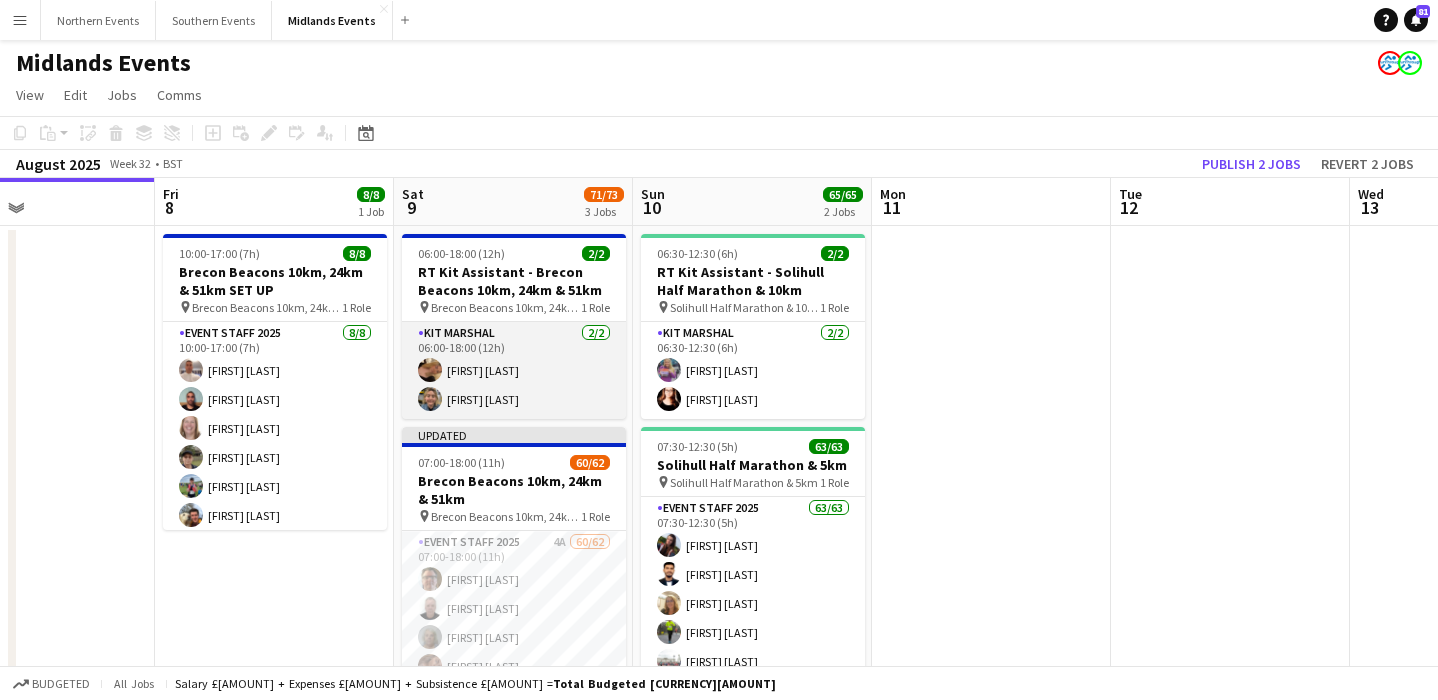 click on "[FIRST] [LAST] [FIRST] [LAST] [TIME] ([DURATION])
[FIRST] [LAST] [FIRST] [LAST]" at bounding box center [514, 370] 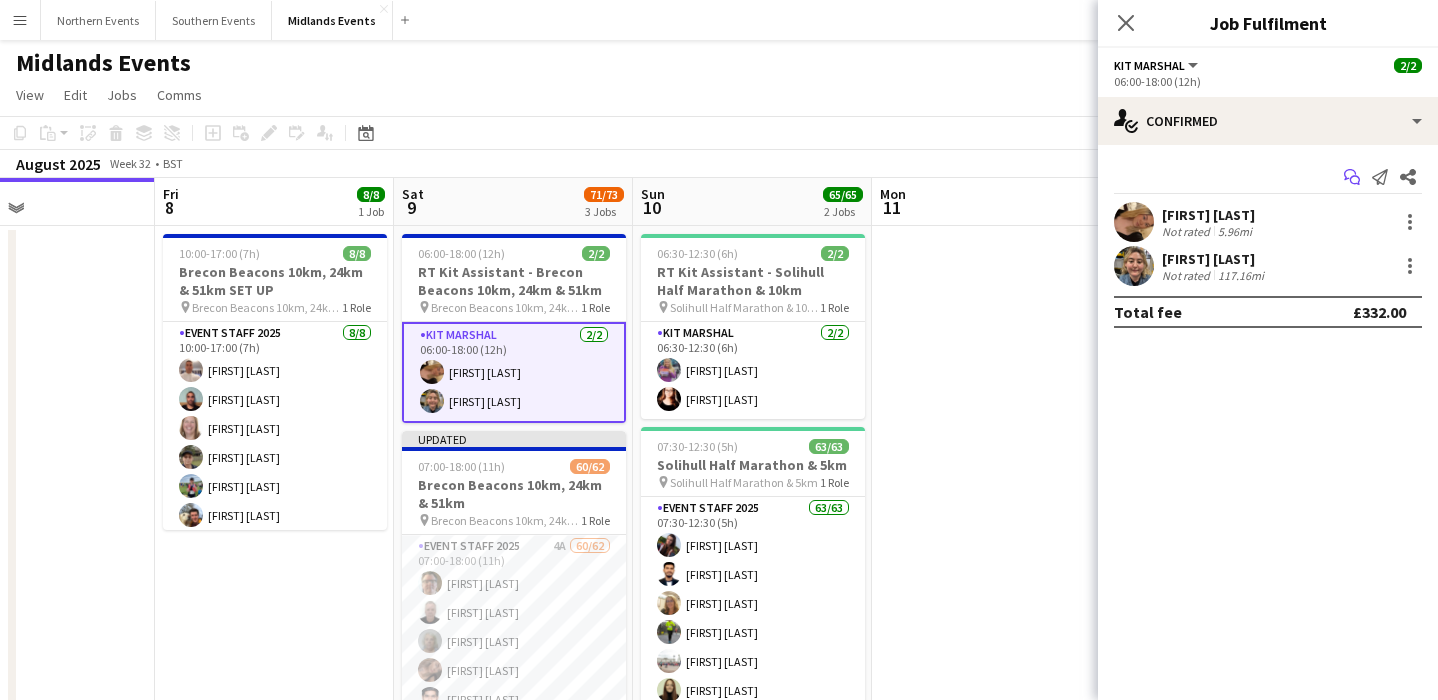 click 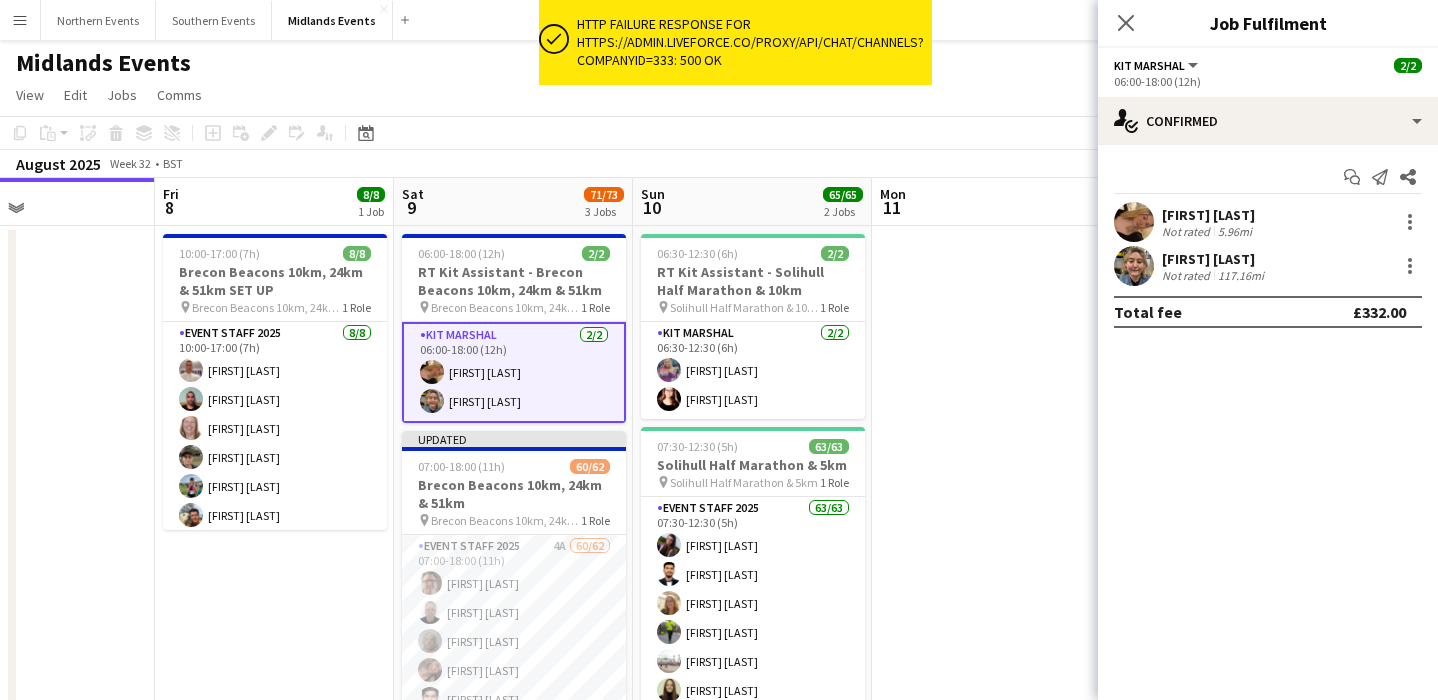 click on "Menu" at bounding box center (20, 20) 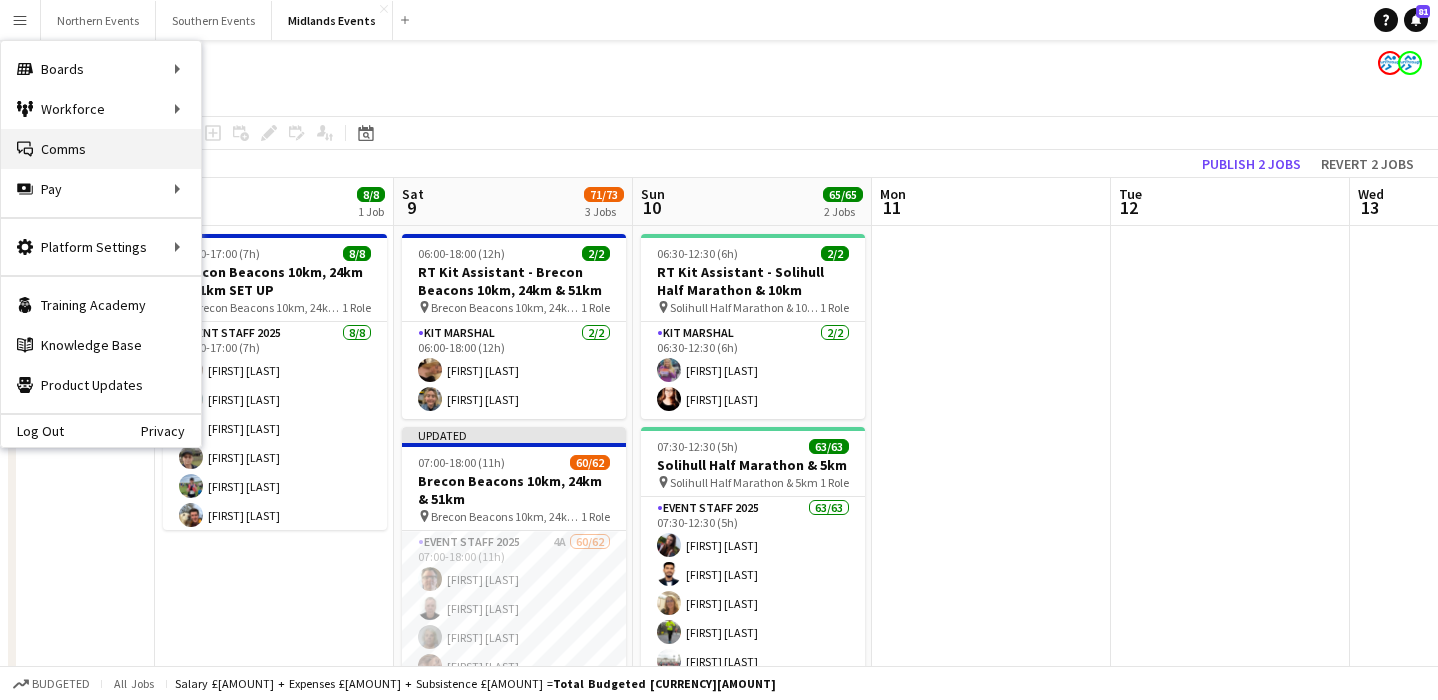 click on "Comms
Comms" at bounding box center [101, 149] 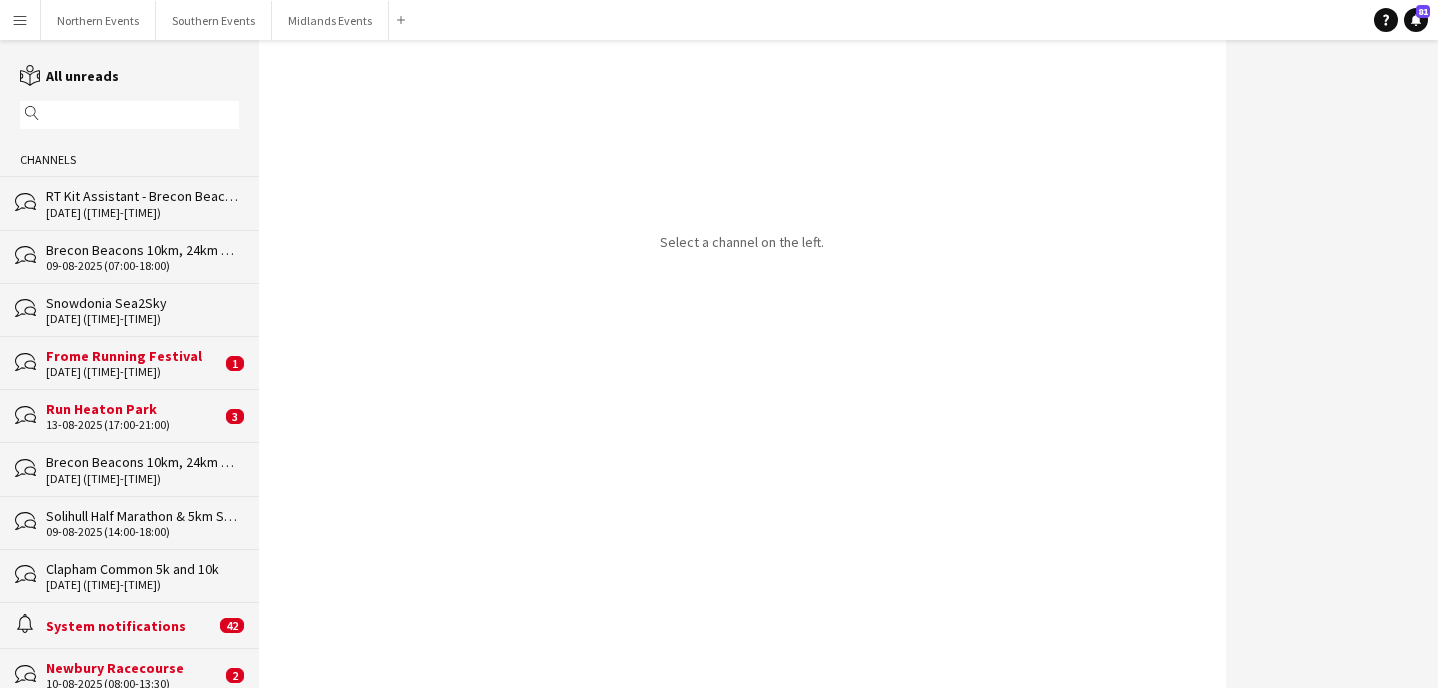 click on "magnifier" 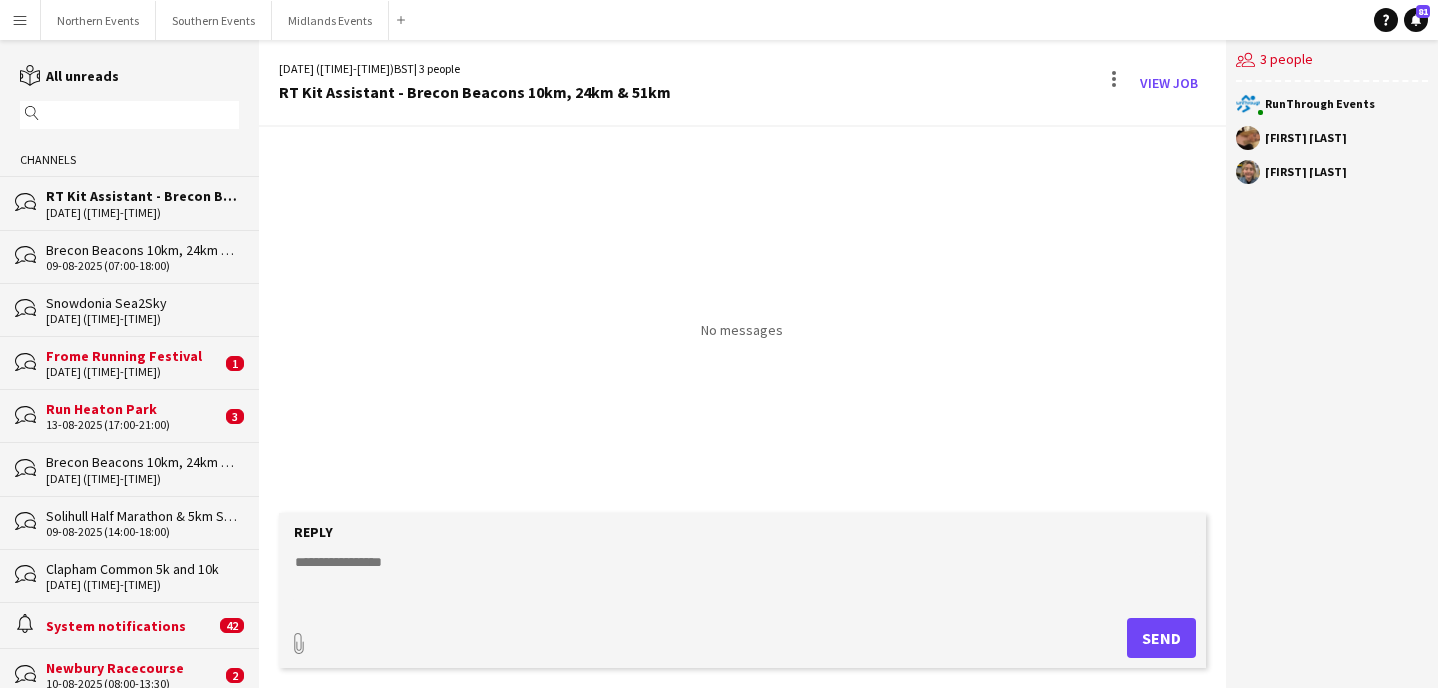 click on "09-08-2025 (07:00-18:00)" 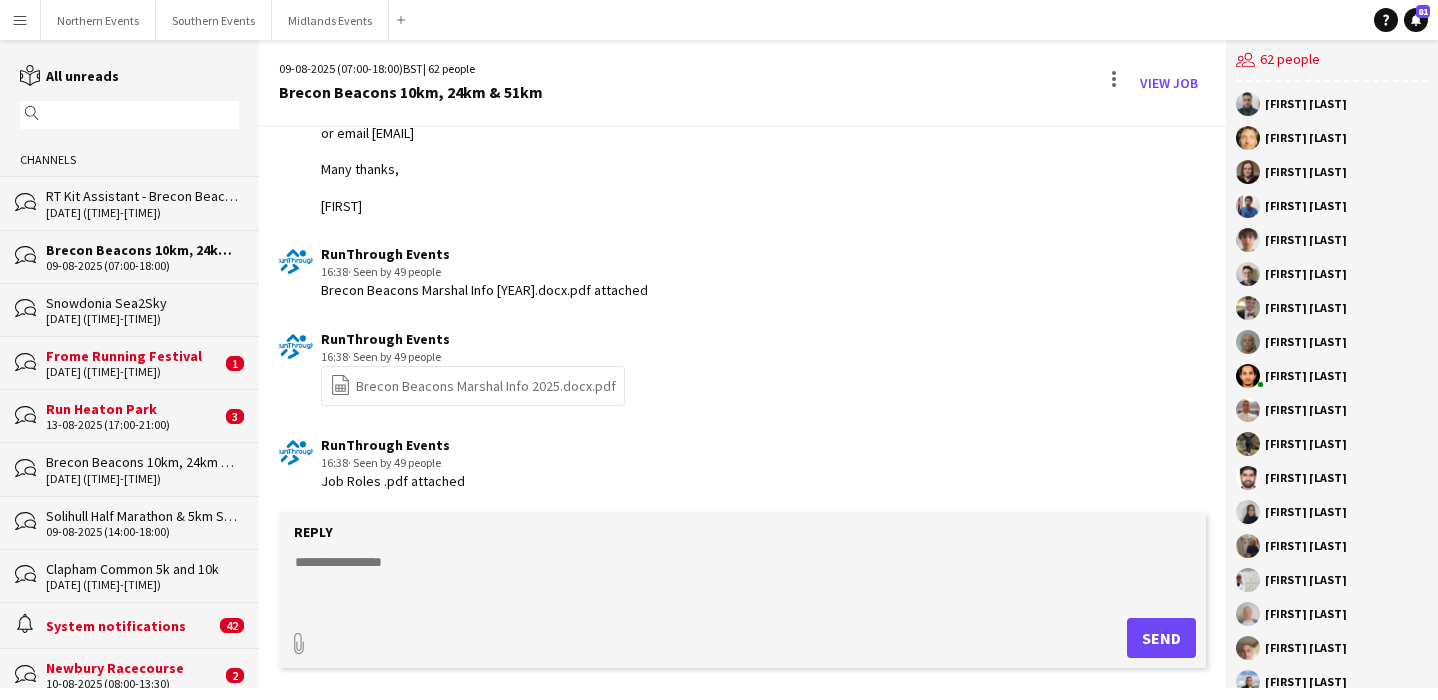 scroll, scrollTop: 9969, scrollLeft: 0, axis: vertical 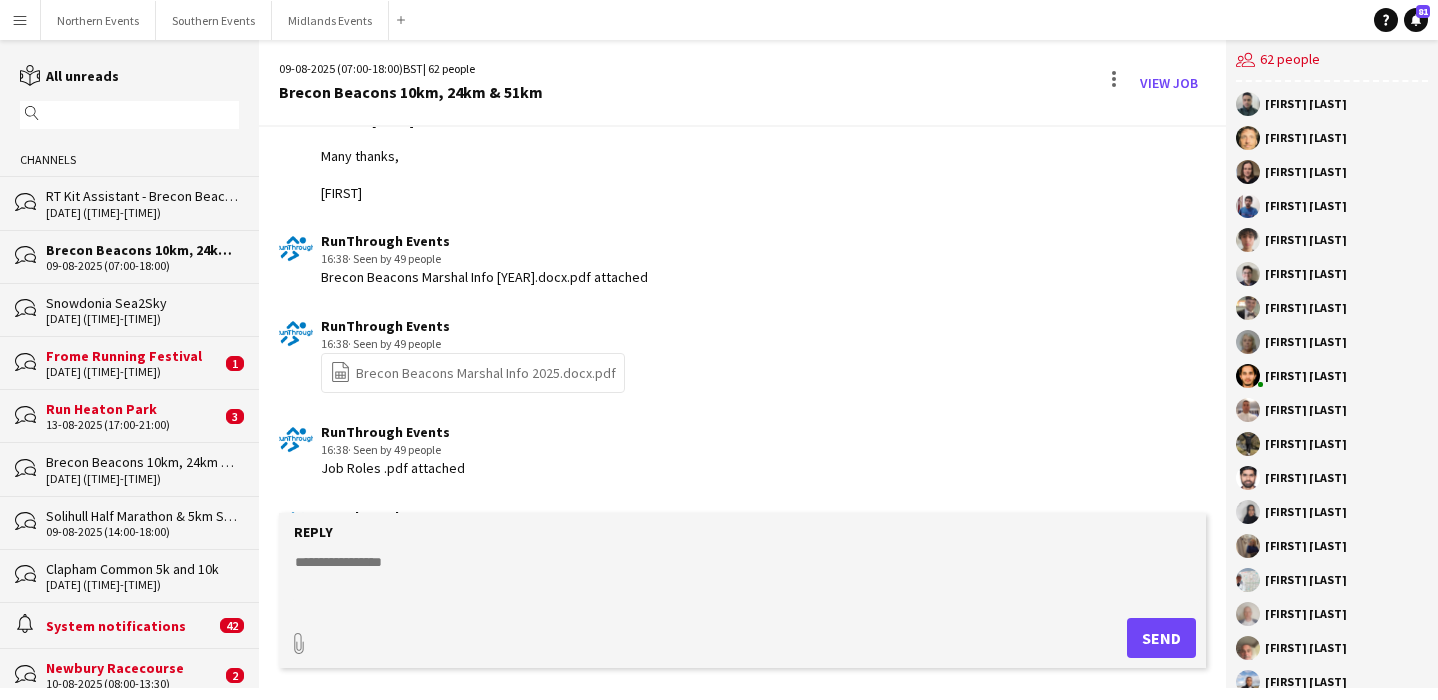 click on "file-spreadsheet
Brecon Beacons Marshal Info 2025.docx.pdf" 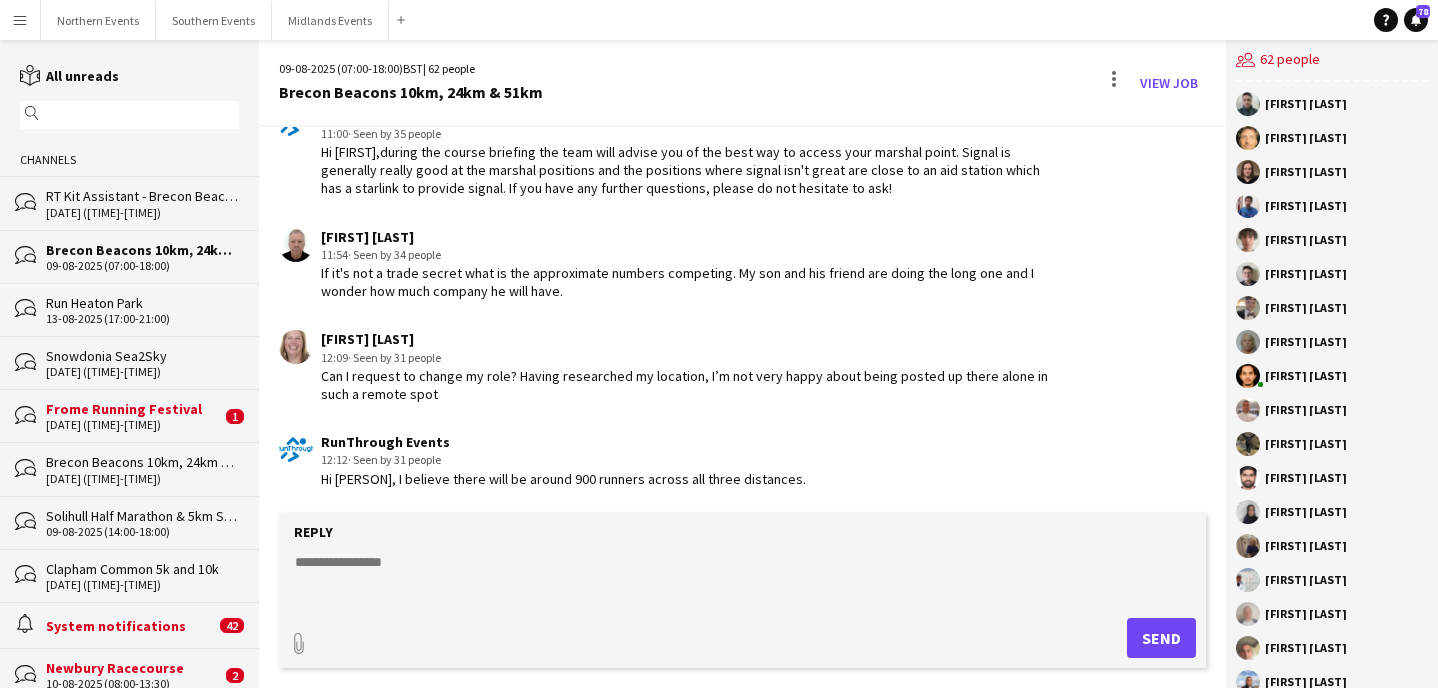 scroll, scrollTop: 15357, scrollLeft: 0, axis: vertical 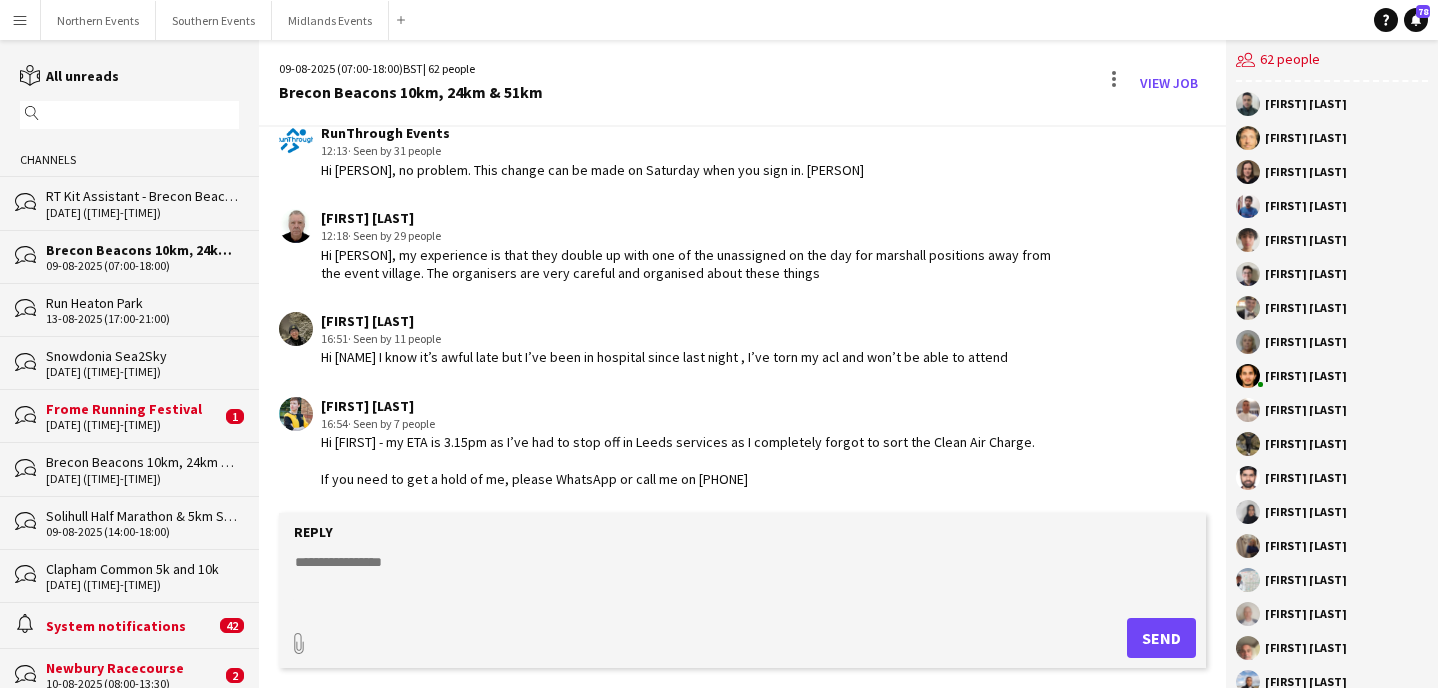 click on "RT Kit Assistant - Brecon Beacons 10km, 24km & 51km" 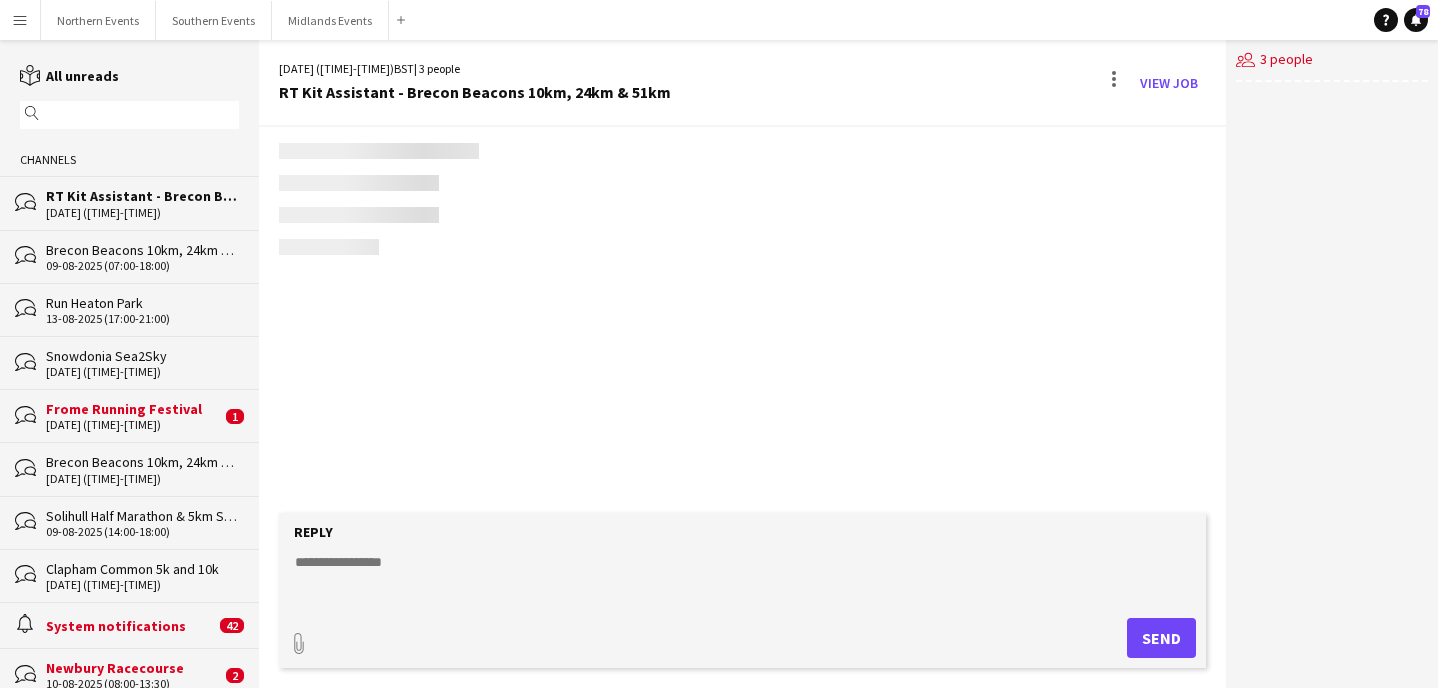 scroll, scrollTop: 0, scrollLeft: 0, axis: both 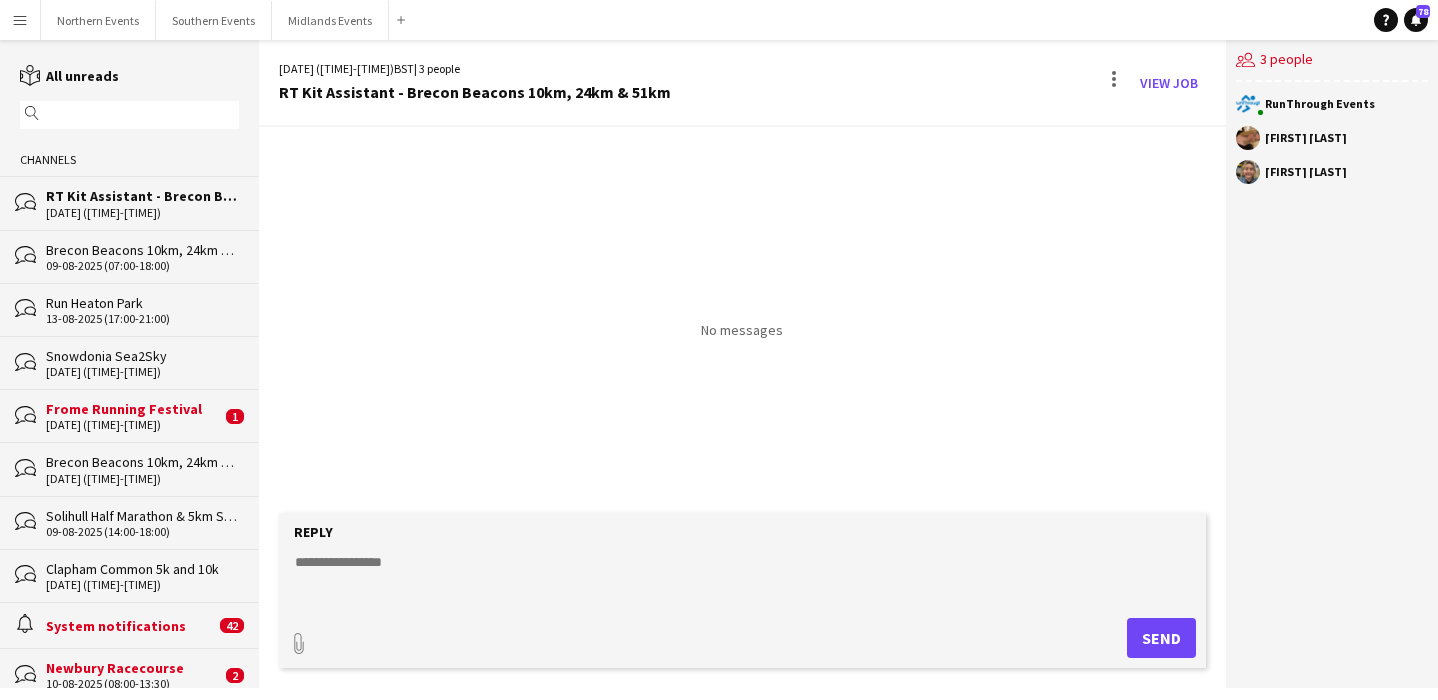 click 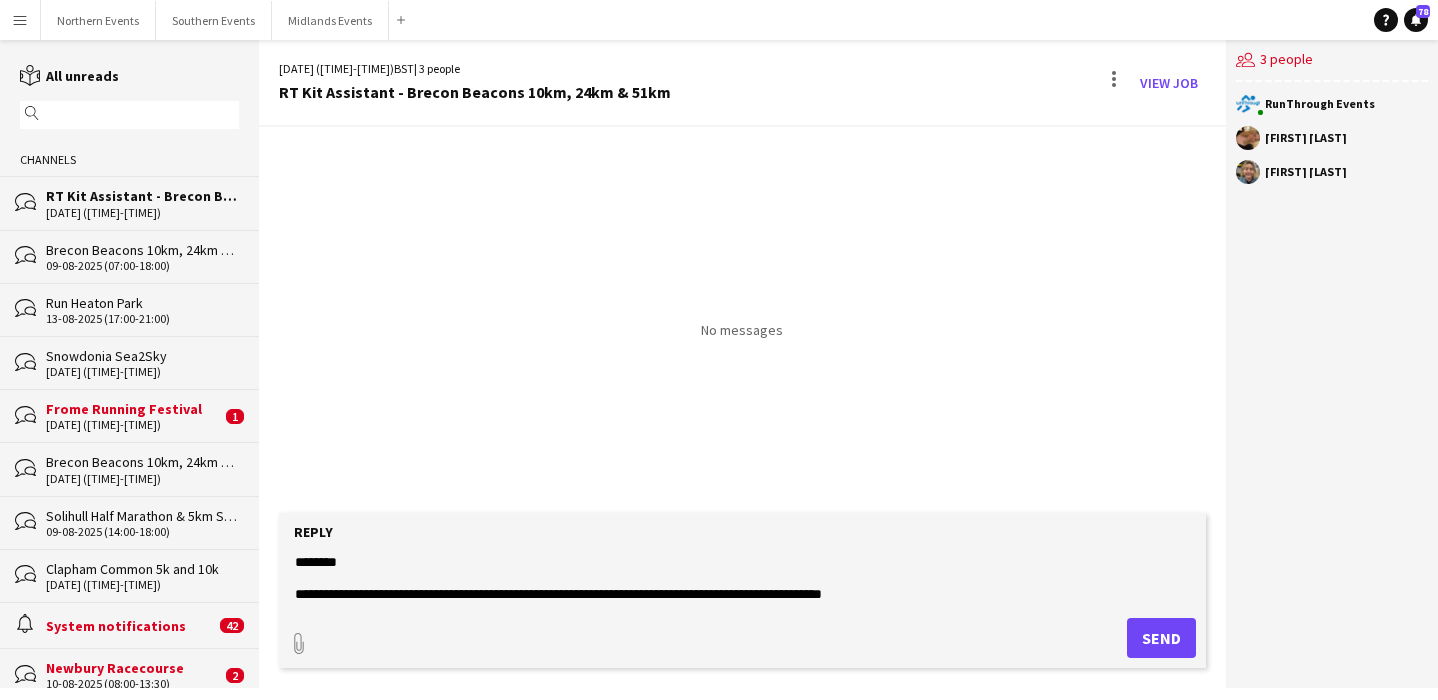 scroll, scrollTop: 723, scrollLeft: 0, axis: vertical 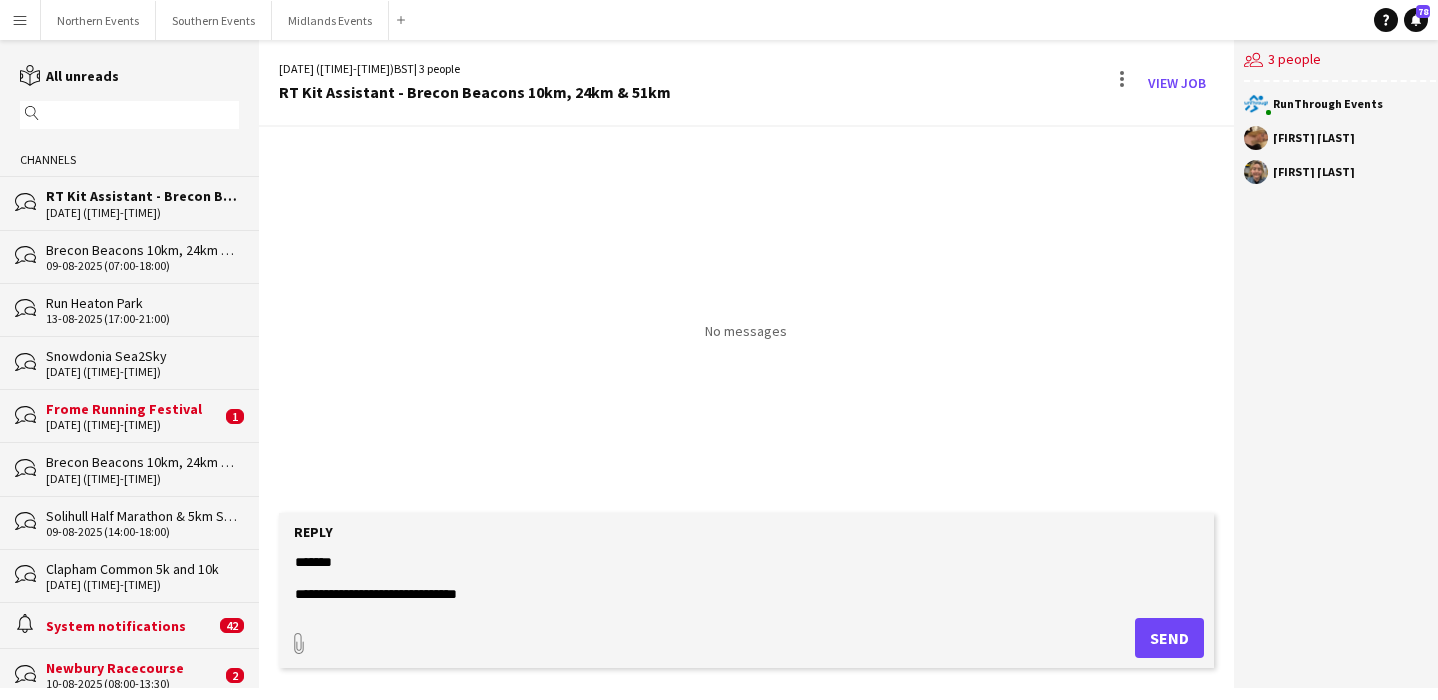 click 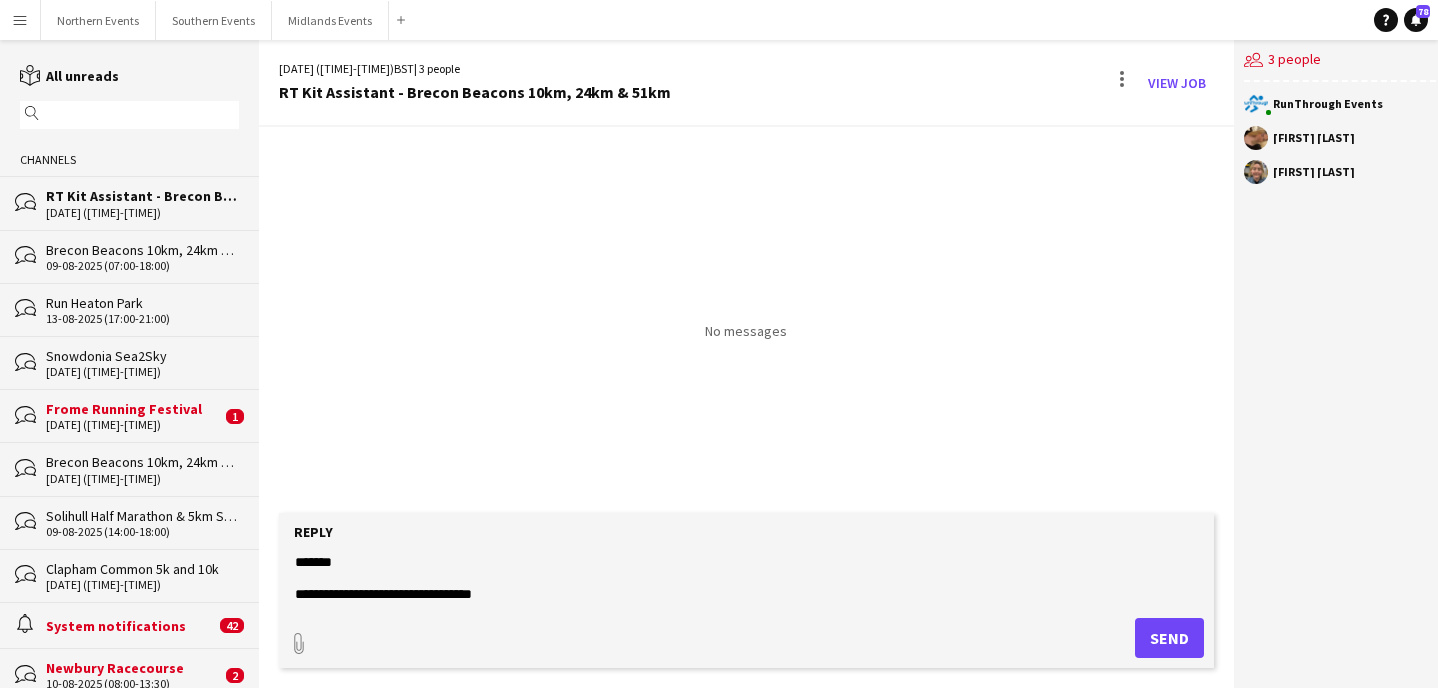 click 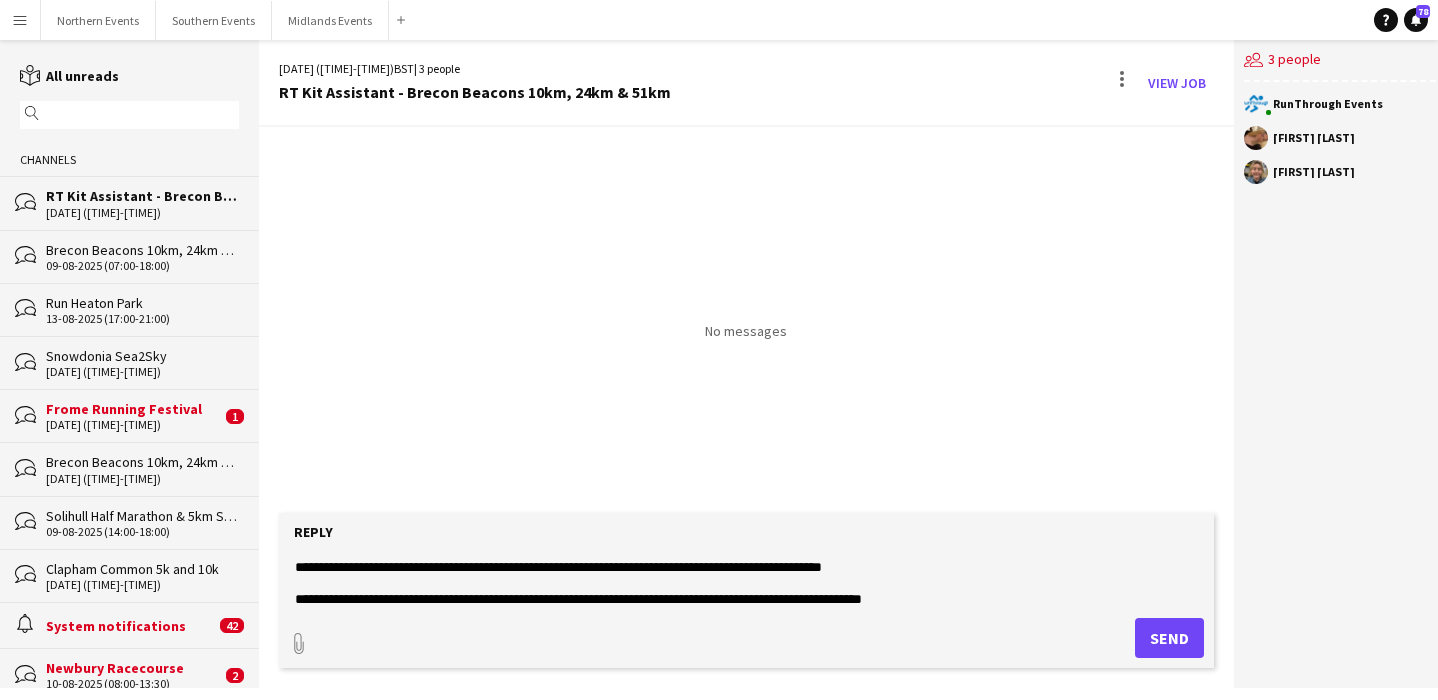 scroll, scrollTop: 0, scrollLeft: 0, axis: both 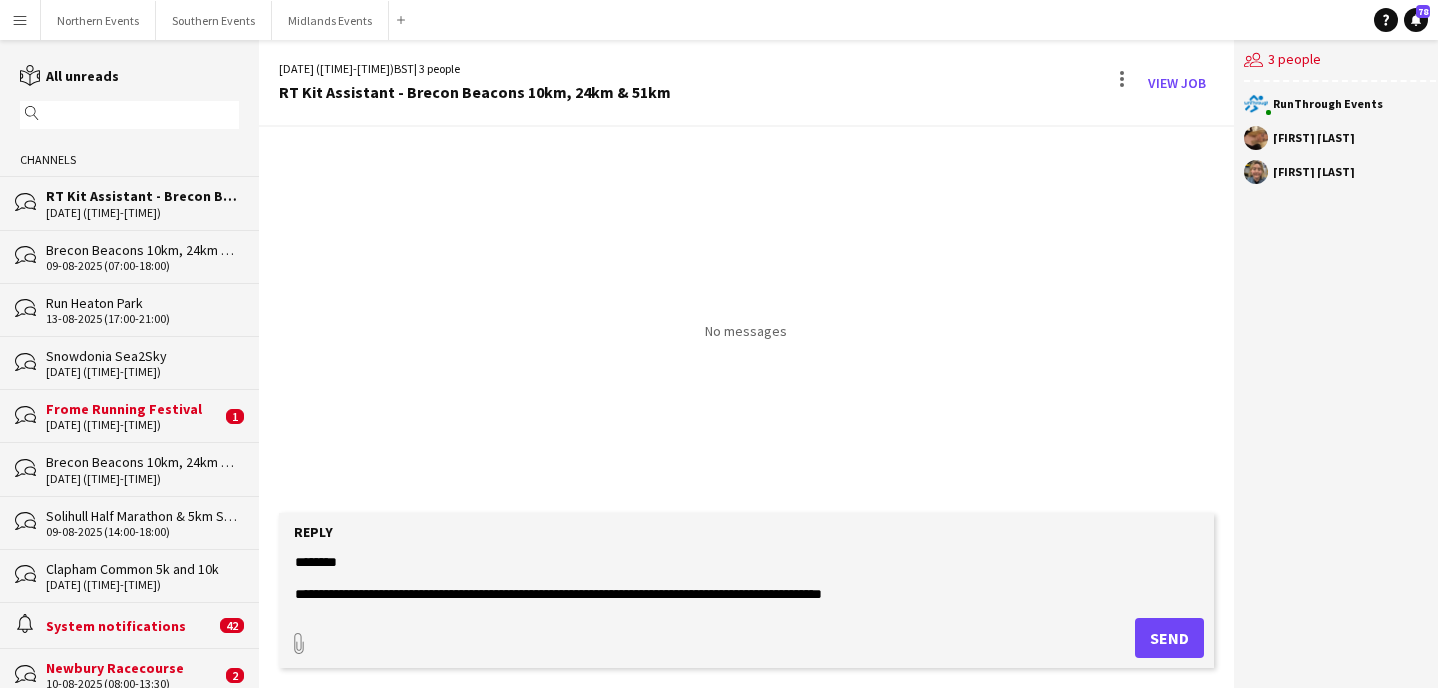 click 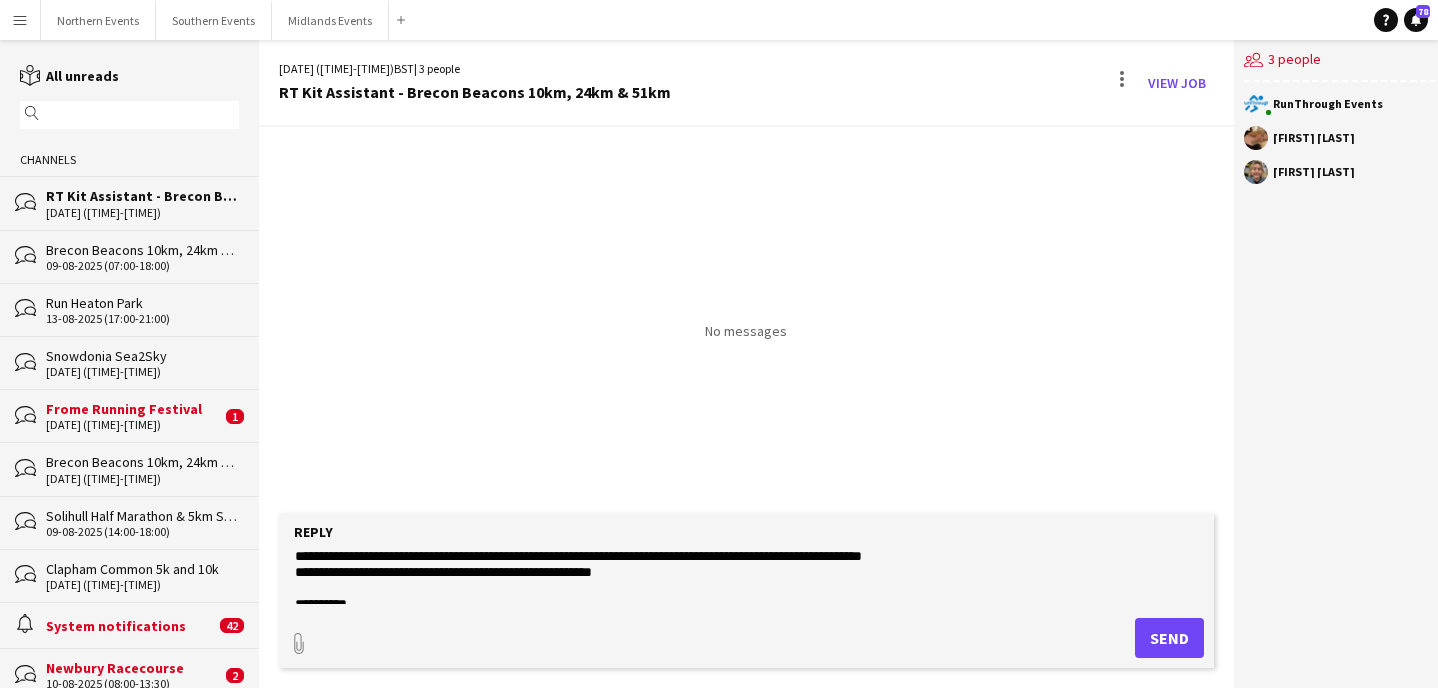 scroll, scrollTop: 67, scrollLeft: 0, axis: vertical 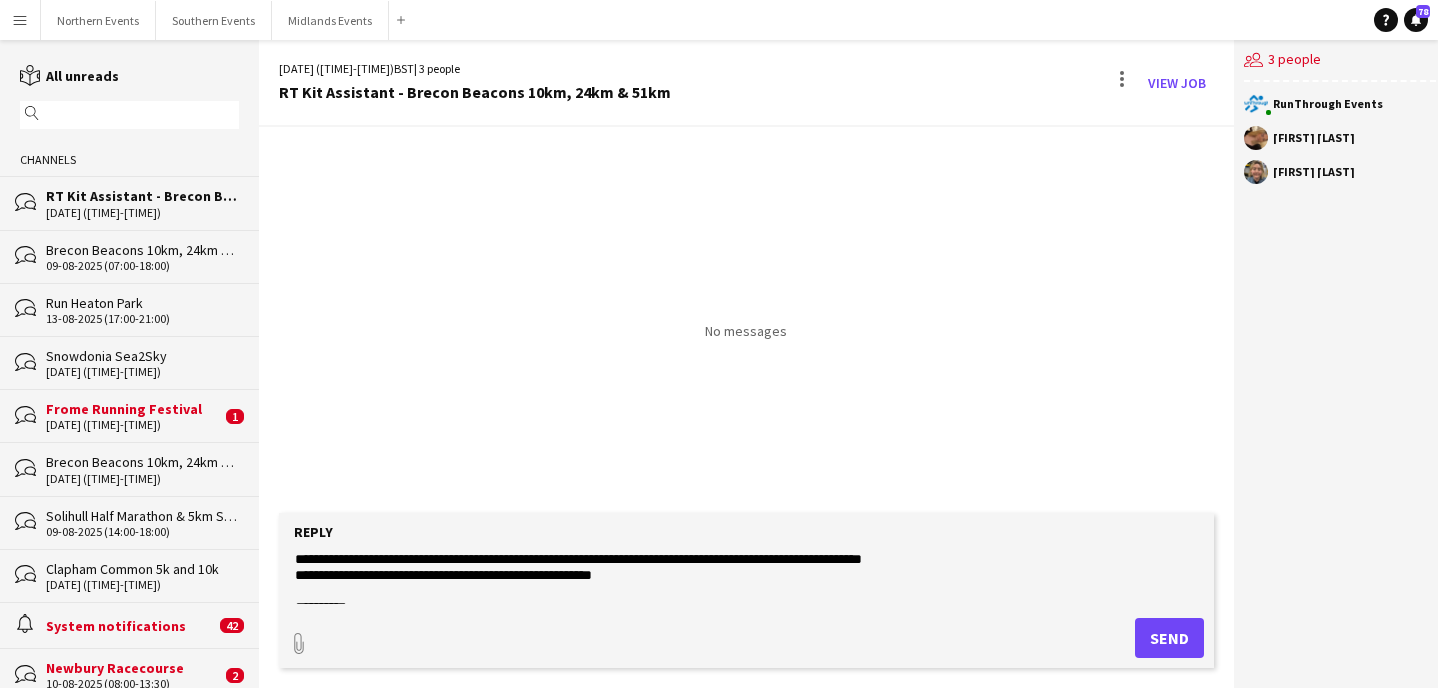 click 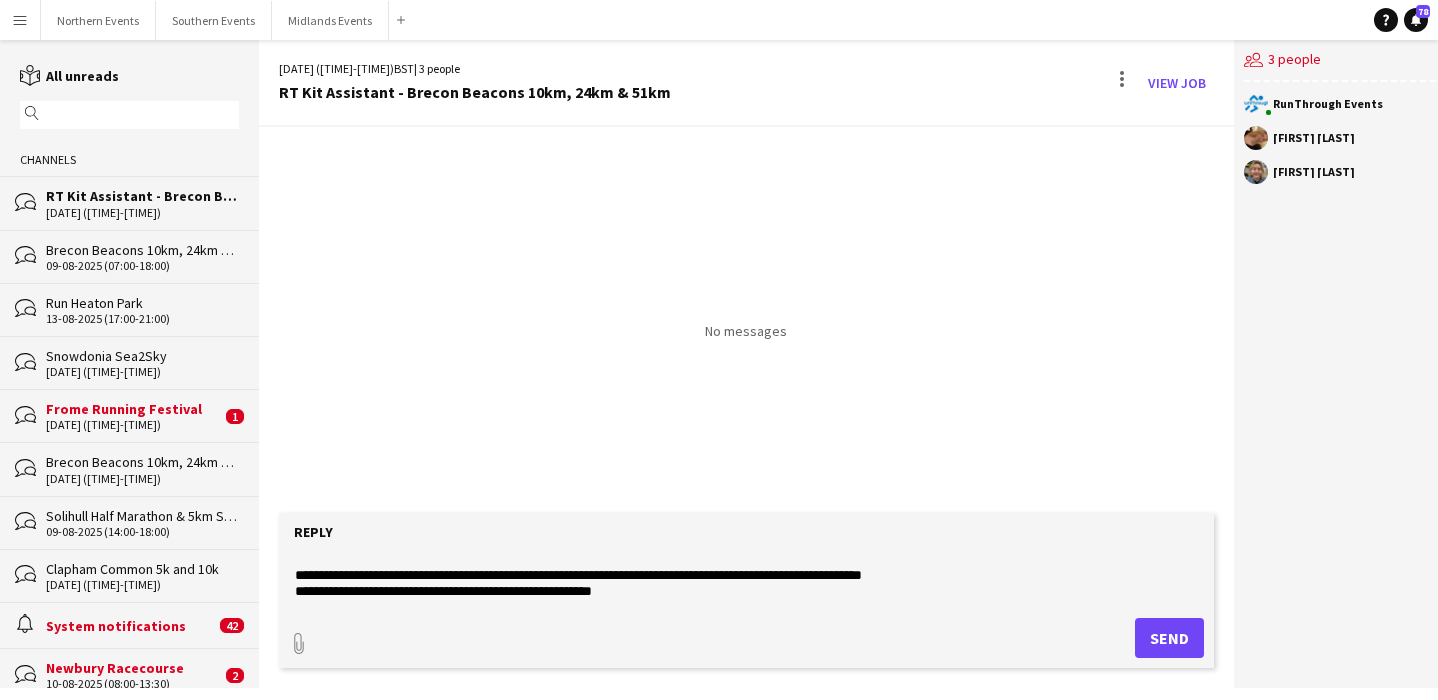 scroll, scrollTop: 0, scrollLeft: 0, axis: both 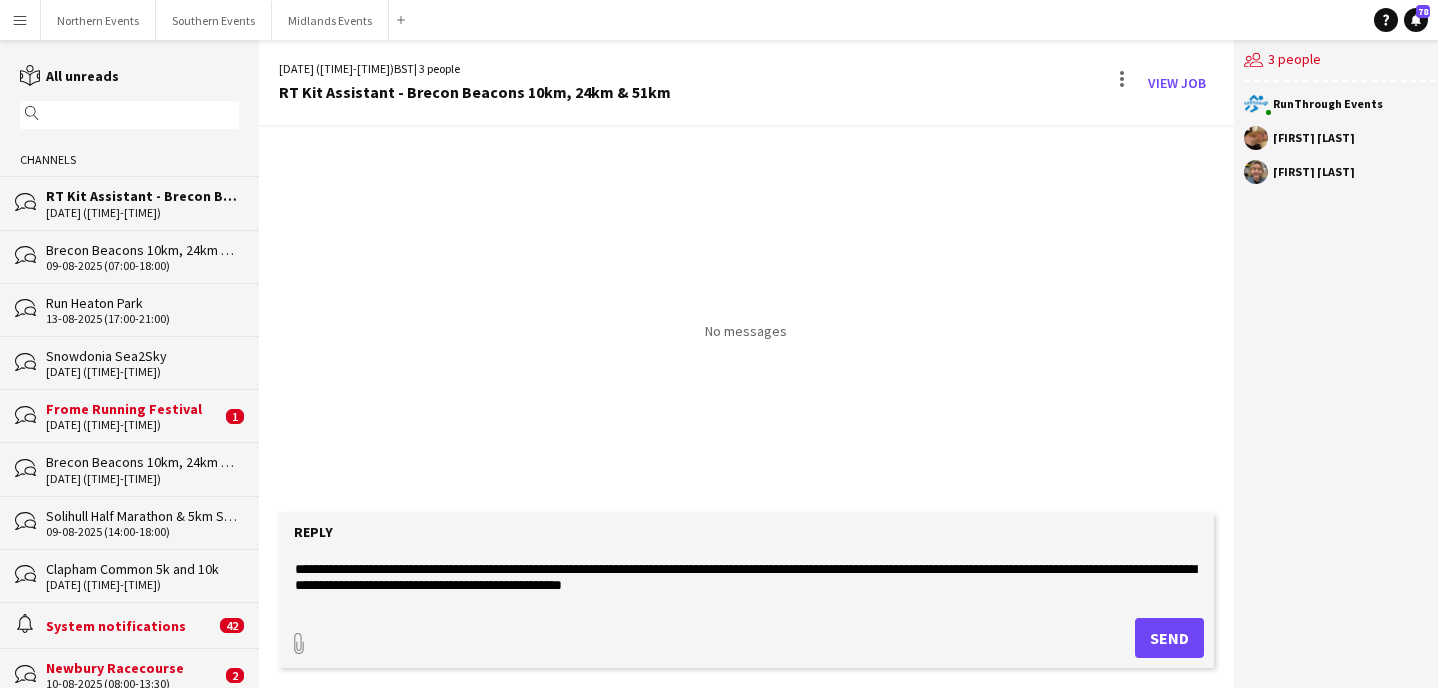 drag, startPoint x: 678, startPoint y: 580, endPoint x: 375, endPoint y: 545, distance: 305.01474 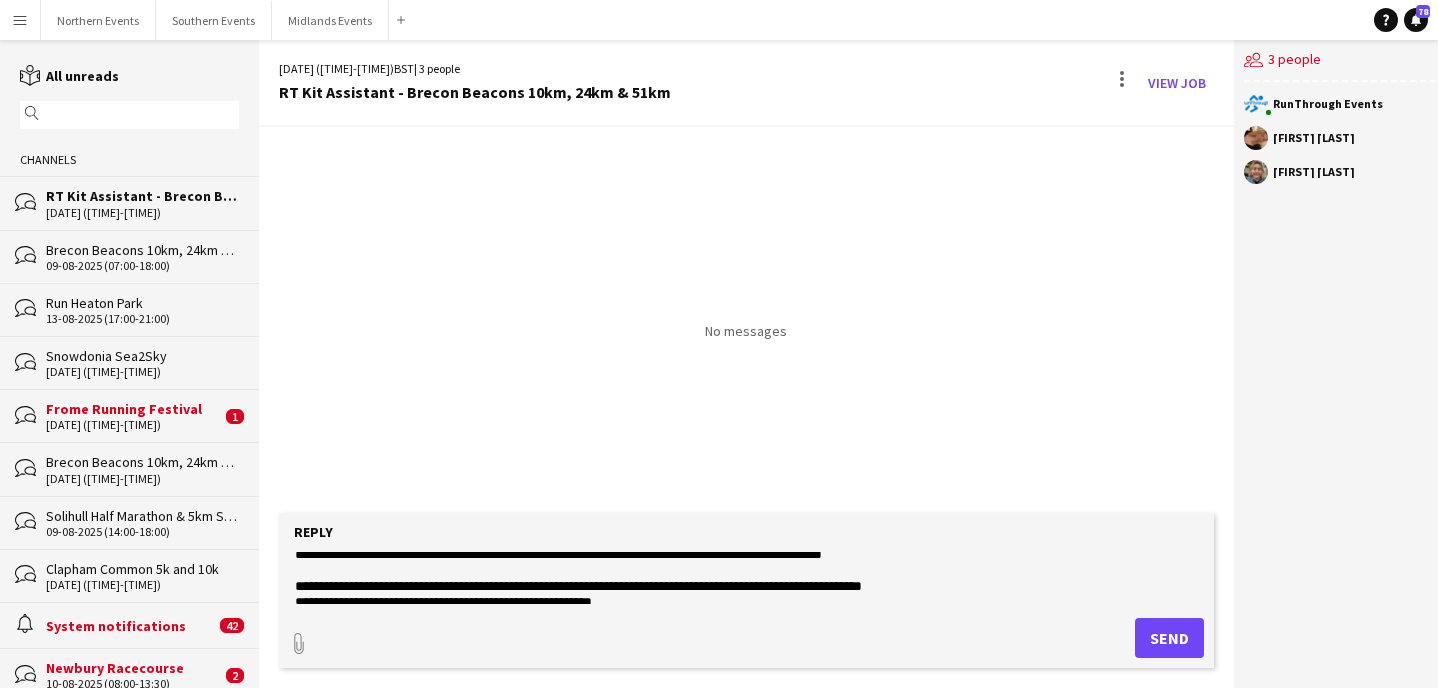 scroll, scrollTop: 39, scrollLeft: 0, axis: vertical 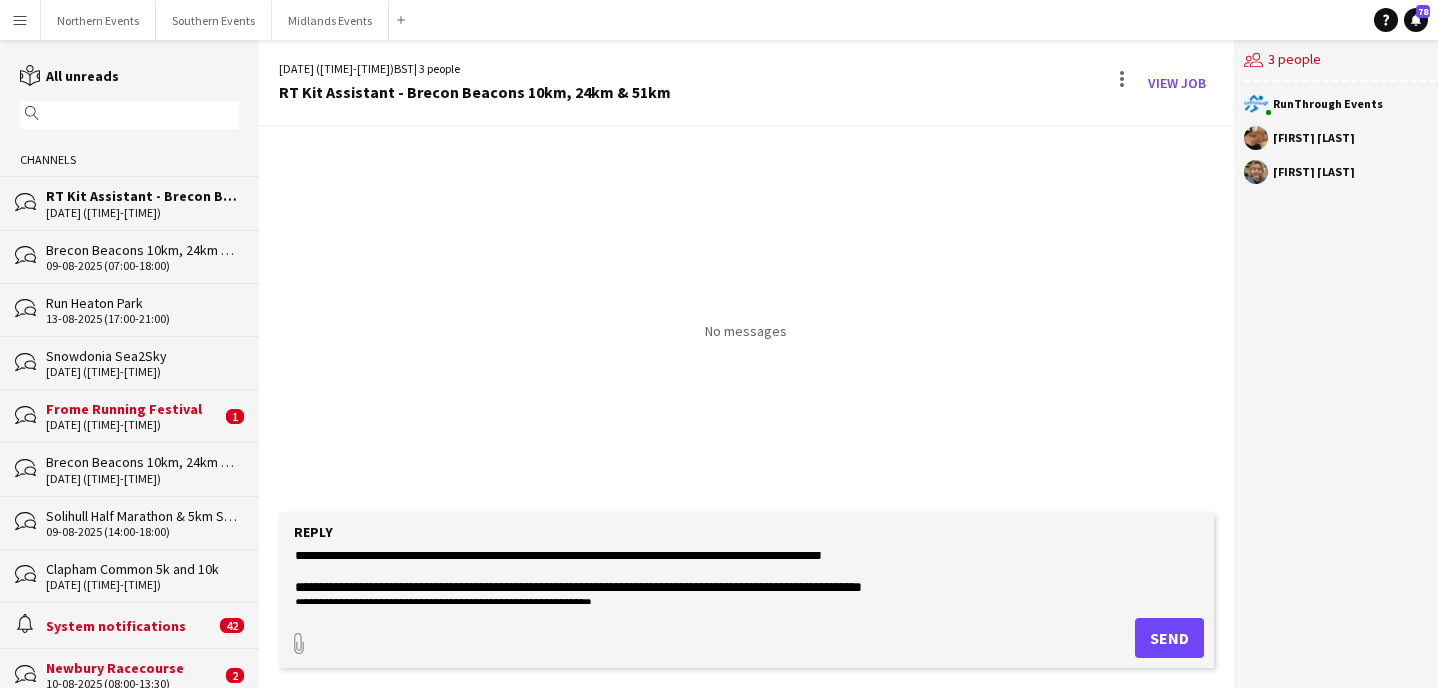 drag, startPoint x: 359, startPoint y: 582, endPoint x: 538, endPoint y: 576, distance: 179.10052 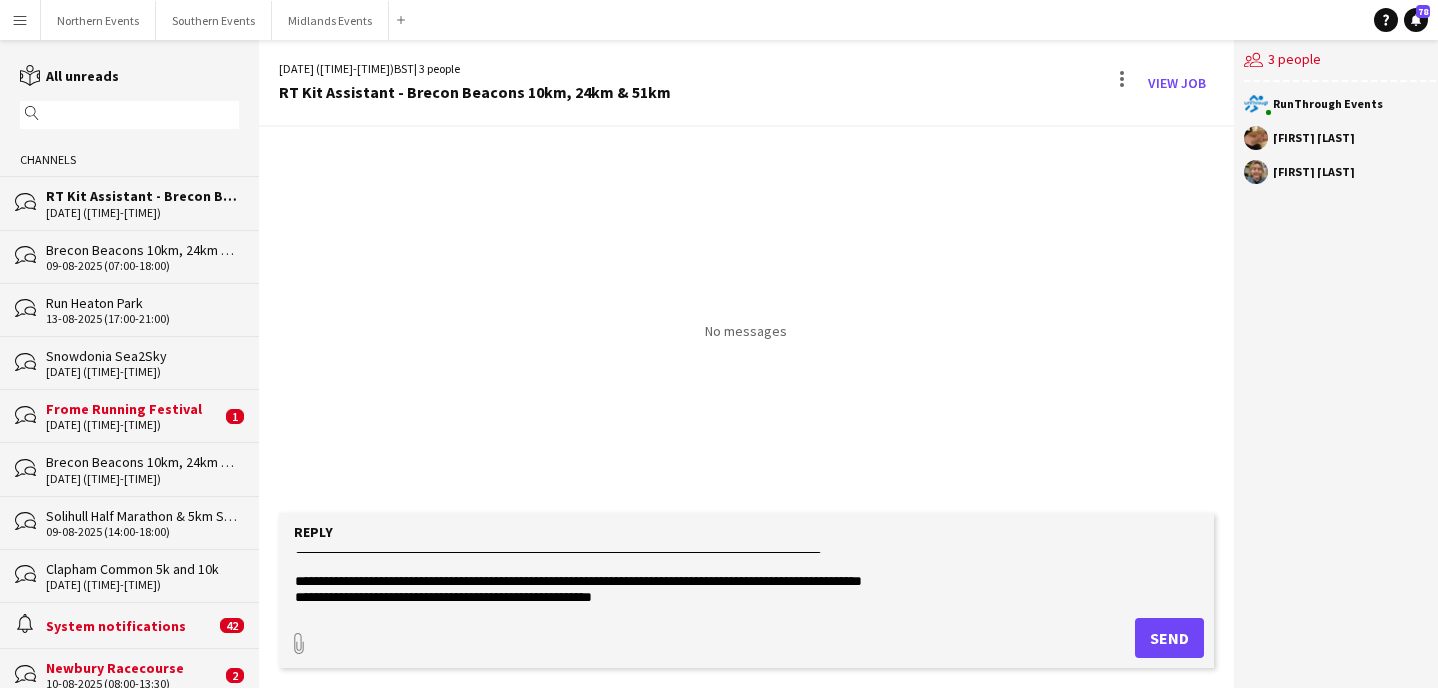 drag, startPoint x: 607, startPoint y: 585, endPoint x: 647, endPoint y: 594, distance: 41 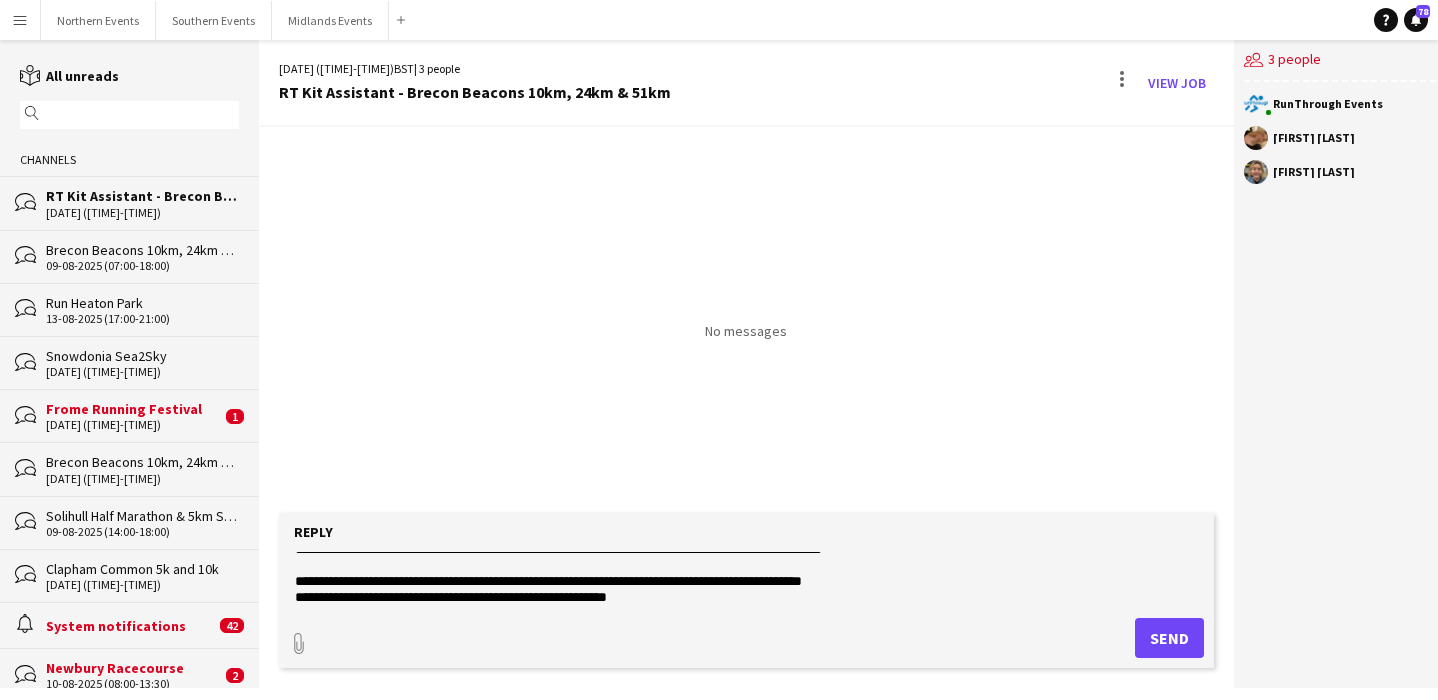 scroll, scrollTop: 47, scrollLeft: 0, axis: vertical 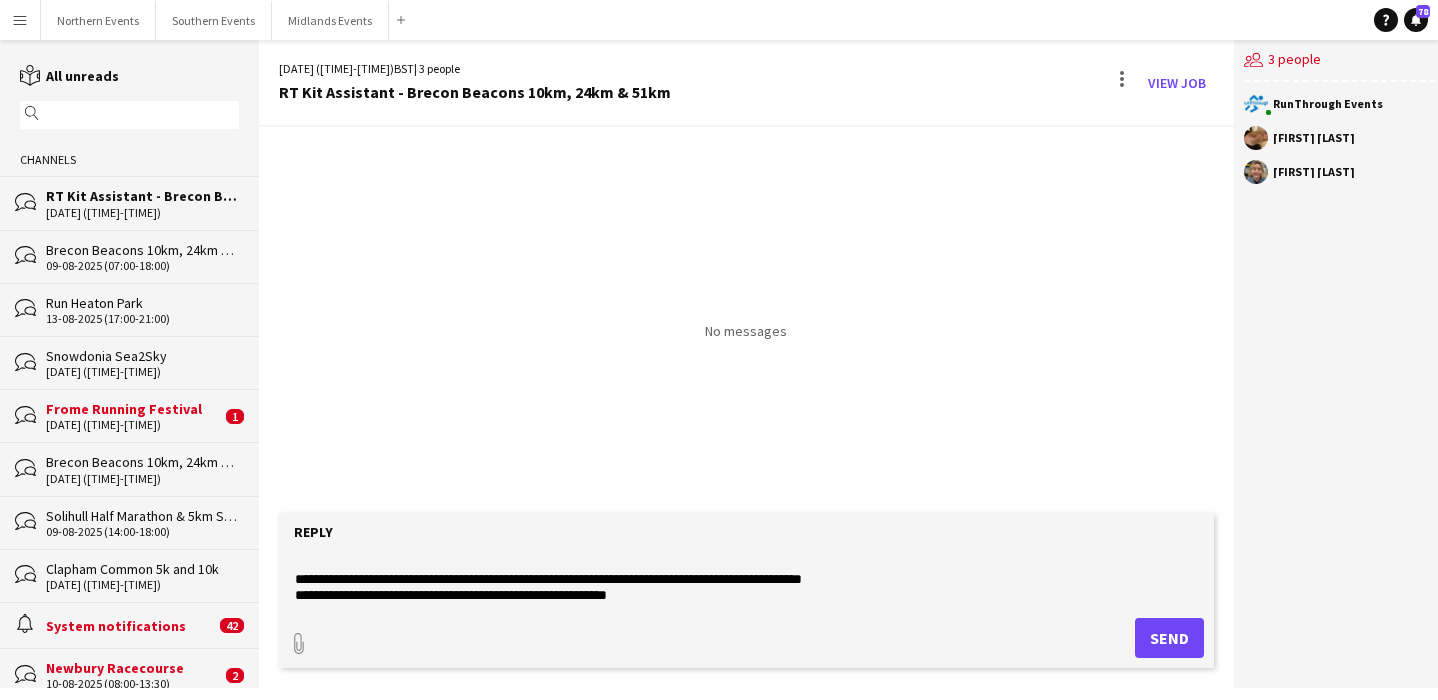 drag, startPoint x: 605, startPoint y: 577, endPoint x: 363, endPoint y: 579, distance: 242.00827 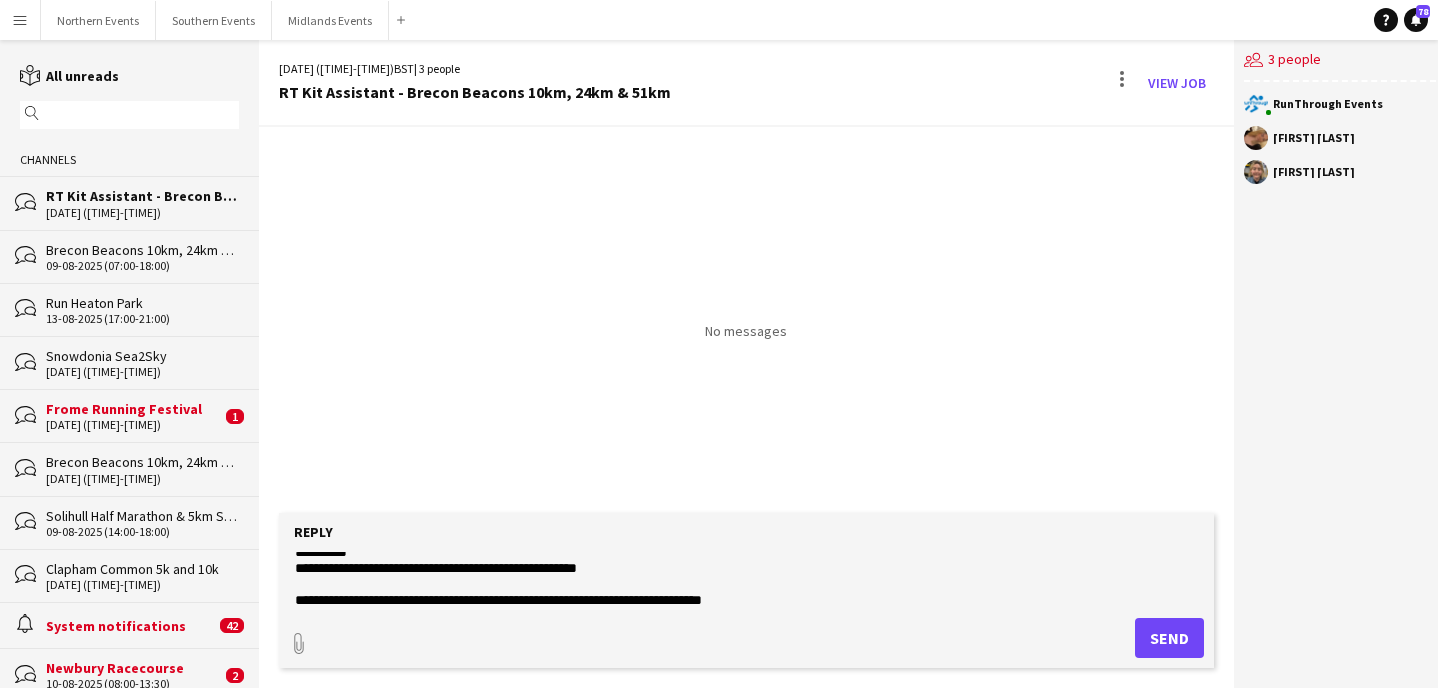 scroll, scrollTop: 123, scrollLeft: 0, axis: vertical 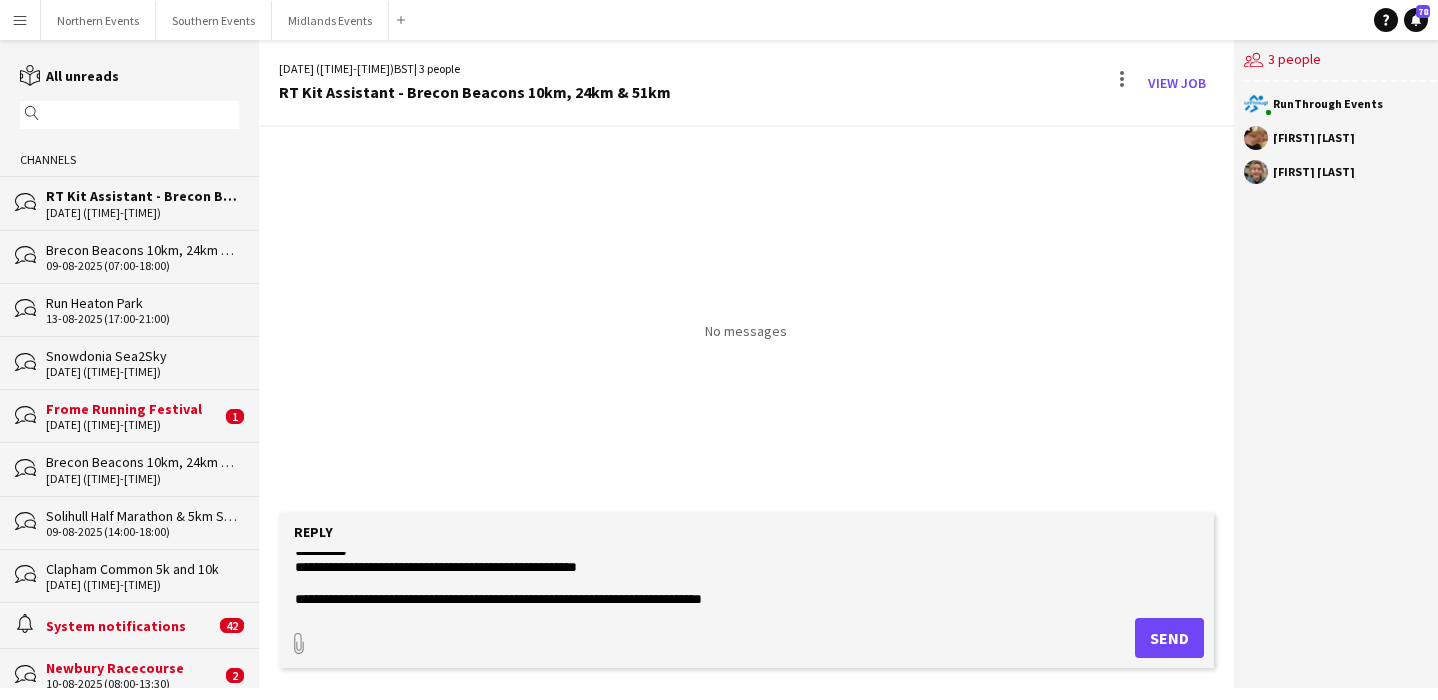 drag, startPoint x: 292, startPoint y: 568, endPoint x: 633, endPoint y: 573, distance: 341.03665 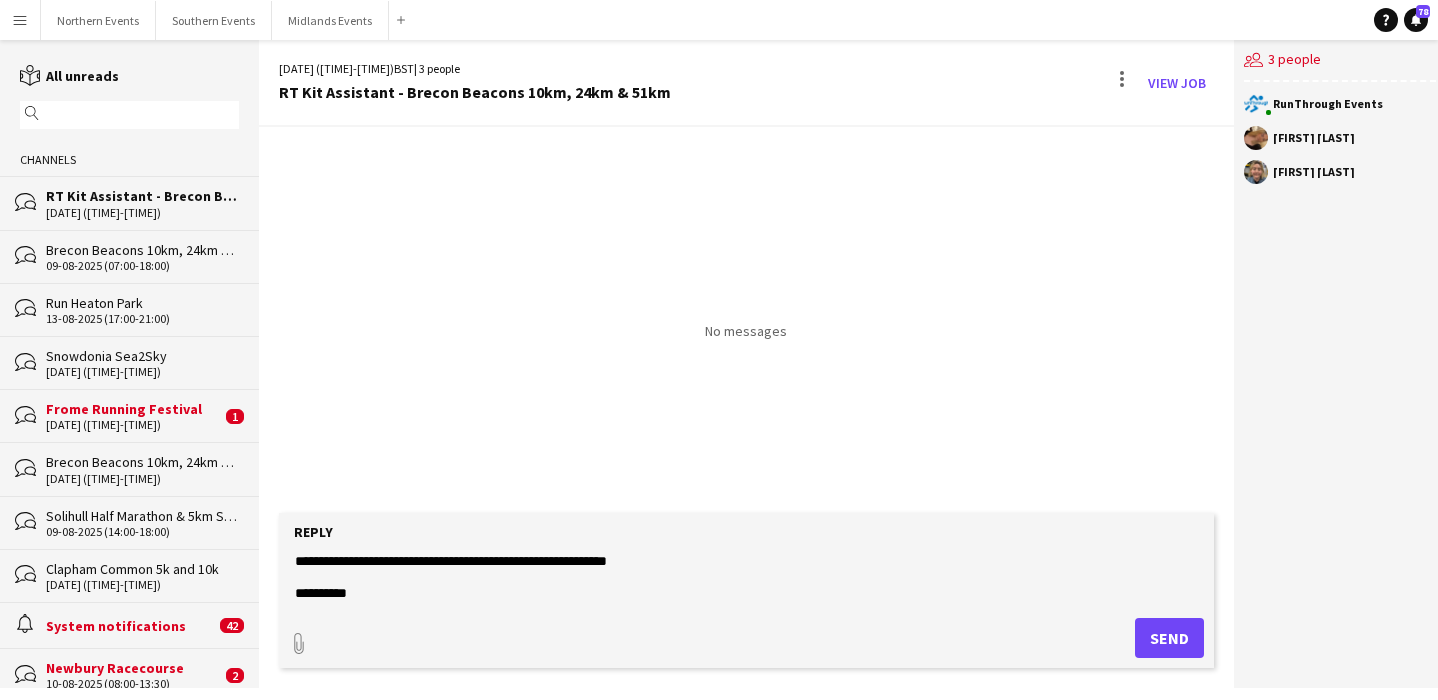 scroll, scrollTop: 79, scrollLeft: 0, axis: vertical 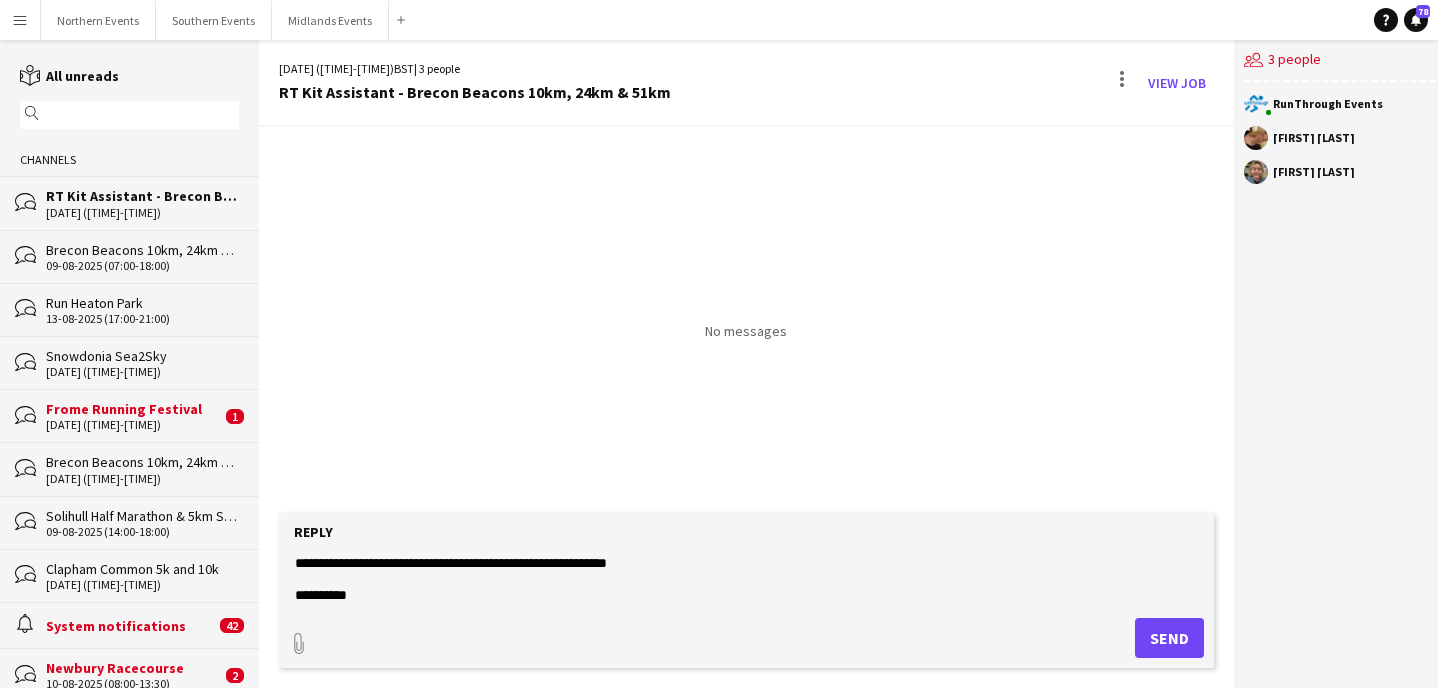drag, startPoint x: 654, startPoint y: 565, endPoint x: 287, endPoint y: 566, distance: 367.00137 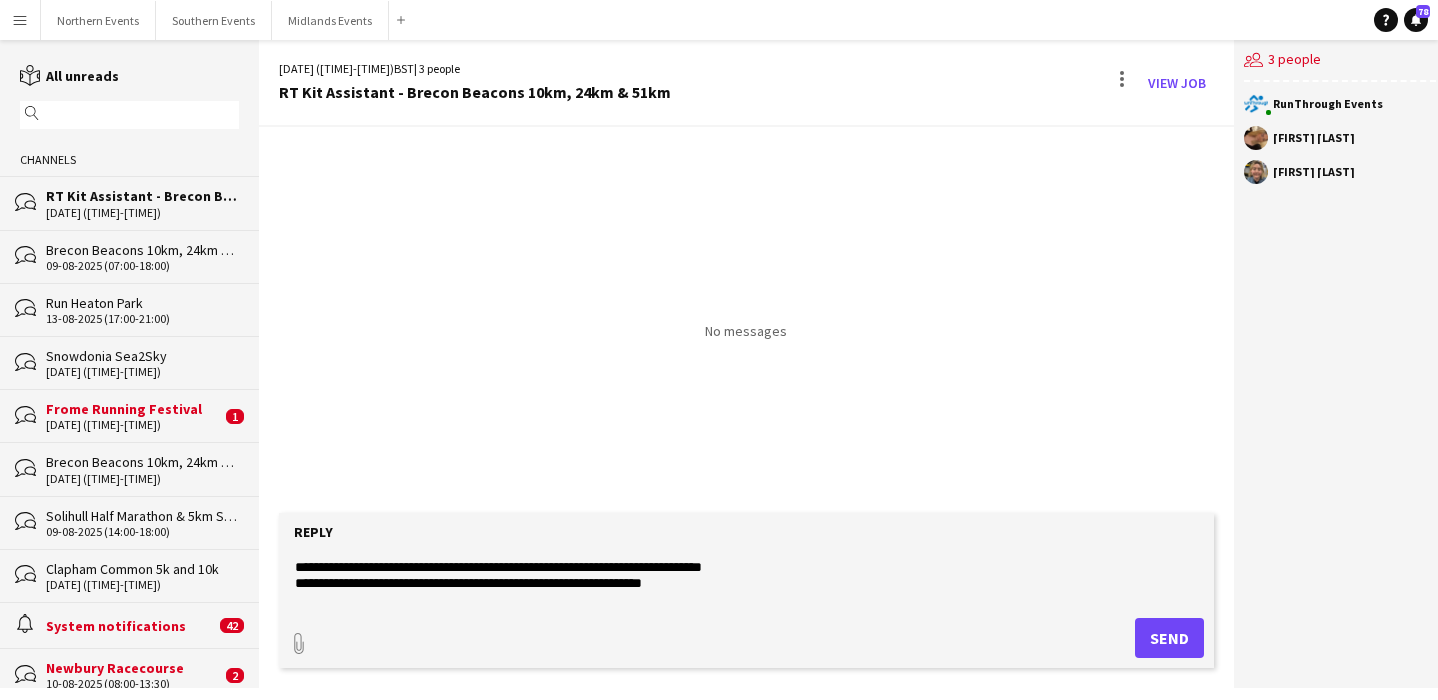 scroll, scrollTop: 173, scrollLeft: 0, axis: vertical 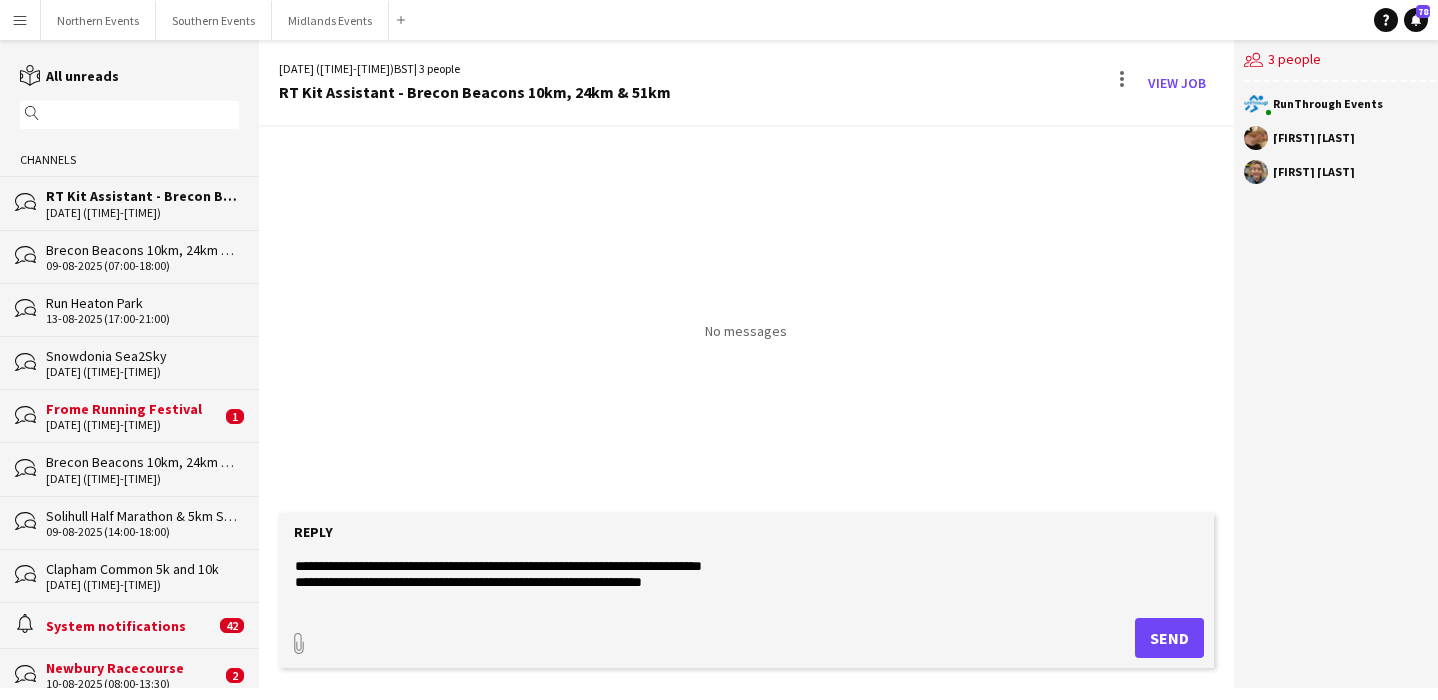 drag, startPoint x: 726, startPoint y: 586, endPoint x: 429, endPoint y: 581, distance: 297.04208 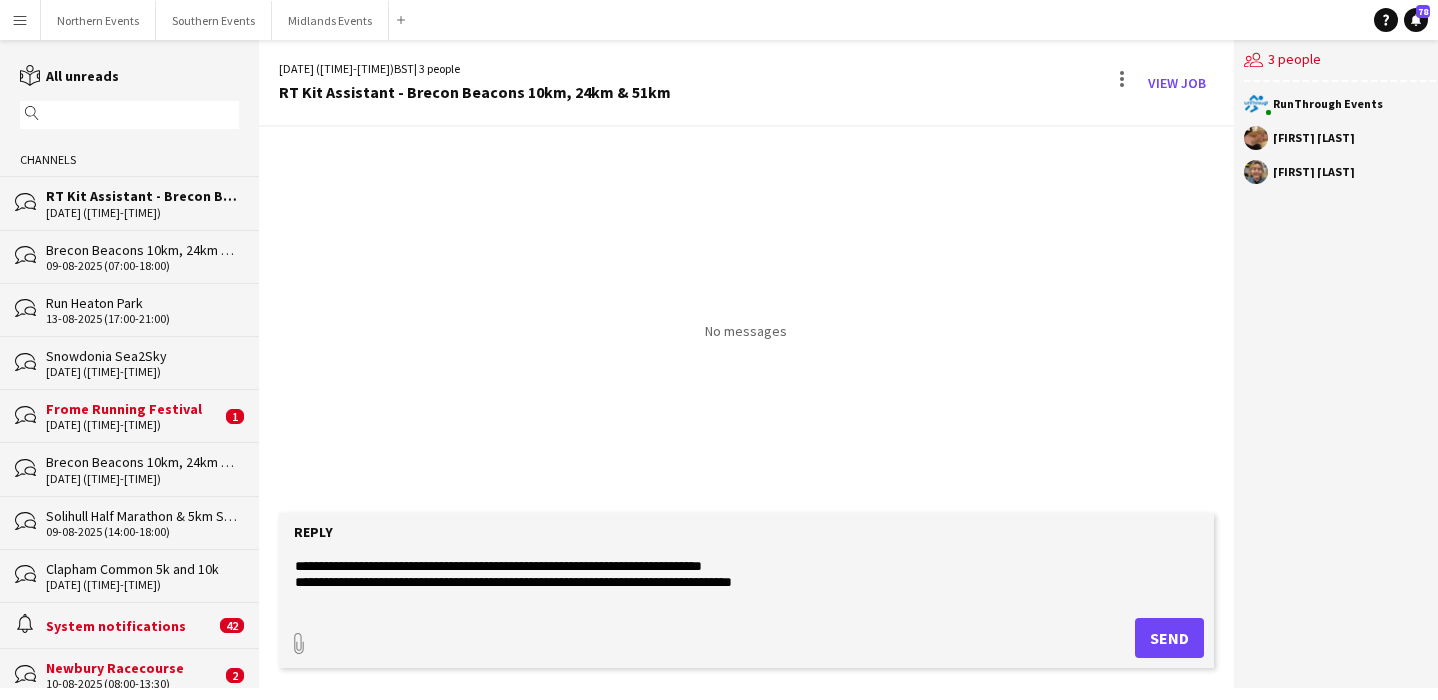 drag, startPoint x: 561, startPoint y: 584, endPoint x: 429, endPoint y: 585, distance: 132.00378 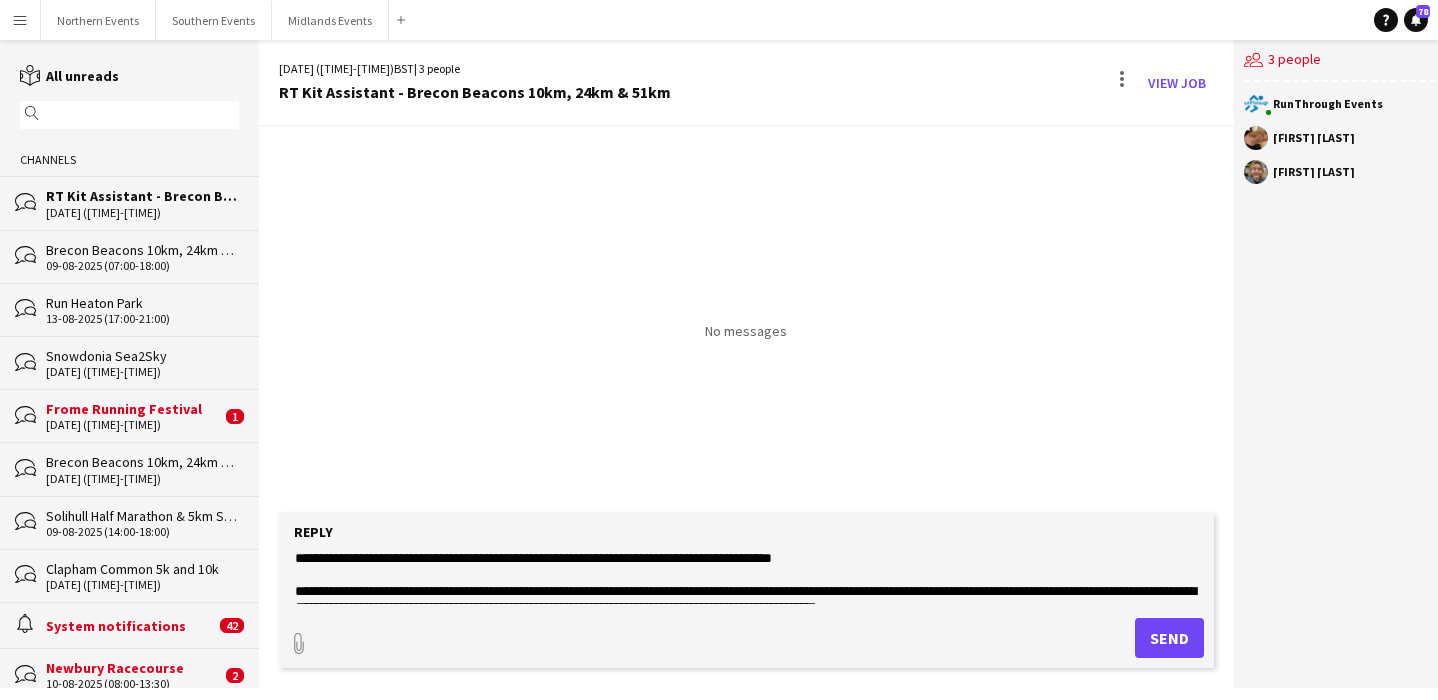 scroll, scrollTop: 328, scrollLeft: 0, axis: vertical 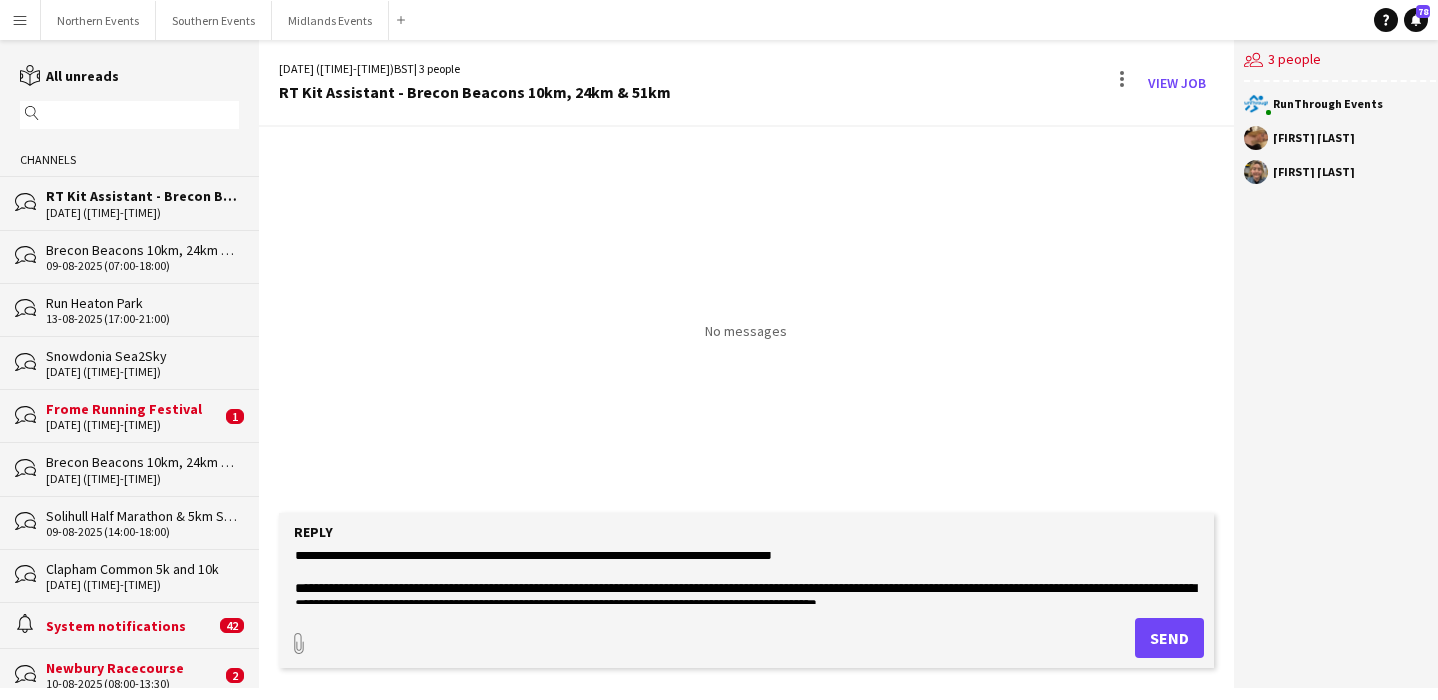 type on "**********" 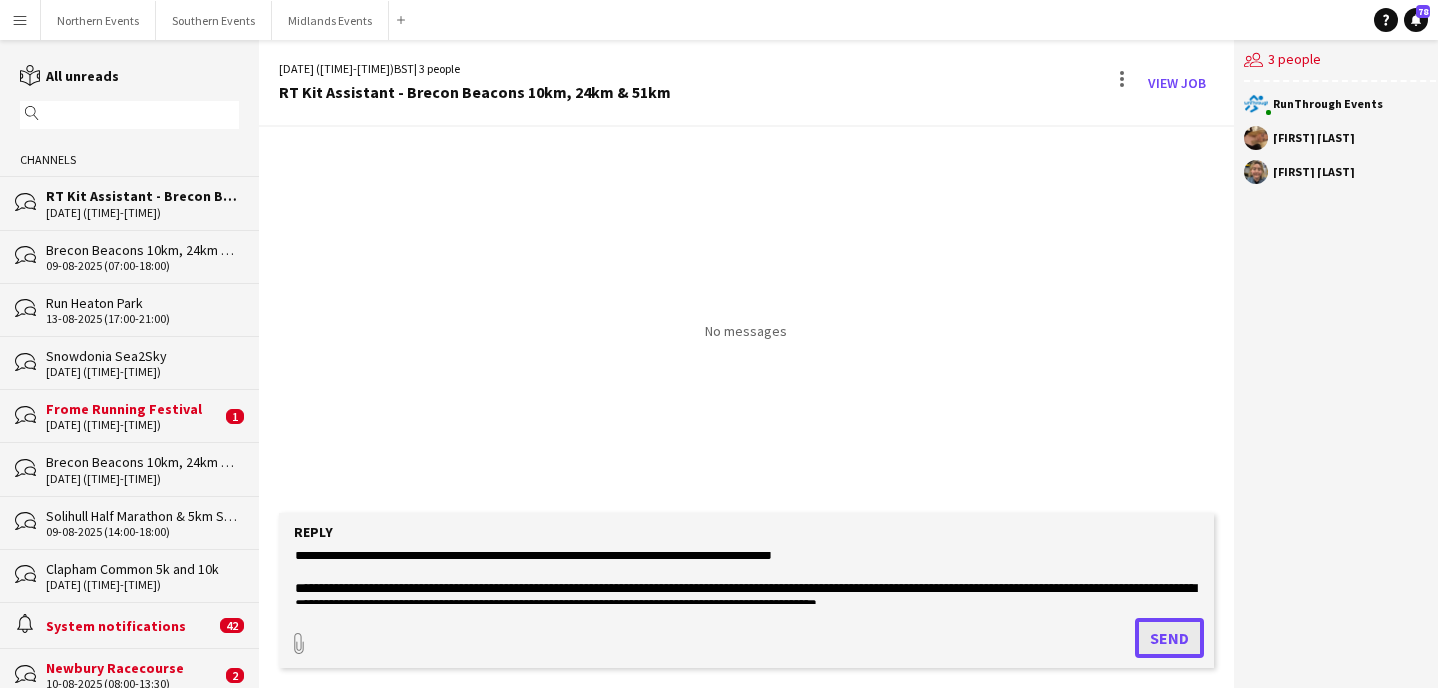 click on "Send" 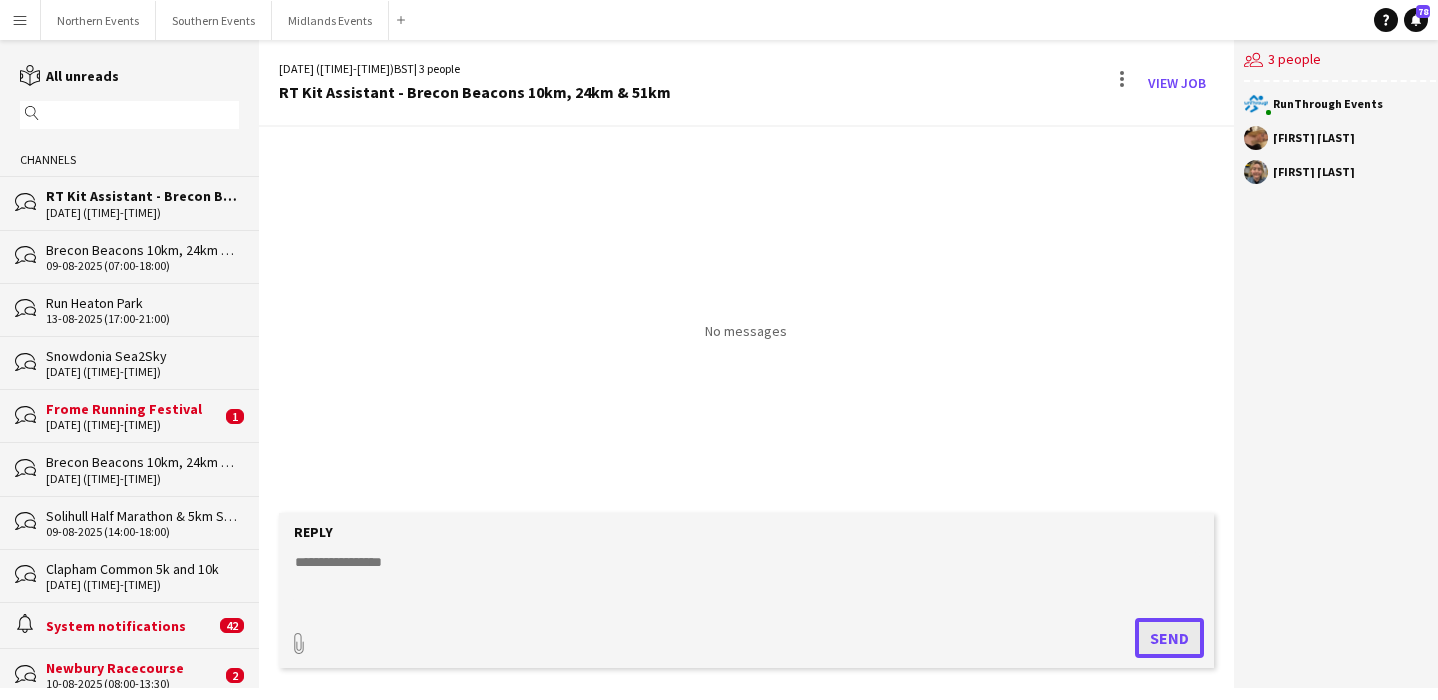 scroll, scrollTop: 0, scrollLeft: 0, axis: both 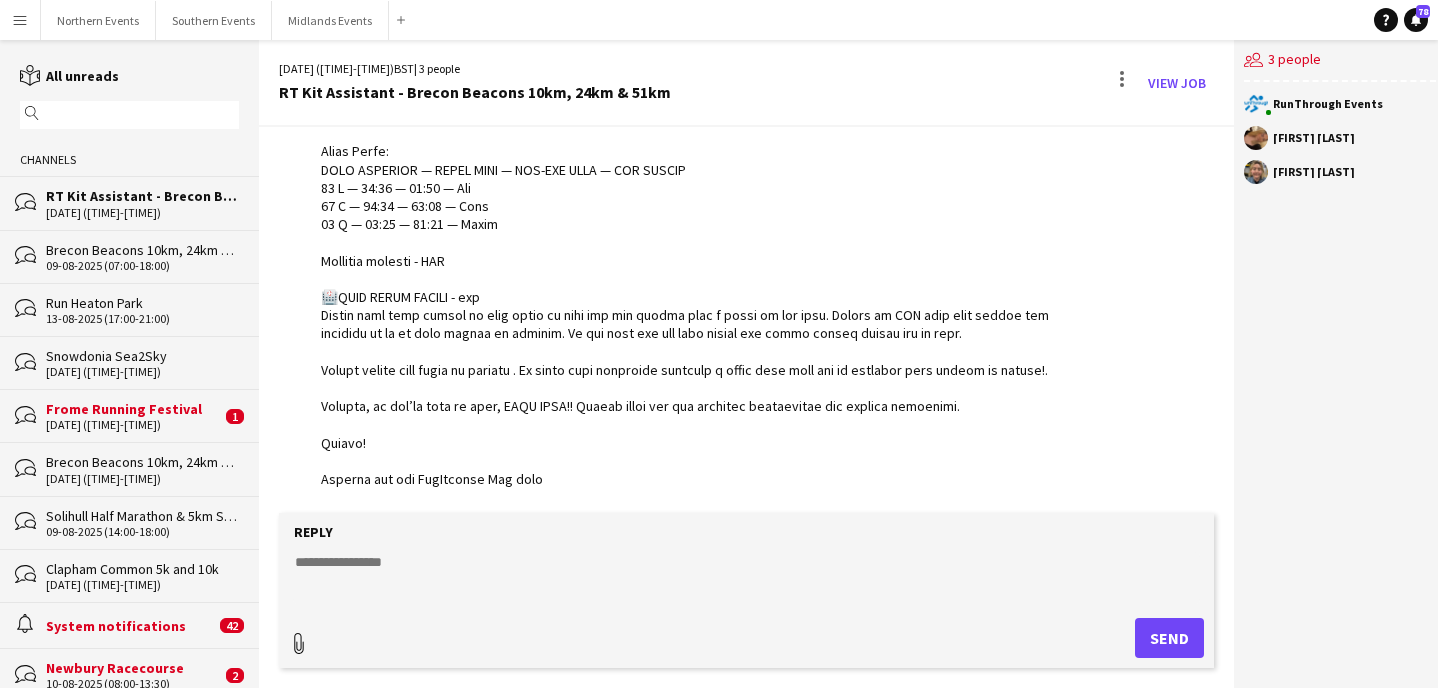 click 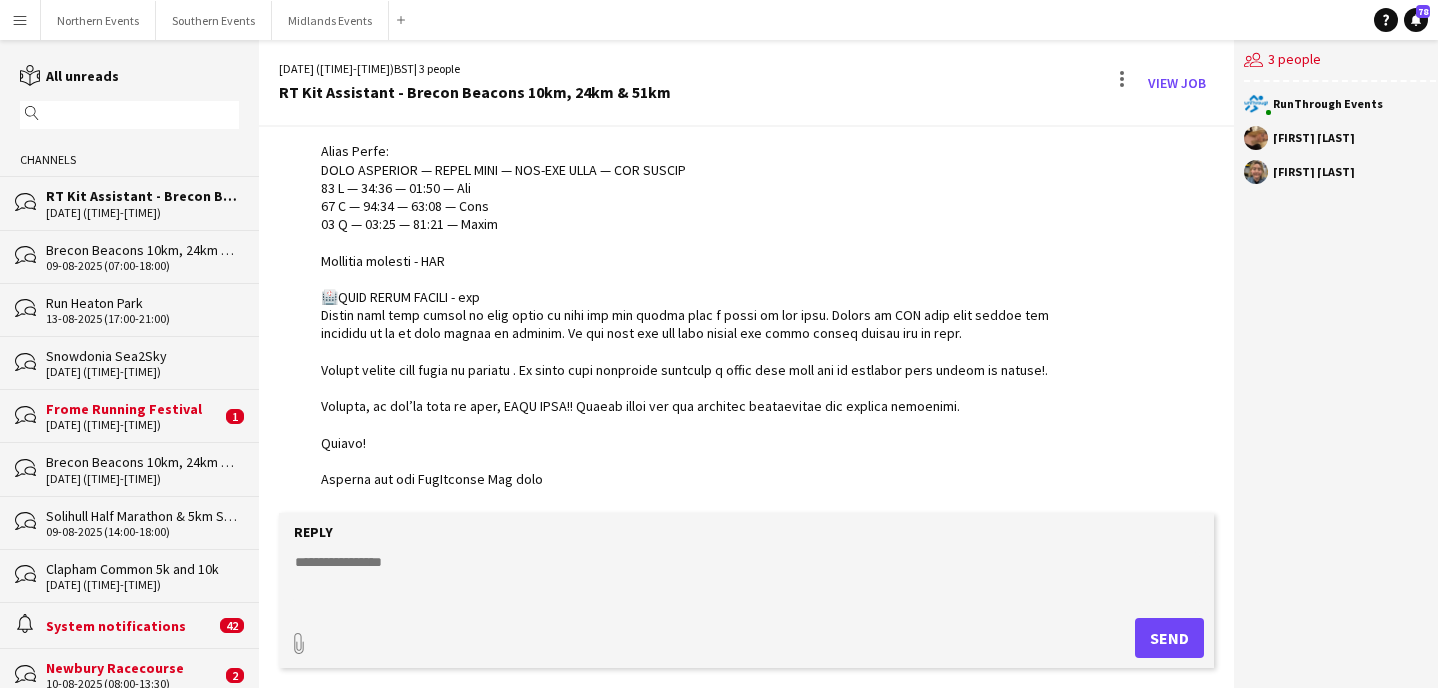 type 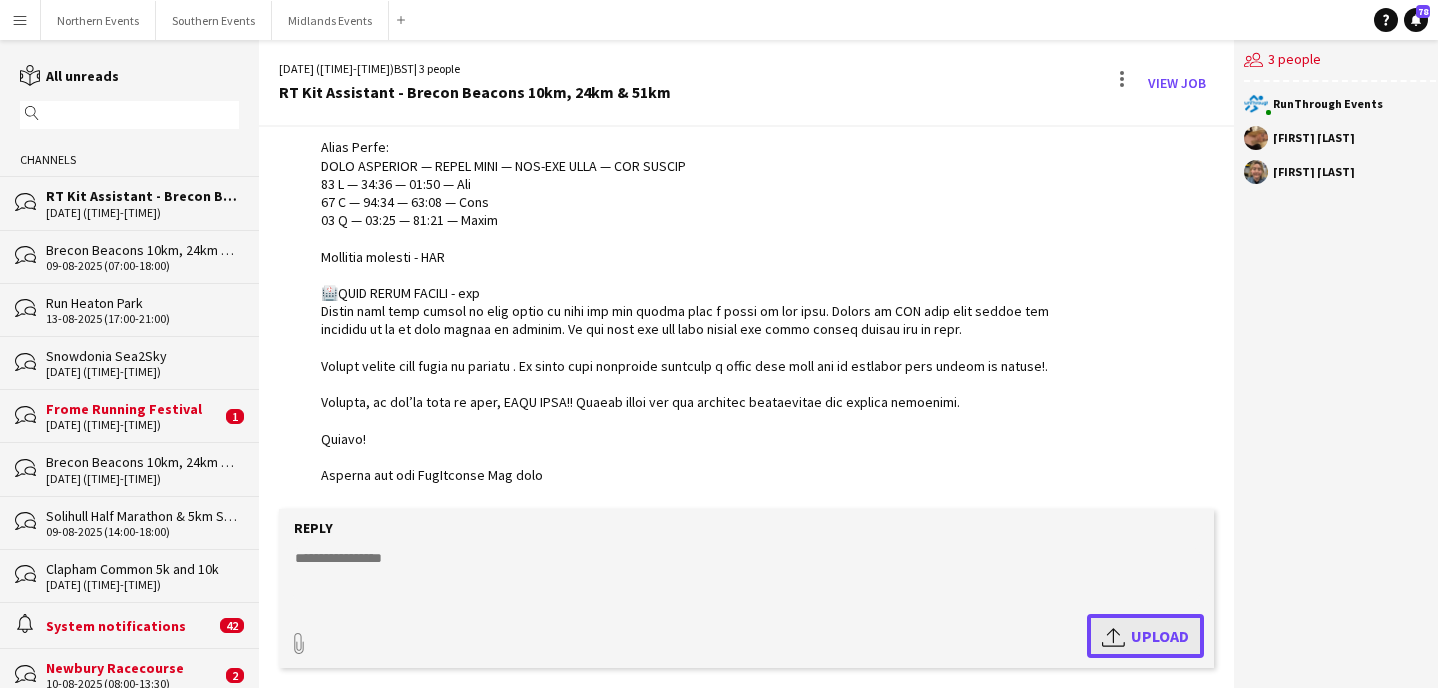 click on "Upload
Upload" 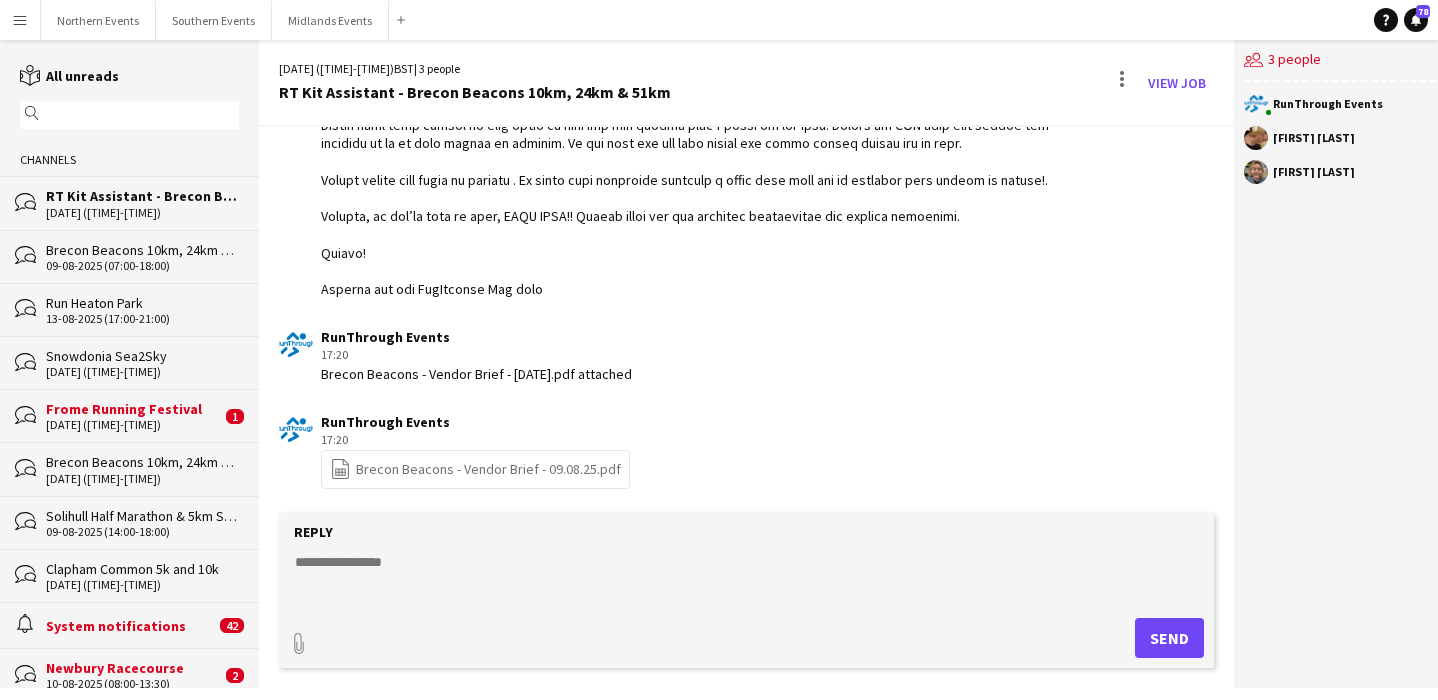 scroll, scrollTop: 865, scrollLeft: 0, axis: vertical 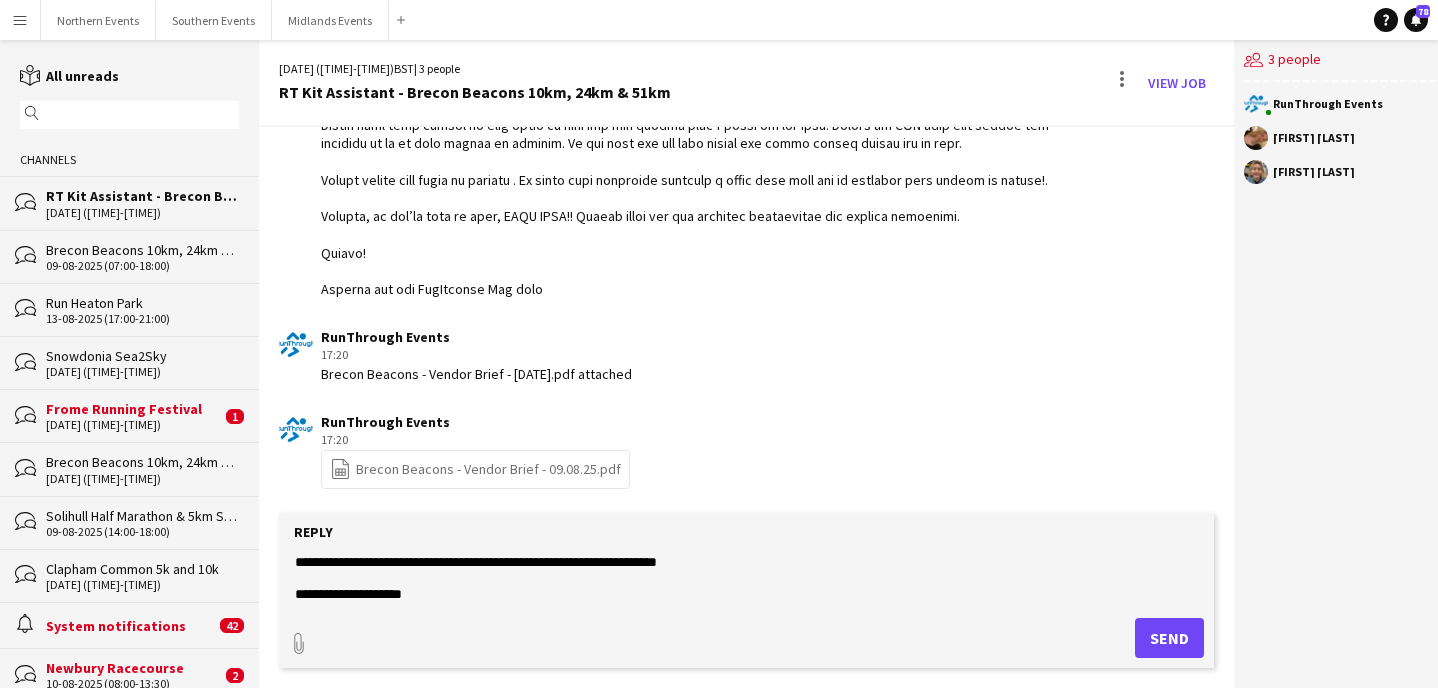 type on "**********" 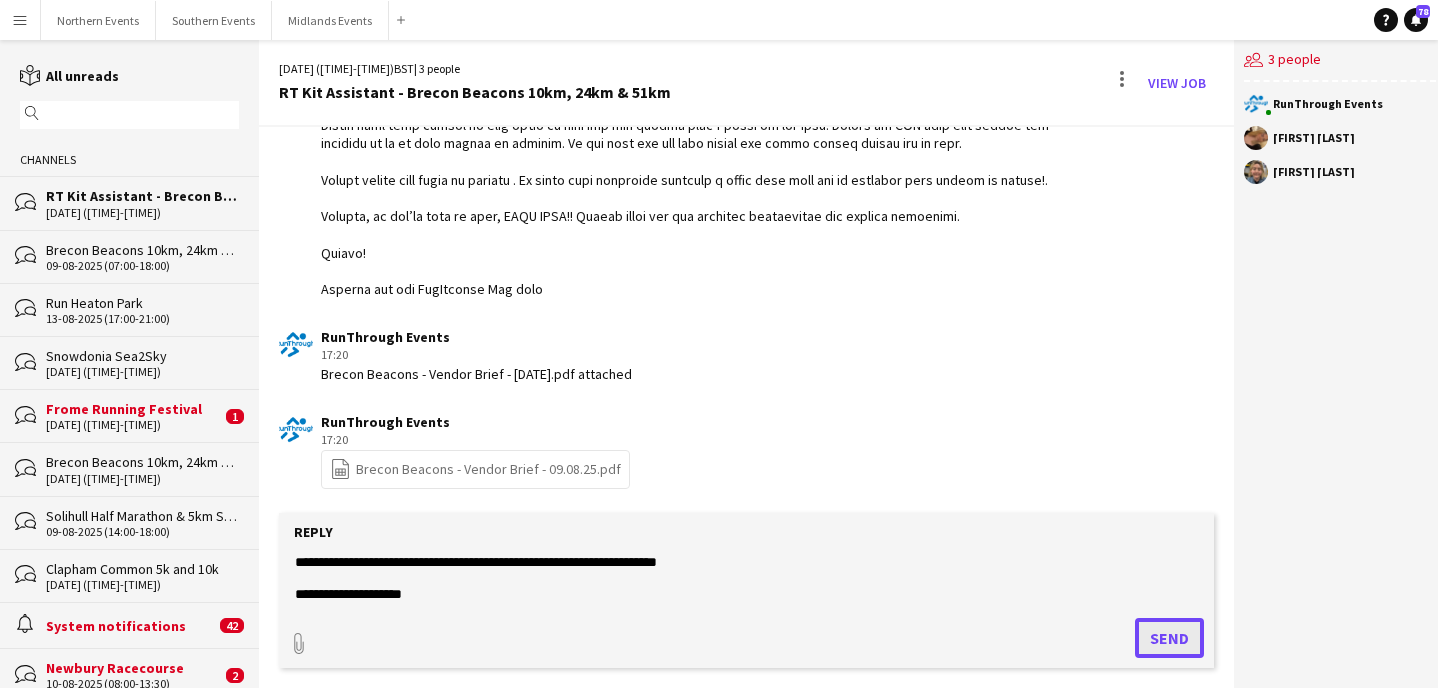 click on "Send" 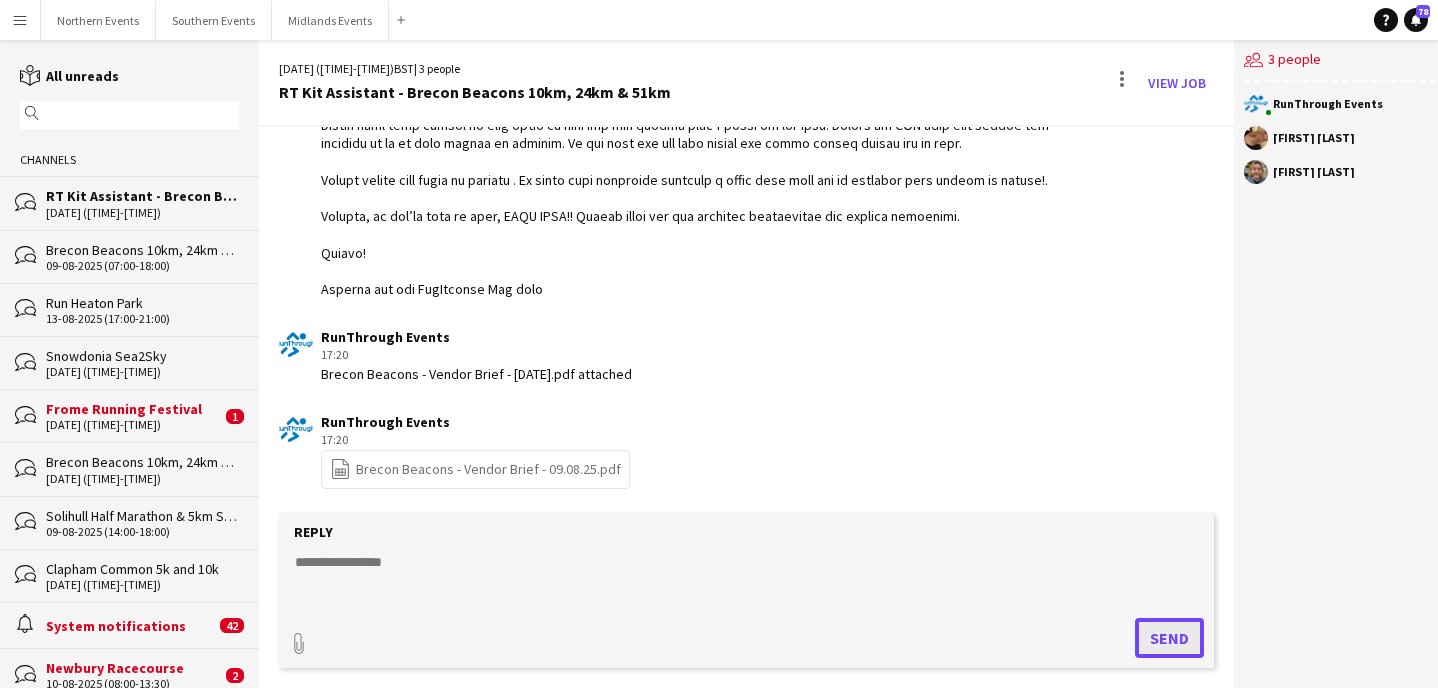 scroll, scrollTop: 0, scrollLeft: 0, axis: both 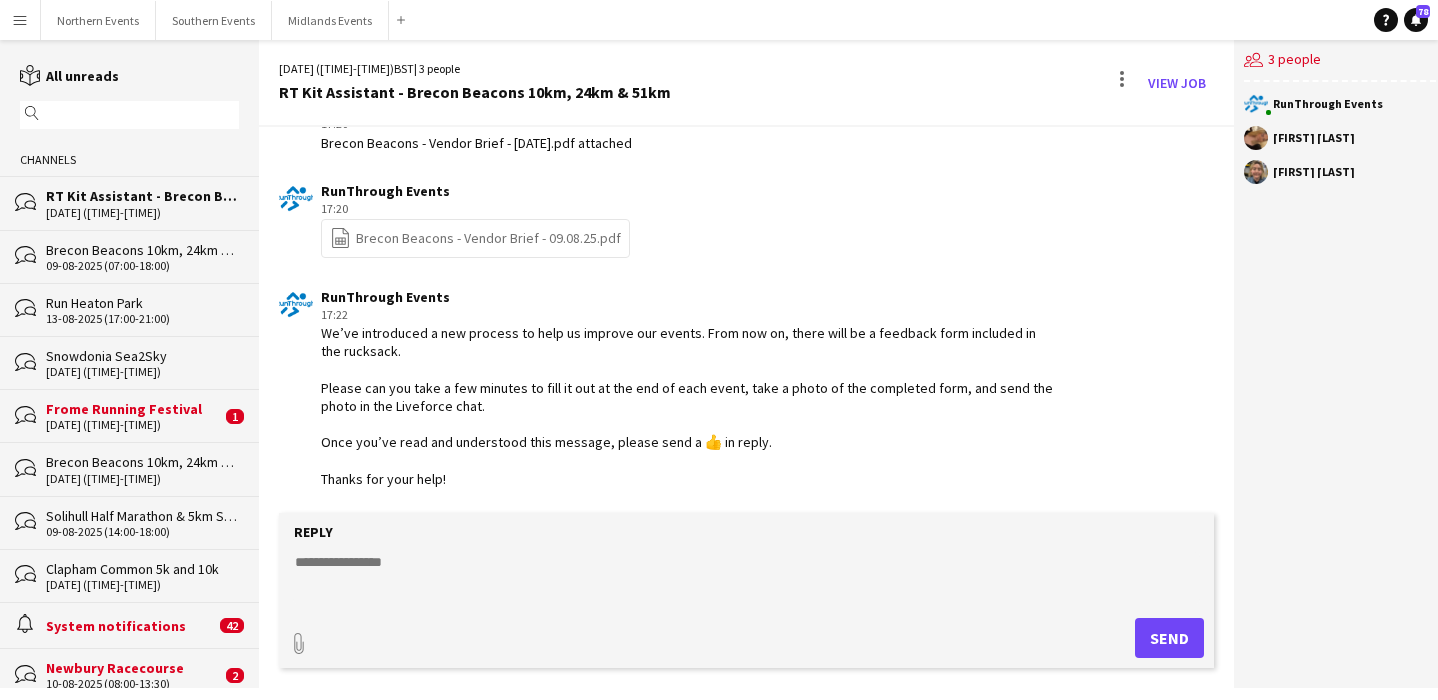 click 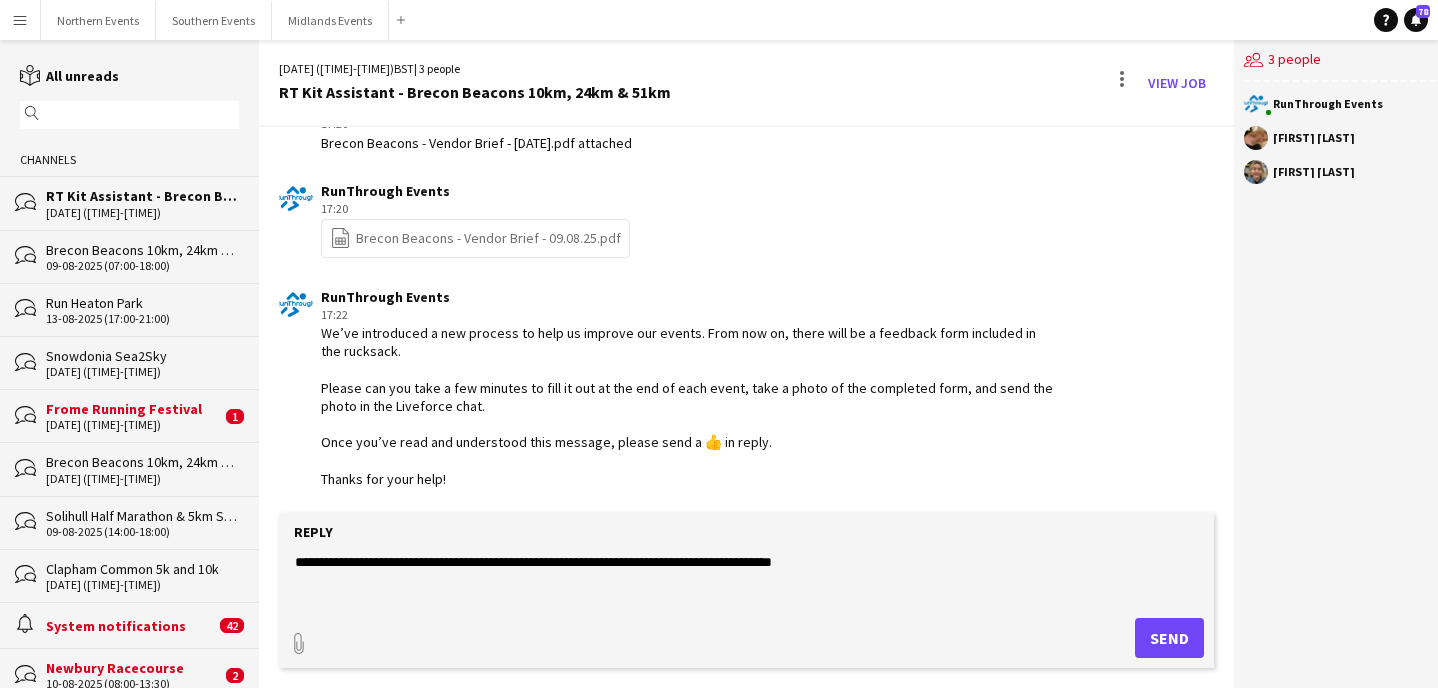 paste on "**********" 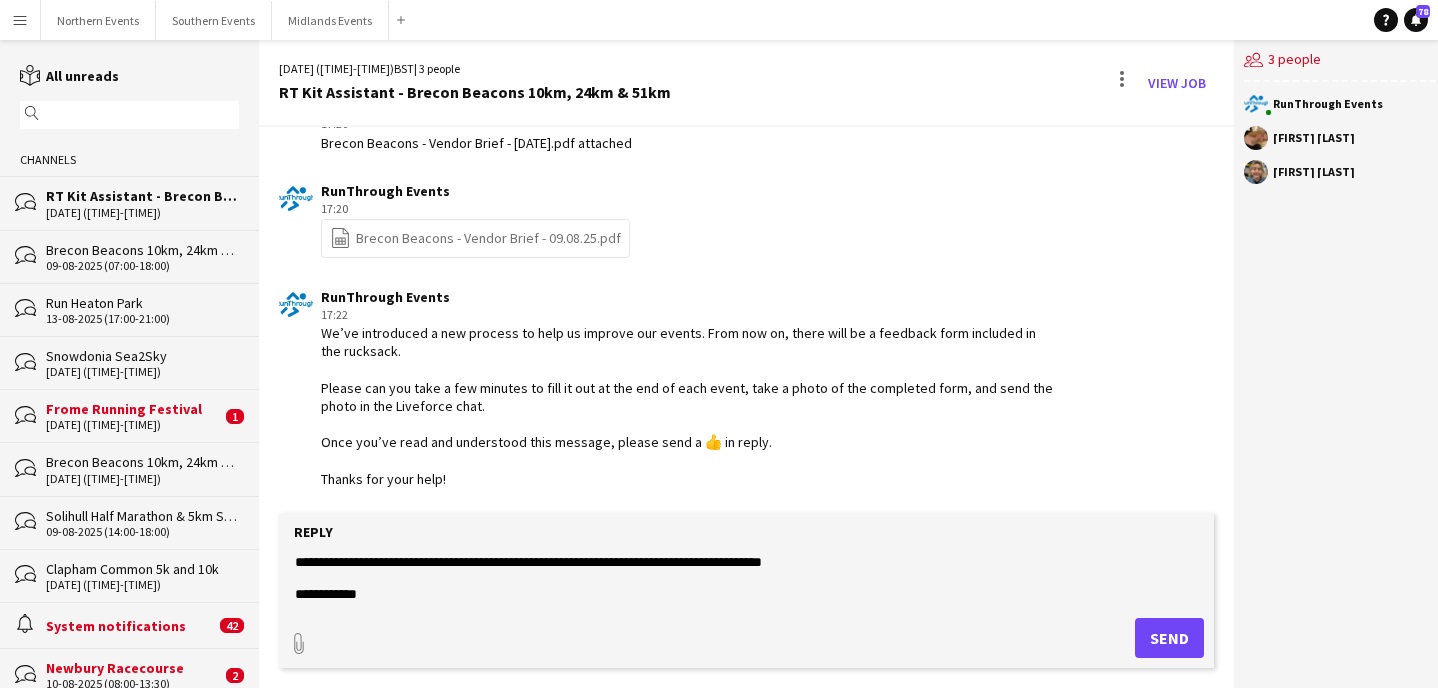 scroll, scrollTop: 31, scrollLeft: 0, axis: vertical 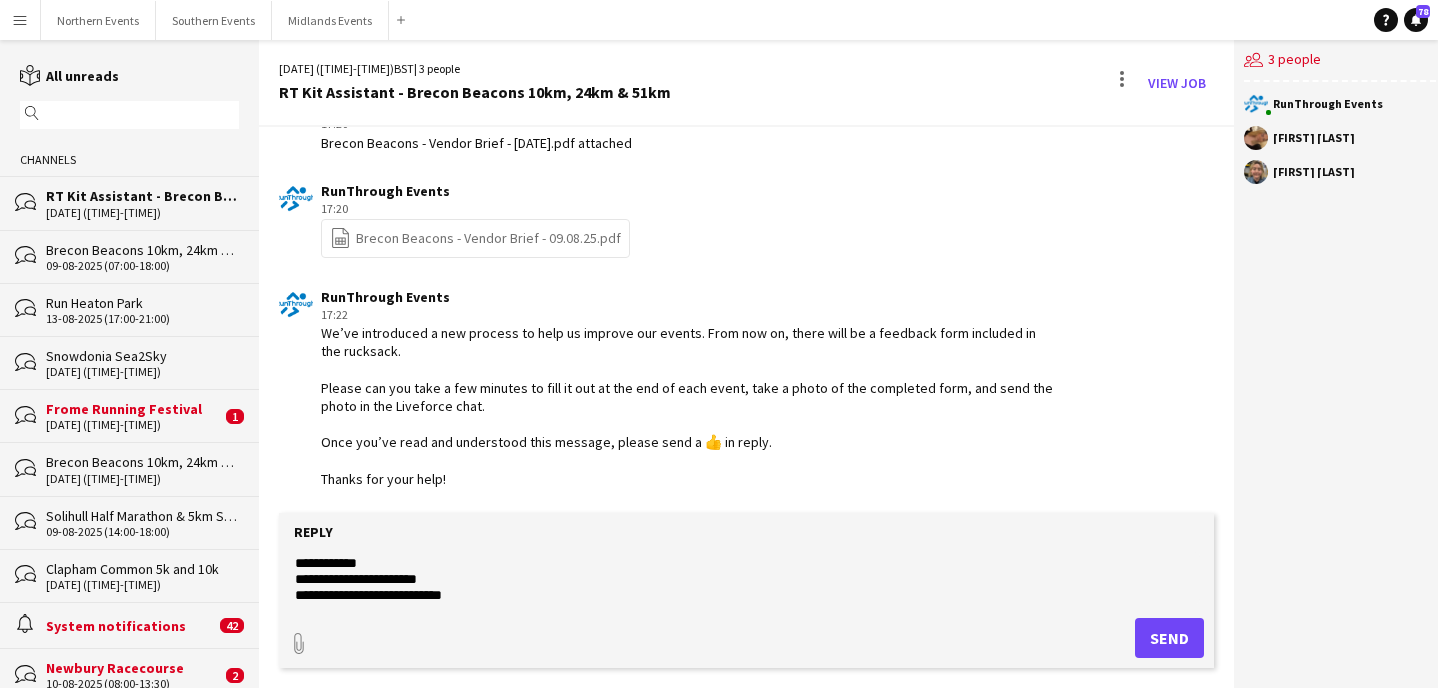 click on "**********" 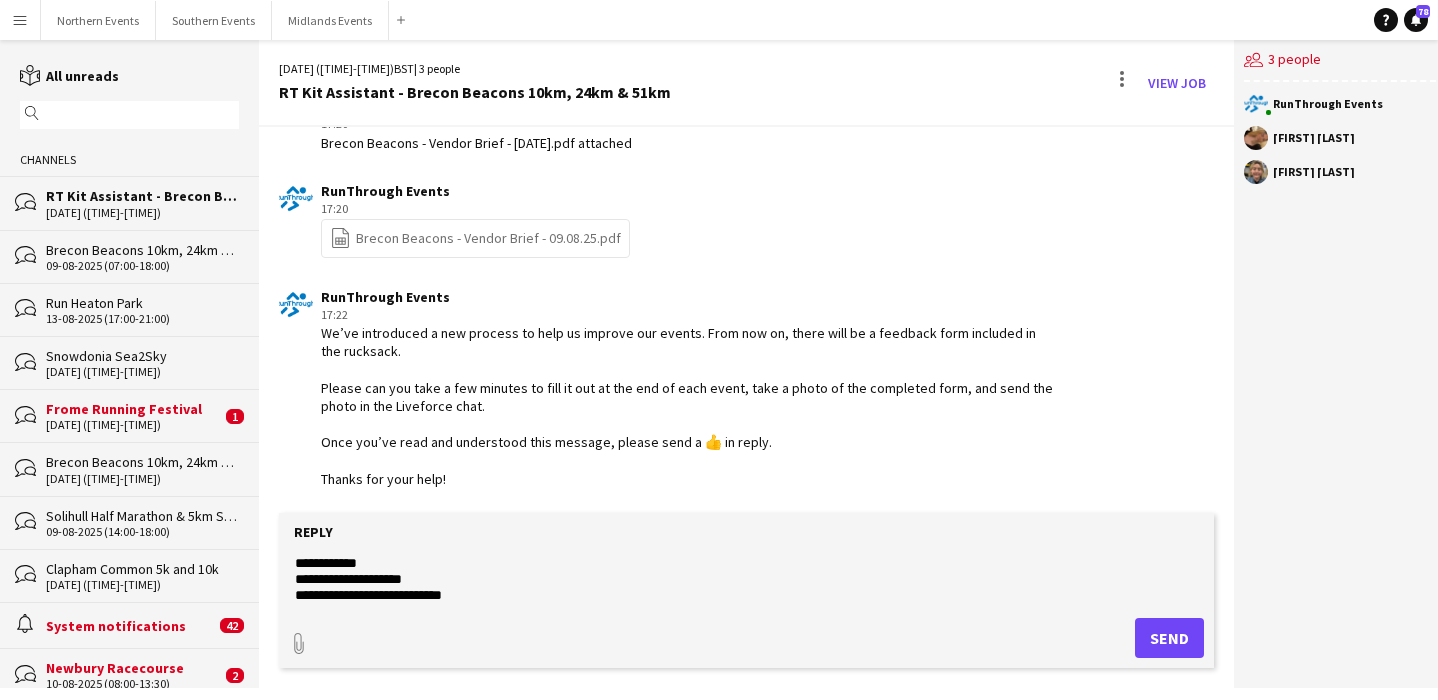 click on "**********" 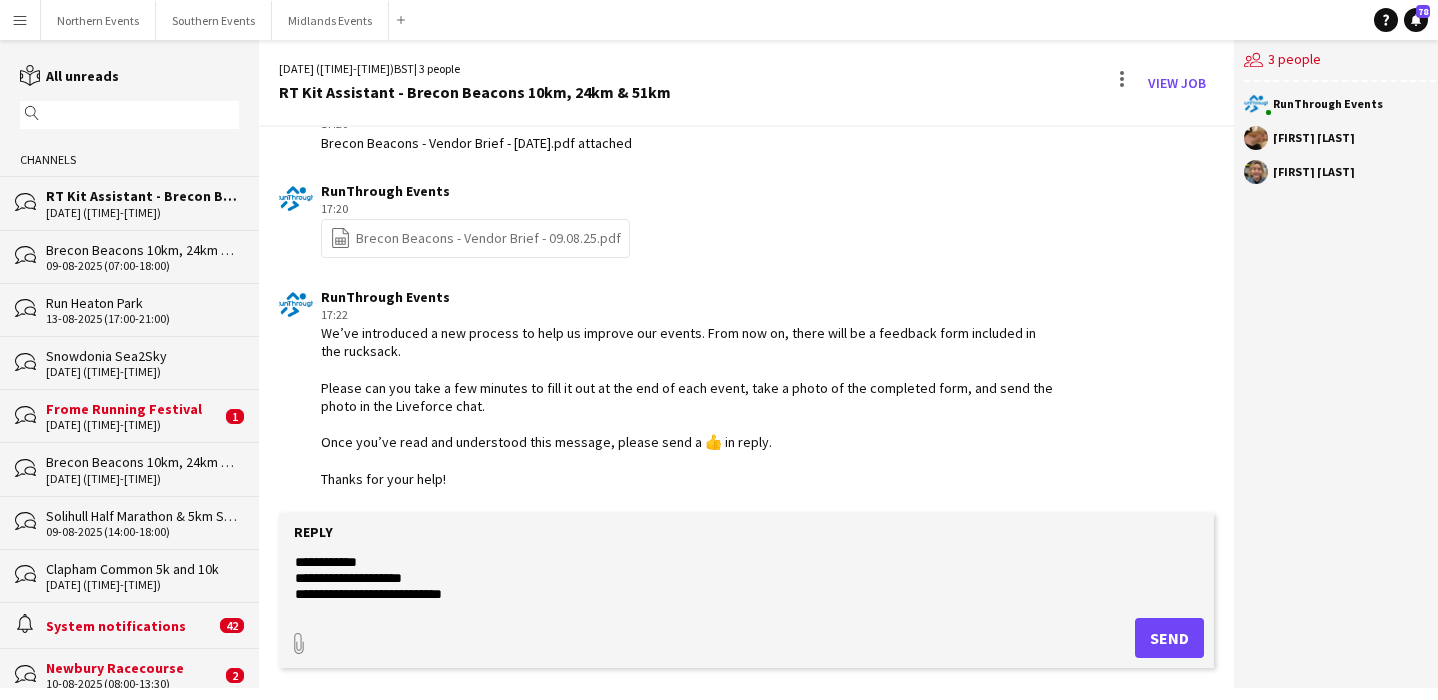 scroll, scrollTop: 63, scrollLeft: 0, axis: vertical 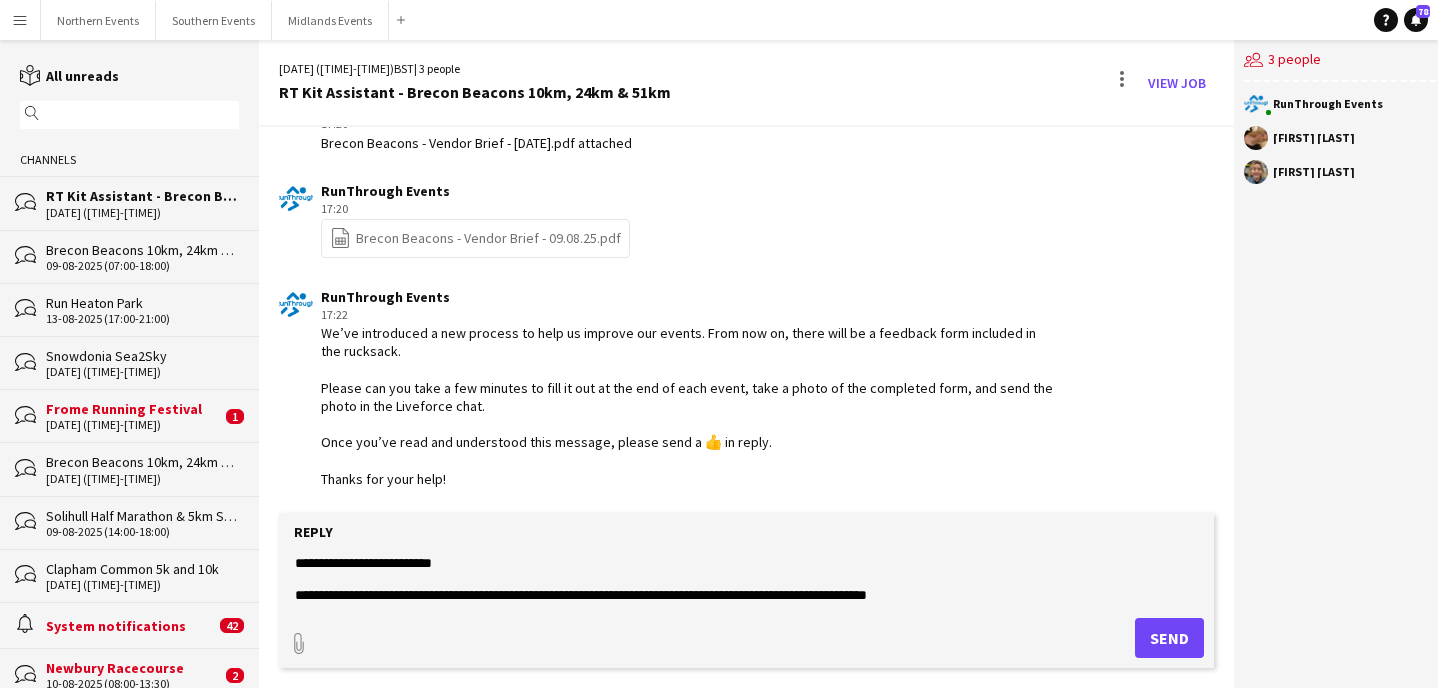 click on "**********" 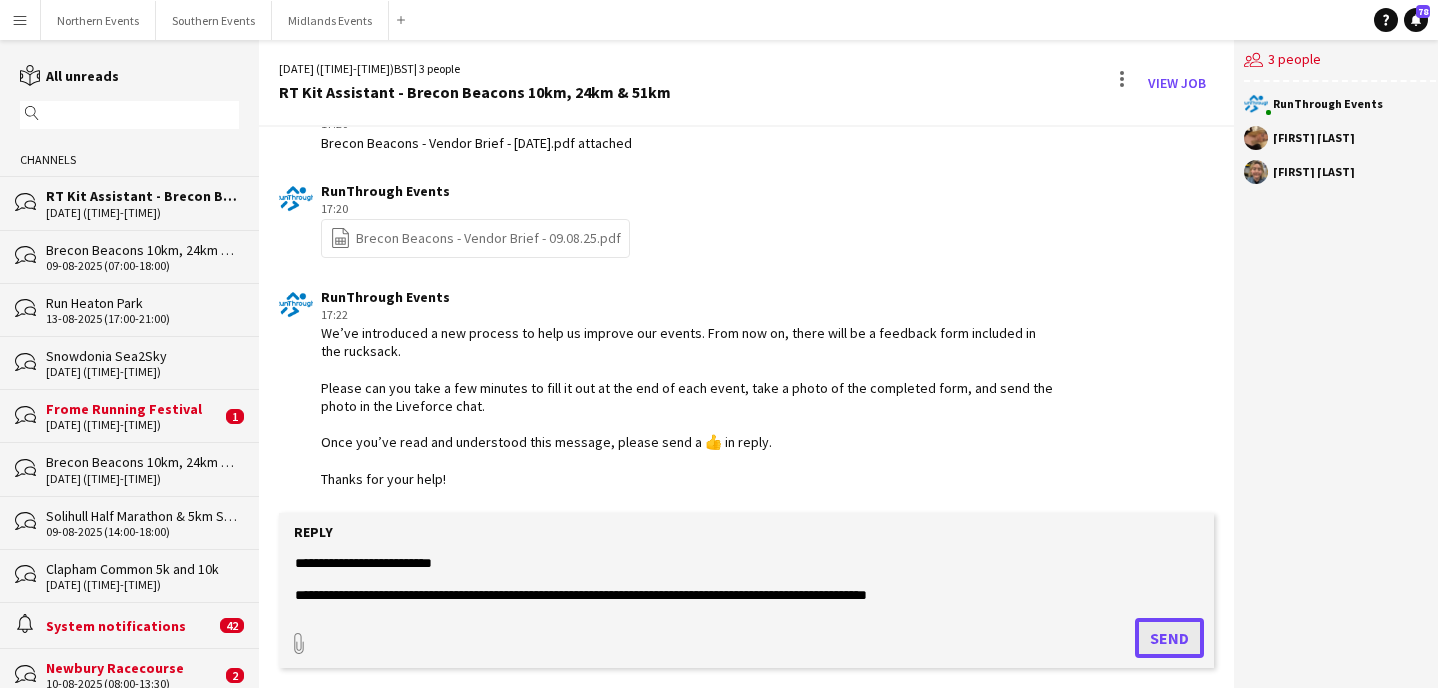 click on "Send" 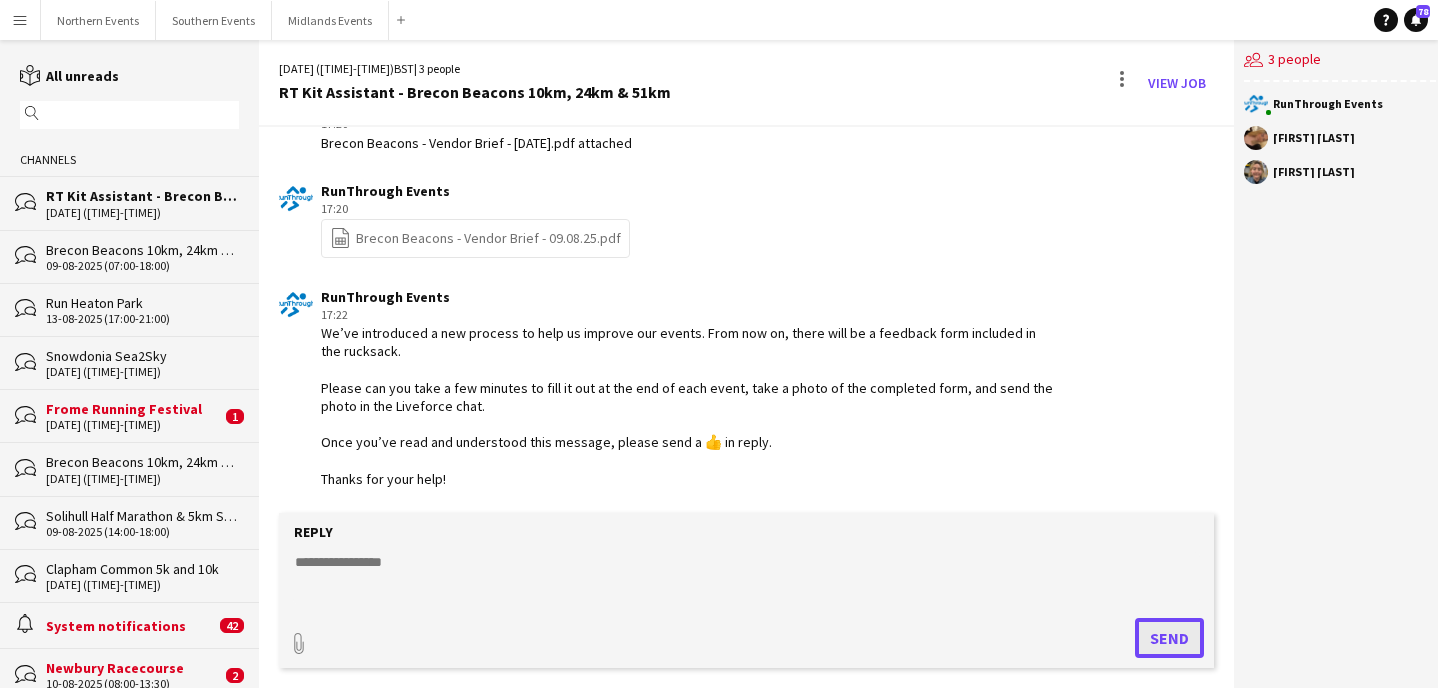 scroll, scrollTop: 0, scrollLeft: 0, axis: both 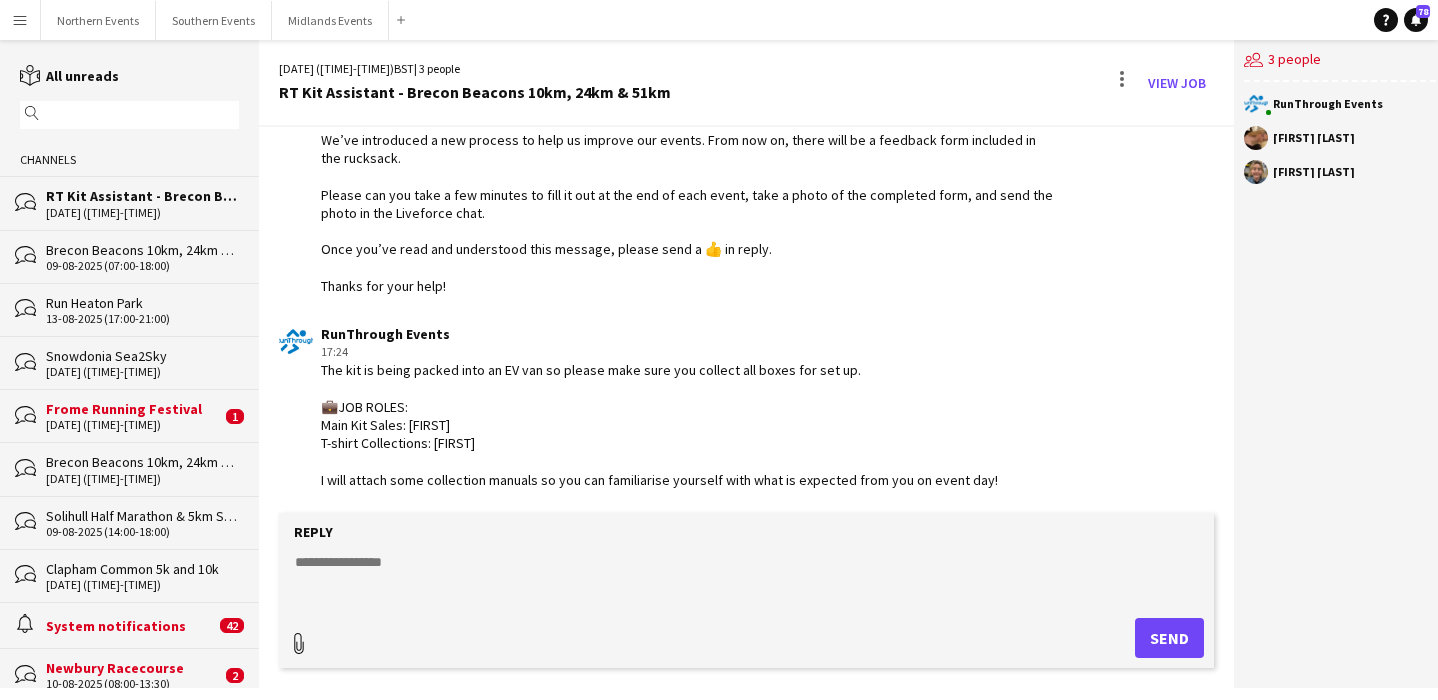 click 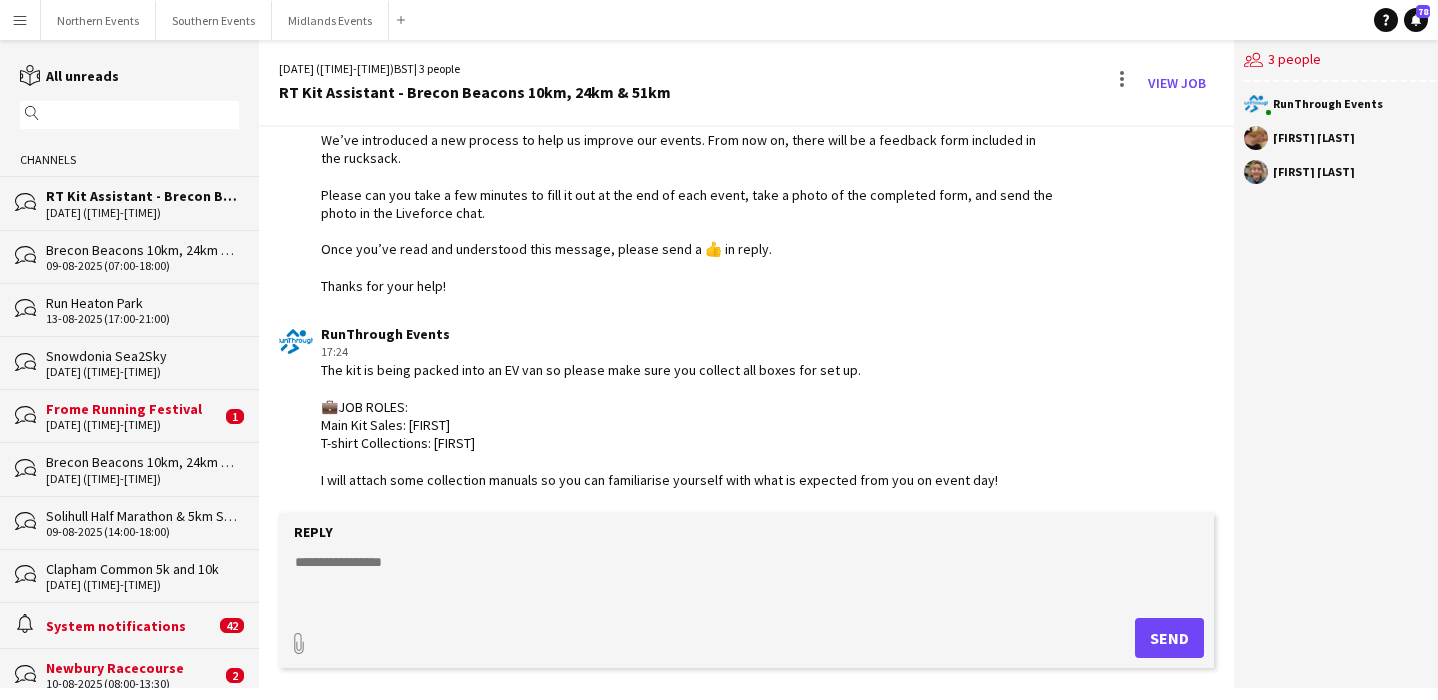 type on "**********" 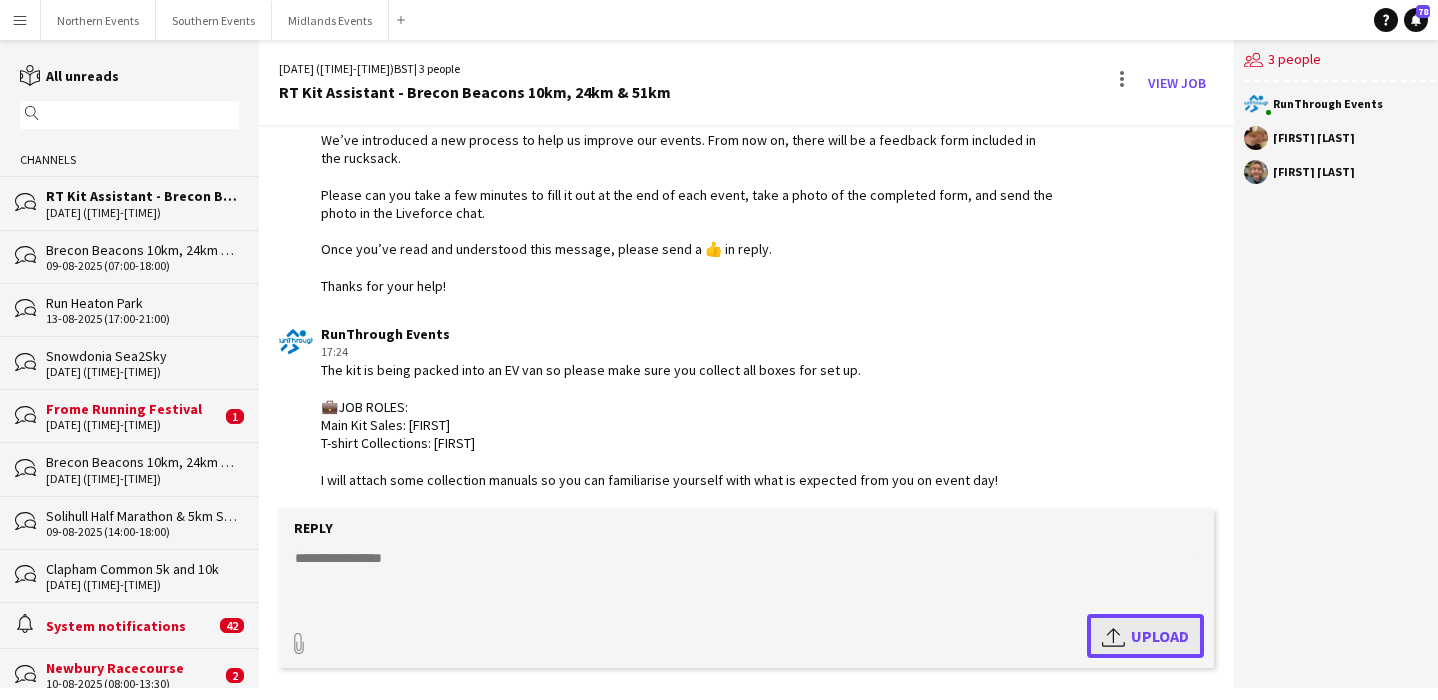 click on "Upload" 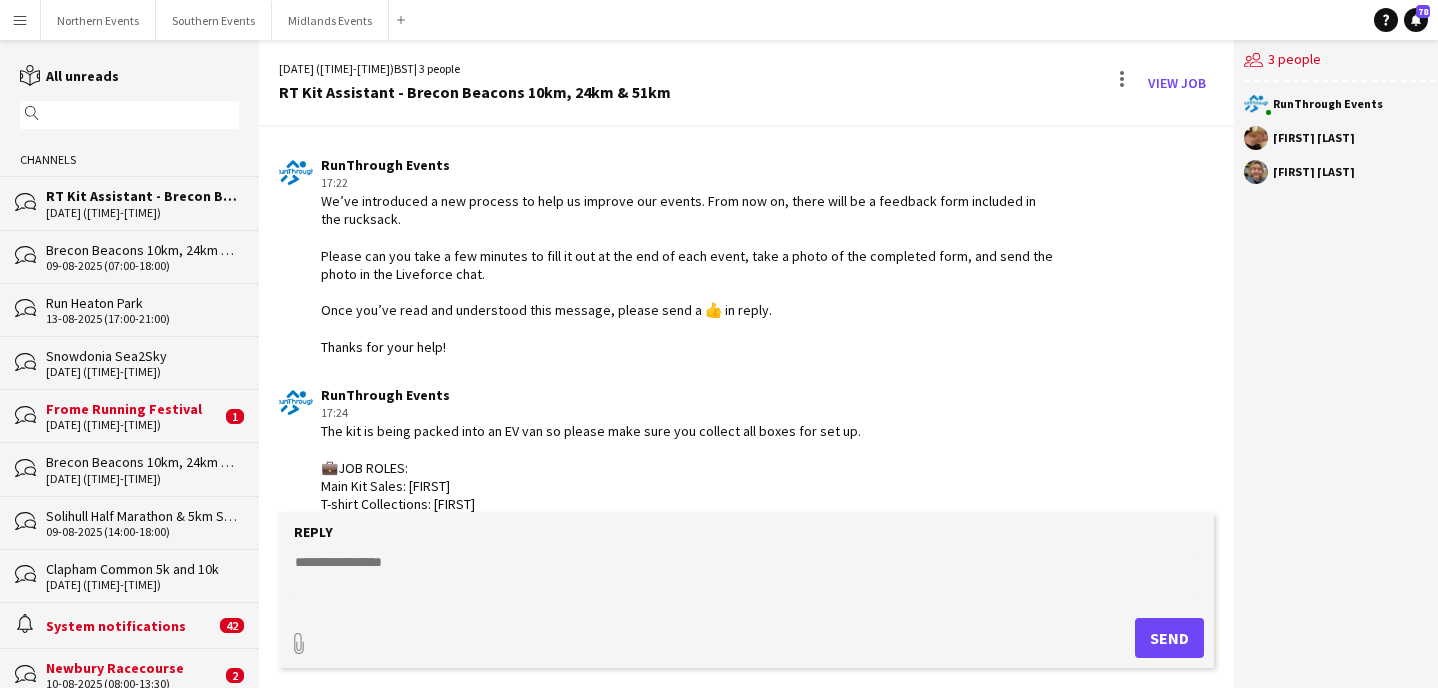 scroll, scrollTop: 1480, scrollLeft: 0, axis: vertical 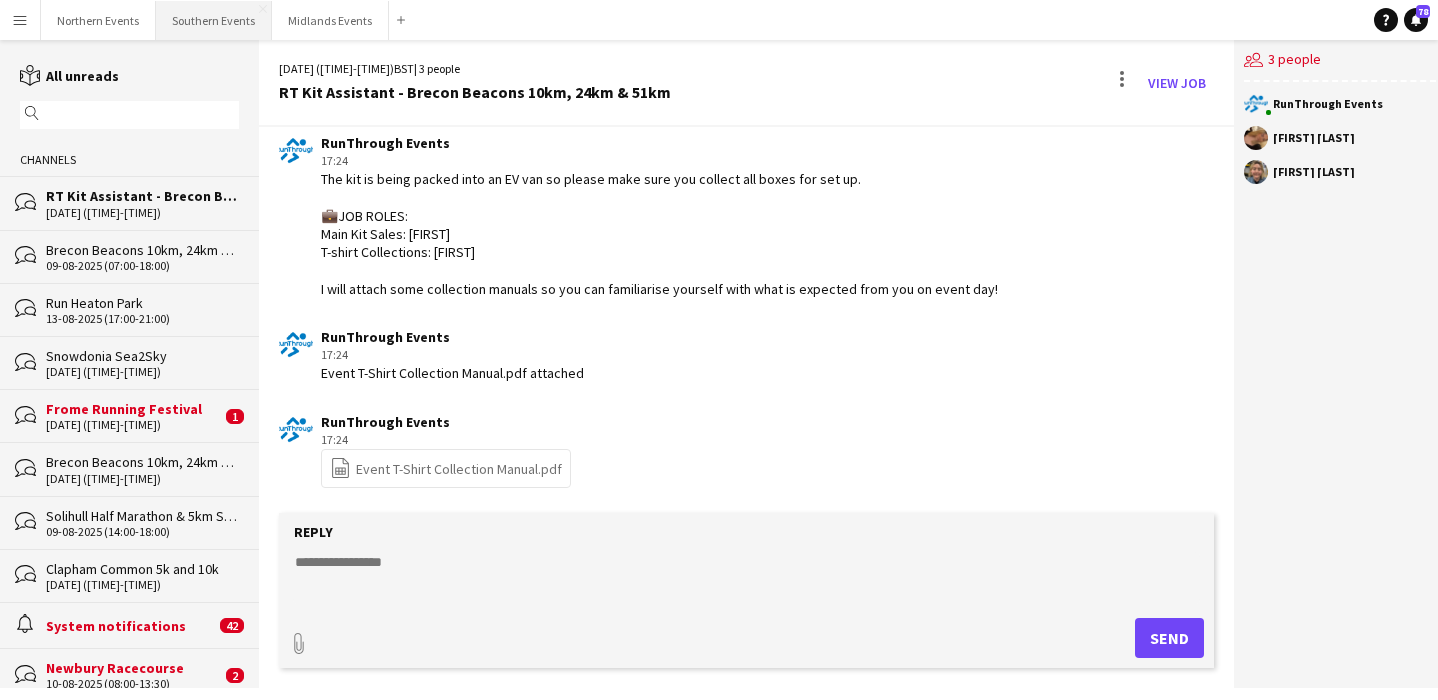 click on "Southern Events
Close" at bounding box center (214, 20) 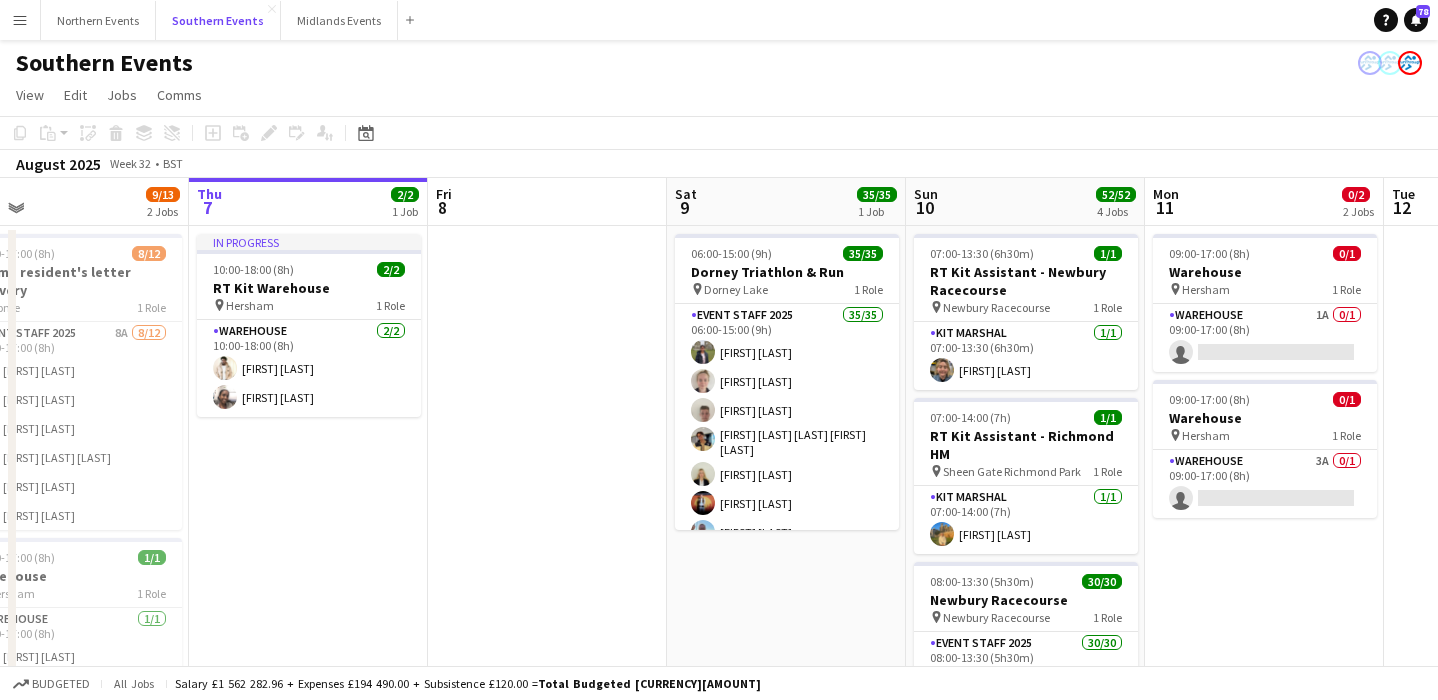 scroll, scrollTop: 0, scrollLeft: 536, axis: horizontal 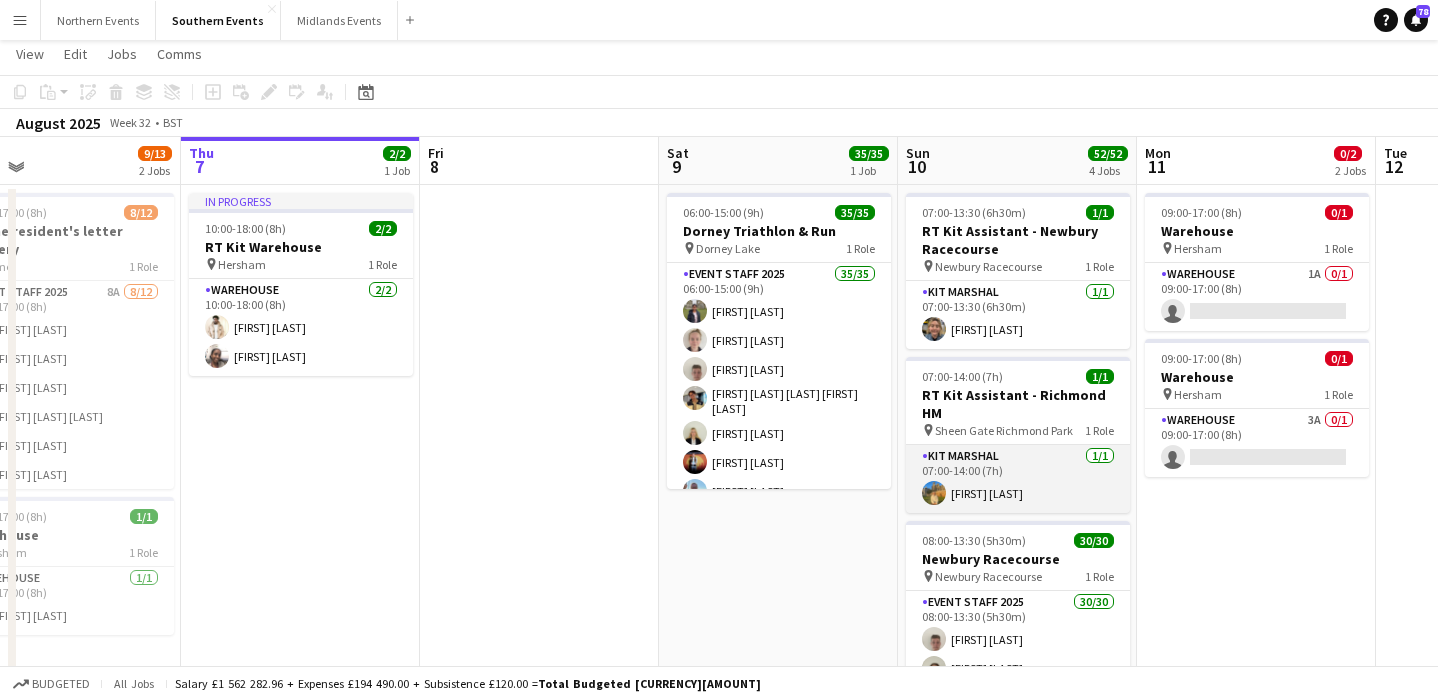 click on "[FIRST] [LAST]   1/1   [TIME]-[TIME] ([DURATION])
[FIRST] [LAST]" at bounding box center [1018, 479] 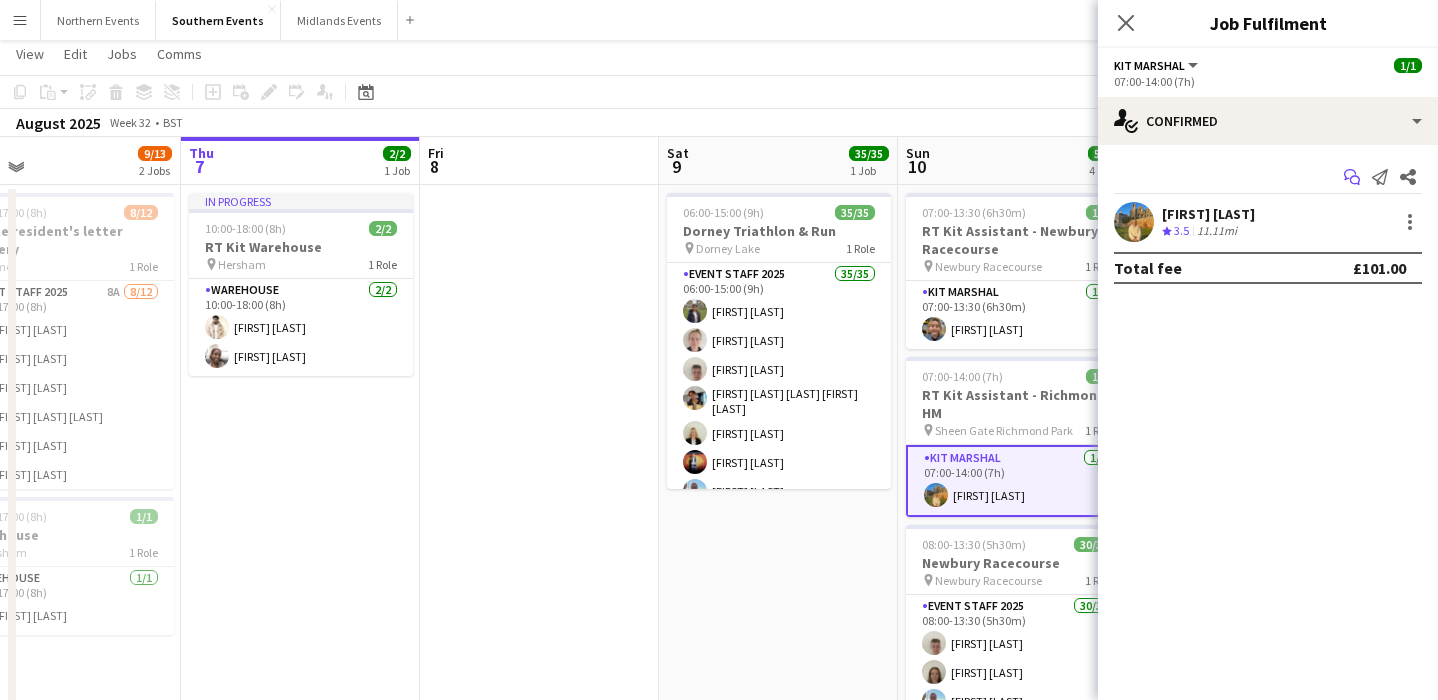 click 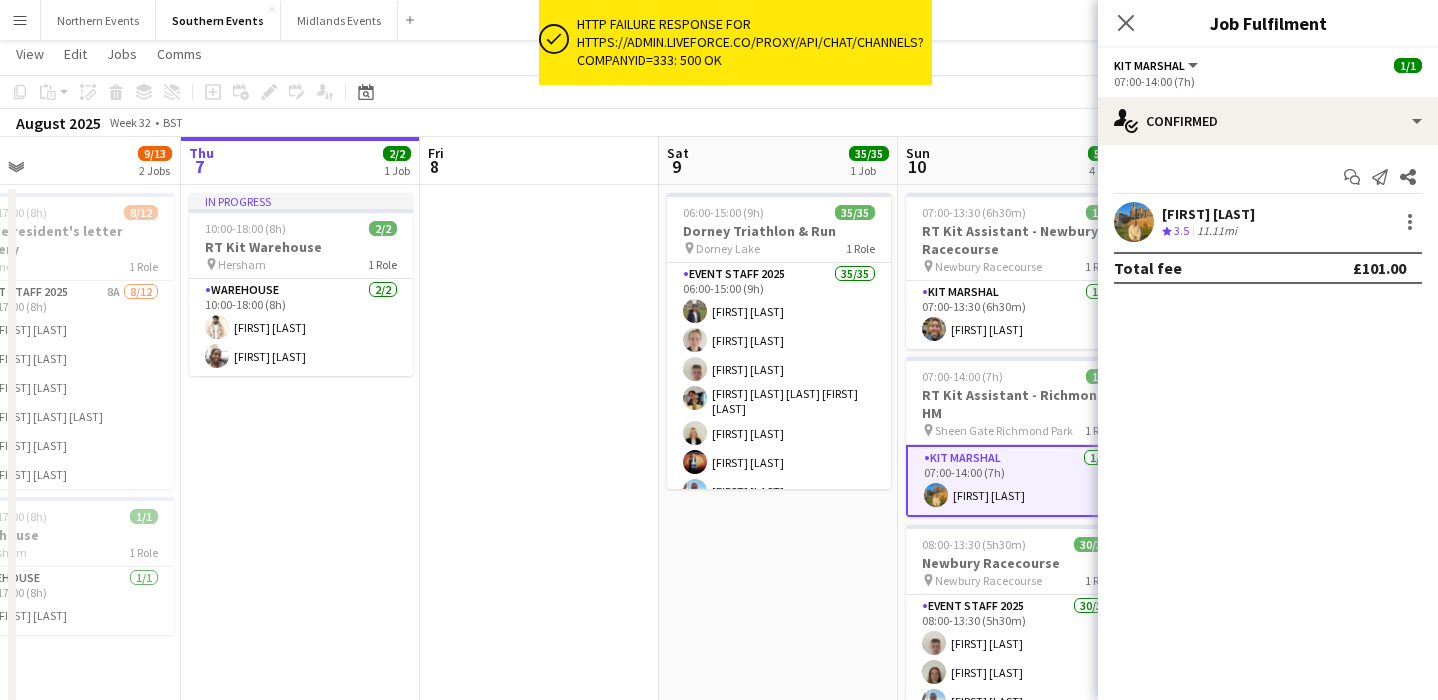 click on "Menu" at bounding box center (20, 20) 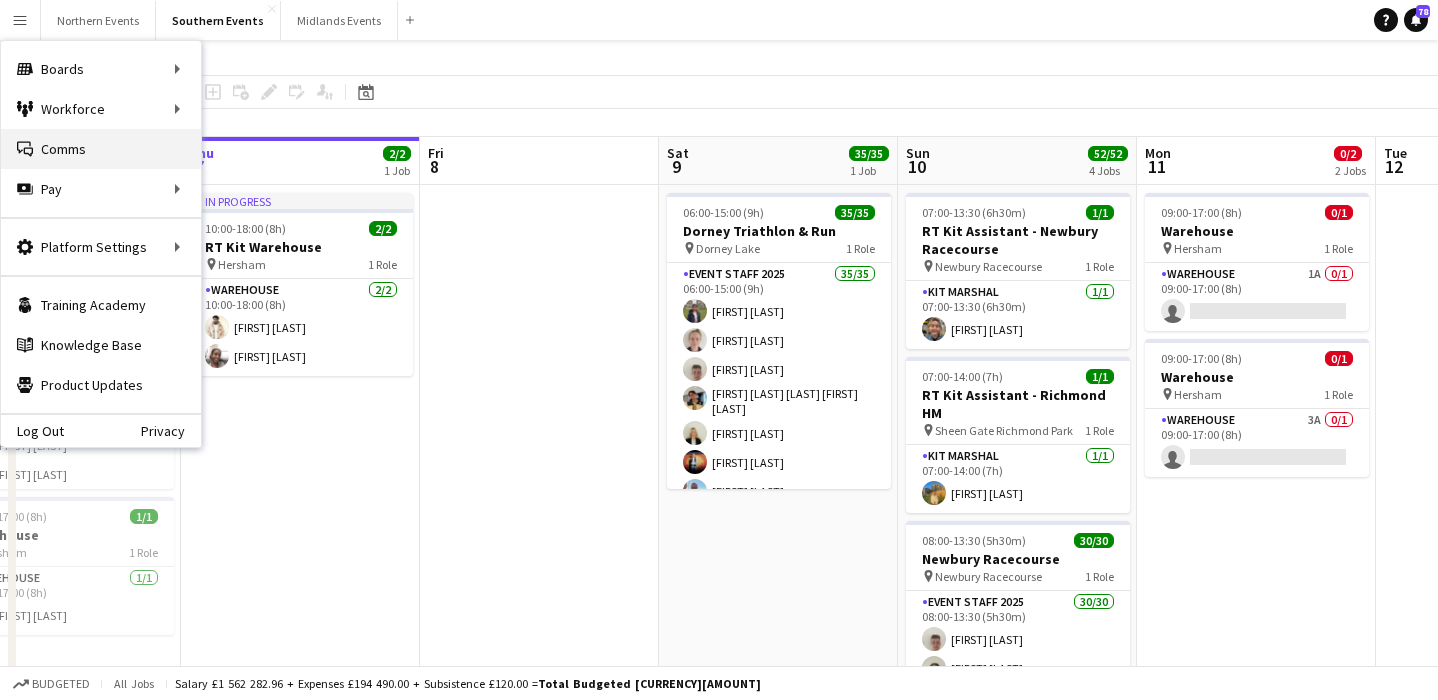 click on "Comms
Comms" at bounding box center [101, 149] 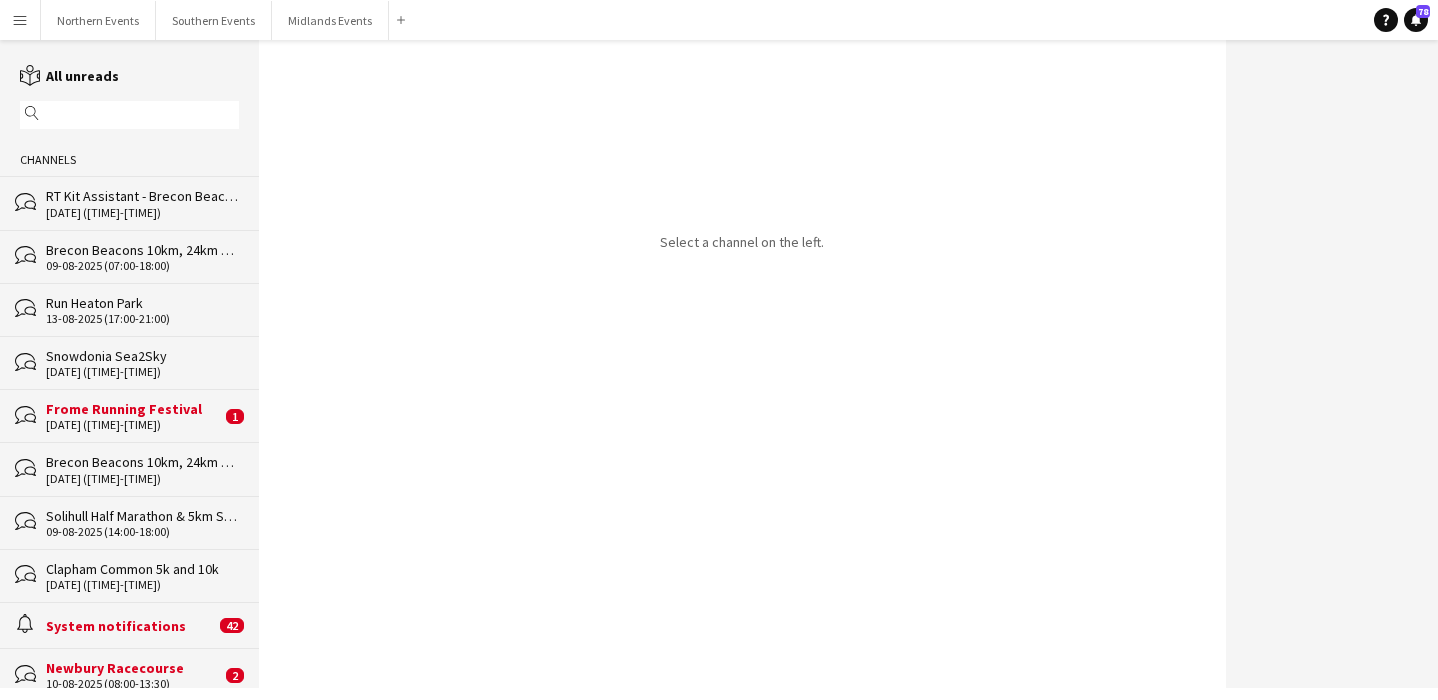 scroll, scrollTop: 0, scrollLeft: 0, axis: both 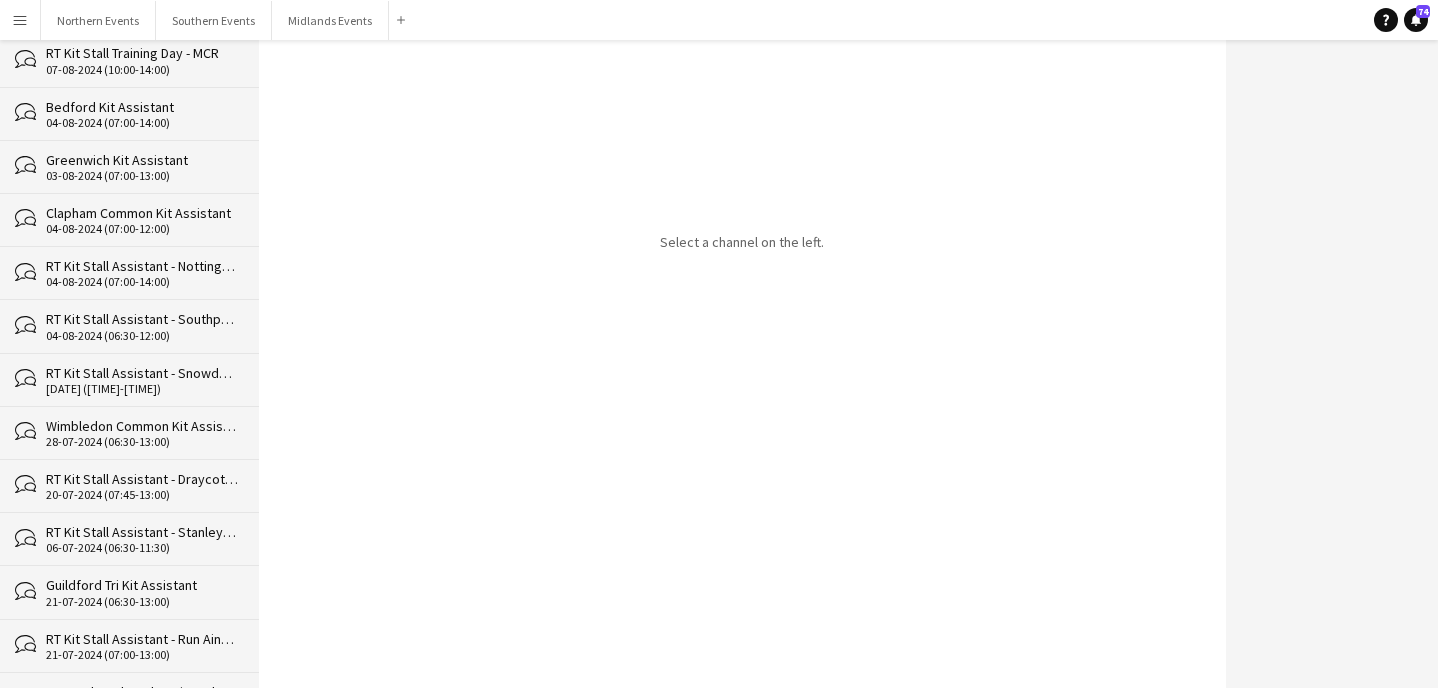 type on "***" 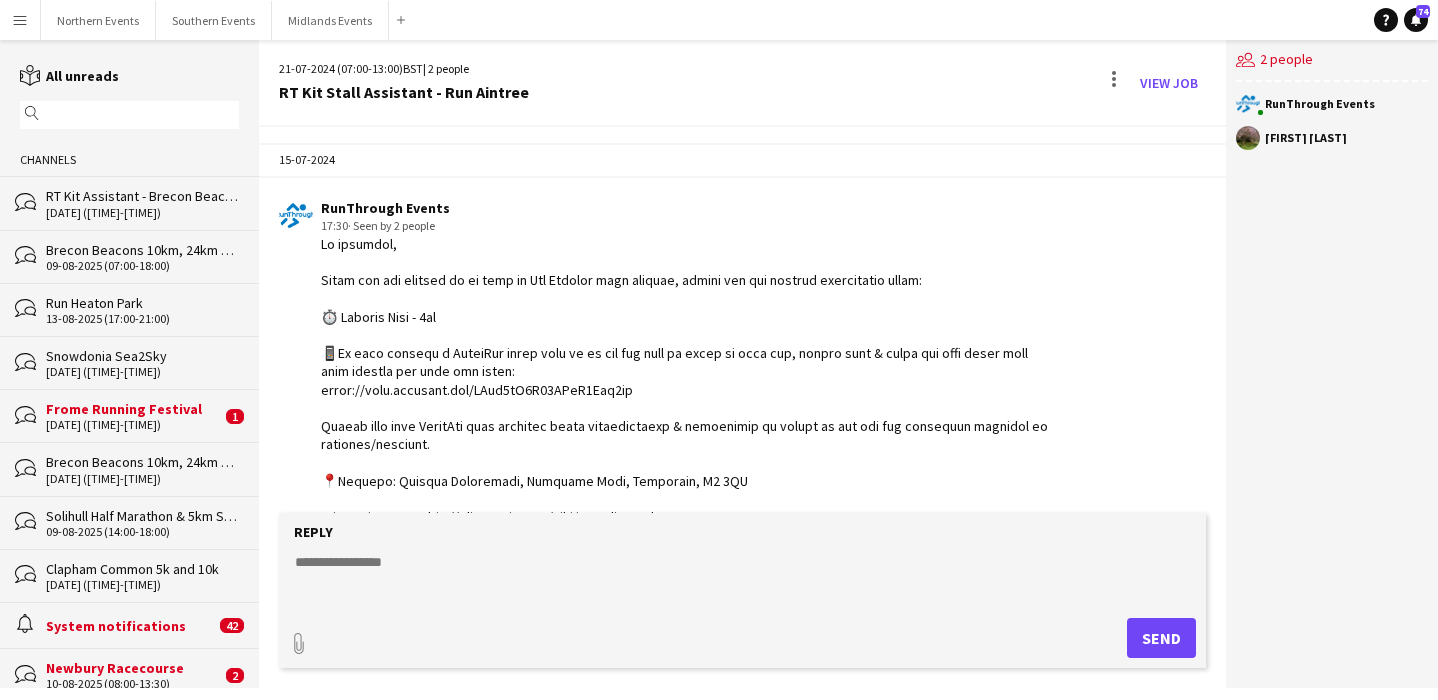 scroll, scrollTop: 2053, scrollLeft: 0, axis: vertical 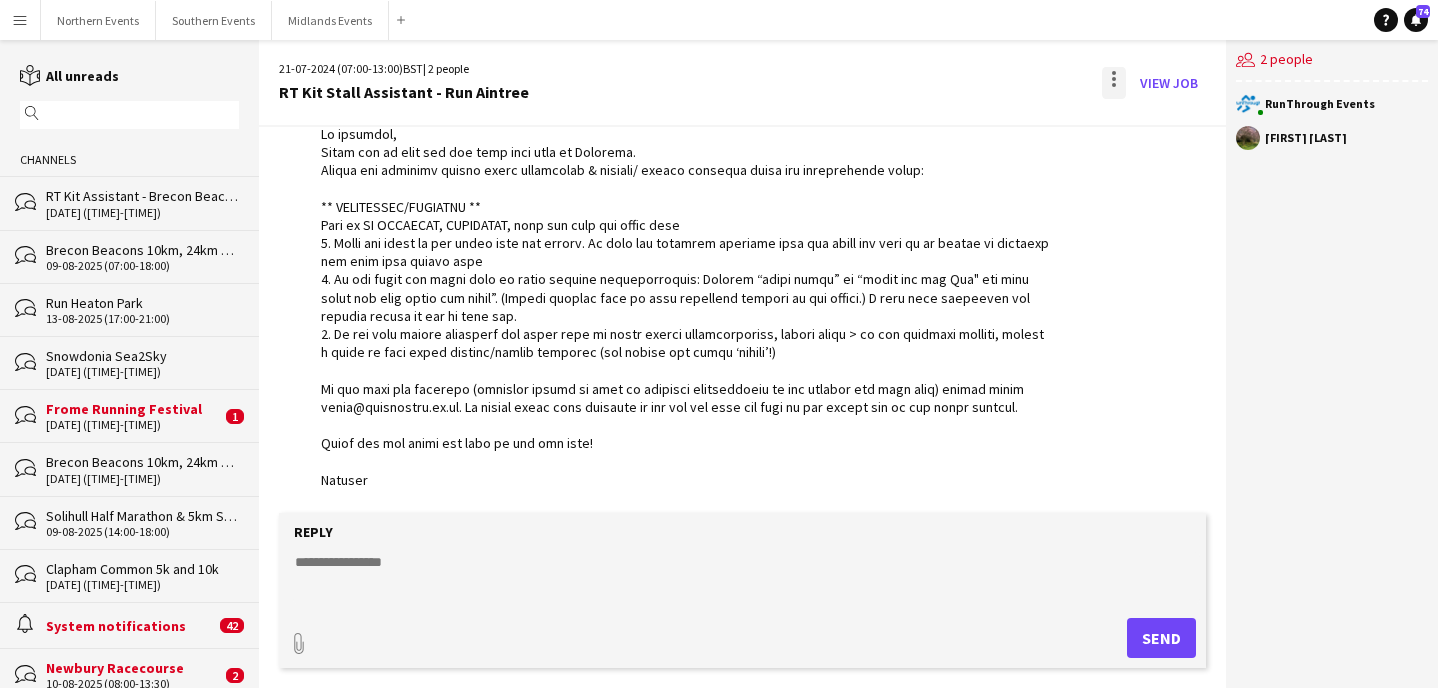 click 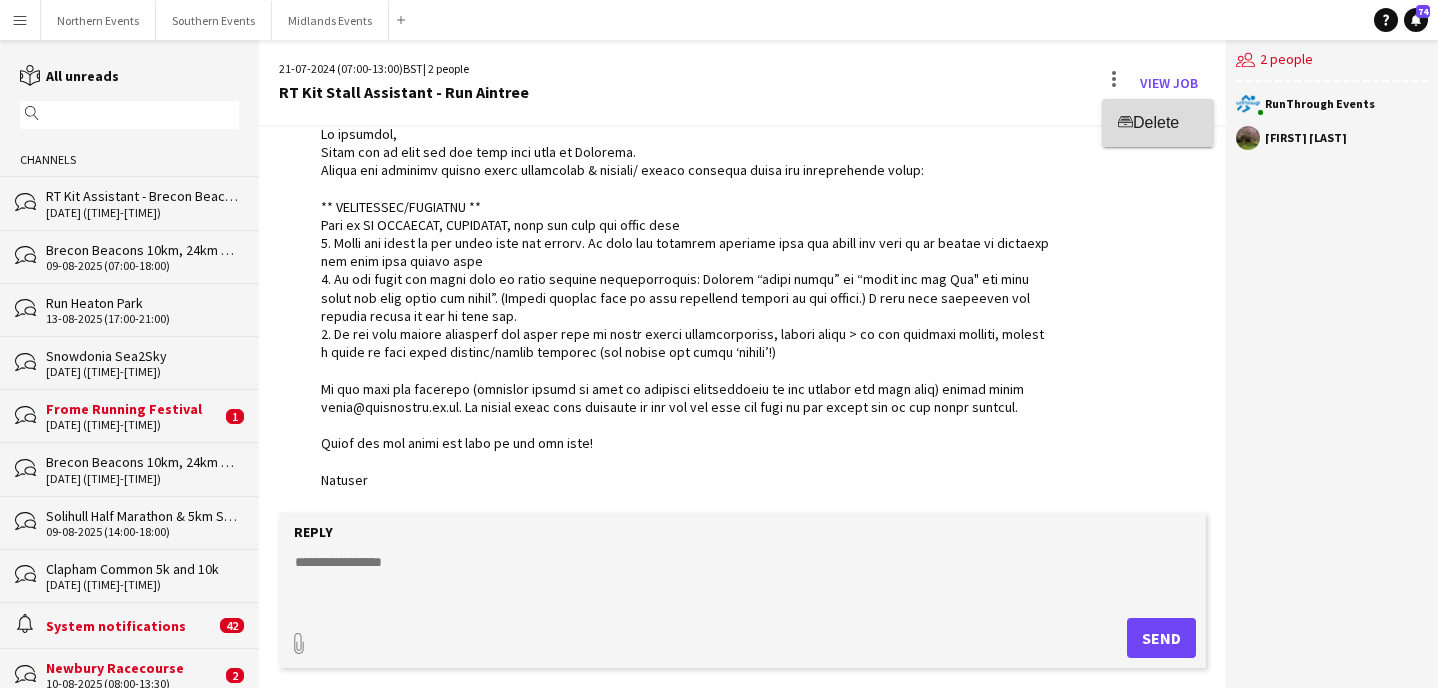 click on "Delete" at bounding box center [1125, 122] 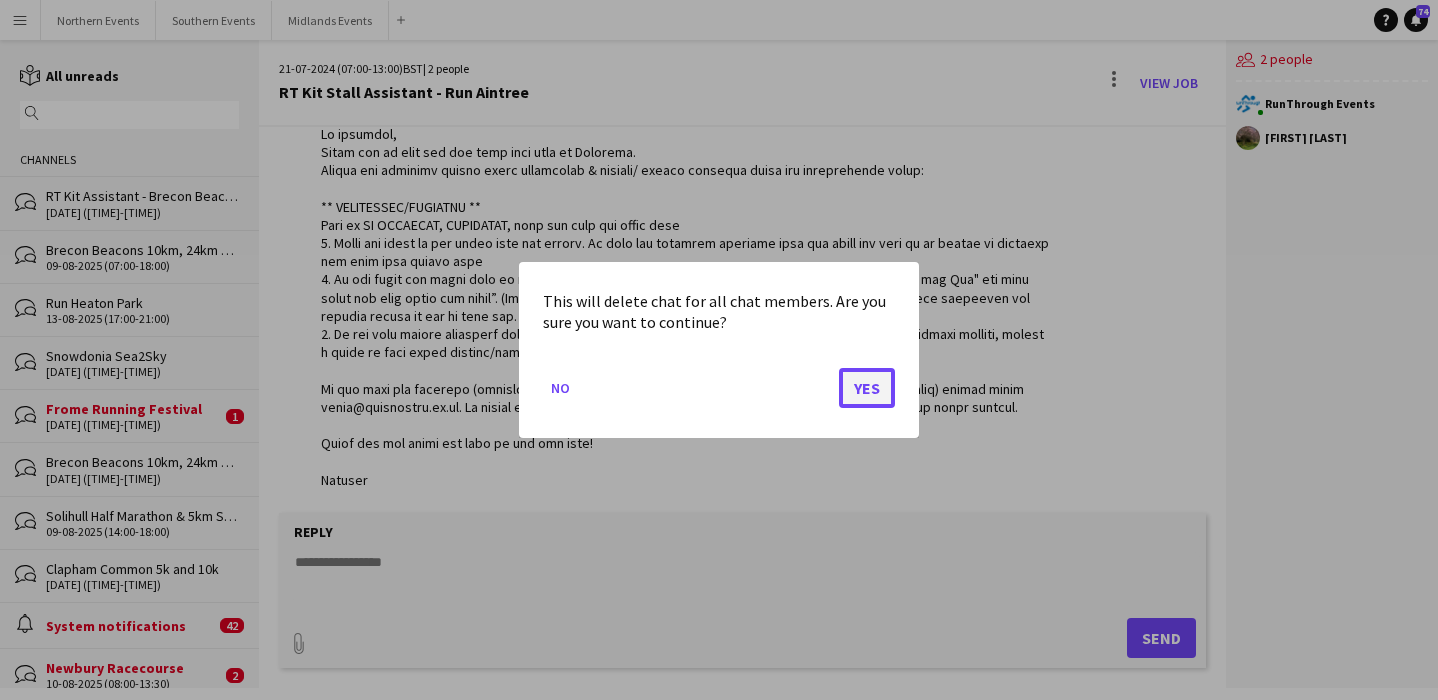 click on "Yes" 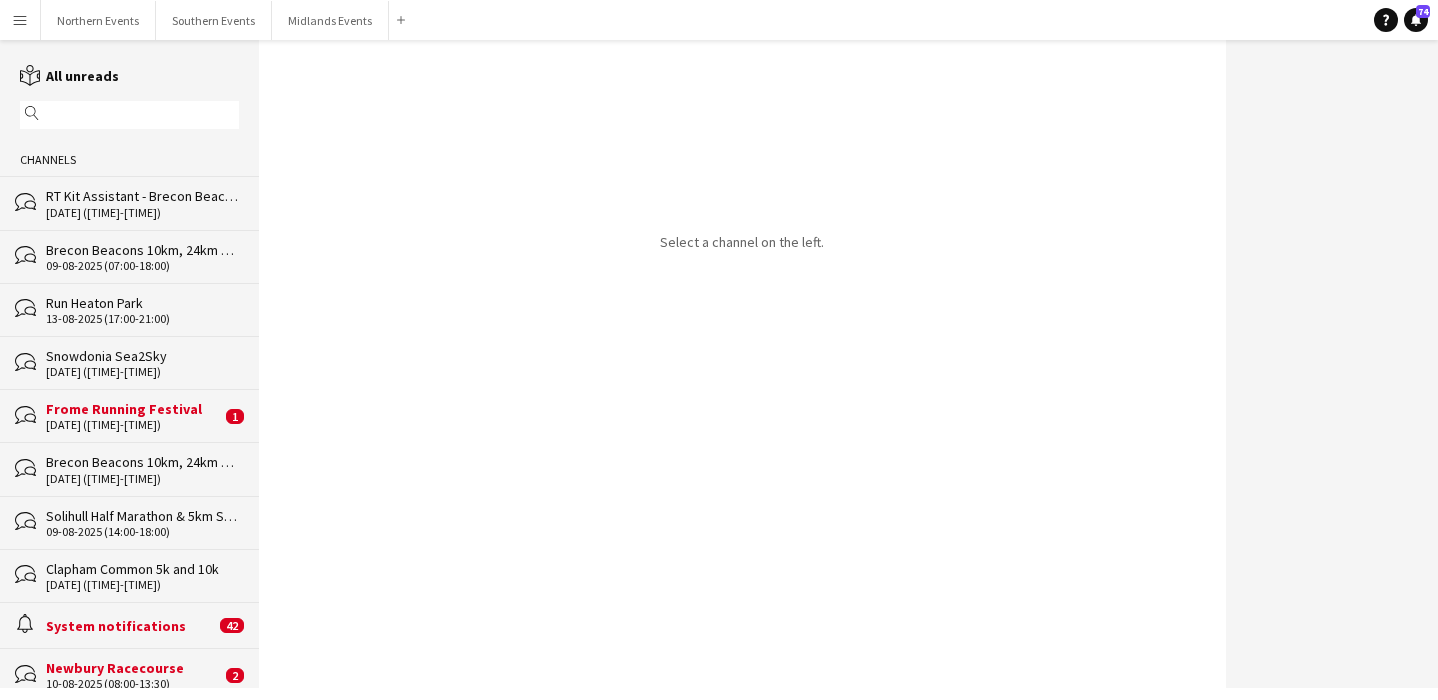 click 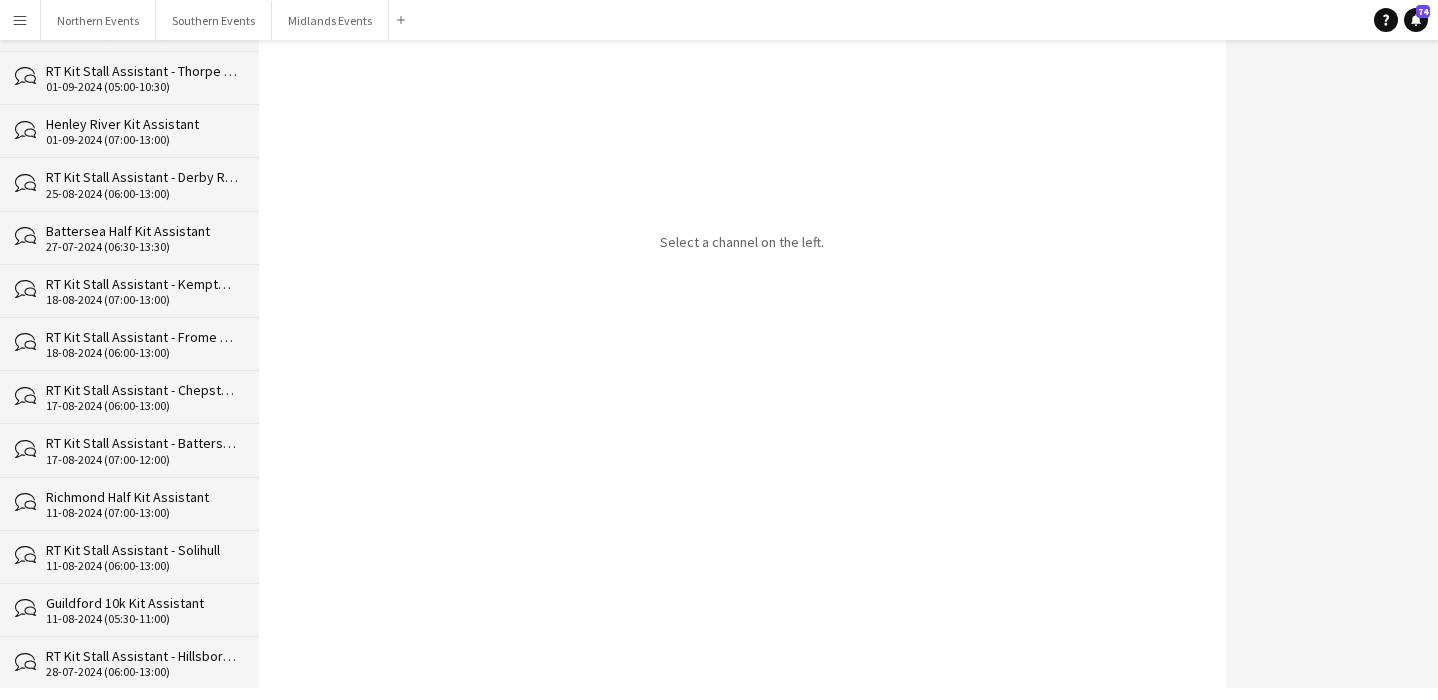 scroll, scrollTop: 8975, scrollLeft: 0, axis: vertical 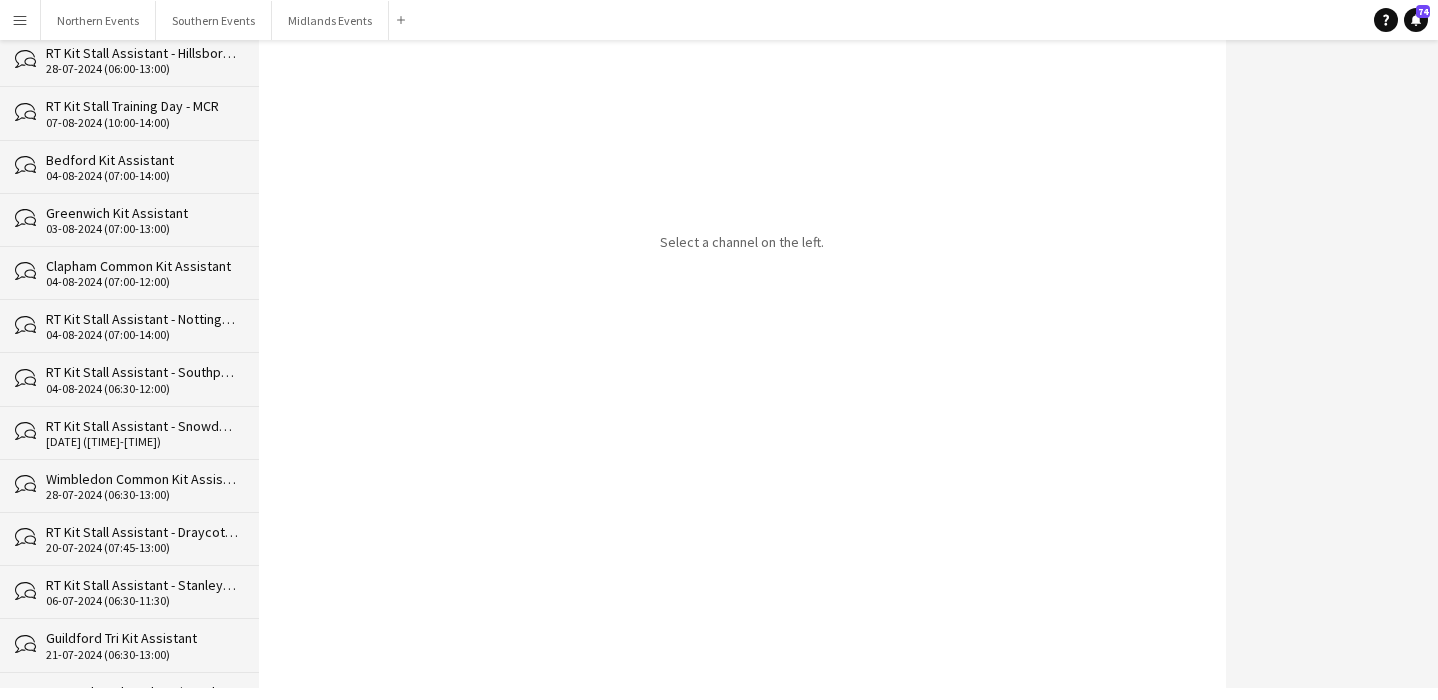 type on "***" 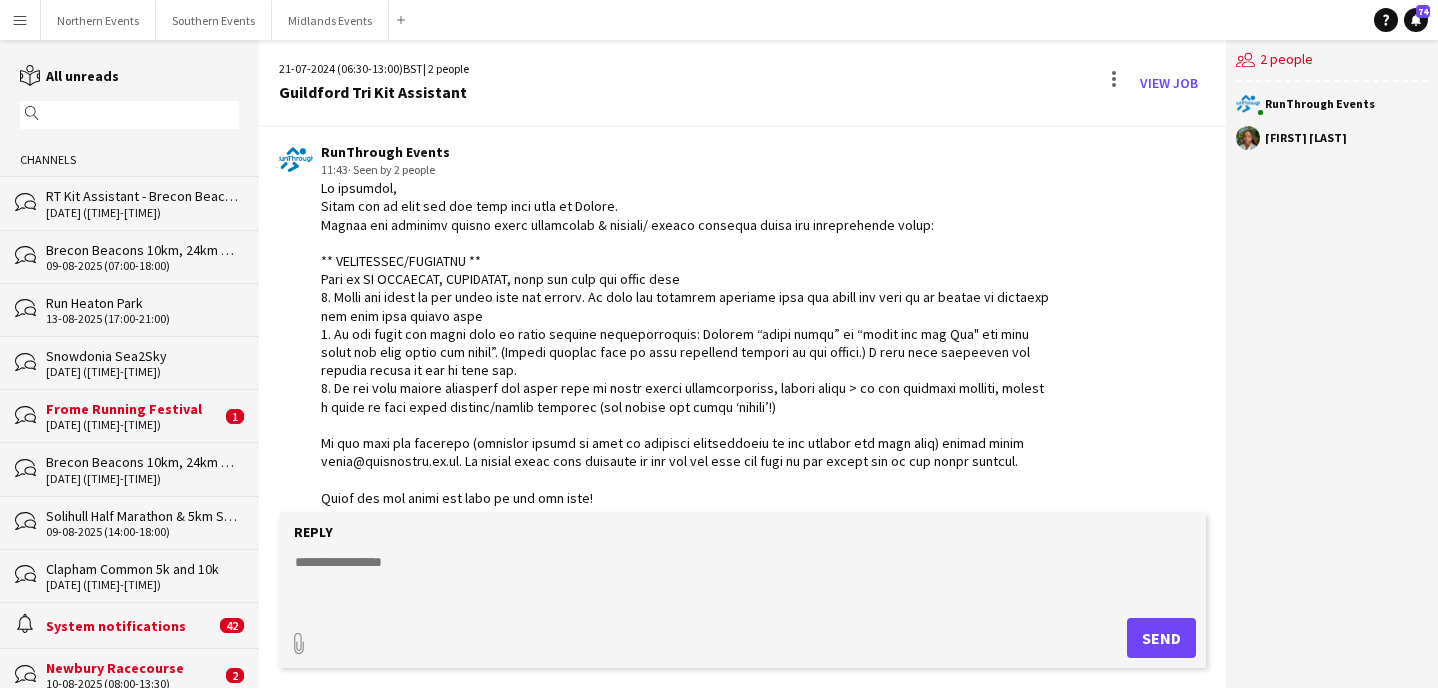 scroll, scrollTop: 1702, scrollLeft: 0, axis: vertical 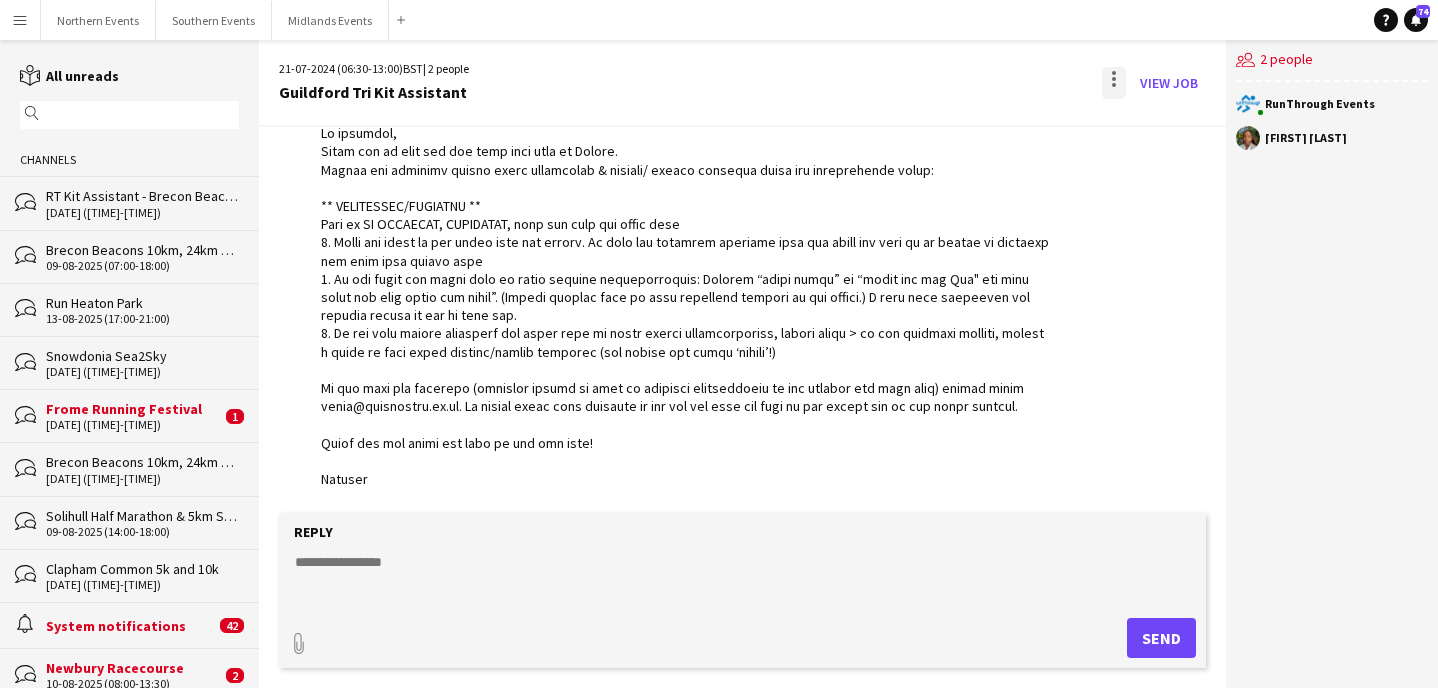 click 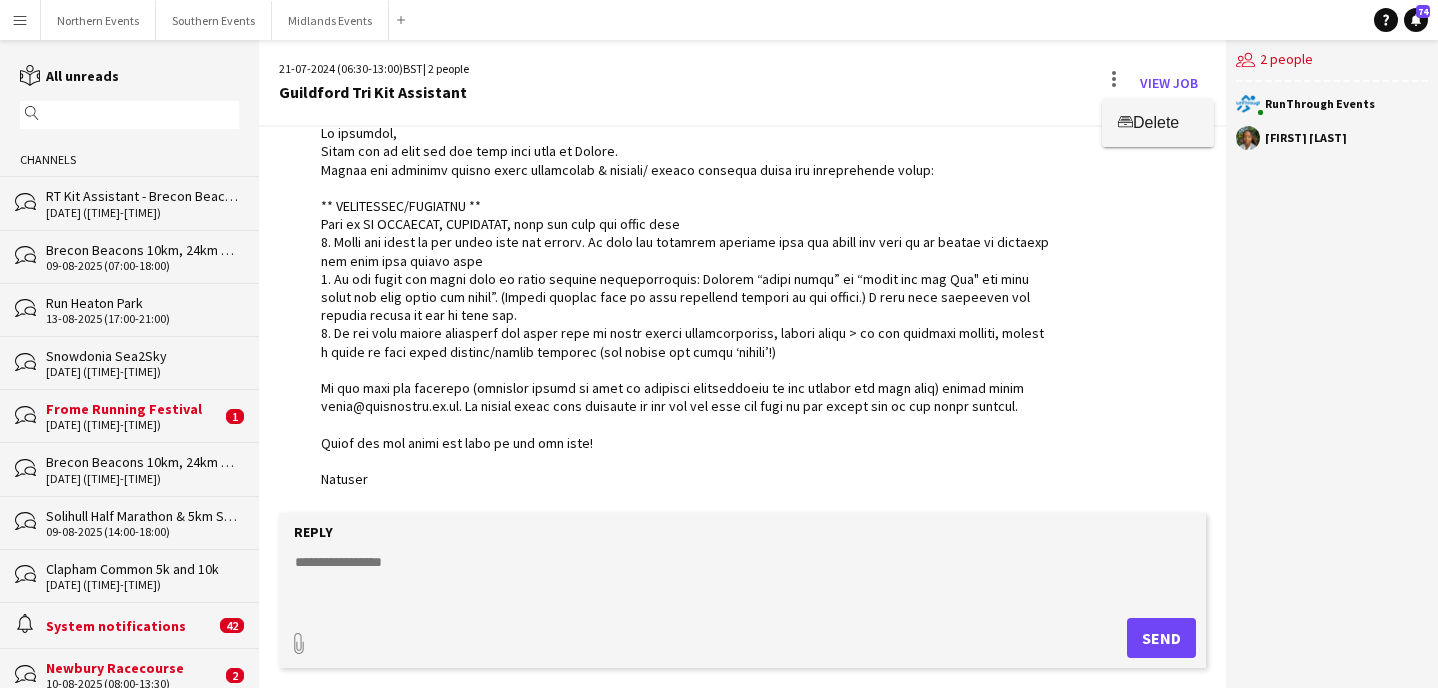 click on "Delete" at bounding box center (1156, 122) 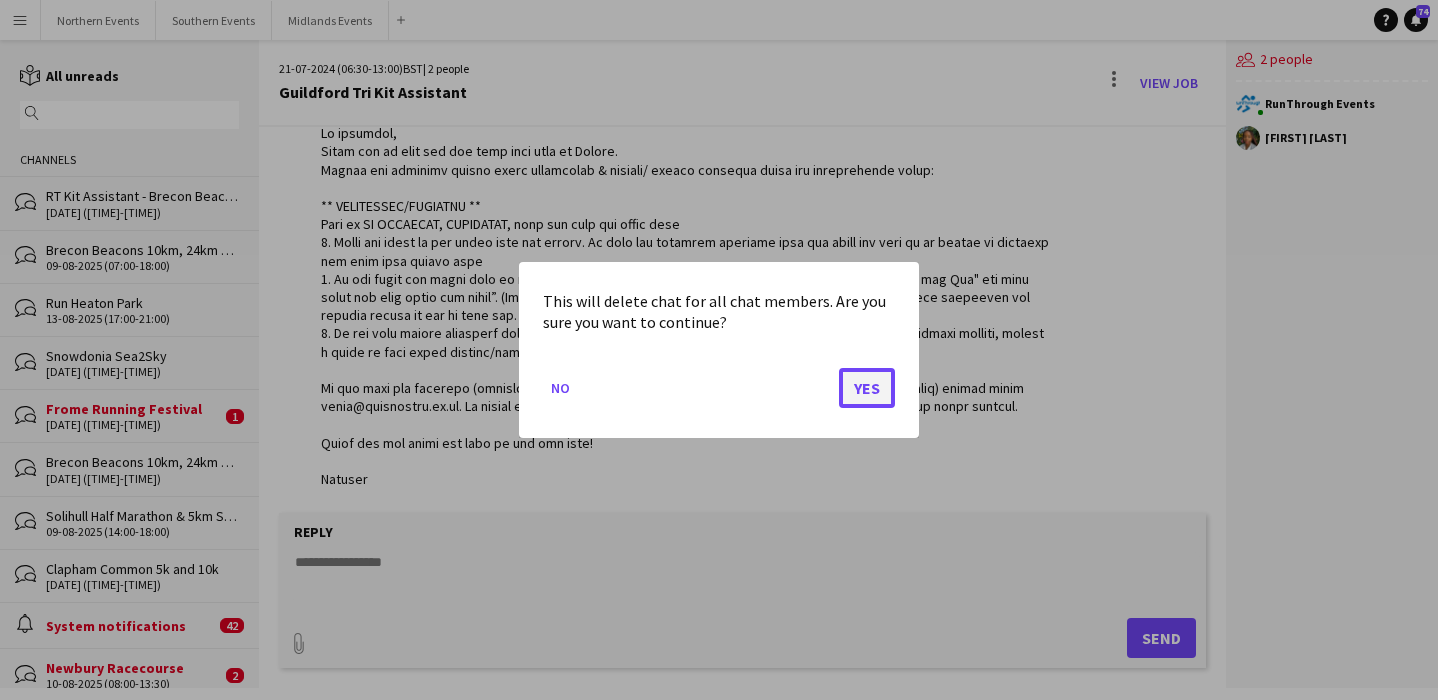 click on "Yes" 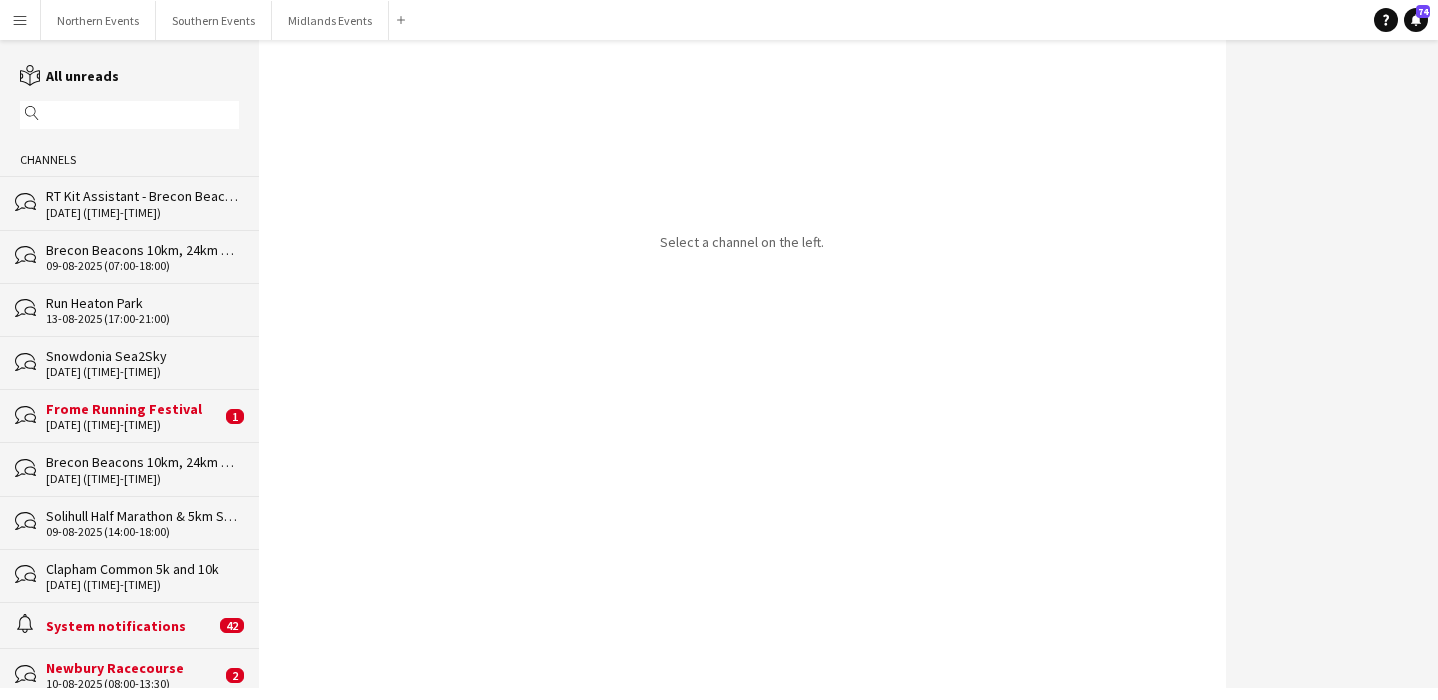 click on "magnifier" 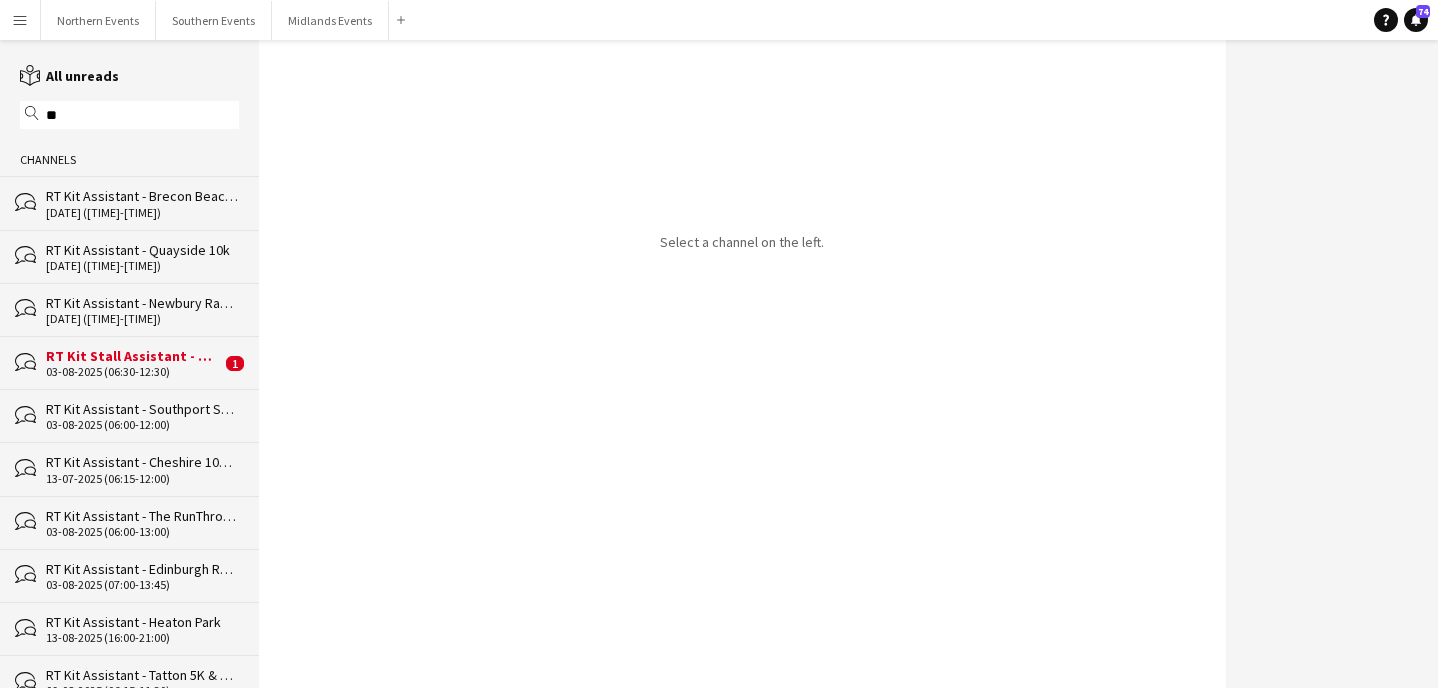 type on "***" 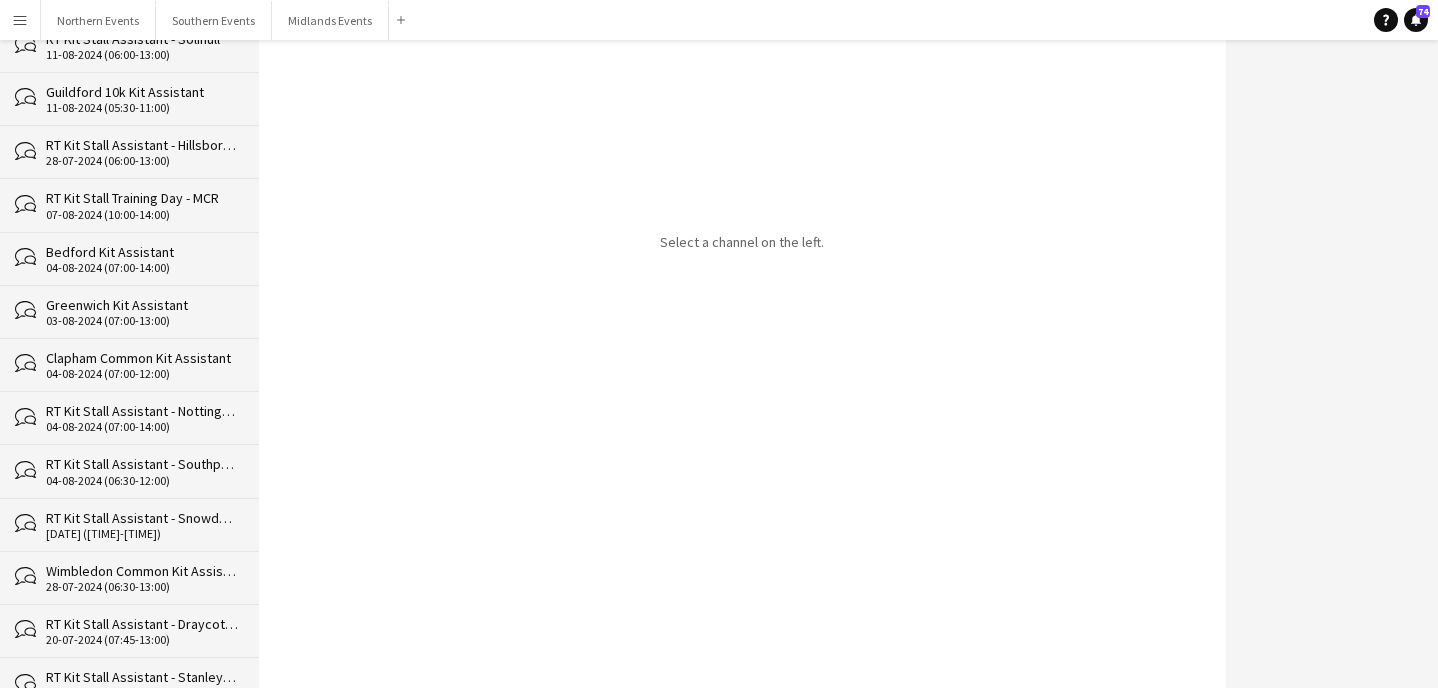 scroll, scrollTop: 8923, scrollLeft: 0, axis: vertical 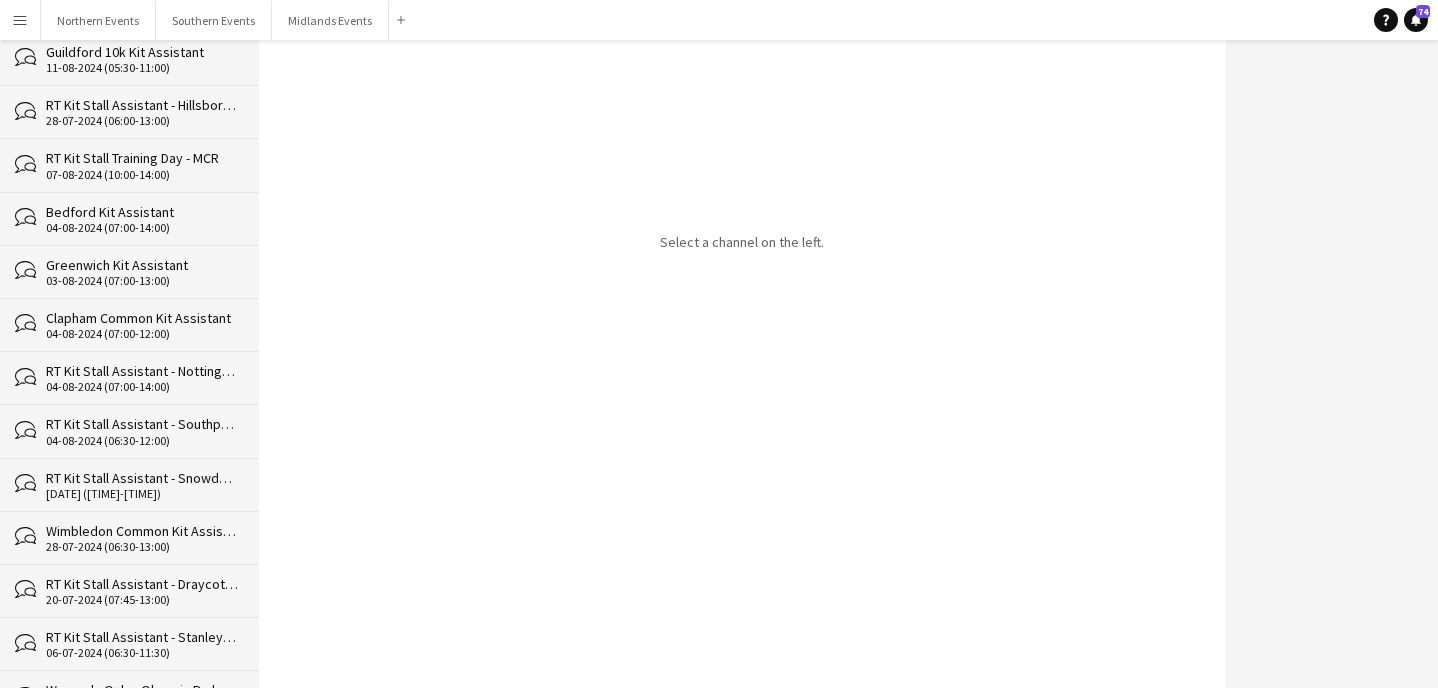 click on "RT Kit Stall Assistant - Stanley Park 5k & 10k" 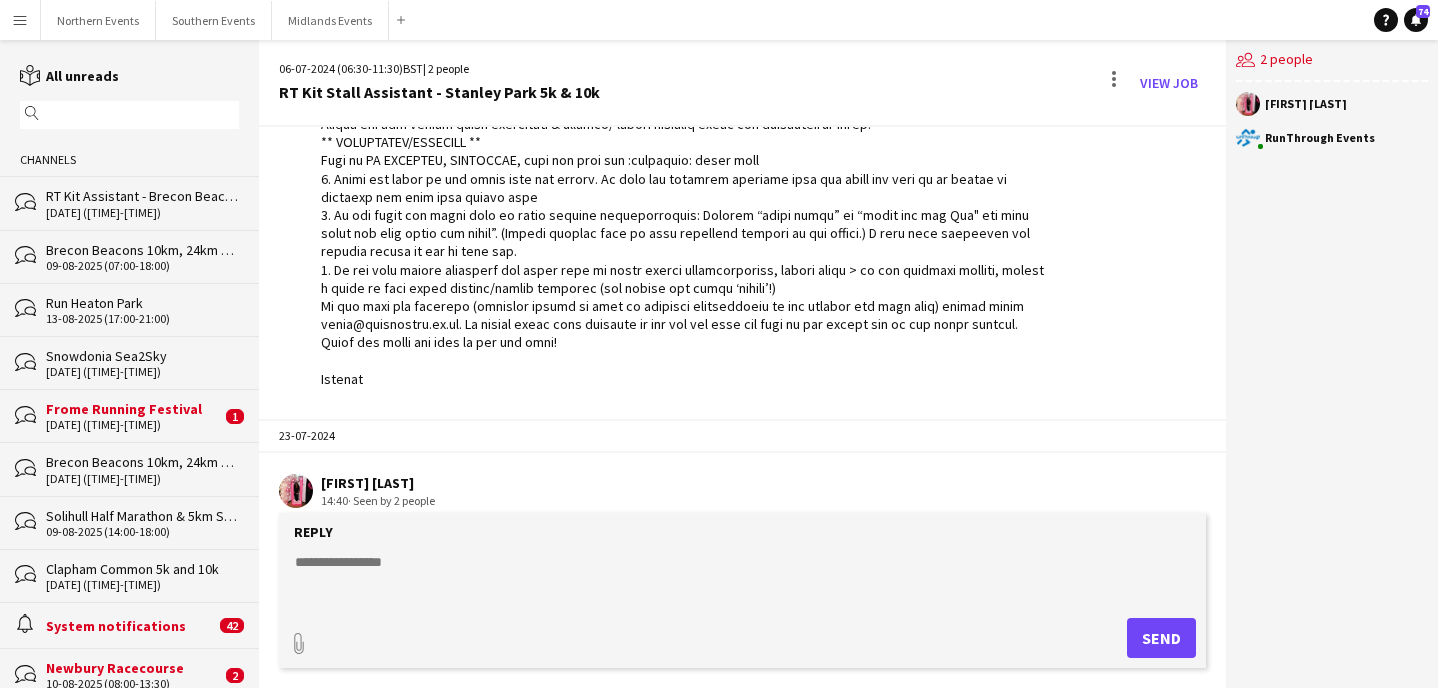 scroll, scrollTop: 3489, scrollLeft: 0, axis: vertical 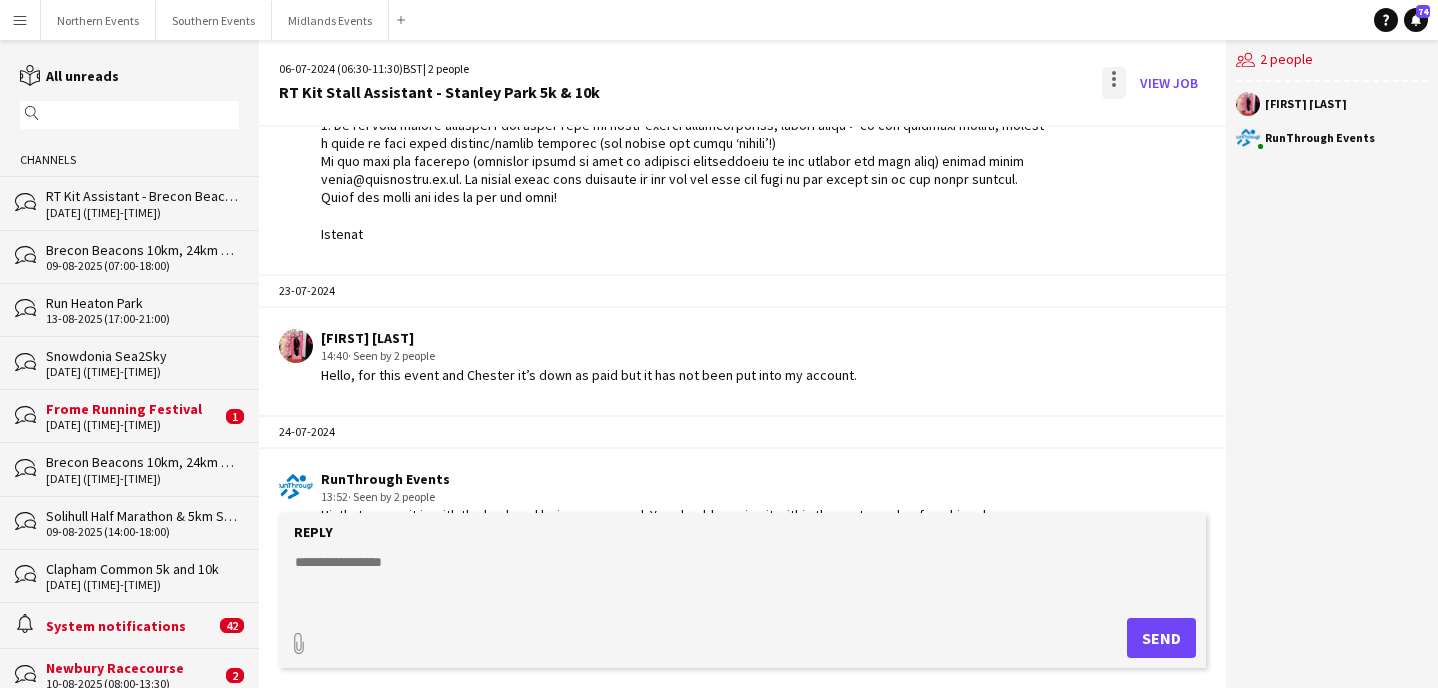click 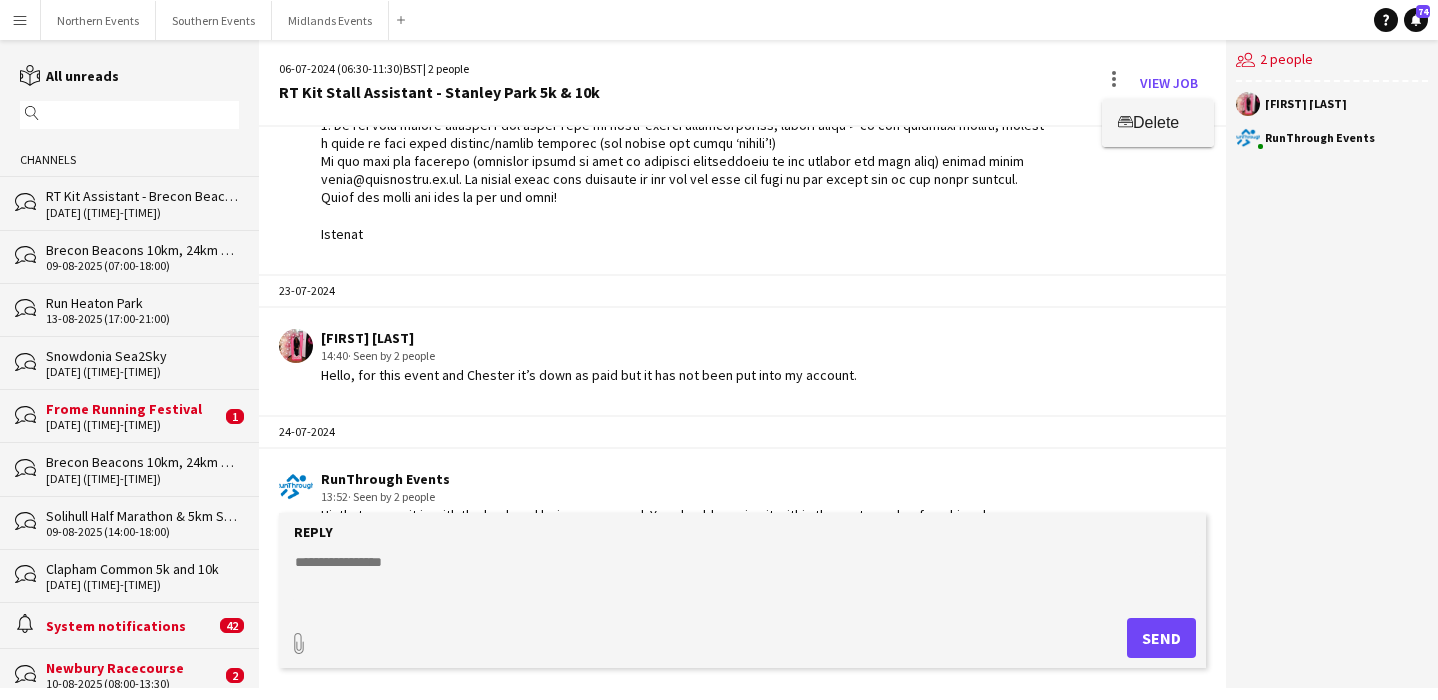 click on "Delete" at bounding box center [1156, 122] 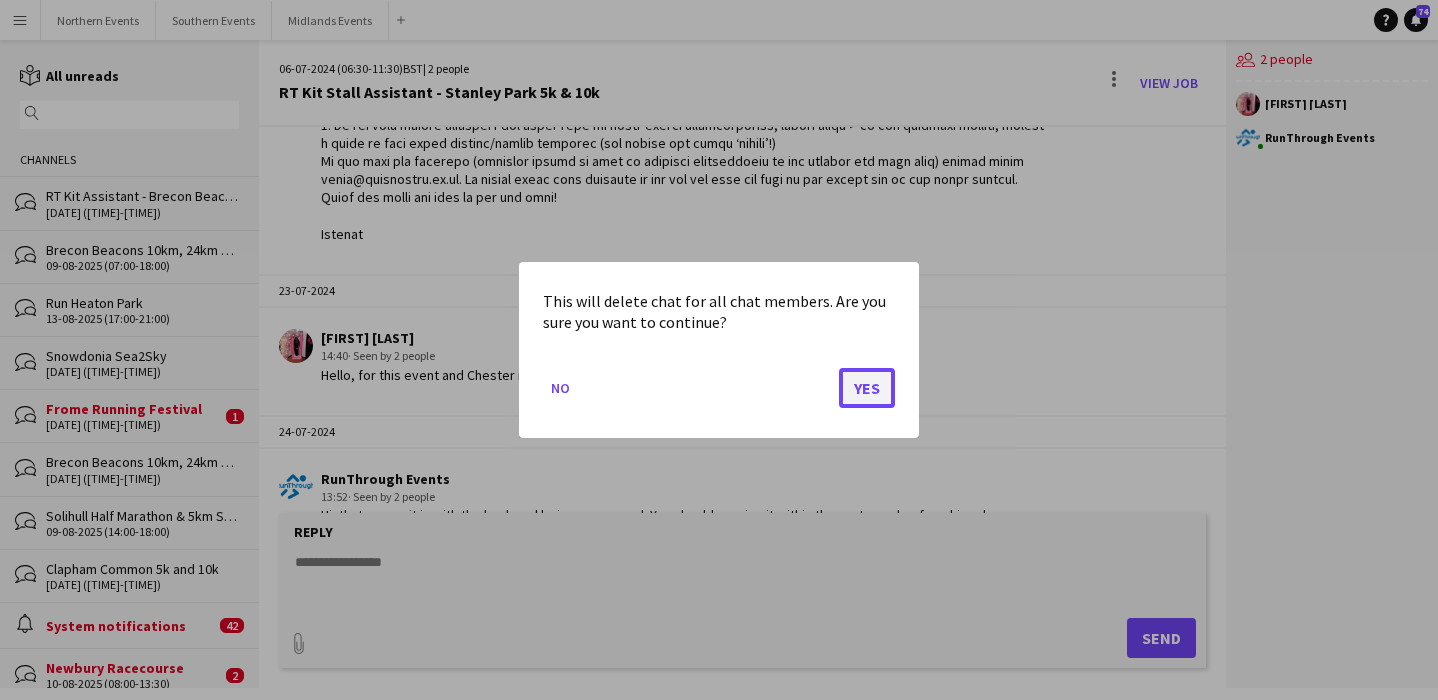 click on "Yes" 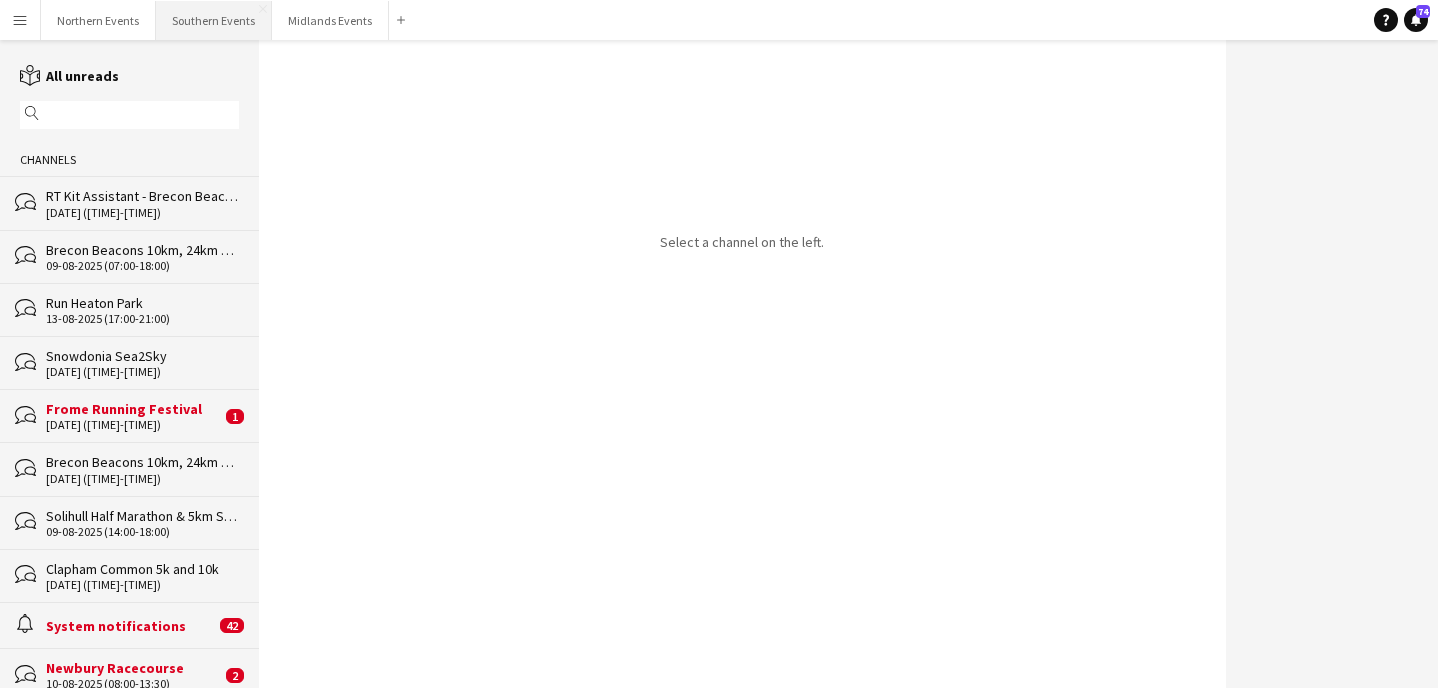 click on "Southern Events
Close" at bounding box center (214, 20) 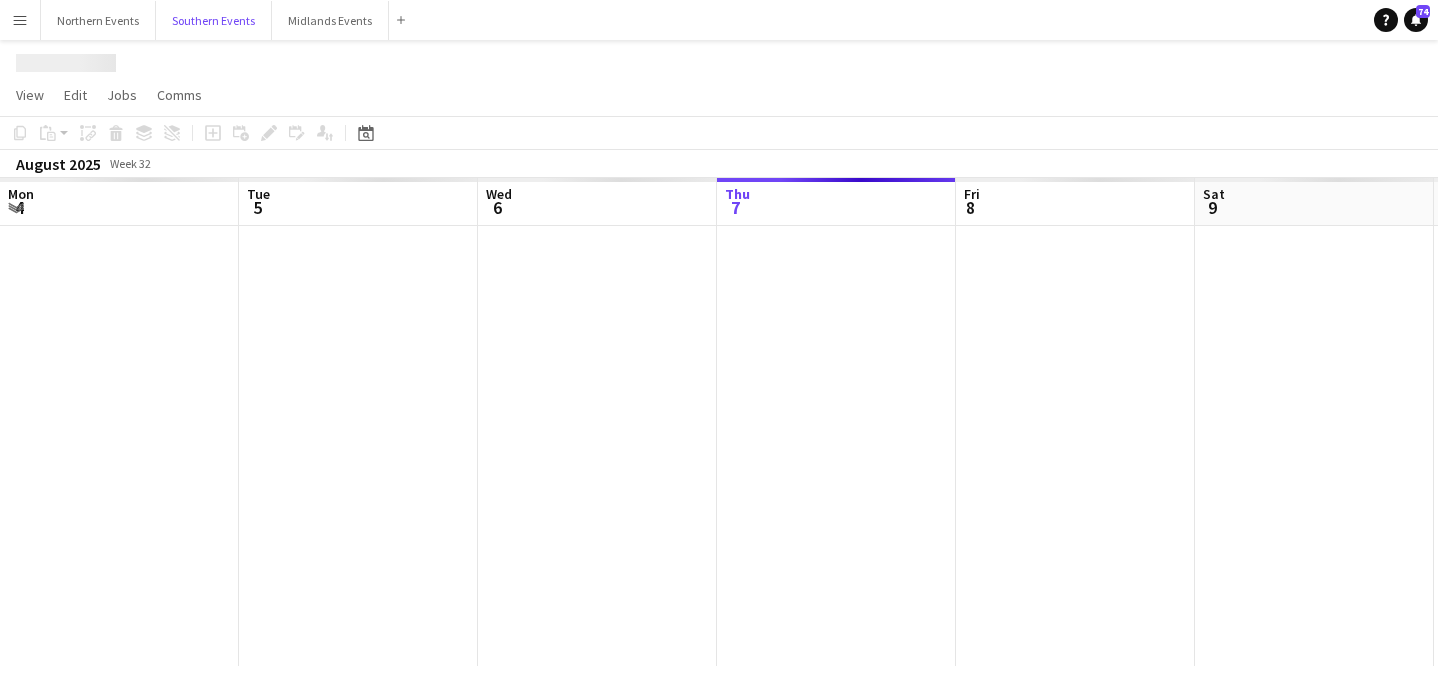 scroll, scrollTop: 0, scrollLeft: 478, axis: horizontal 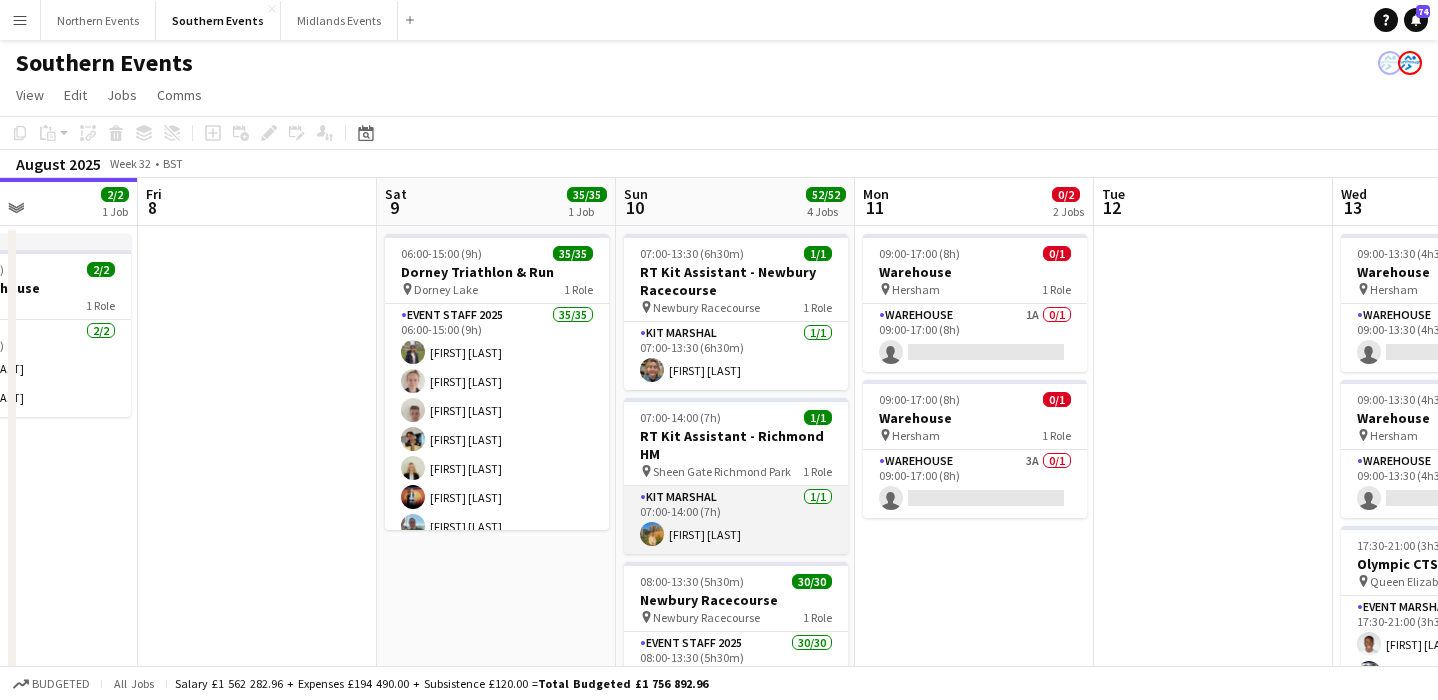 click on "[FIRST] [LAST]   1/1   [TIME]-[TIME] ([DURATION])
[FIRST] [LAST]" at bounding box center [736, 520] 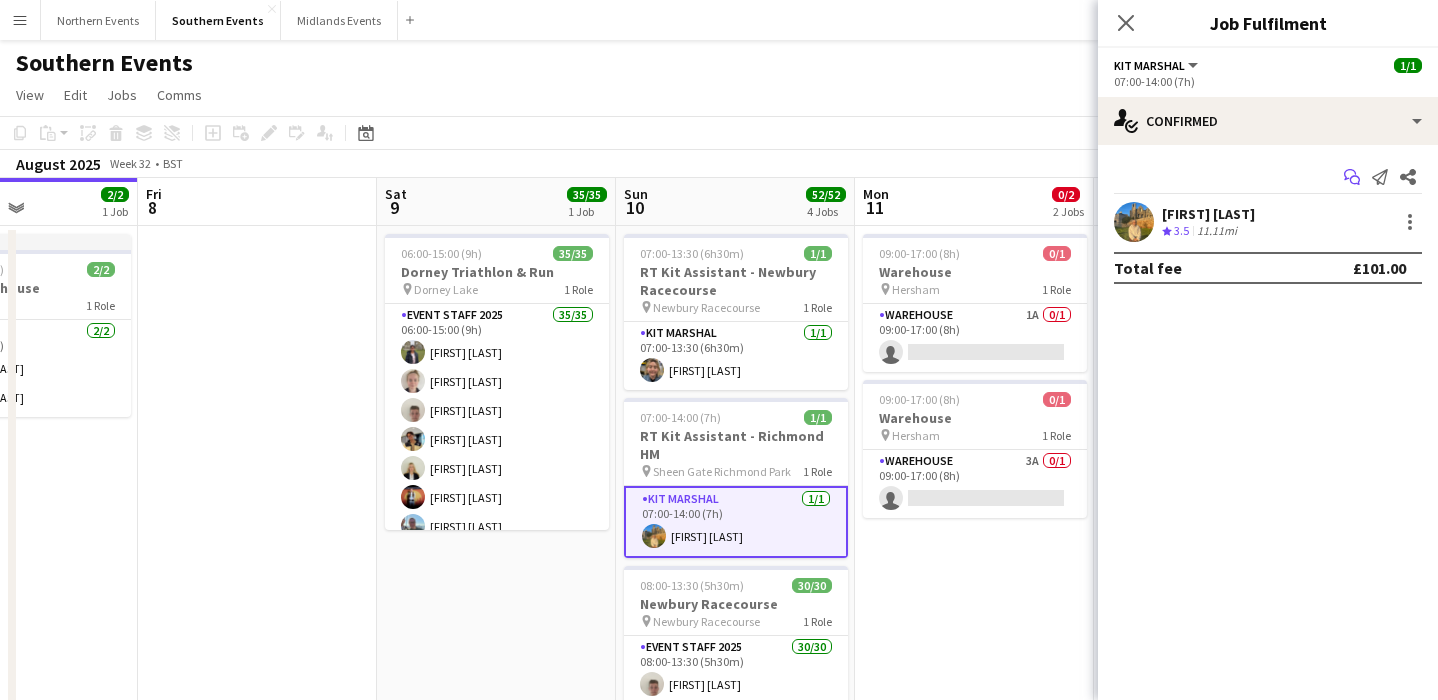 click 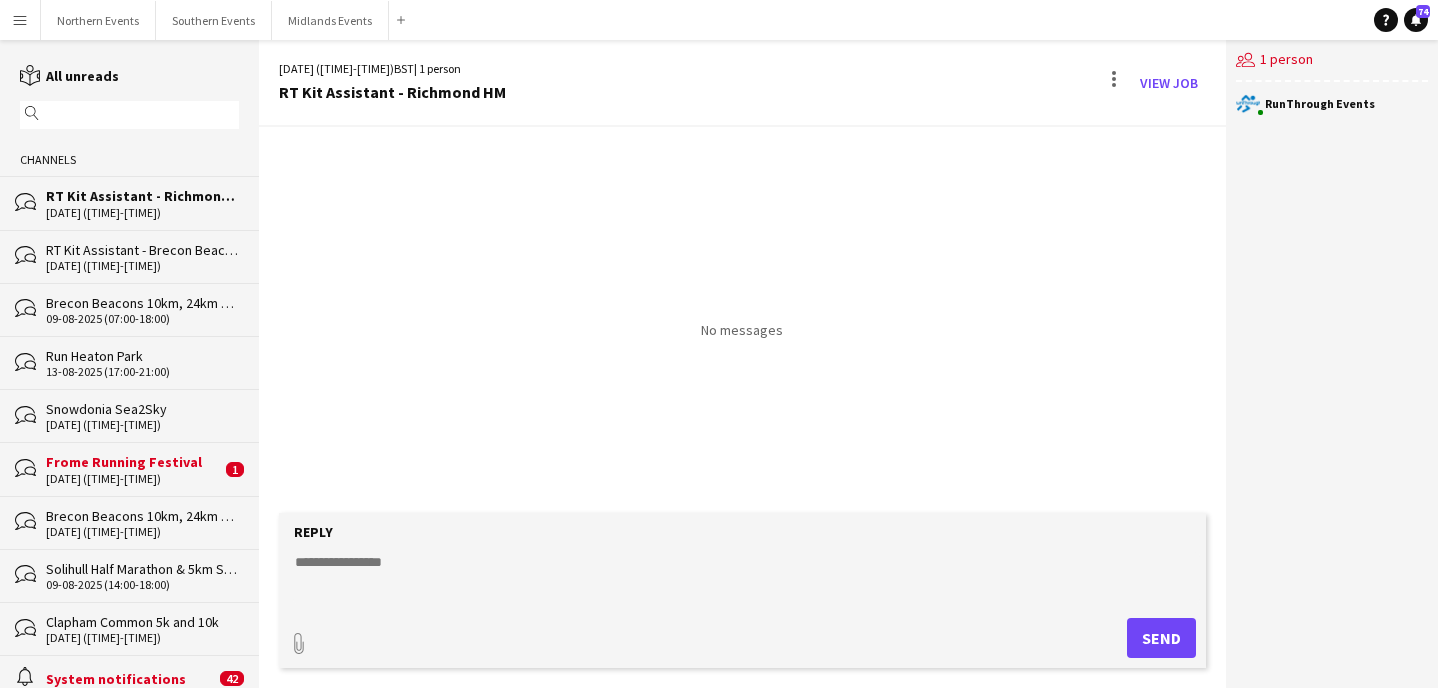 click 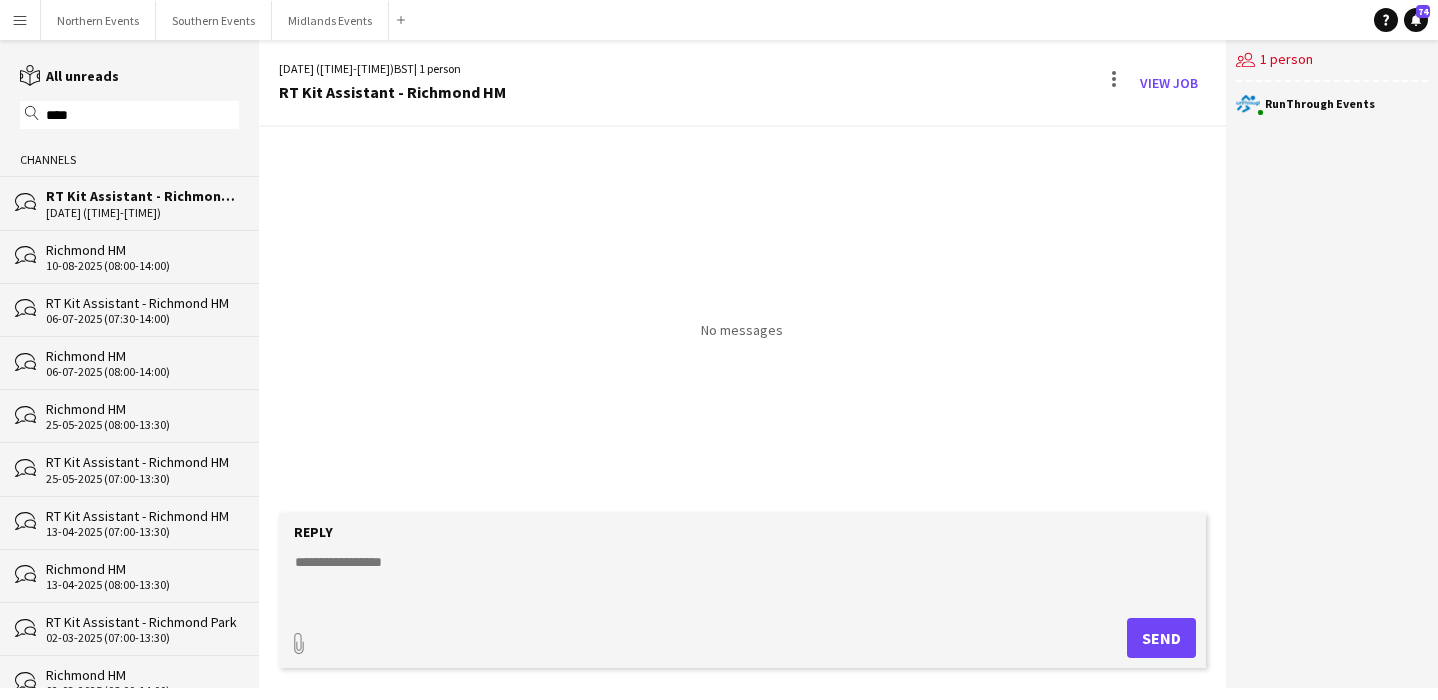 type on "****" 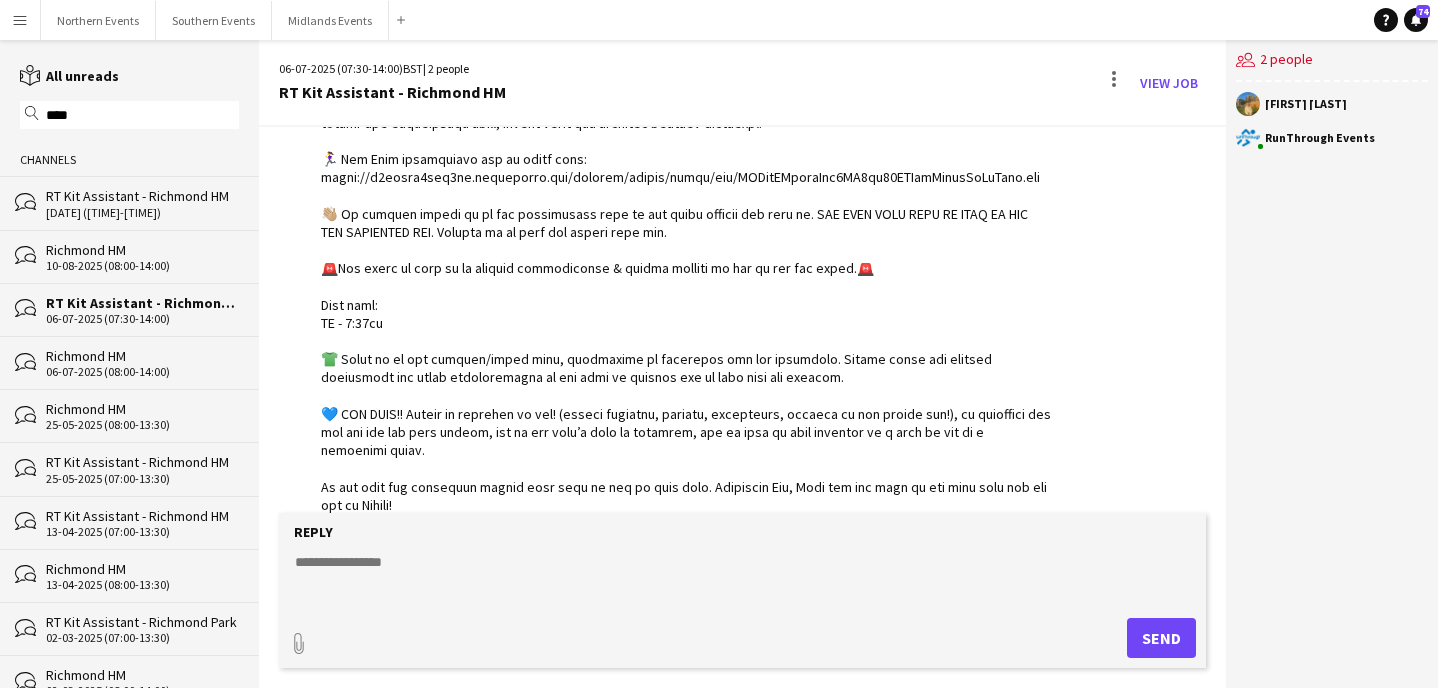 scroll, scrollTop: 0, scrollLeft: 0, axis: both 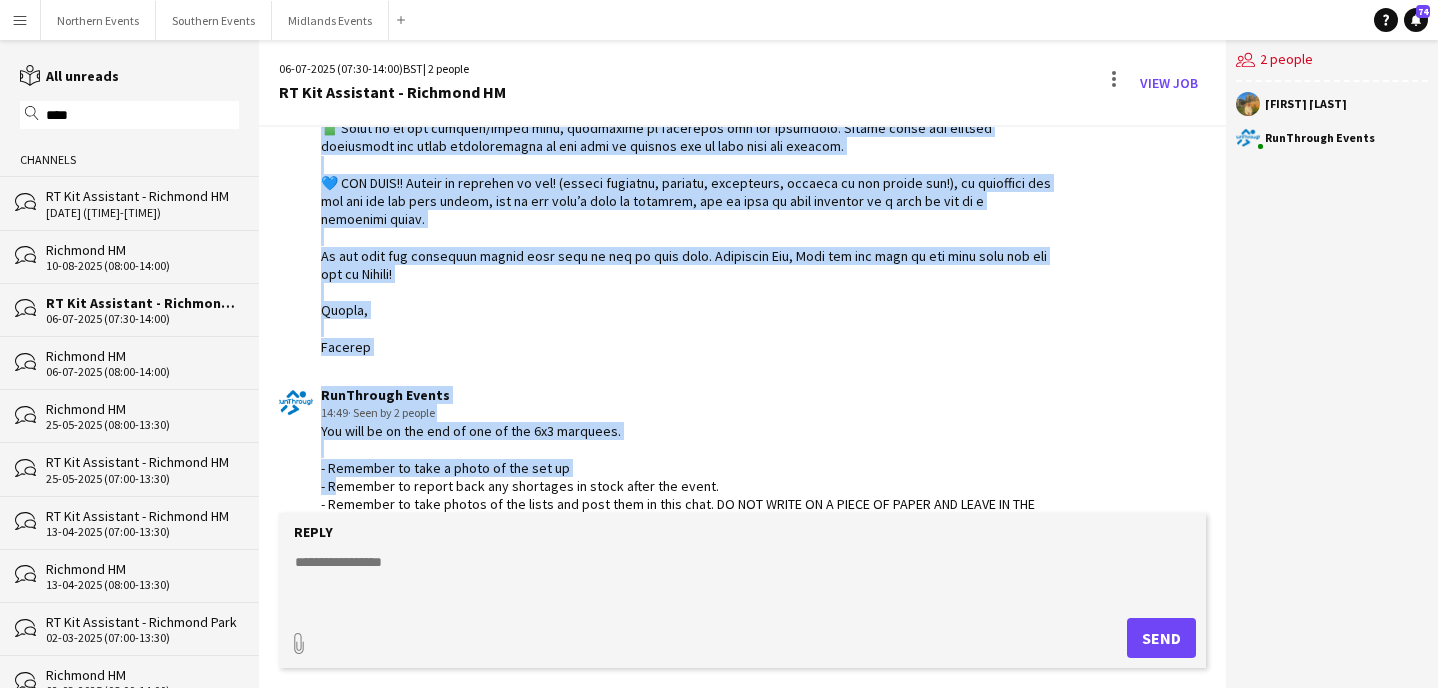 drag, startPoint x: 319, startPoint y: 245, endPoint x: 373, endPoint y: 362, distance: 128.86038 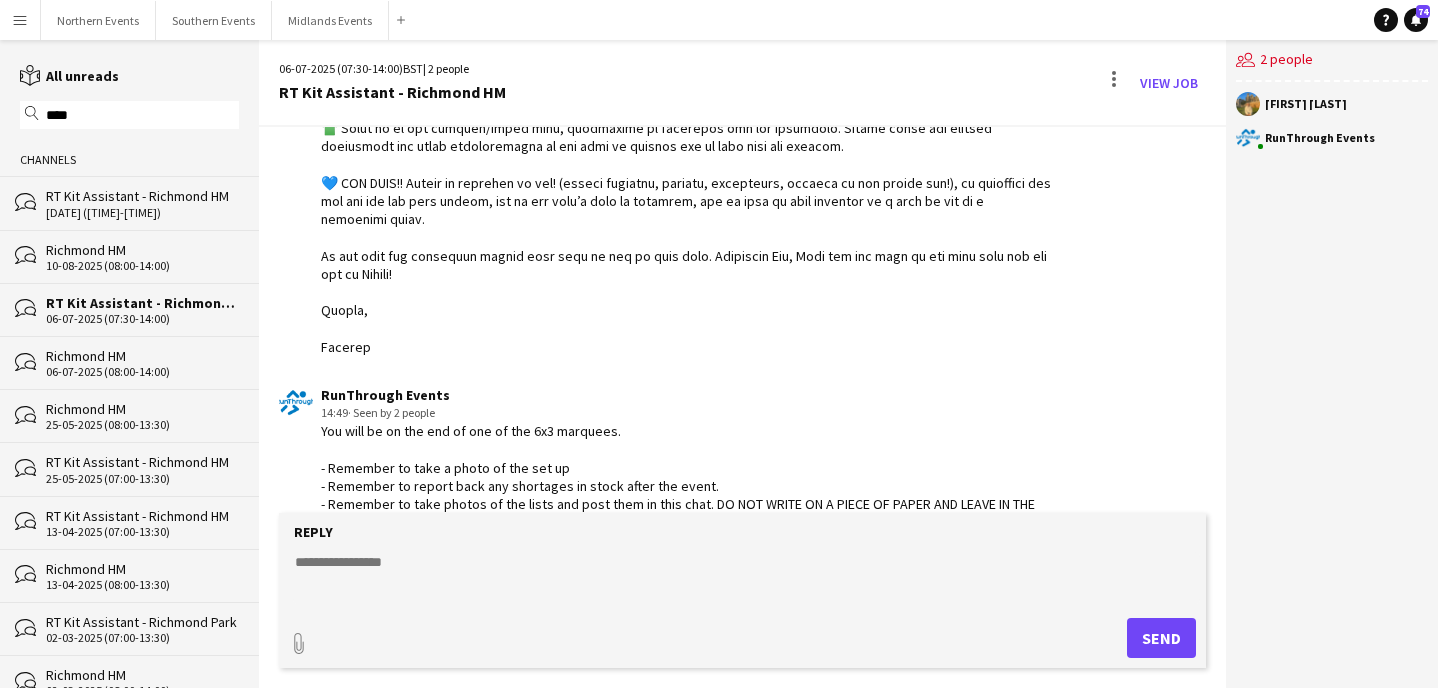 click on "10-08-2025 (07:00-14:00)" 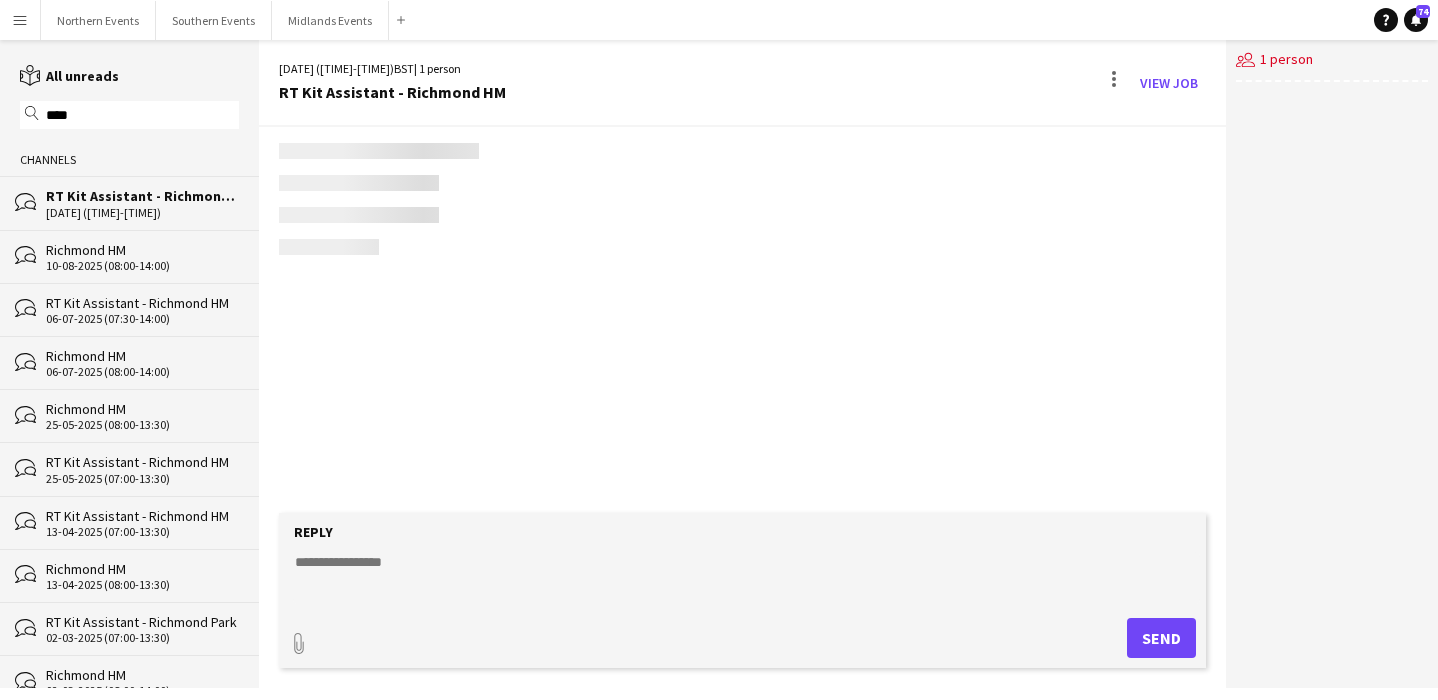 scroll, scrollTop: 0, scrollLeft: 0, axis: both 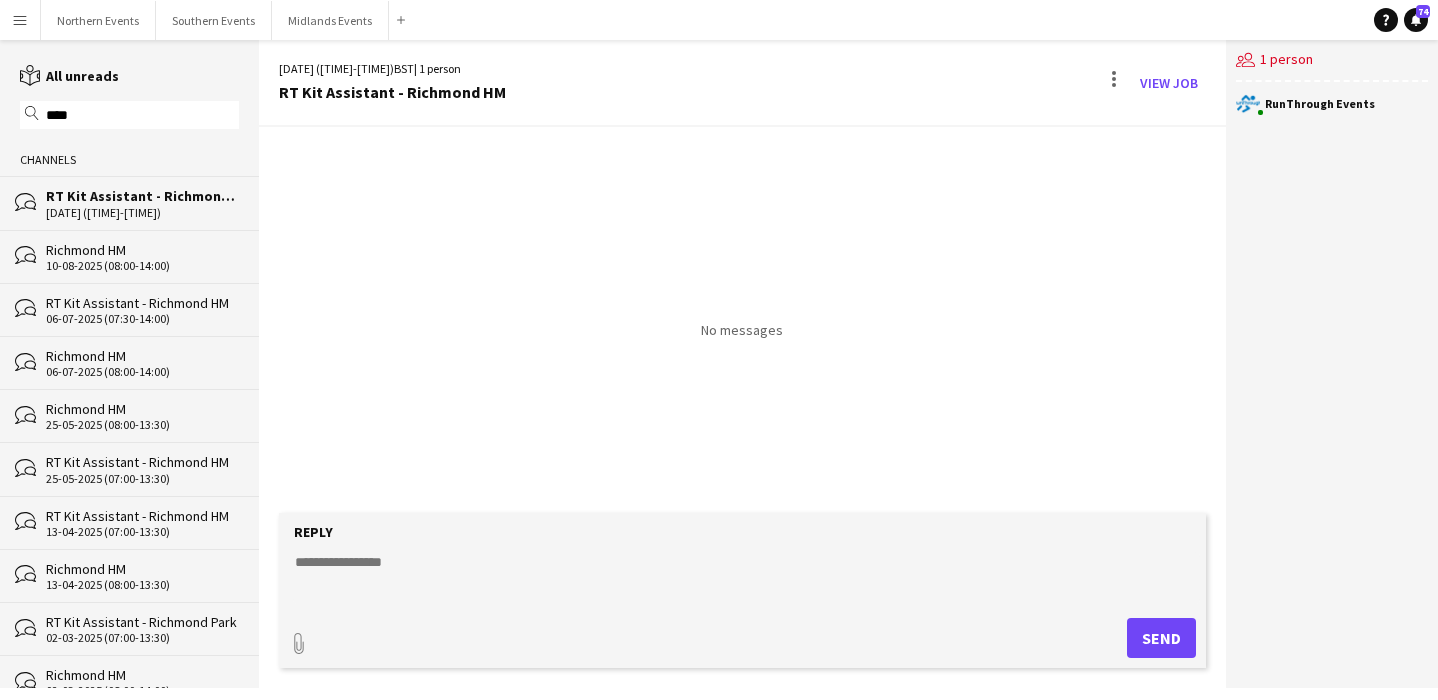 click 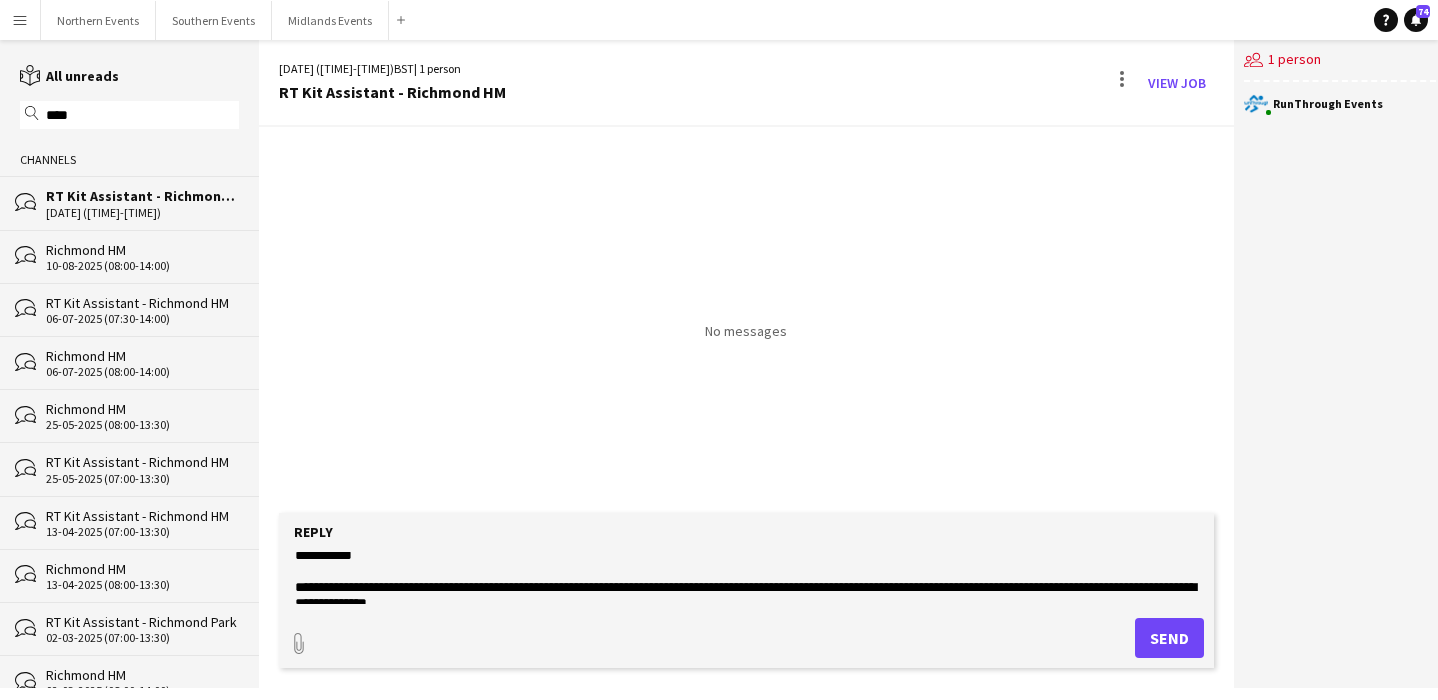 scroll, scrollTop: 740, scrollLeft: 0, axis: vertical 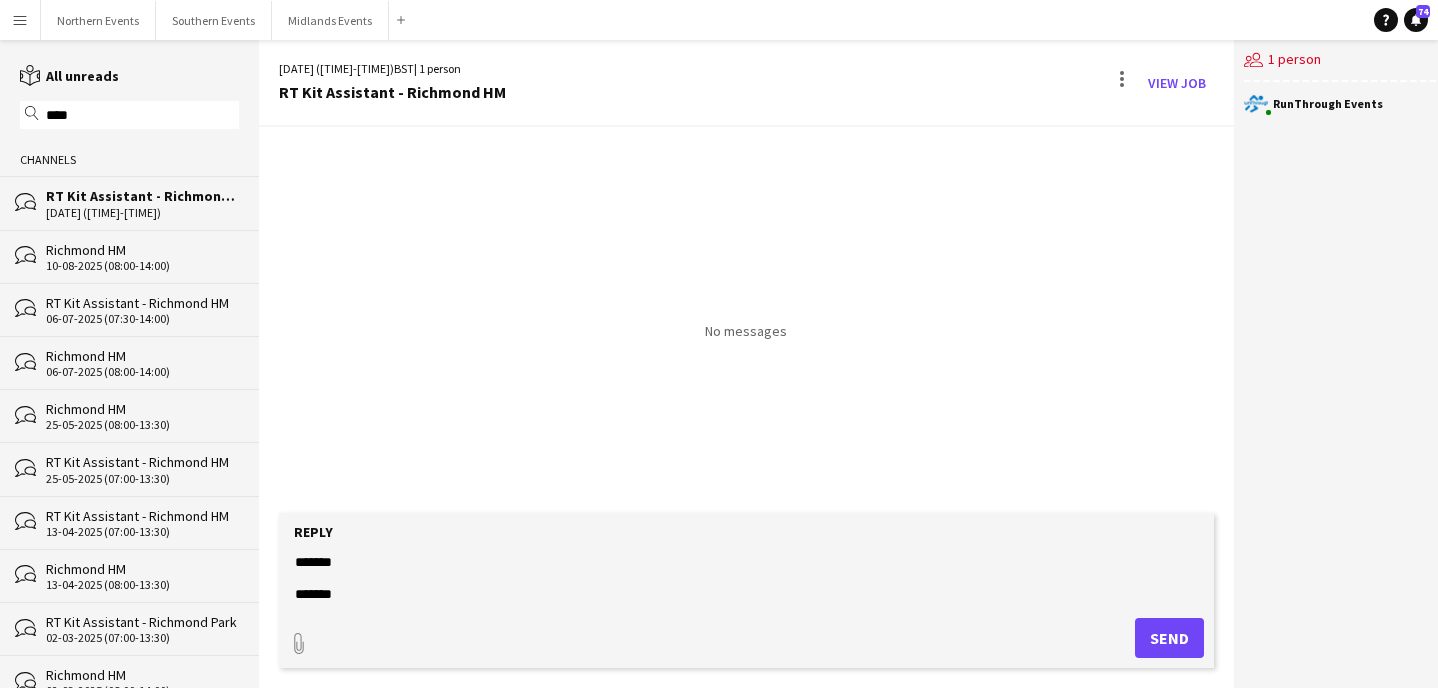type on "**********" 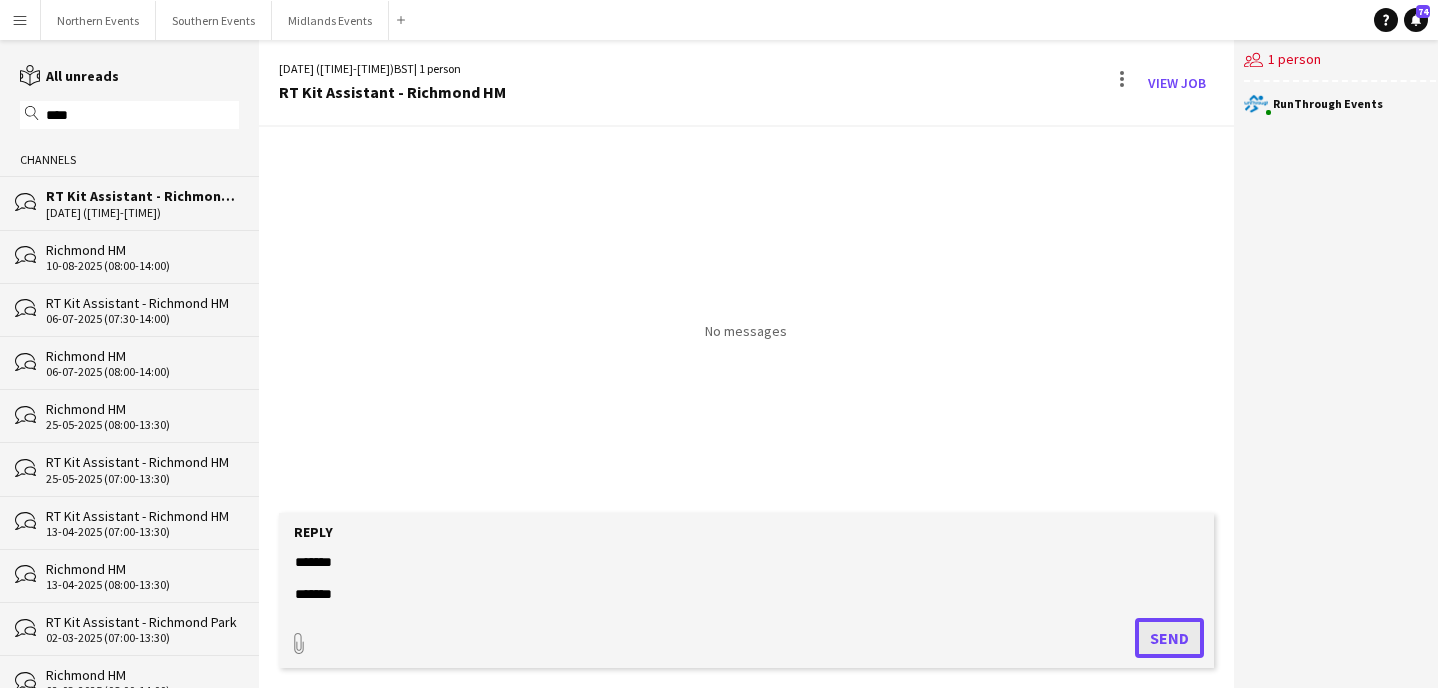 click on "Send" 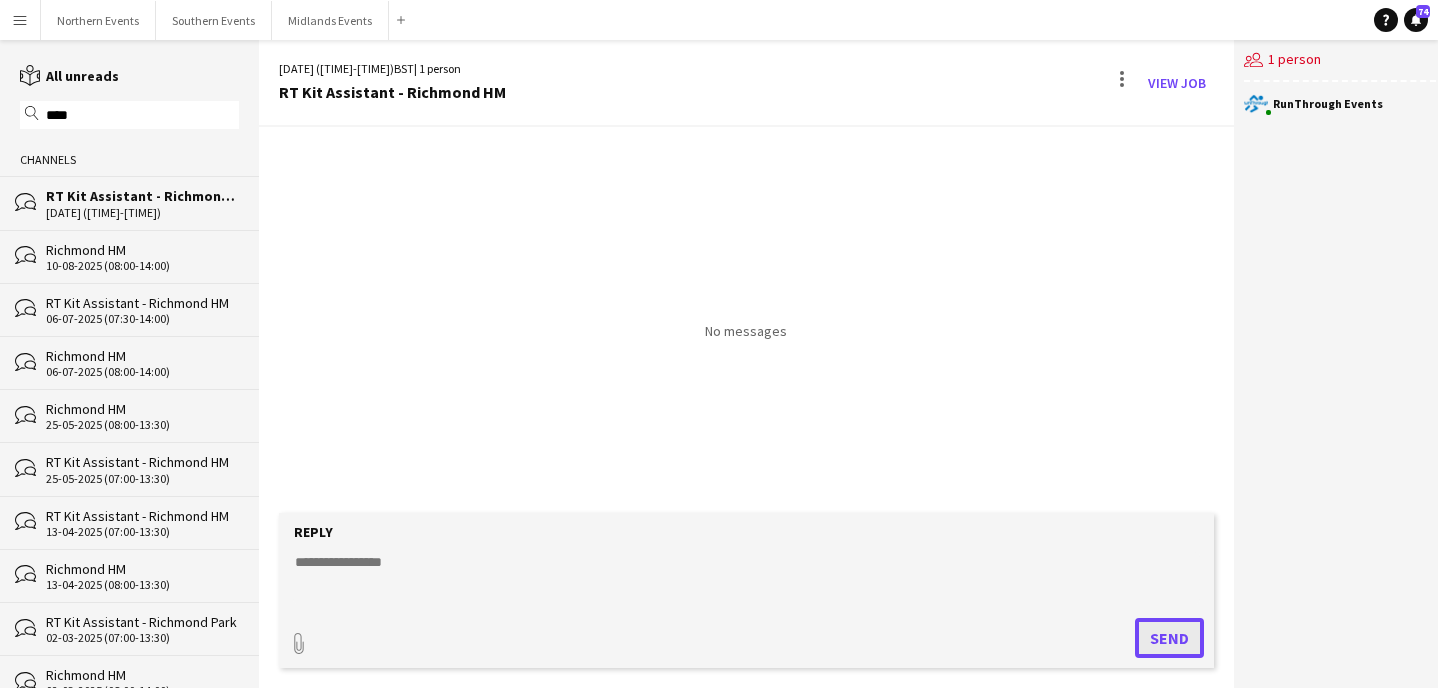 scroll, scrollTop: 0, scrollLeft: 0, axis: both 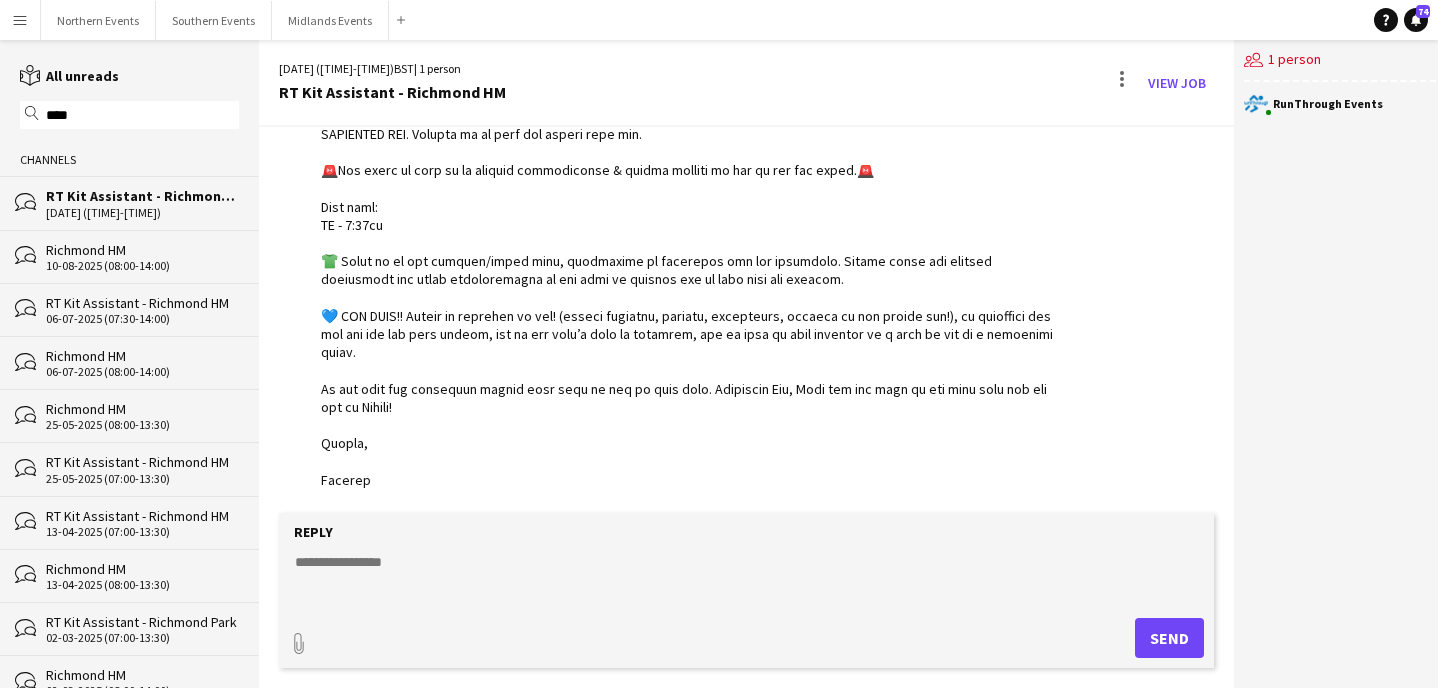 click on "06-07-2025 (07:30-14:00)" 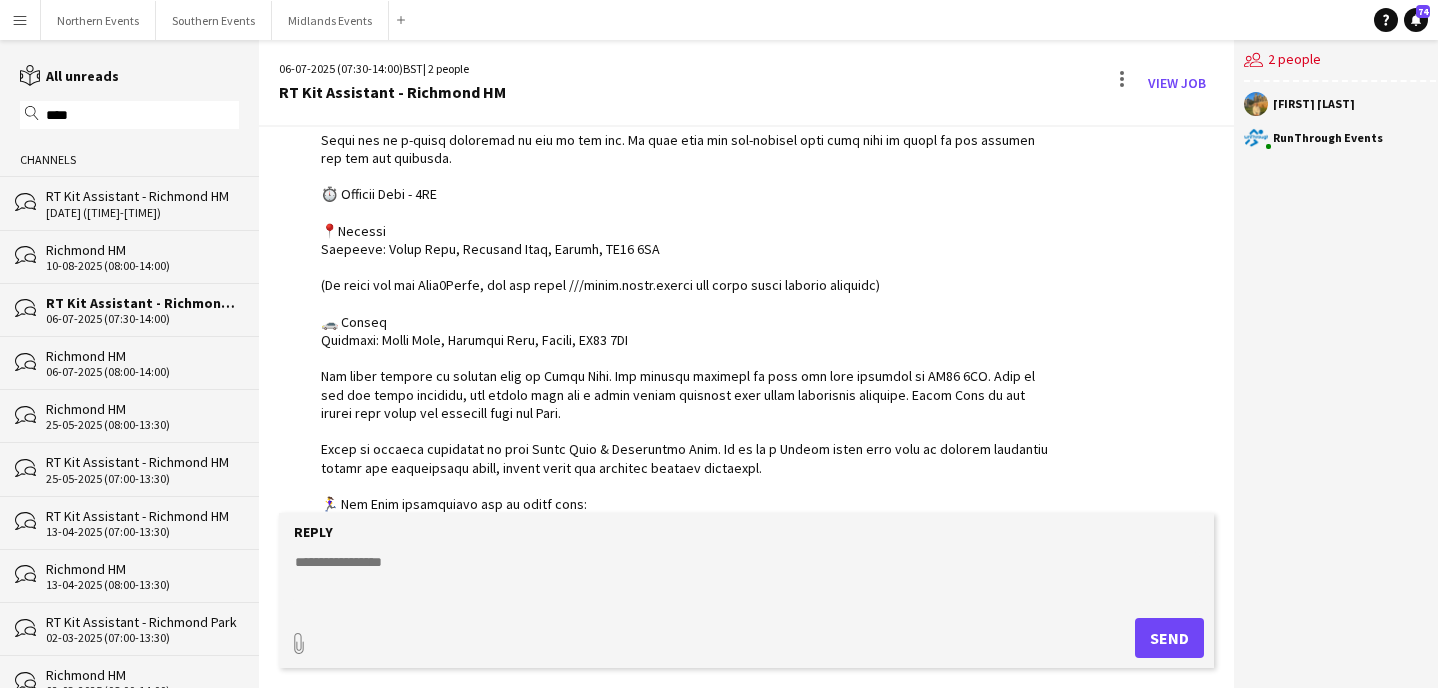 scroll, scrollTop: 271, scrollLeft: 0, axis: vertical 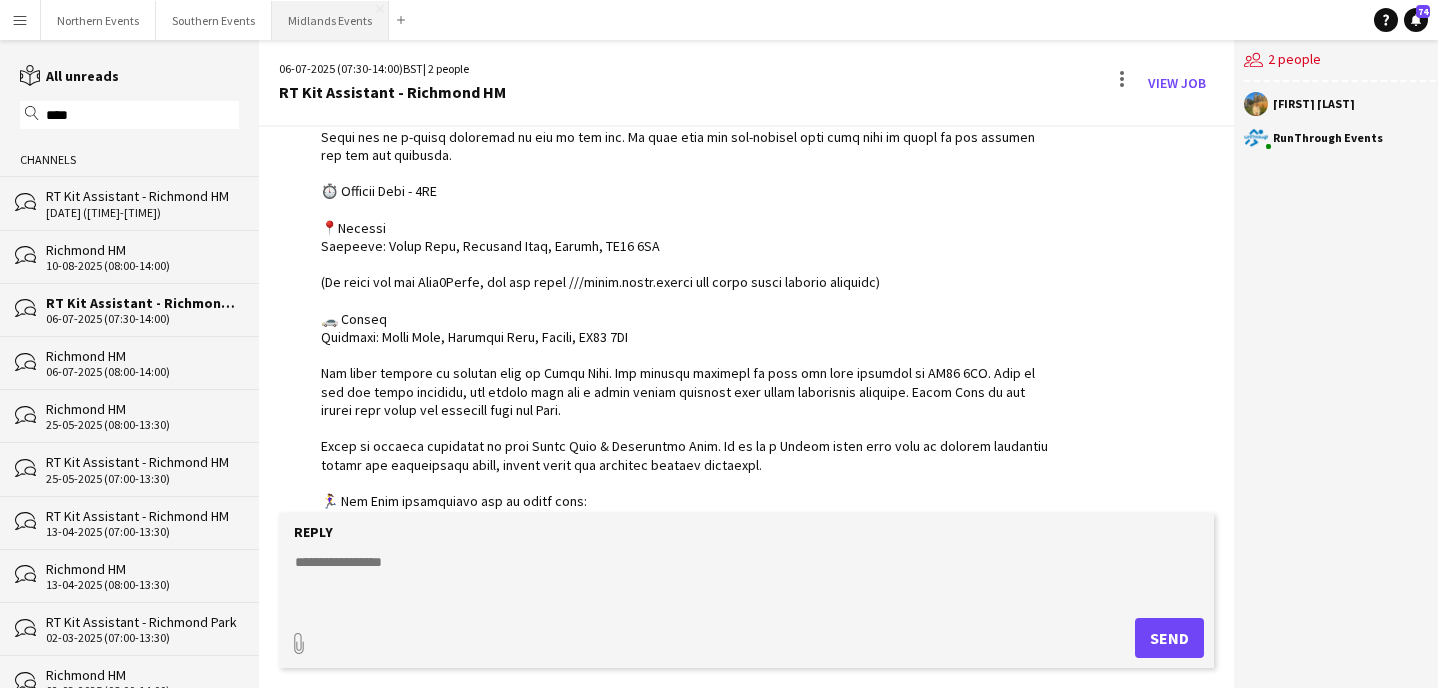 click on "Midlands Events
Close" at bounding box center [330, 20] 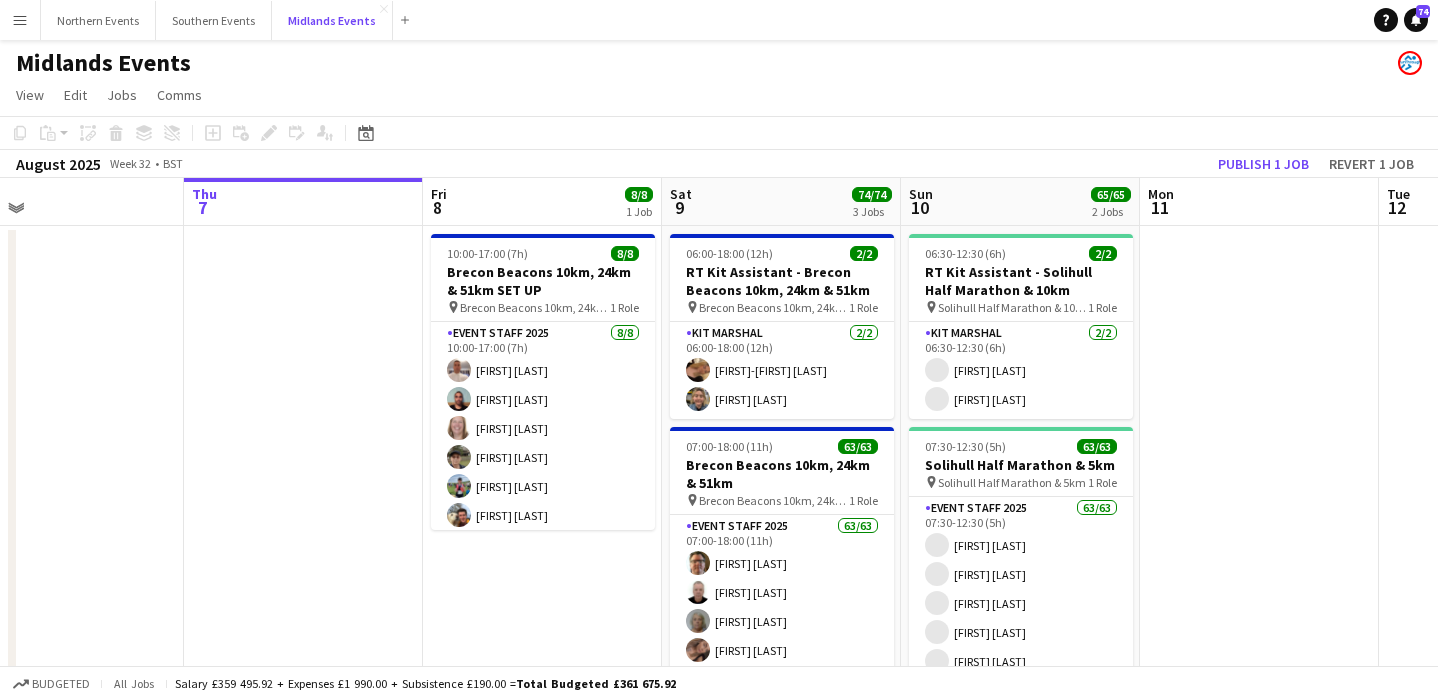 scroll, scrollTop: 0, scrollLeft: 541, axis: horizontal 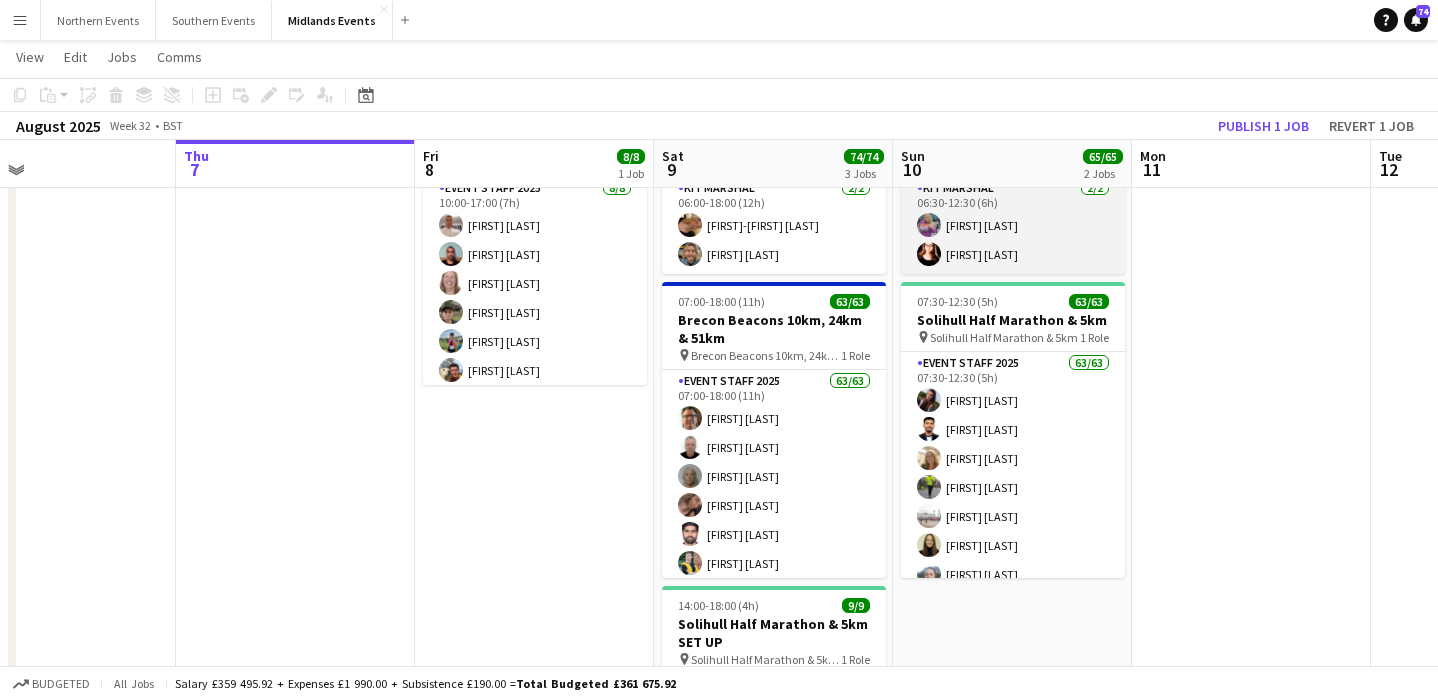 click on "Kit Marshal   2/2   06:30-12:30 (6h)
Gillian Mobbs Angelina Teofilova" at bounding box center [1013, 225] 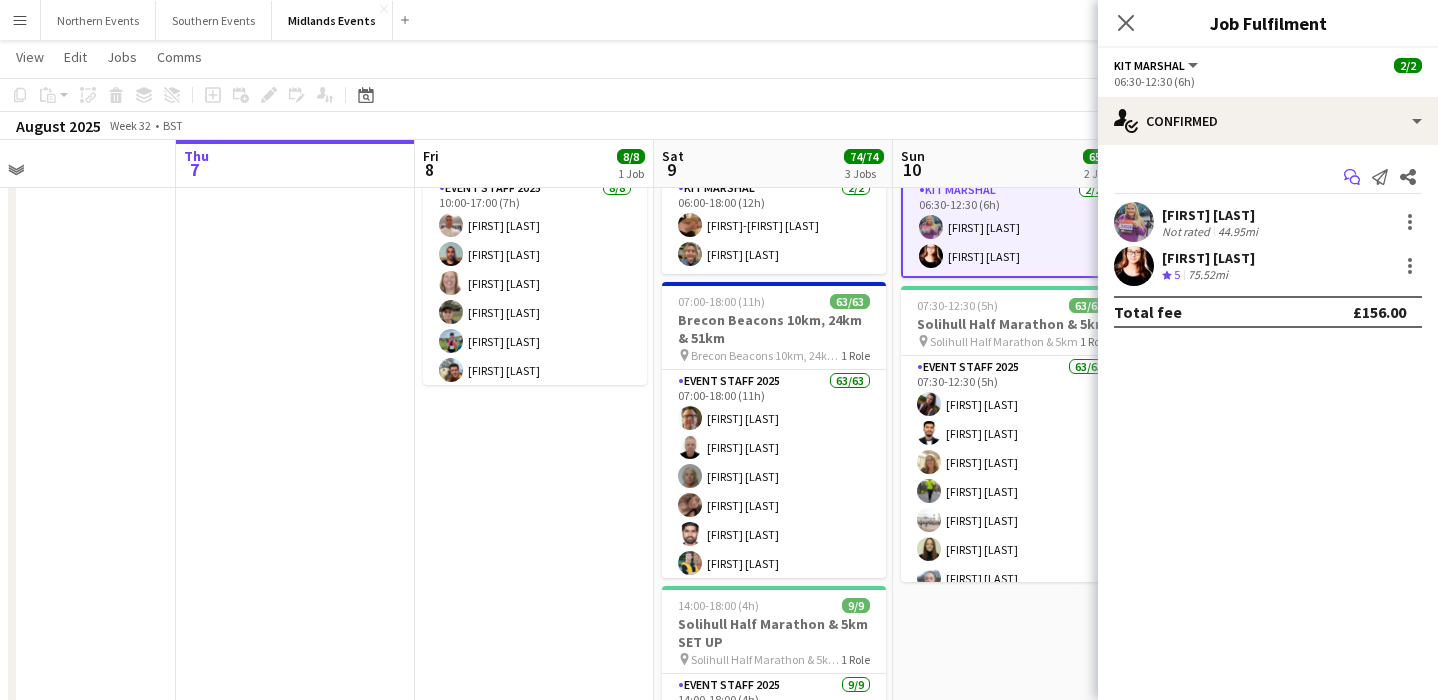 click on "Start chat" 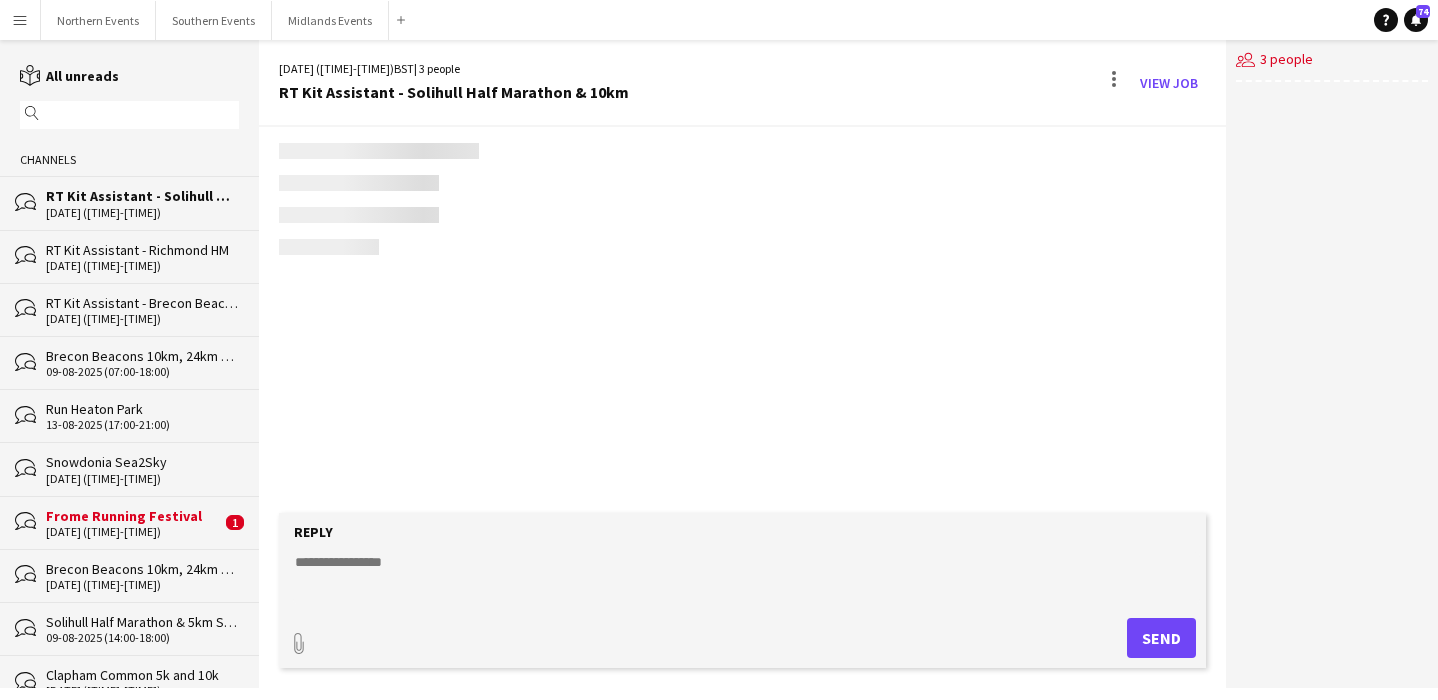 scroll, scrollTop: 0, scrollLeft: 0, axis: both 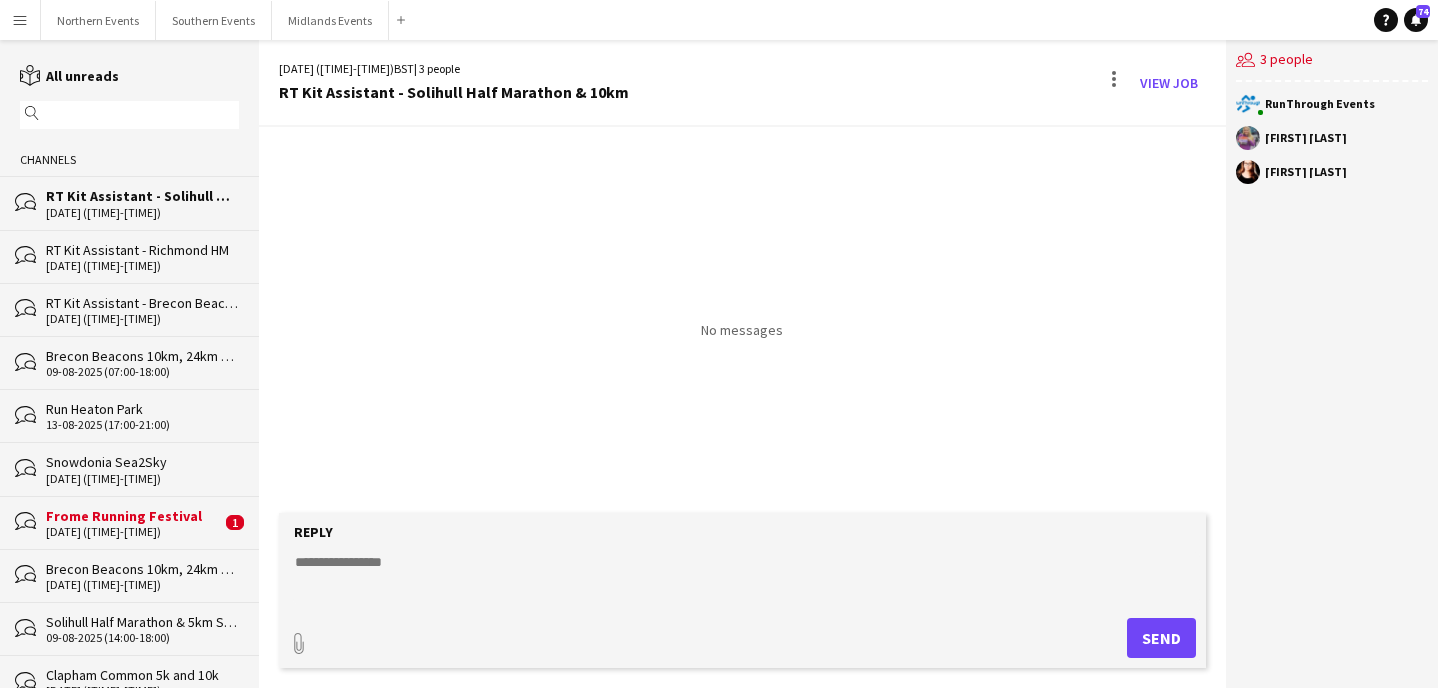 click 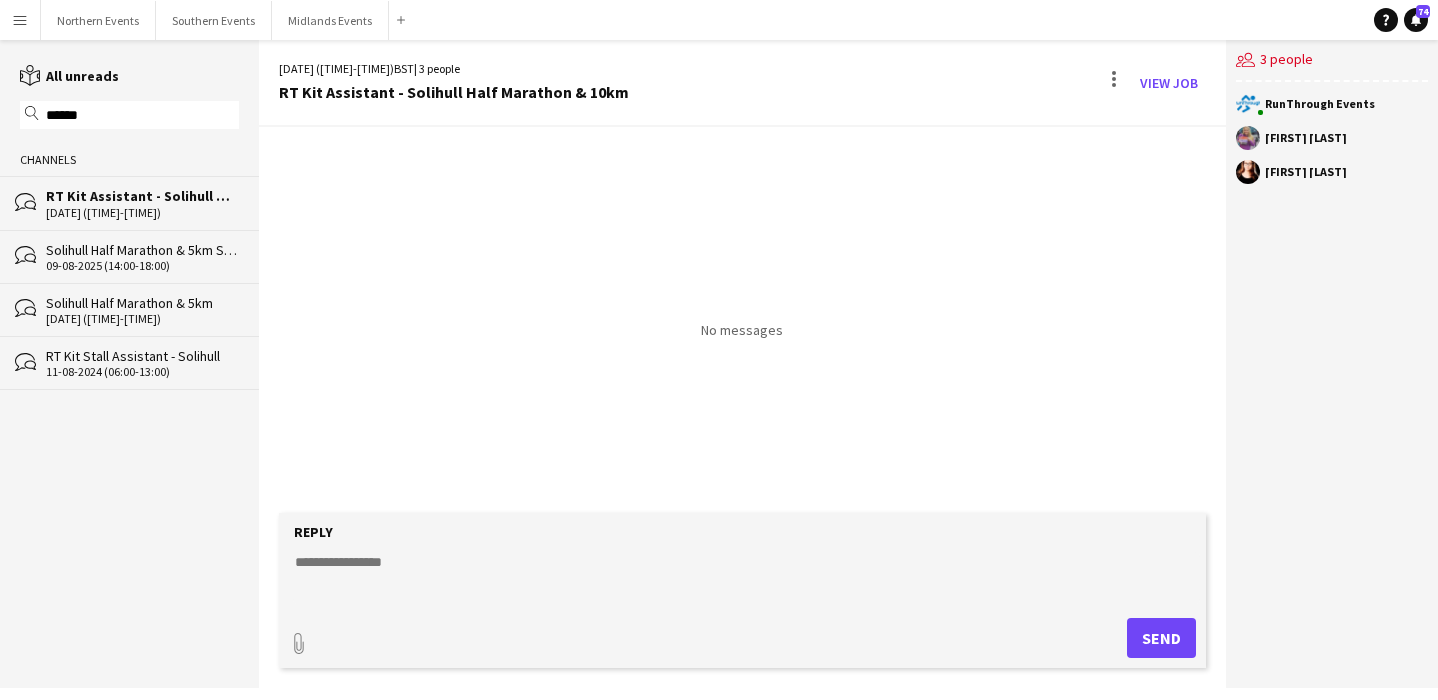 type on "******" 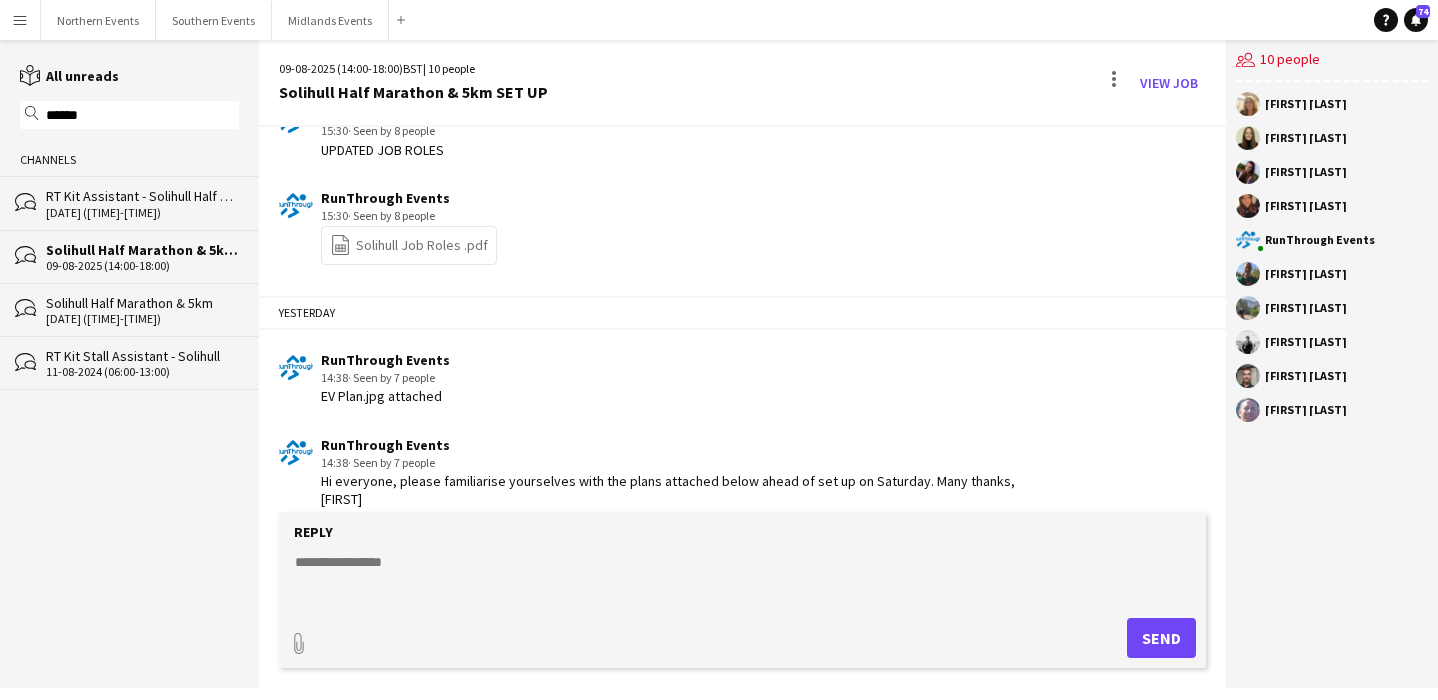 scroll, scrollTop: 2563, scrollLeft: 0, axis: vertical 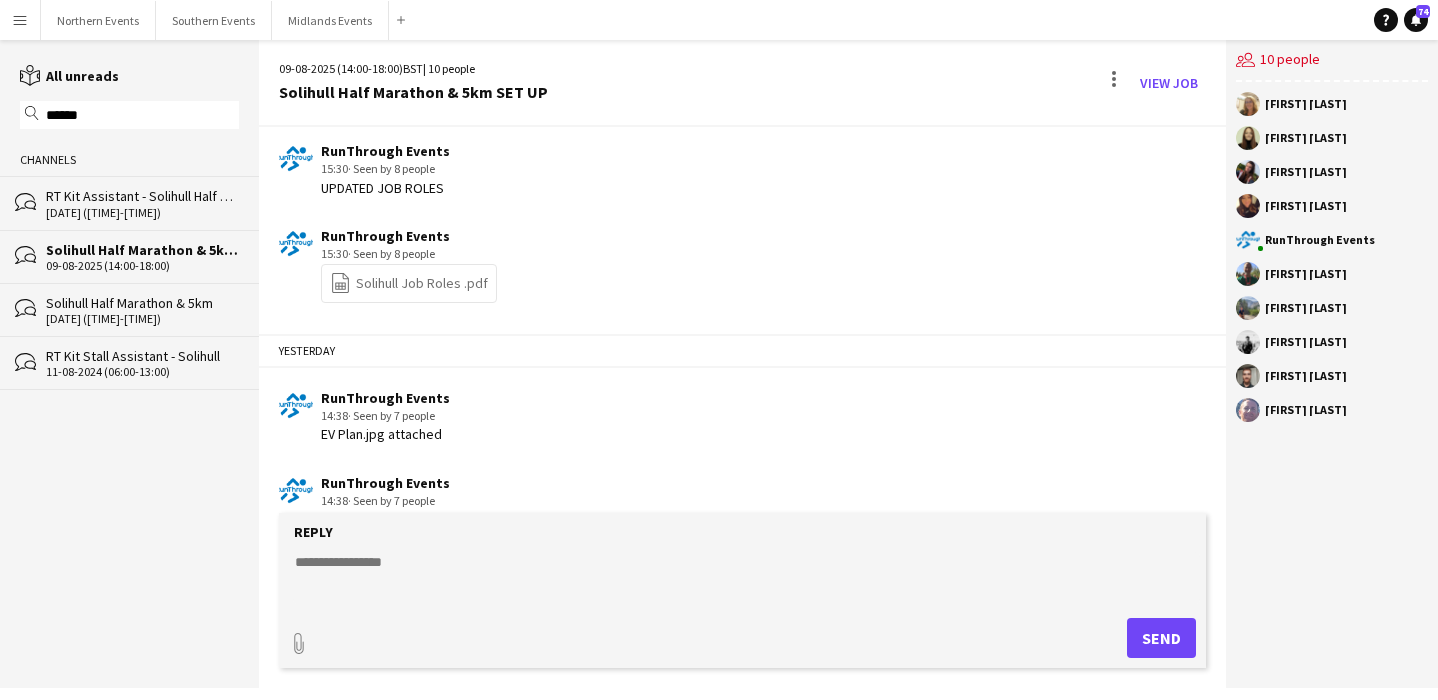 click on "[DATE] ([TIME]-[TIME])" 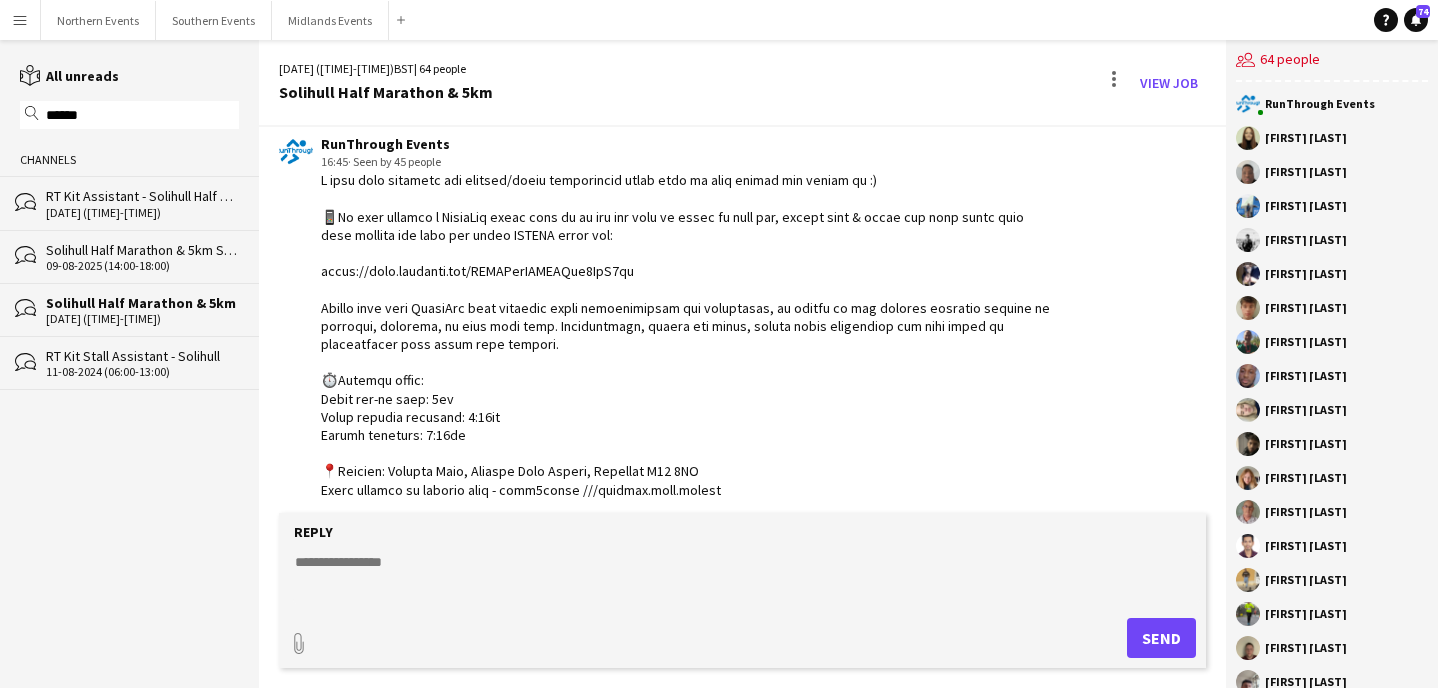 scroll, scrollTop: 1097, scrollLeft: 0, axis: vertical 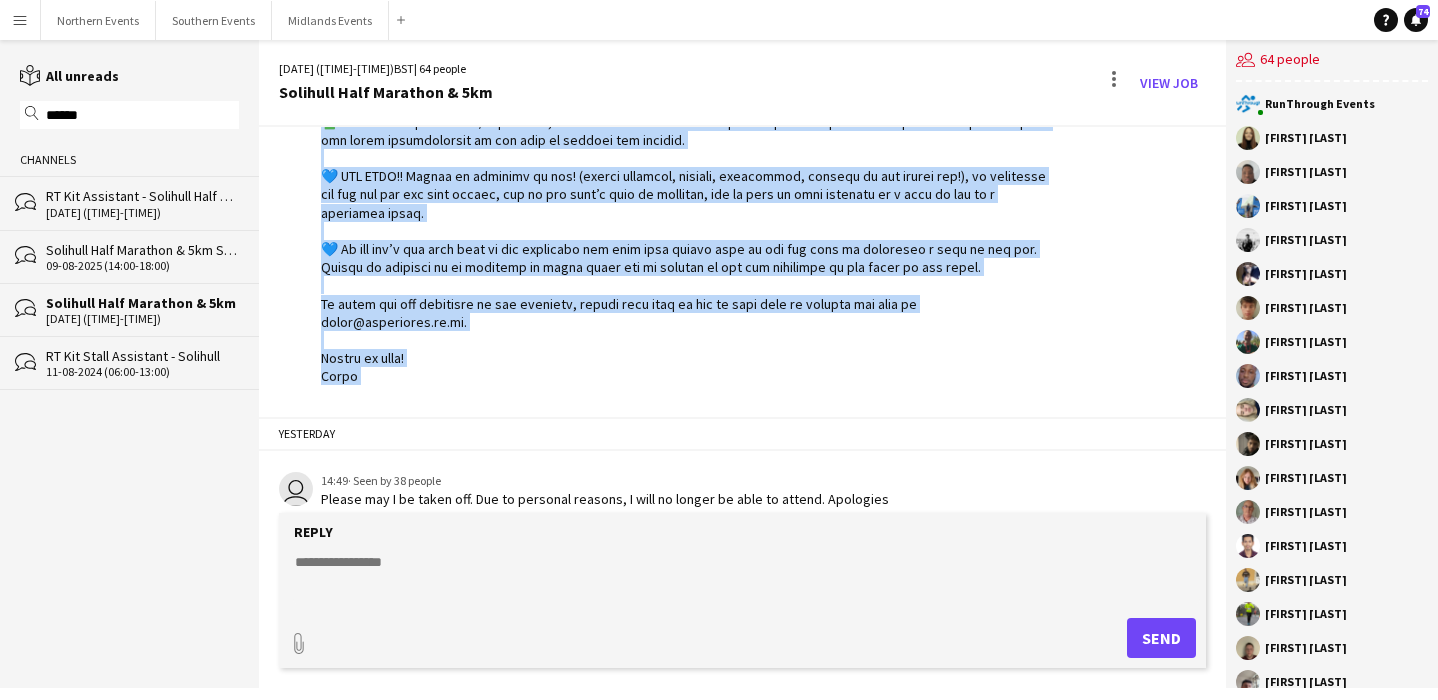 drag, startPoint x: 316, startPoint y: 391, endPoint x: 408, endPoint y: 384, distance: 92.26592 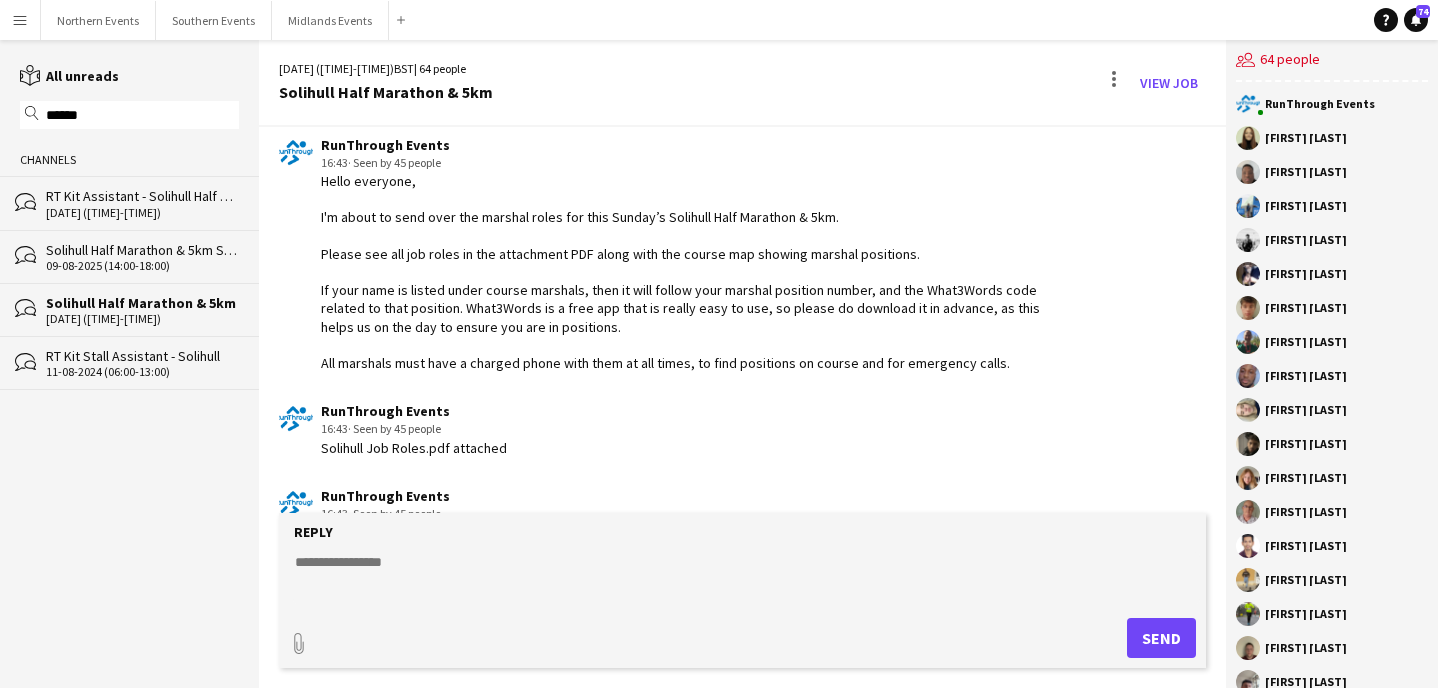 scroll, scrollTop: 66, scrollLeft: 0, axis: vertical 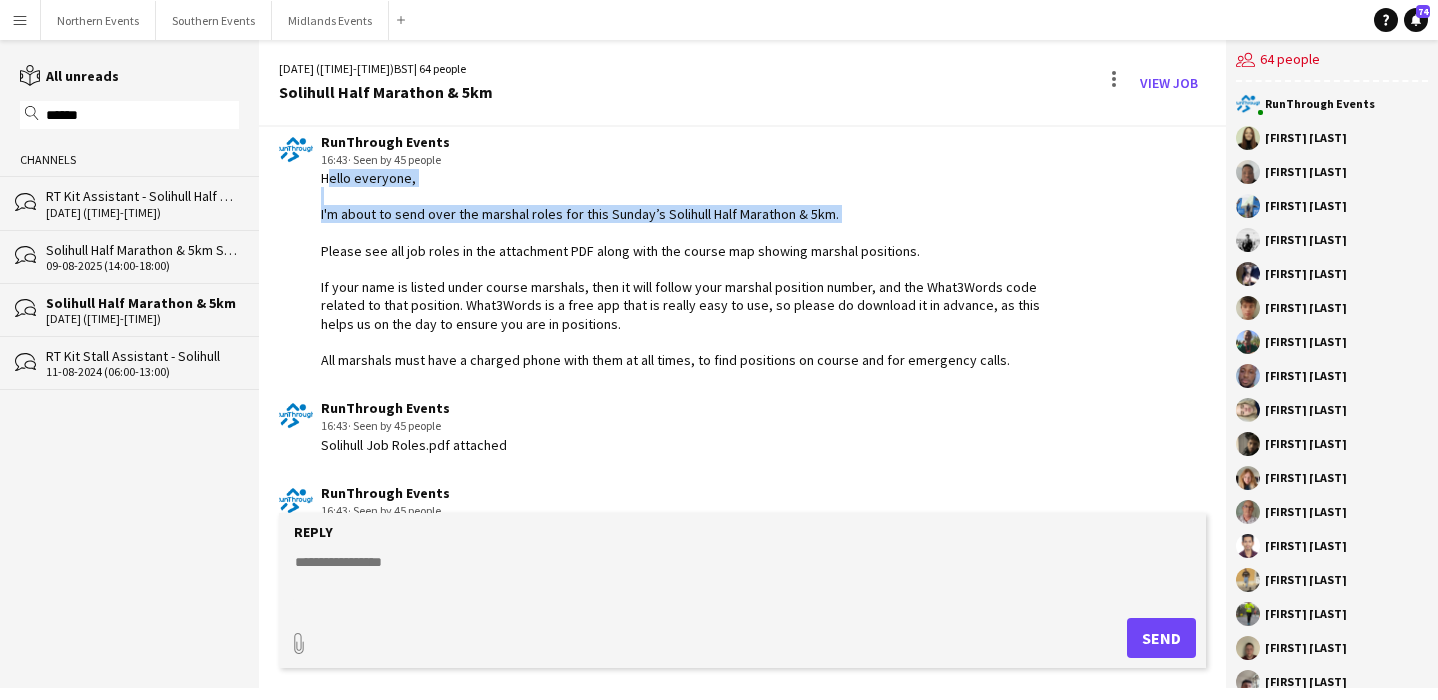 drag, startPoint x: 322, startPoint y: 177, endPoint x: 857, endPoint y: 215, distance: 536.34784 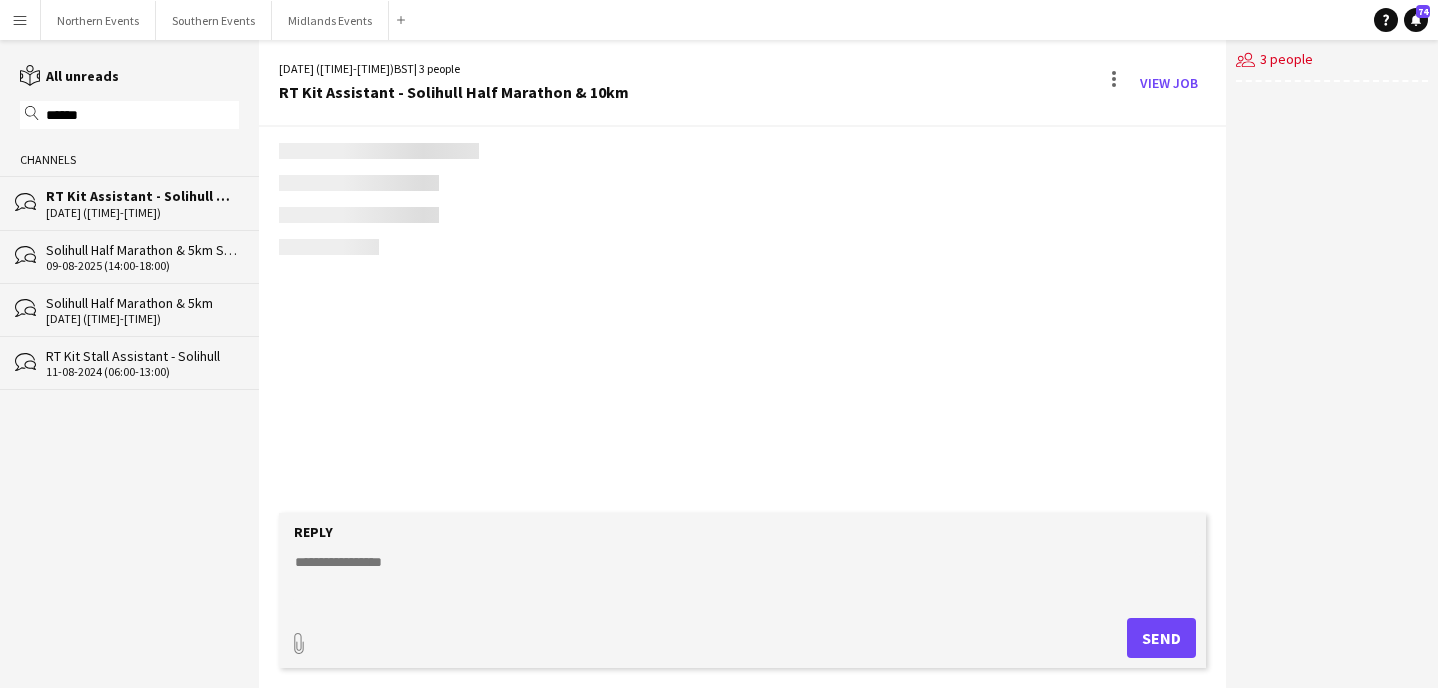 scroll, scrollTop: 0, scrollLeft: 0, axis: both 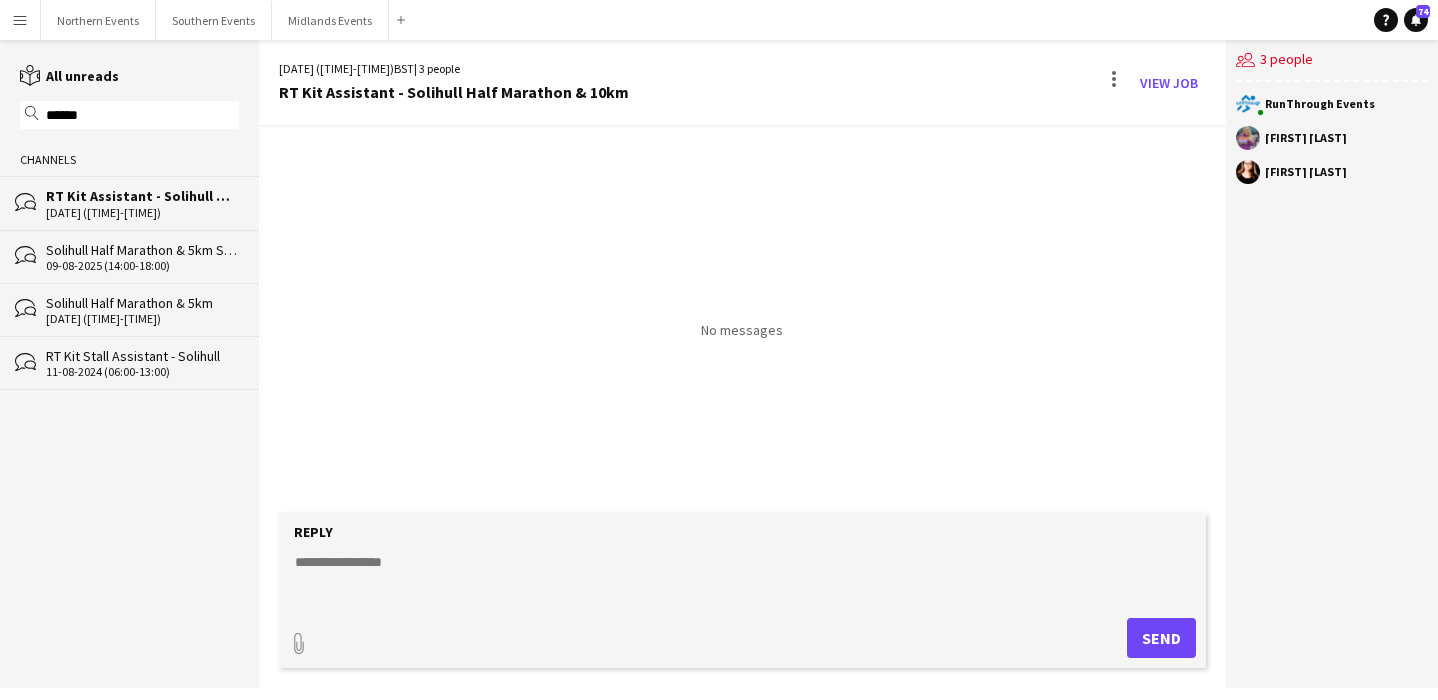 click 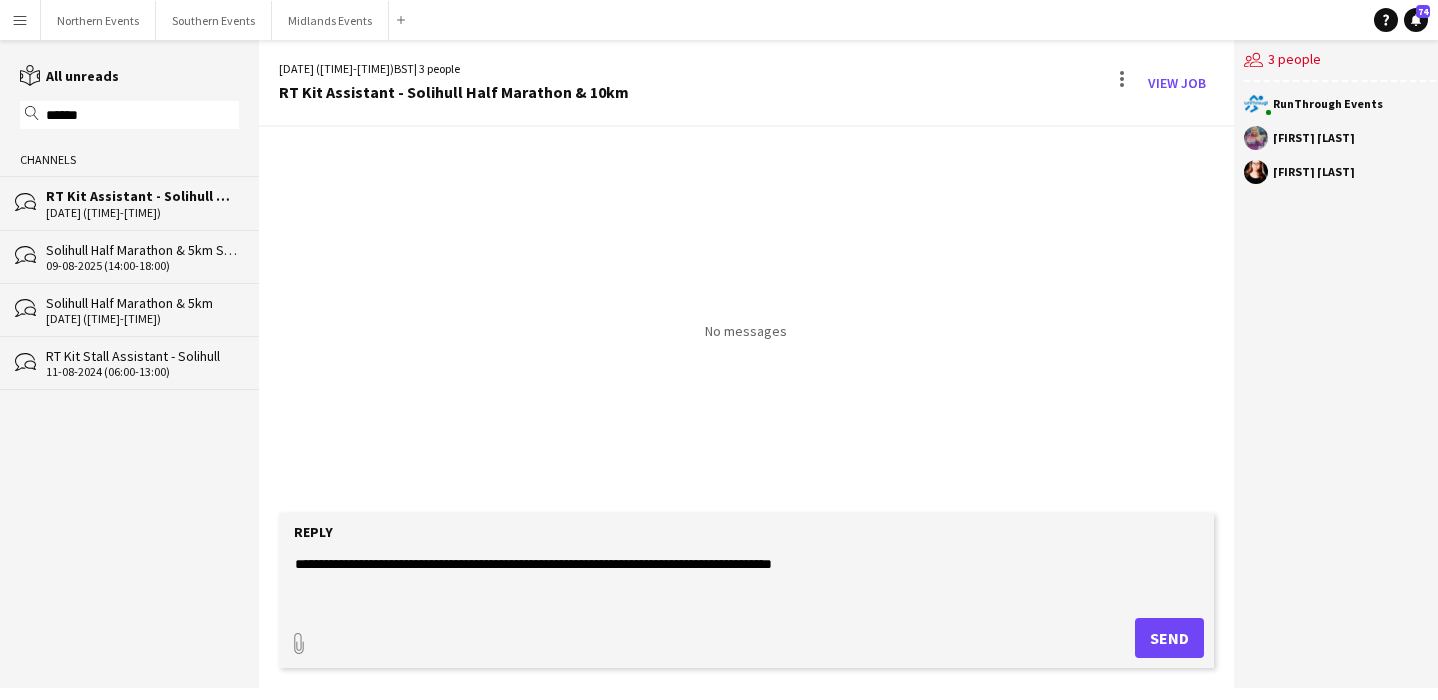 scroll, scrollTop: 211, scrollLeft: 0, axis: vertical 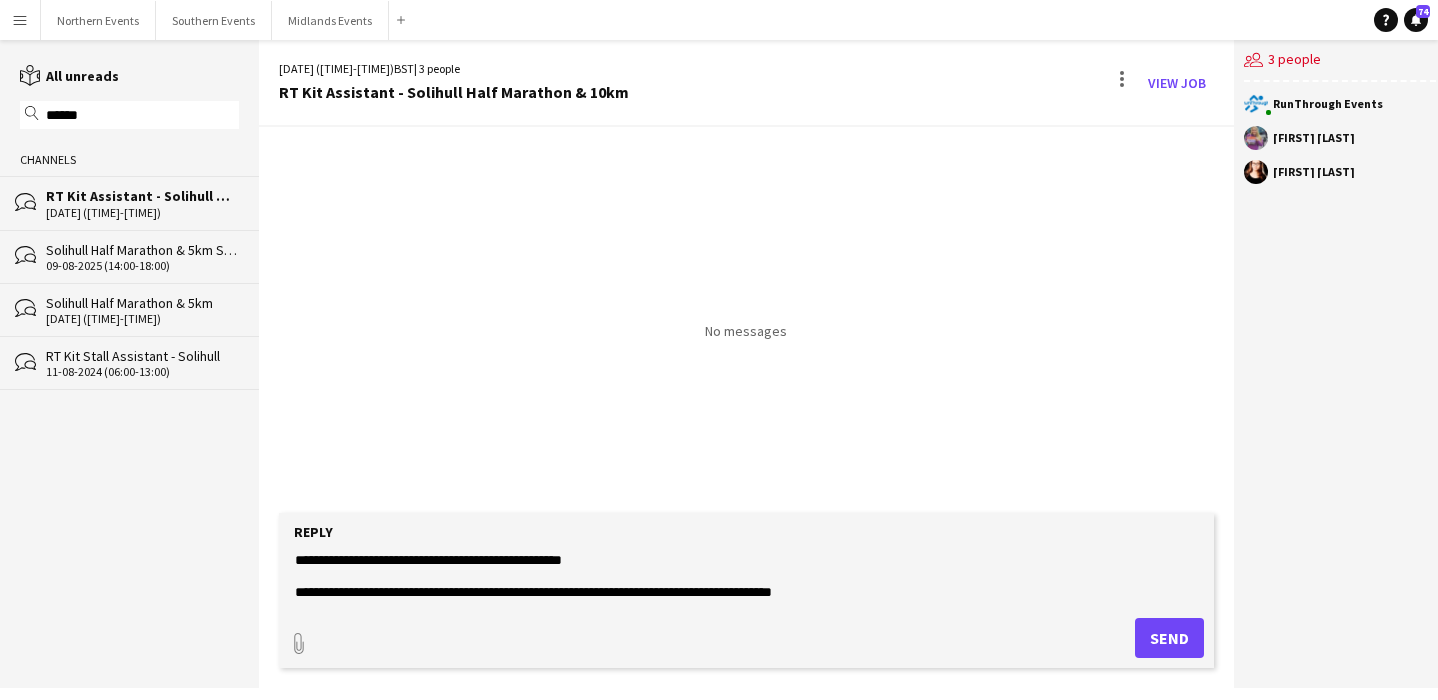 type on "**********" 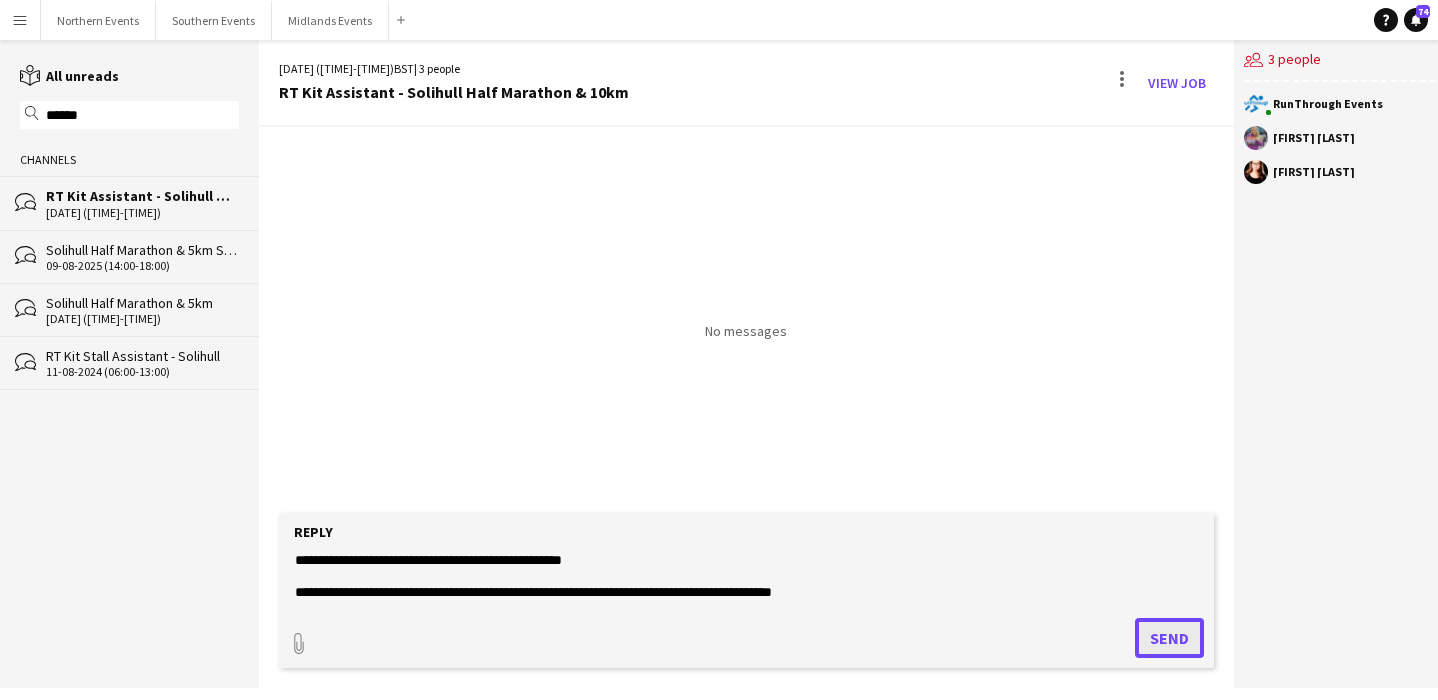 click on "Send" 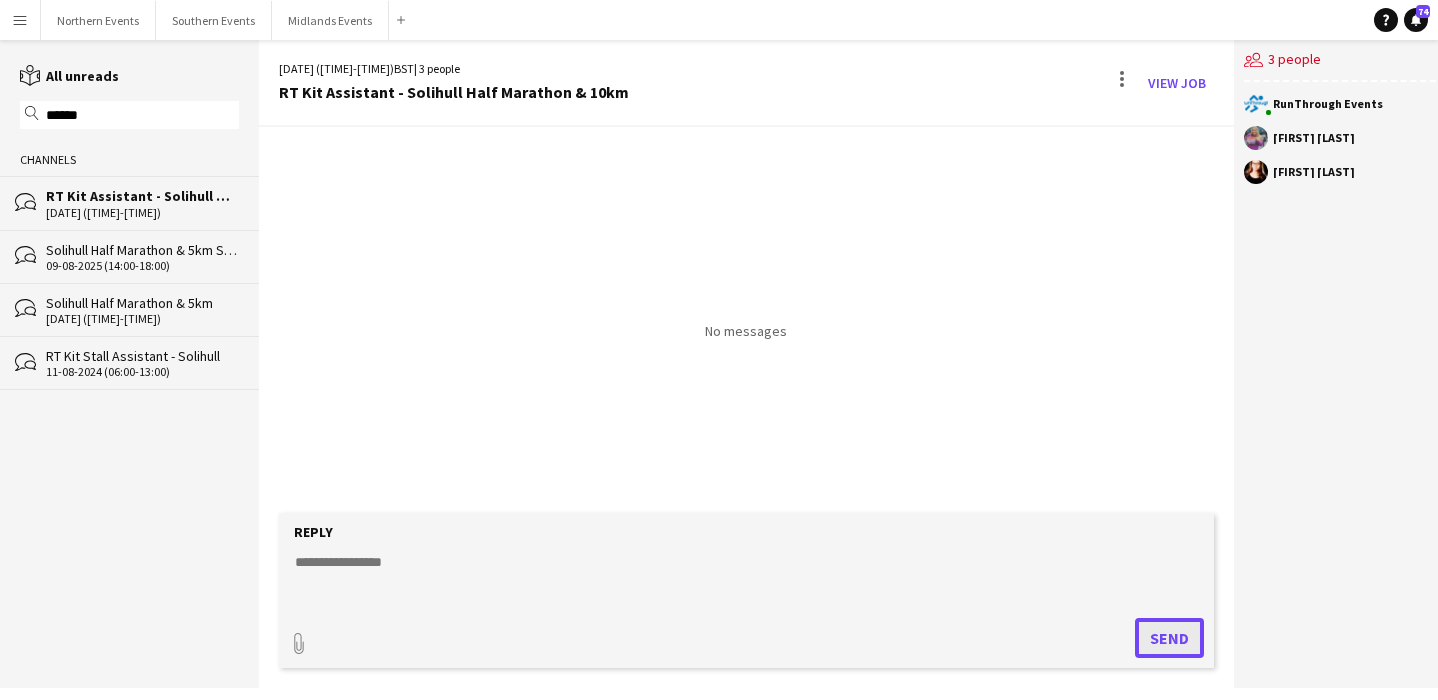 scroll, scrollTop: 0, scrollLeft: 0, axis: both 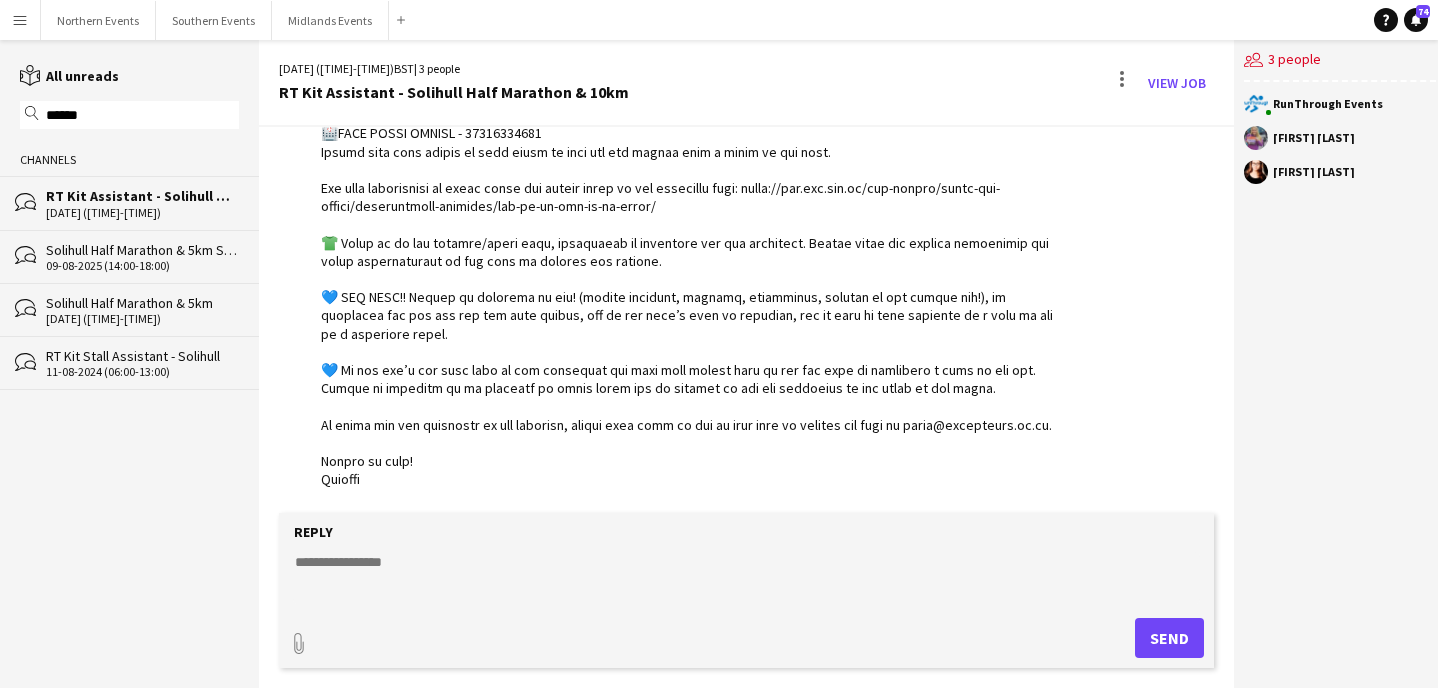 click 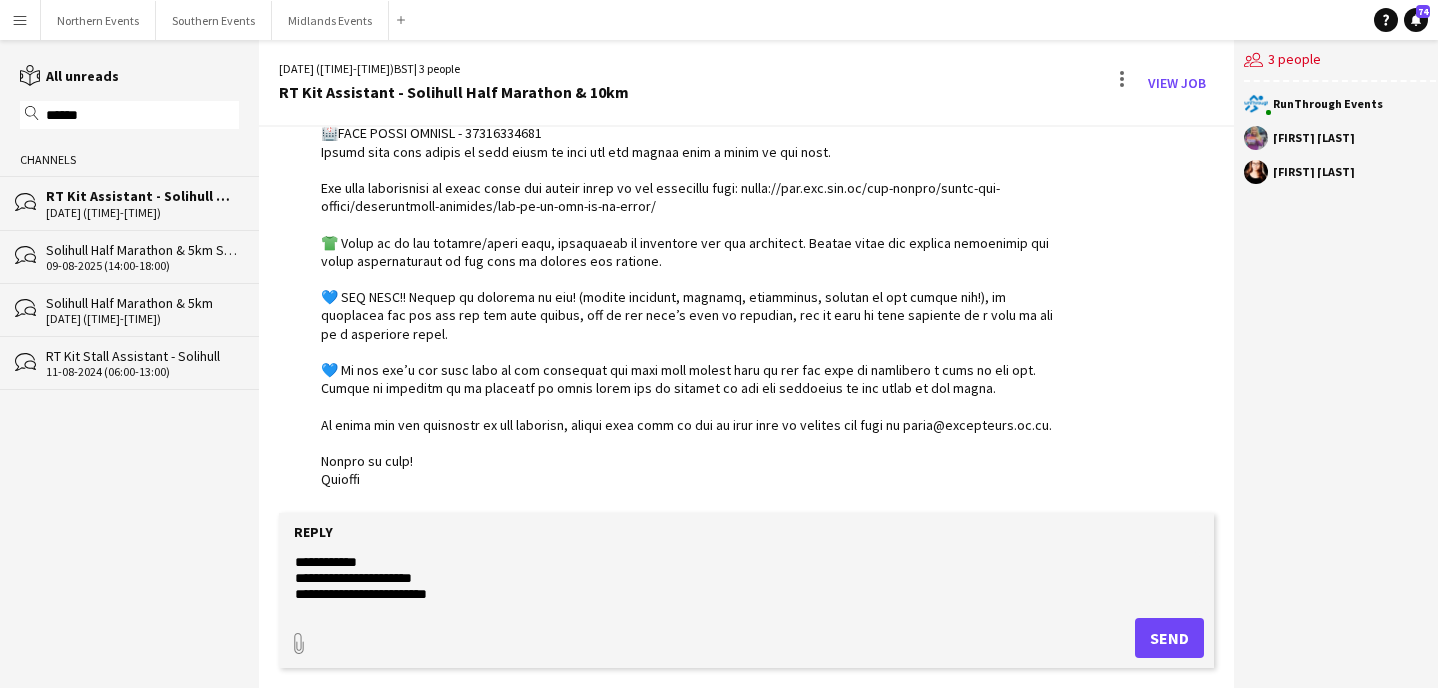 scroll, scrollTop: 31, scrollLeft: 0, axis: vertical 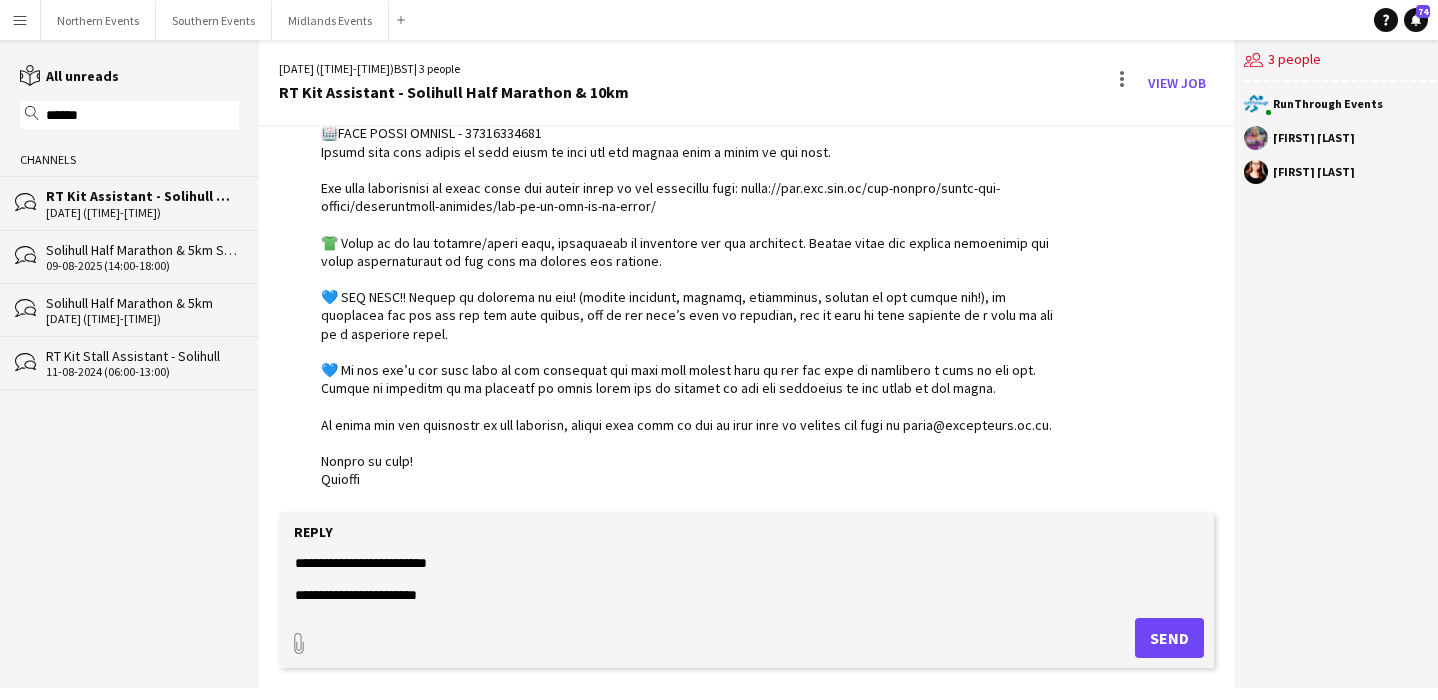 click on "**********" 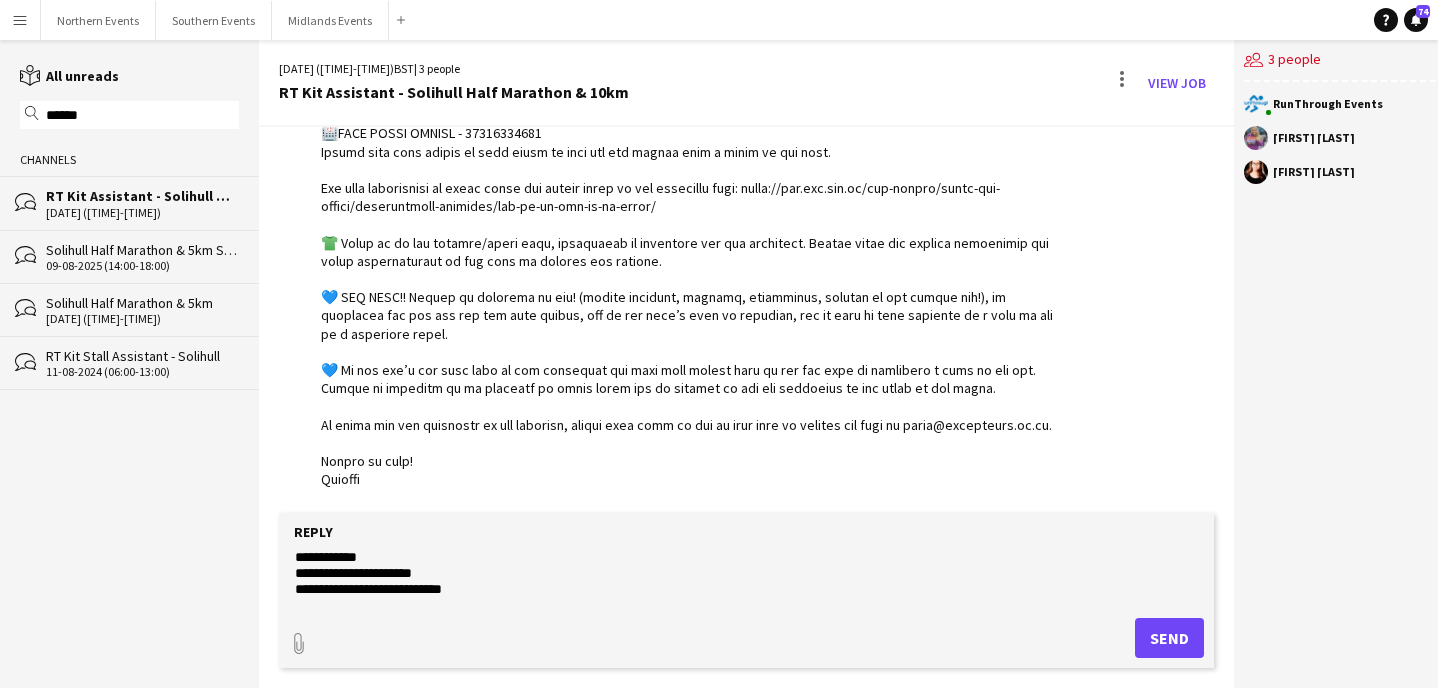 scroll, scrollTop: 0, scrollLeft: 0, axis: both 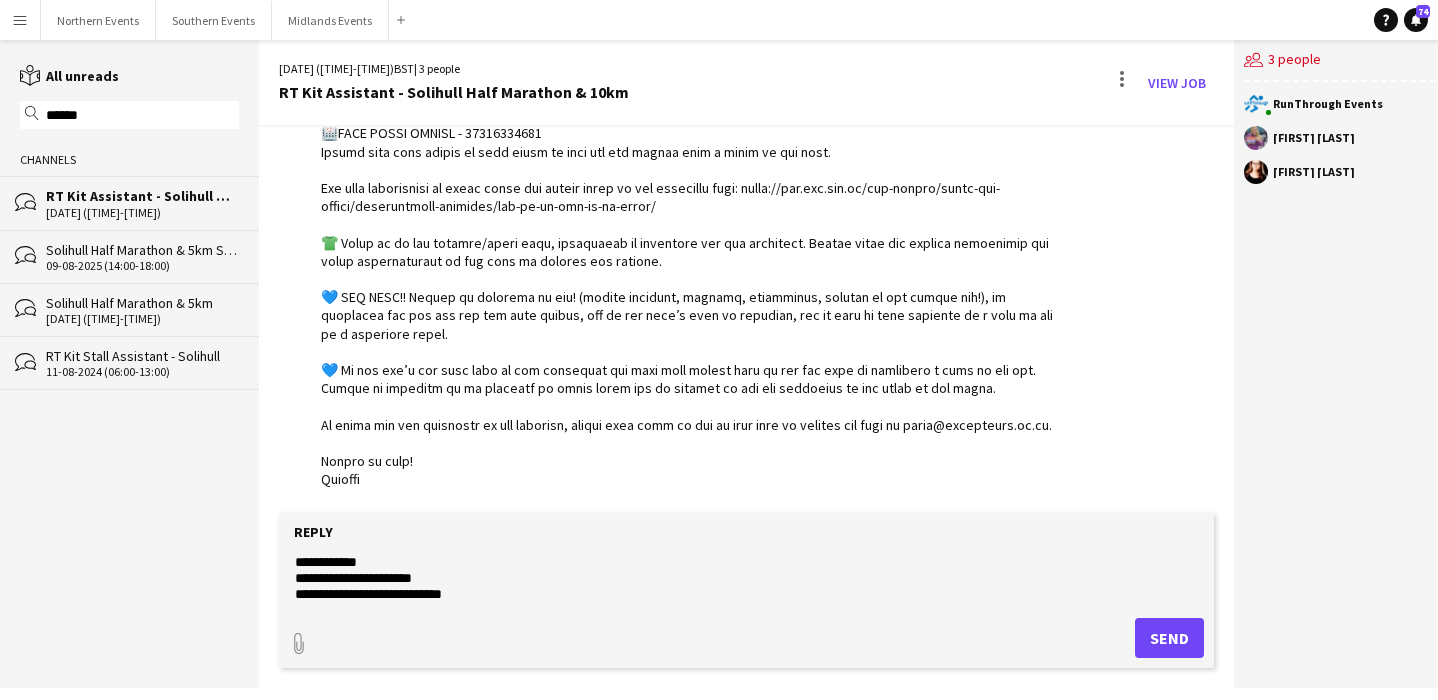 click on "**********" 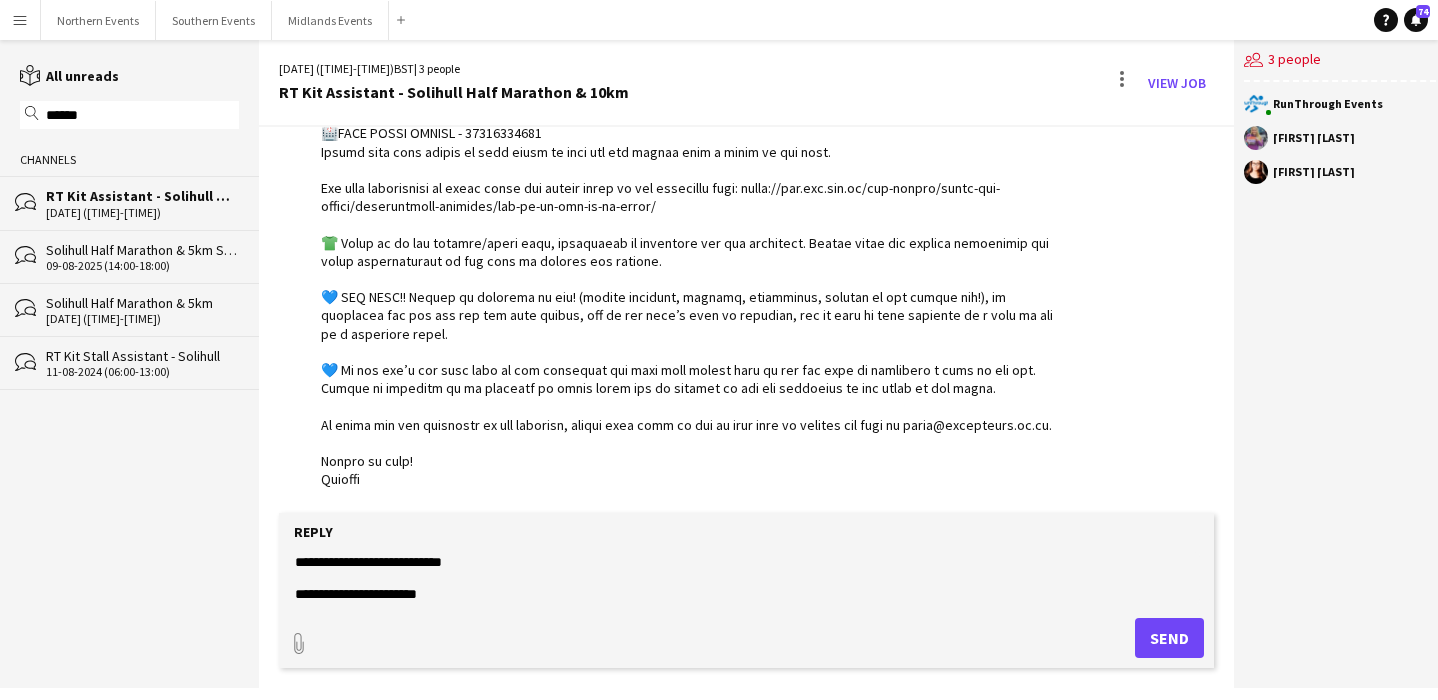 type on "**********" 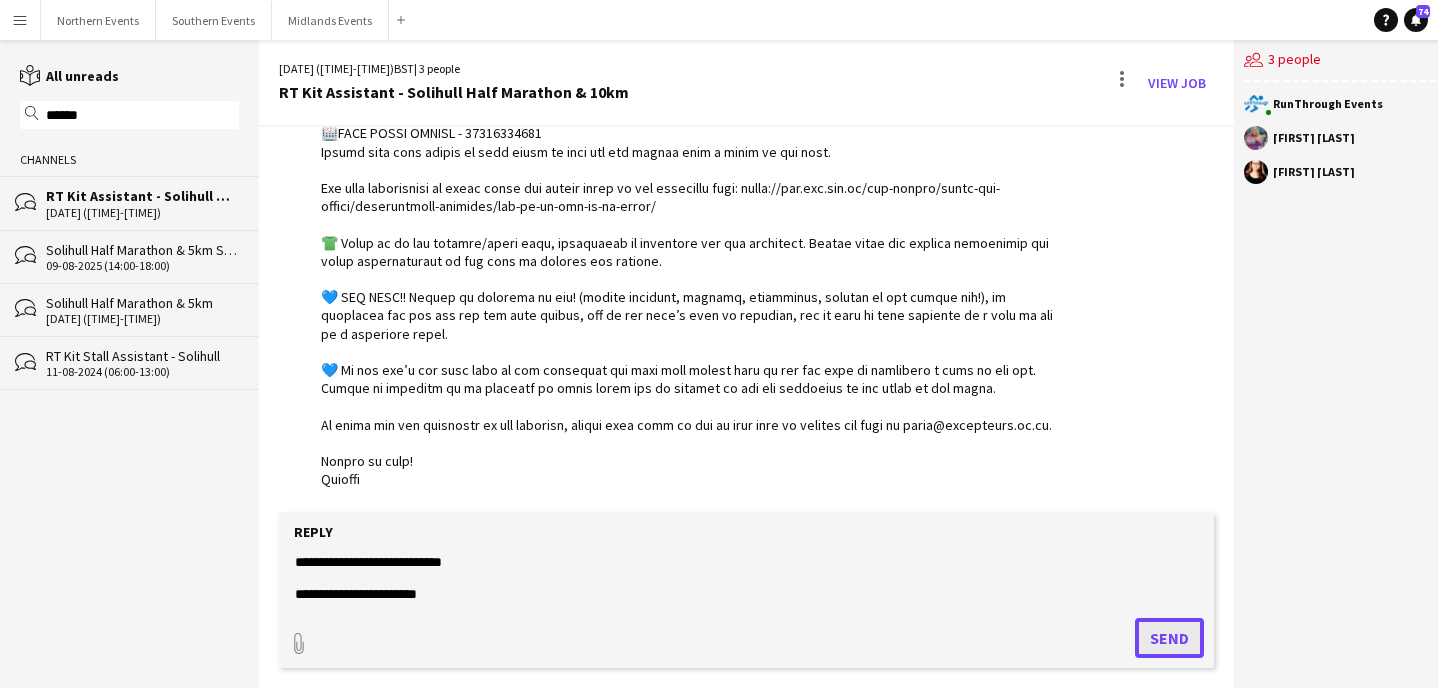 click on "Send" 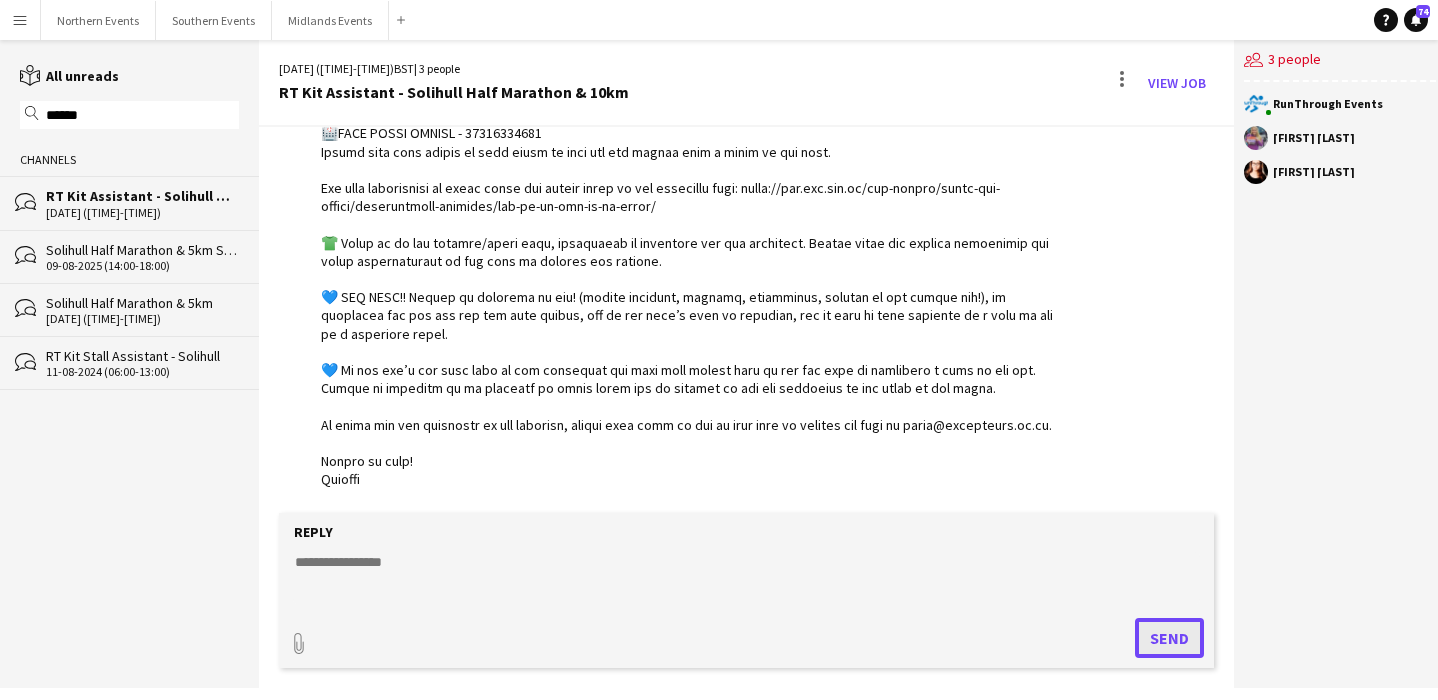 scroll, scrollTop: 0, scrollLeft: 0, axis: both 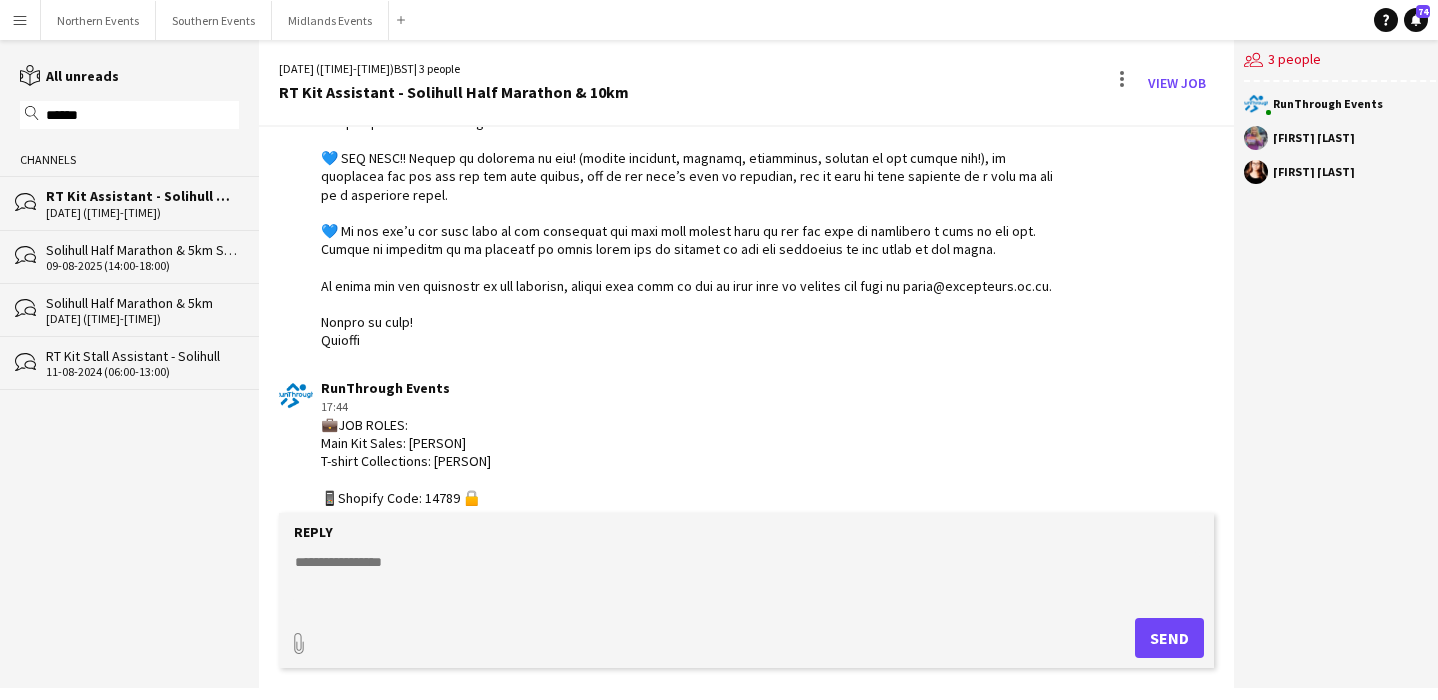 click on "******" 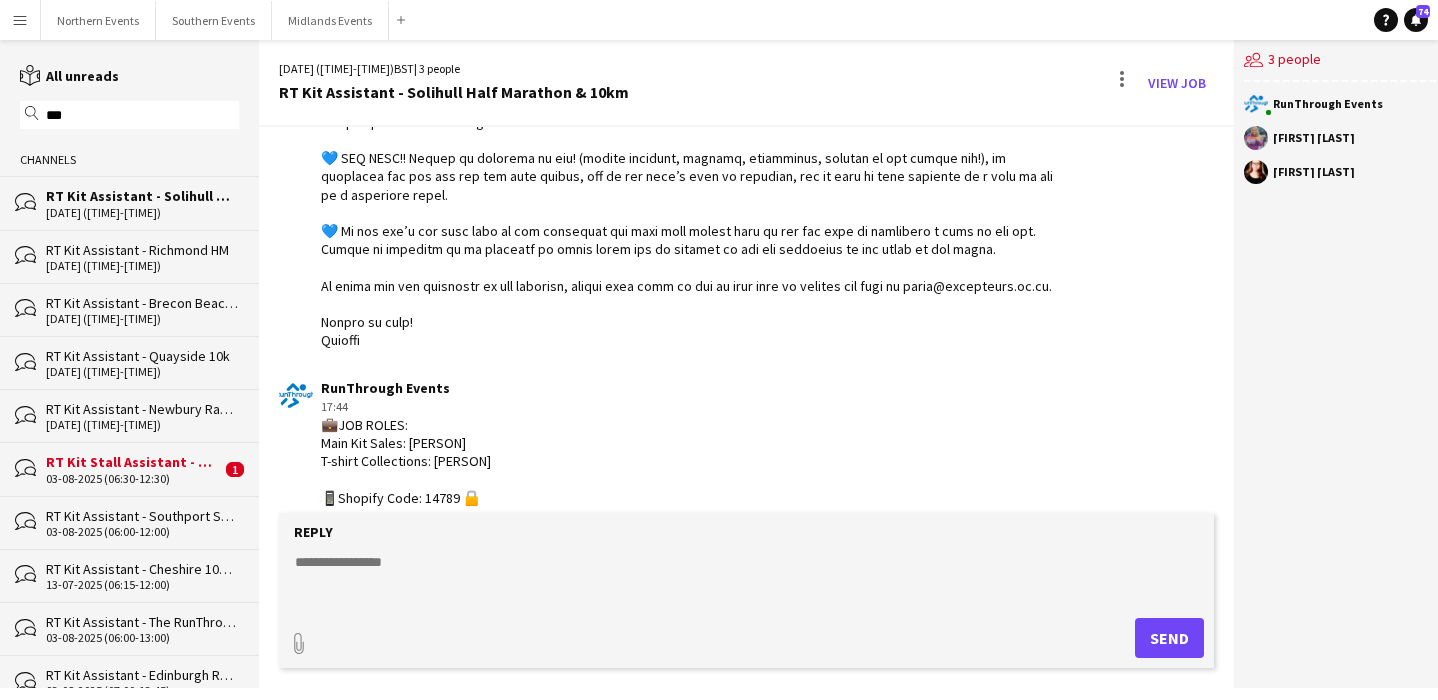 type on "***" 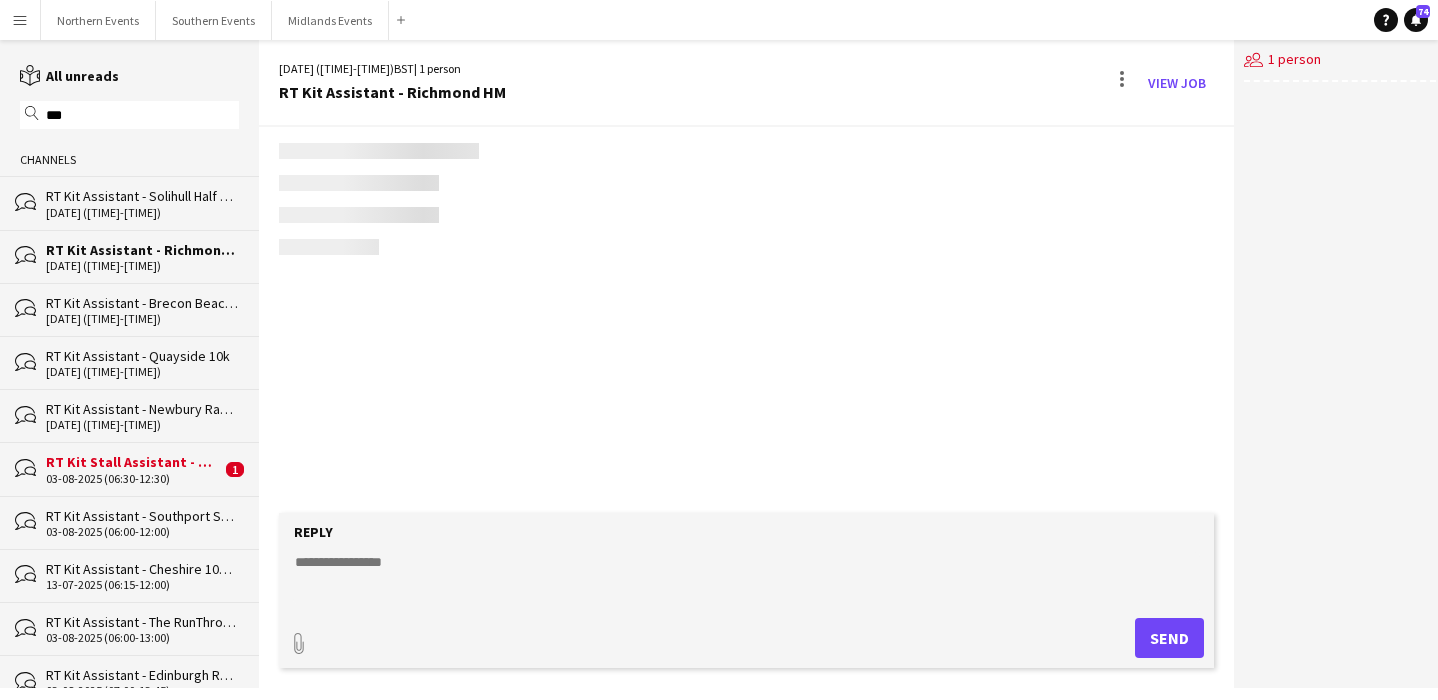 scroll, scrollTop: 729, scrollLeft: 0, axis: vertical 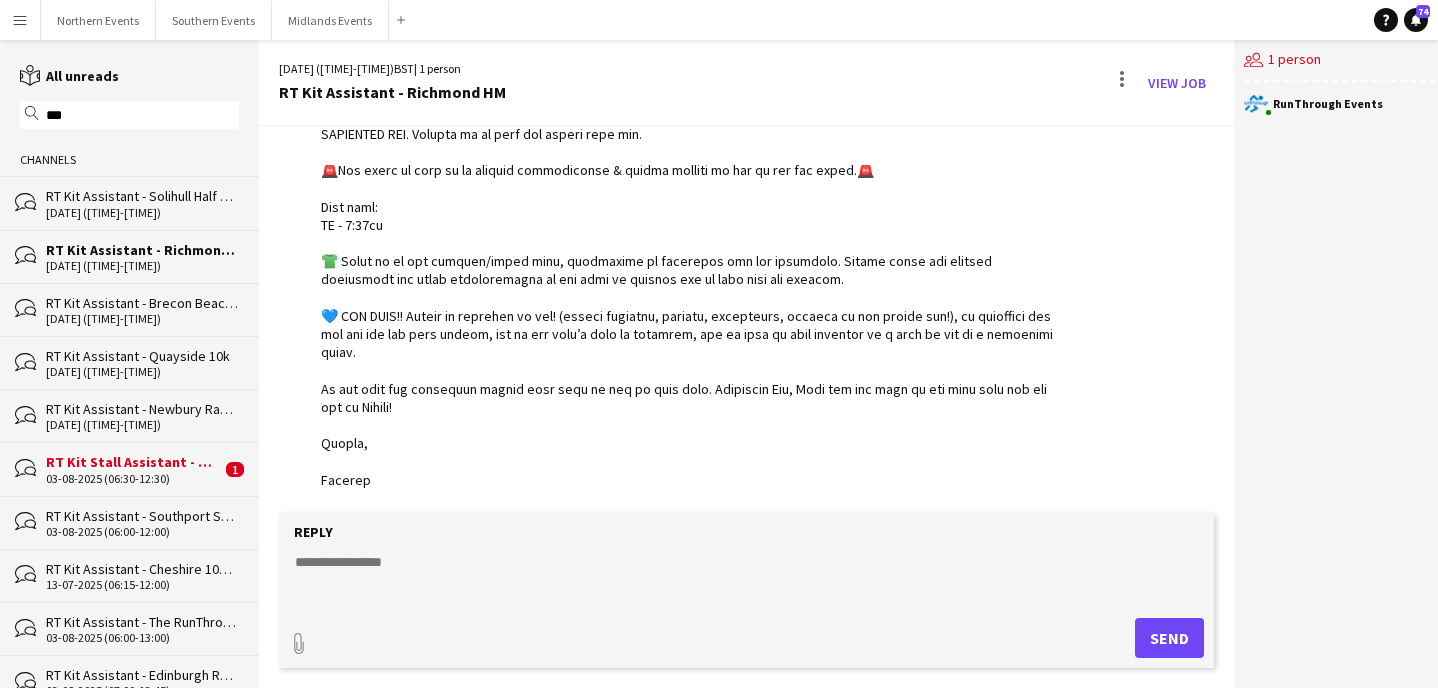 click on "[DATE] ([TIME]-[TIME])" 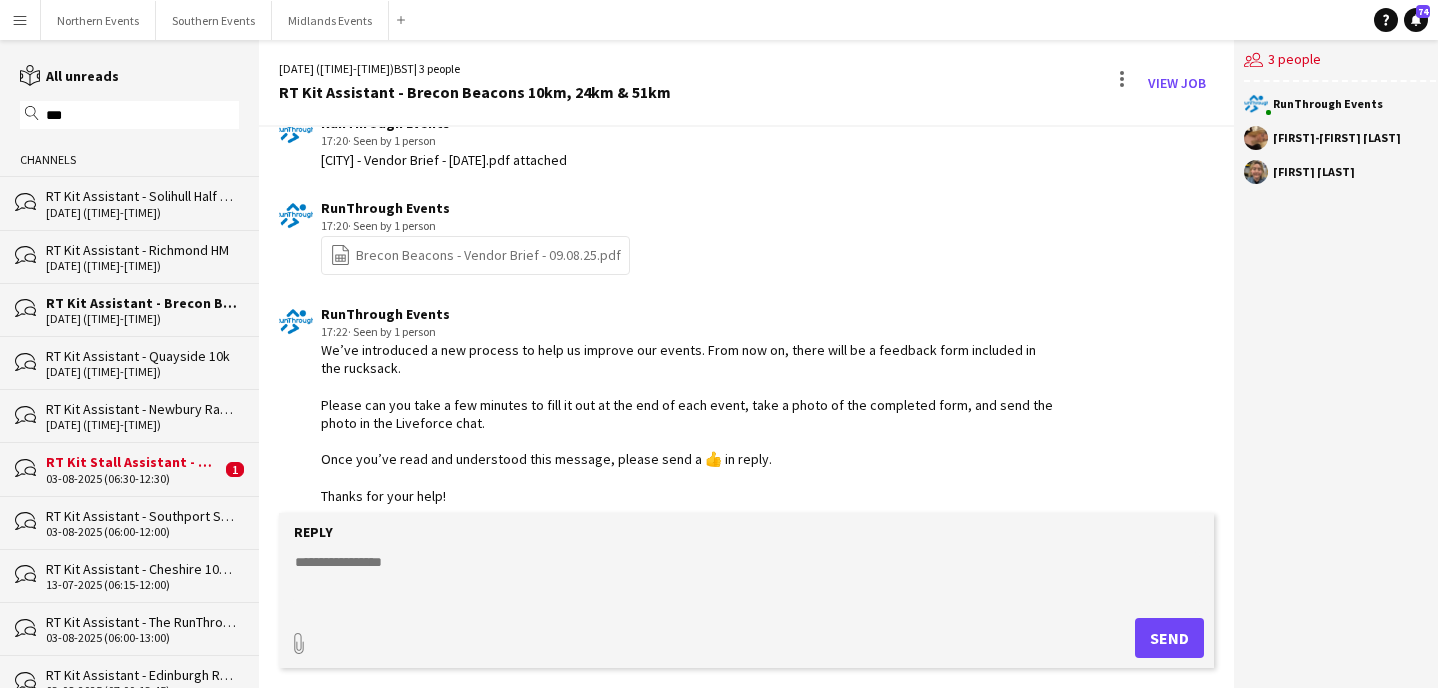 scroll, scrollTop: 1480, scrollLeft: 0, axis: vertical 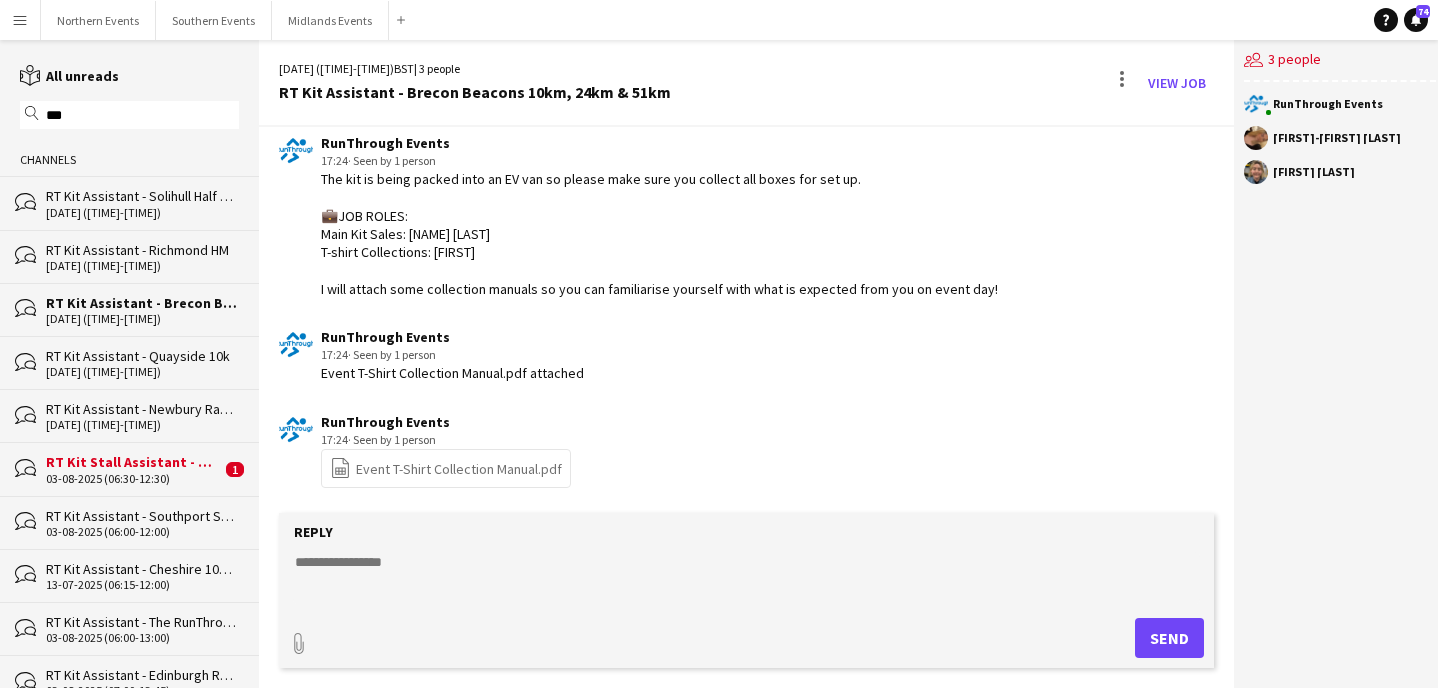 click 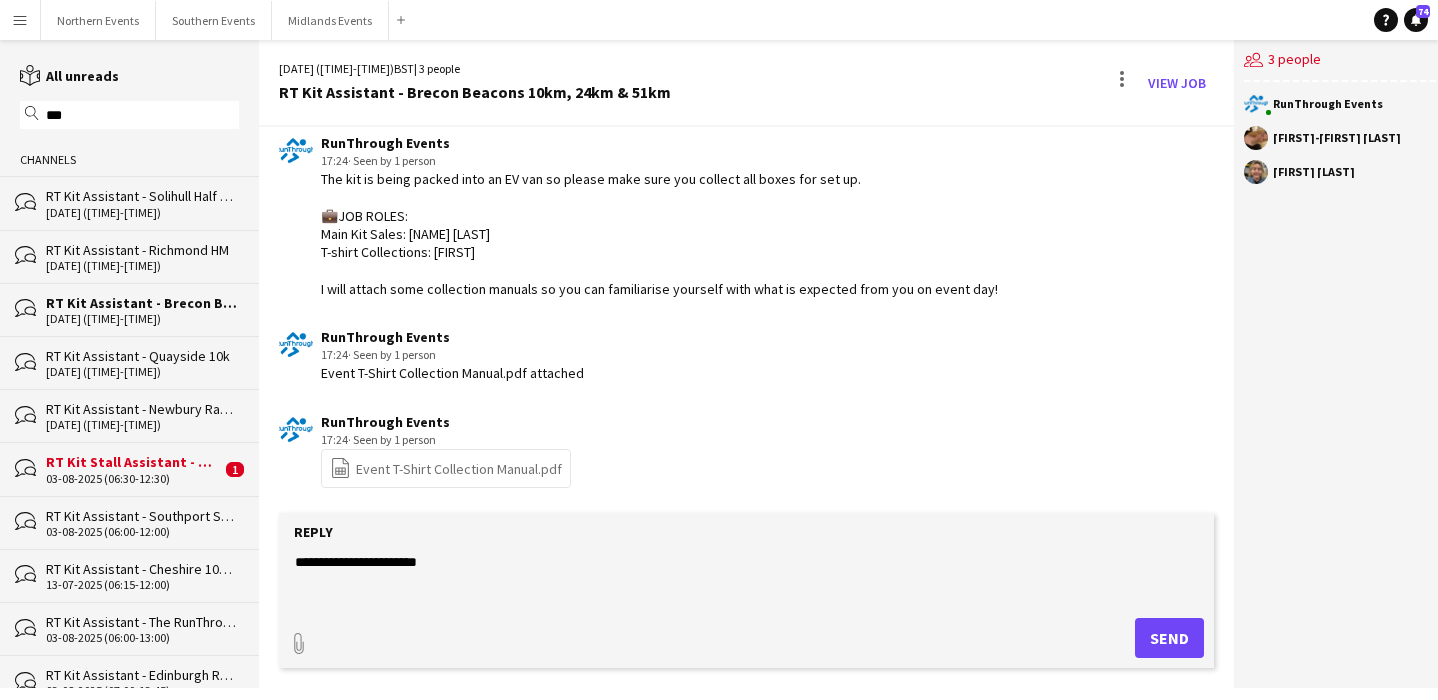 click on "**********" 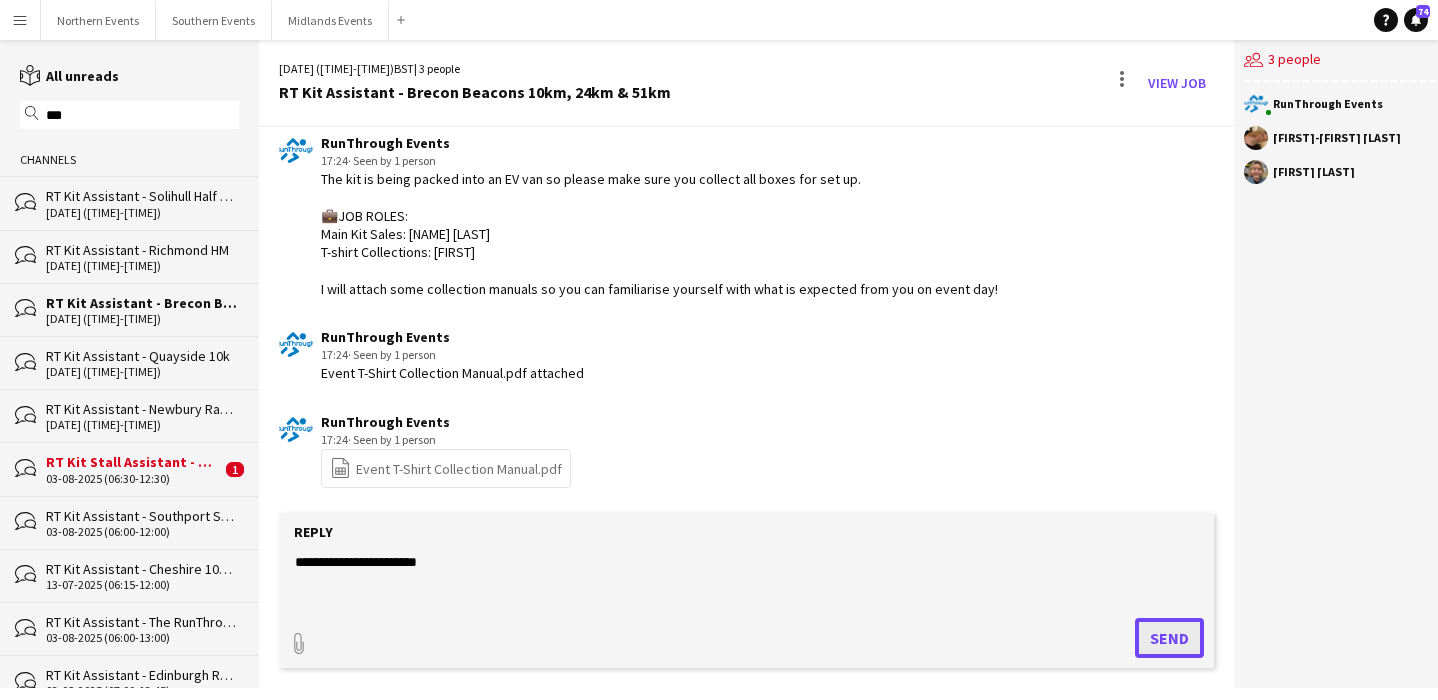 click on "Send" 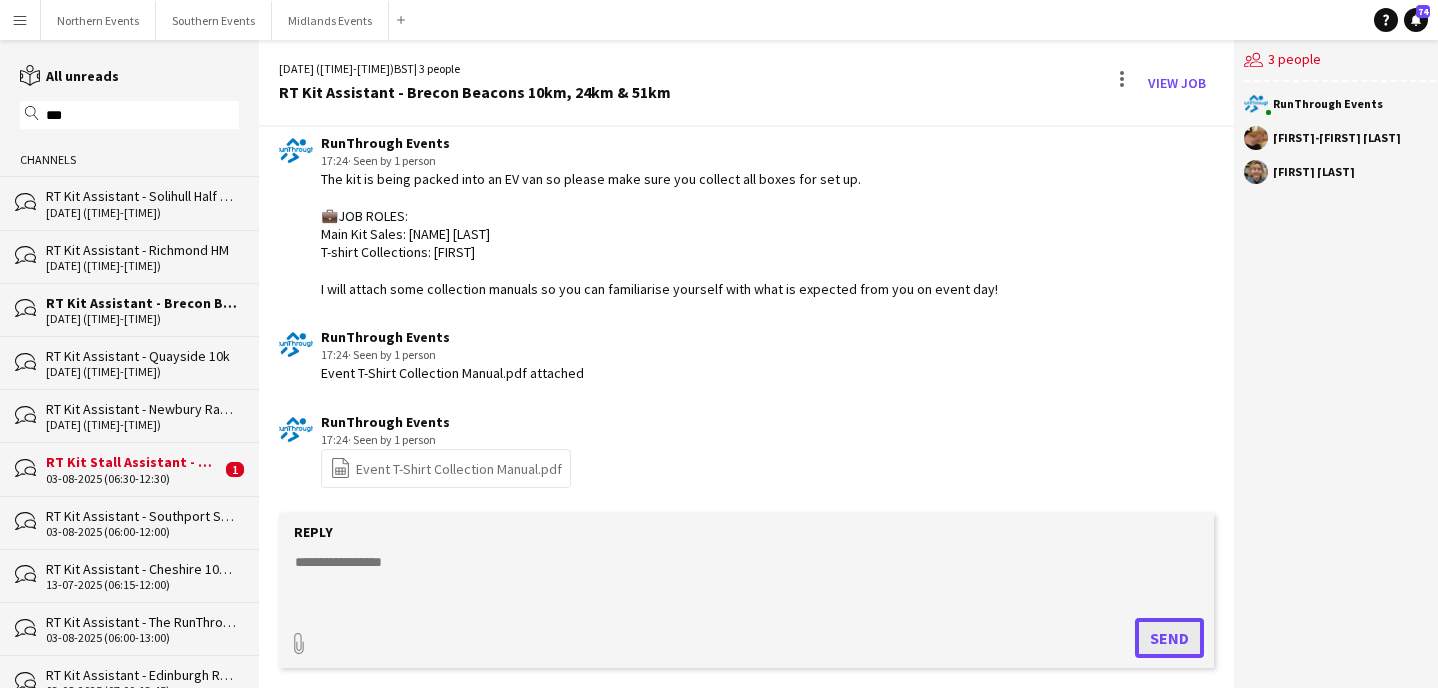 scroll, scrollTop: 1565, scrollLeft: 0, axis: vertical 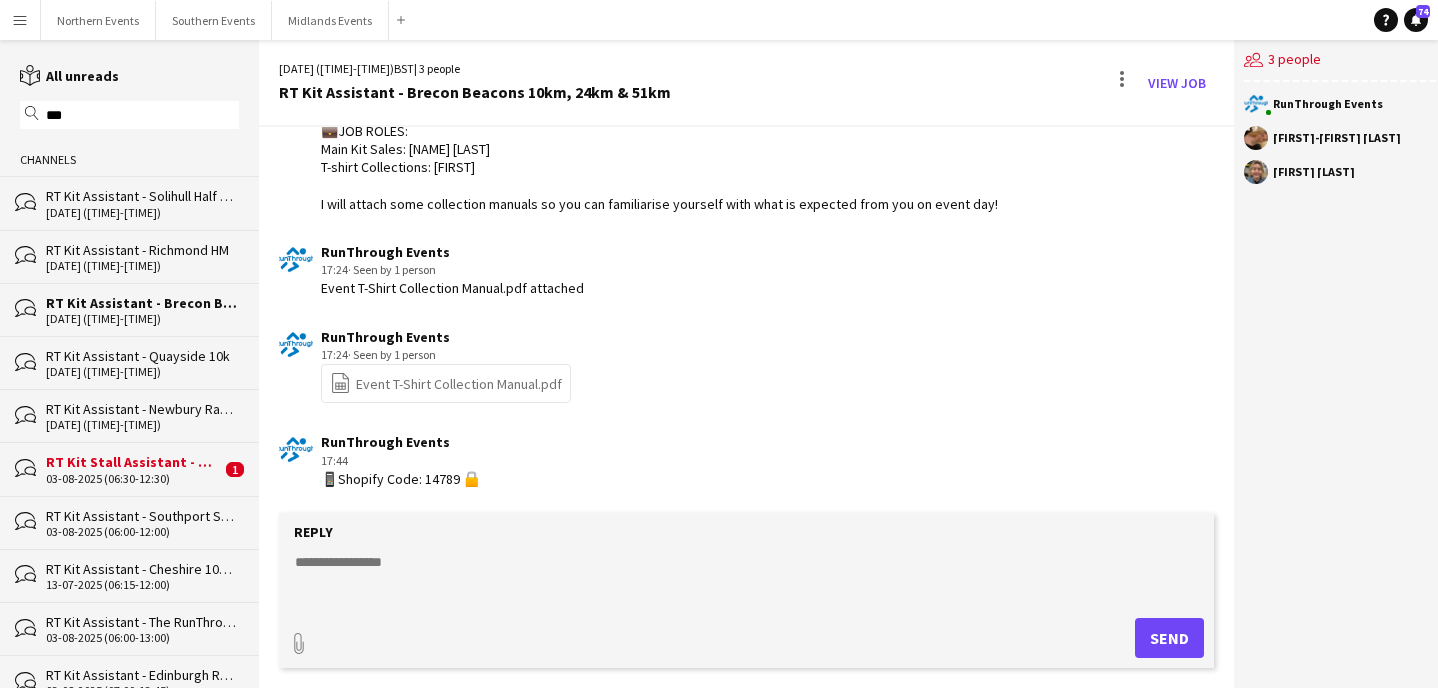 click on "RT Kit Assistant - Newbury Racecourse" 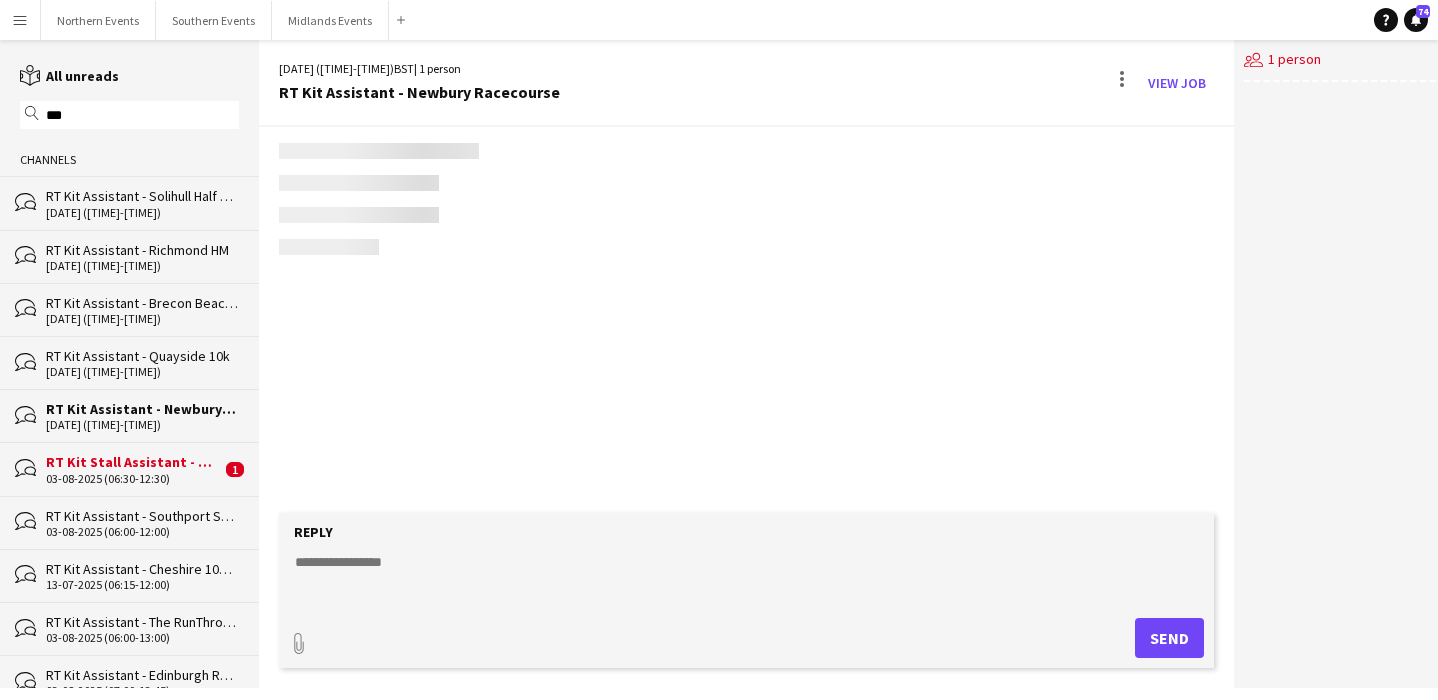 scroll, scrollTop: 0, scrollLeft: 0, axis: both 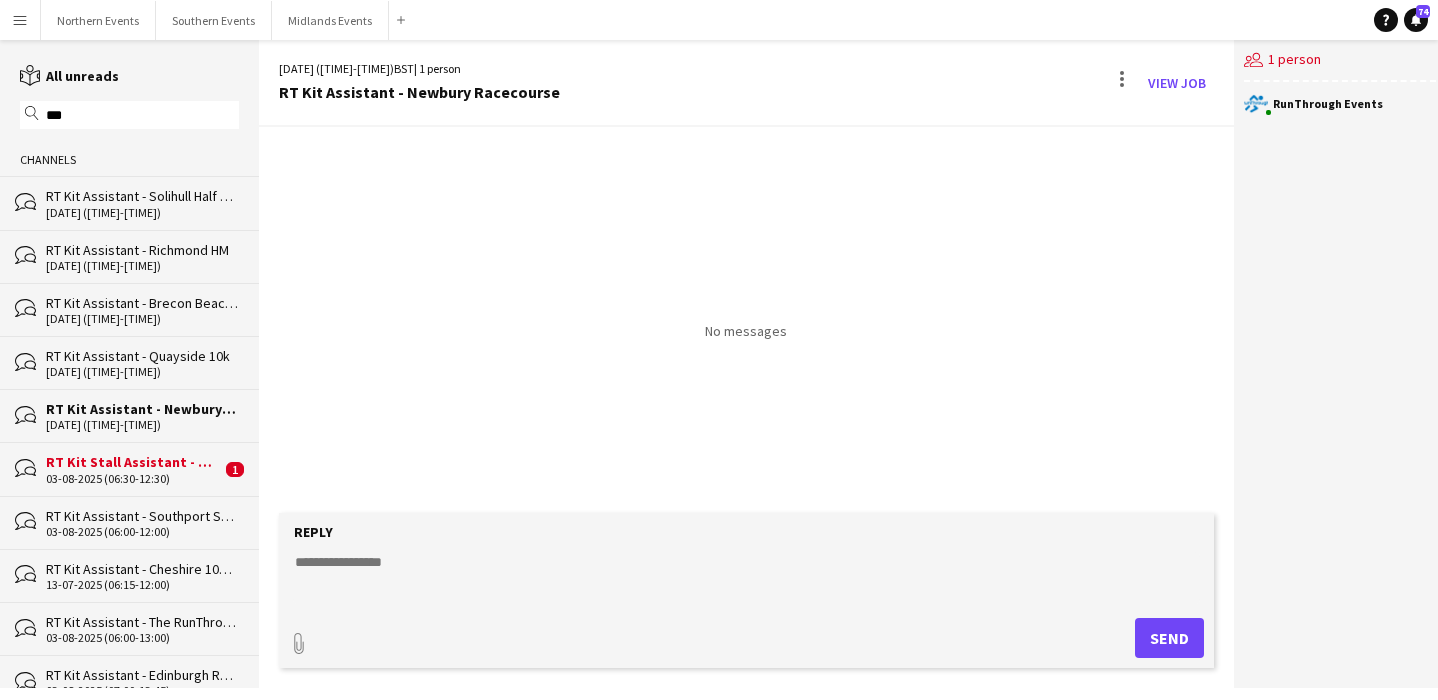 click on "03-08-2025 (06:30-12:30)" 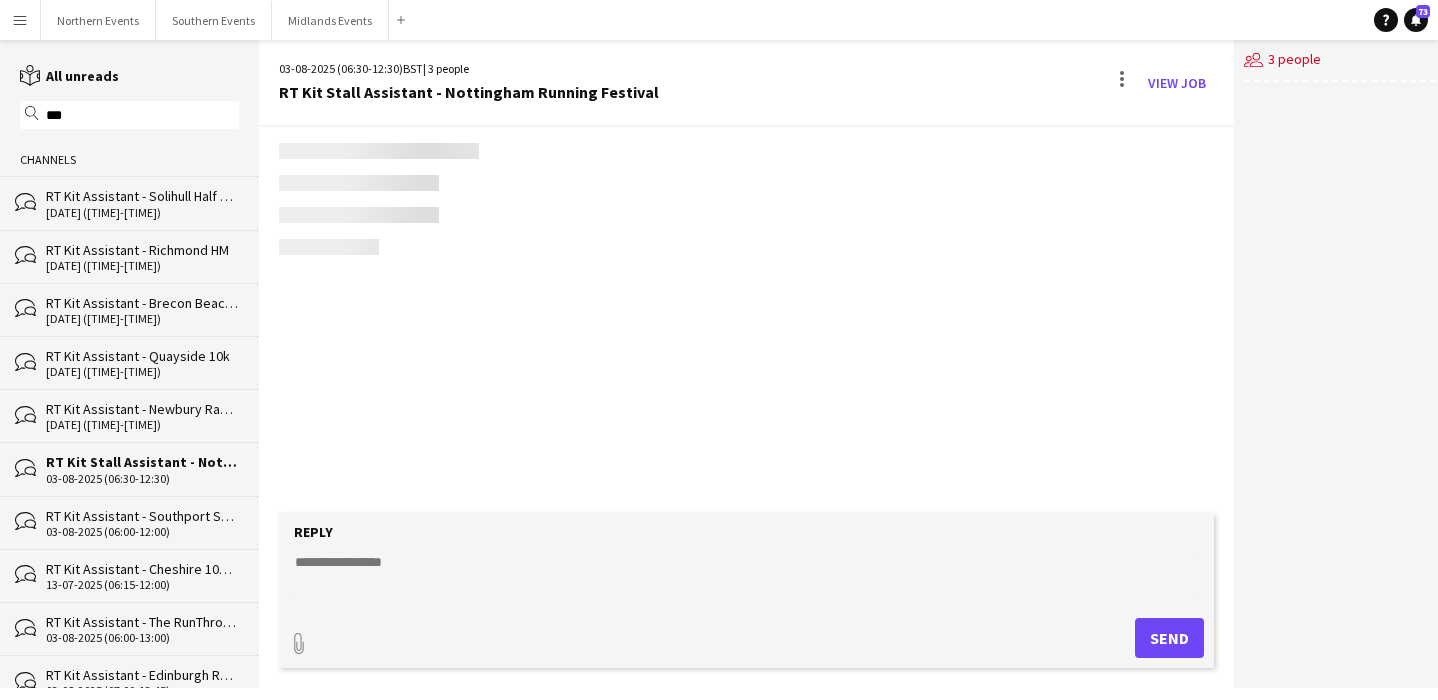 scroll, scrollTop: 2343, scrollLeft: 0, axis: vertical 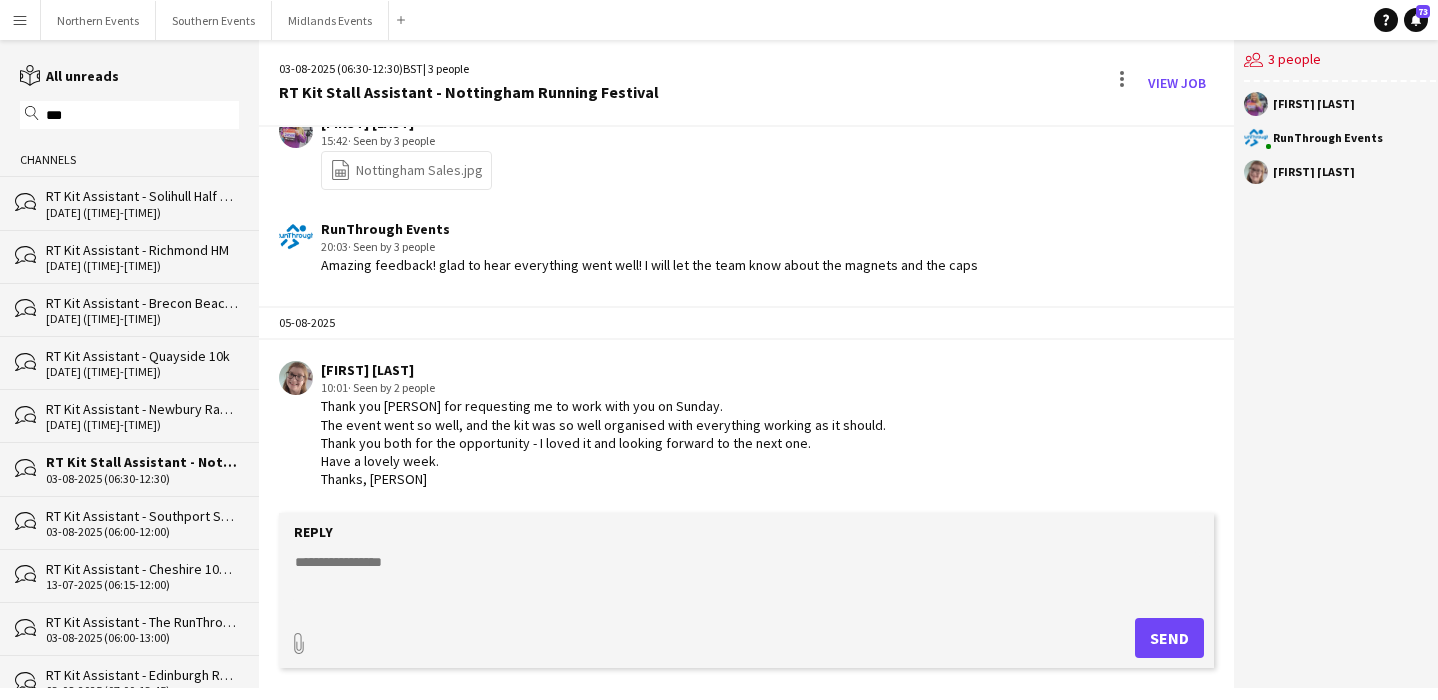 click 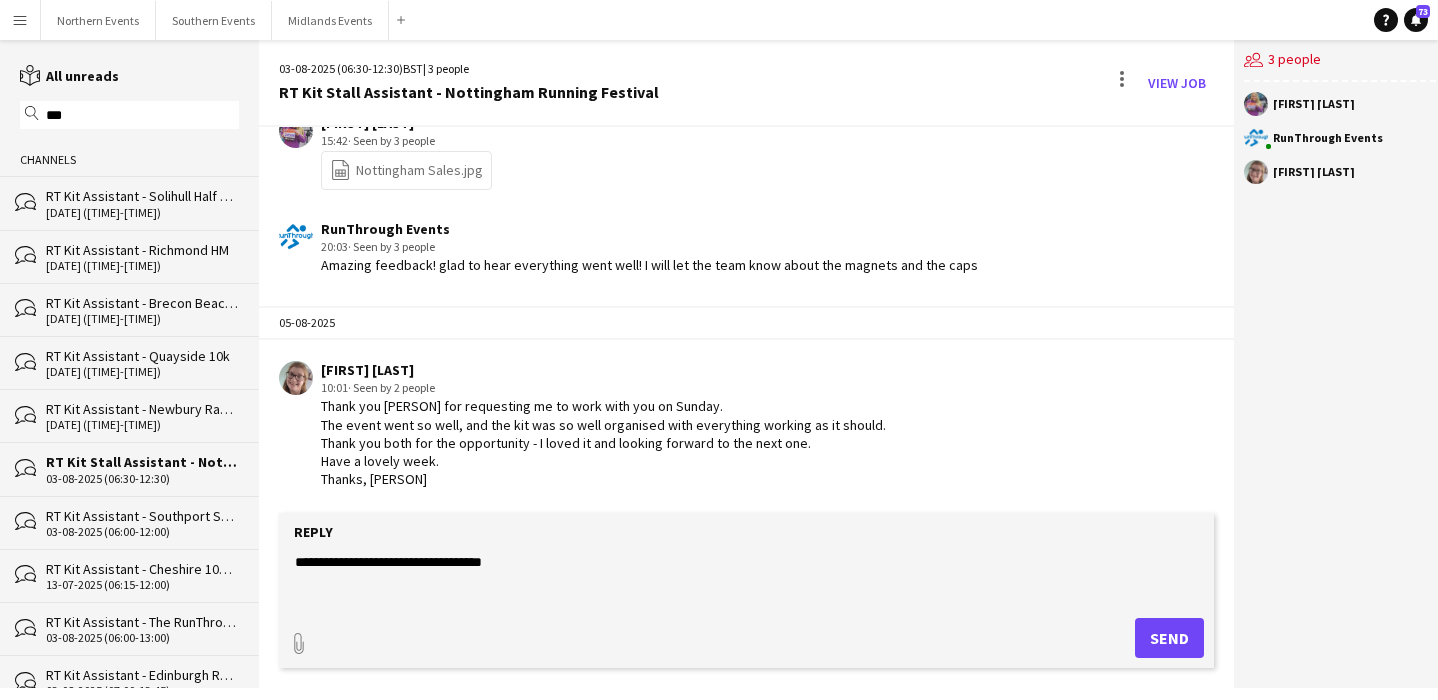type on "**********" 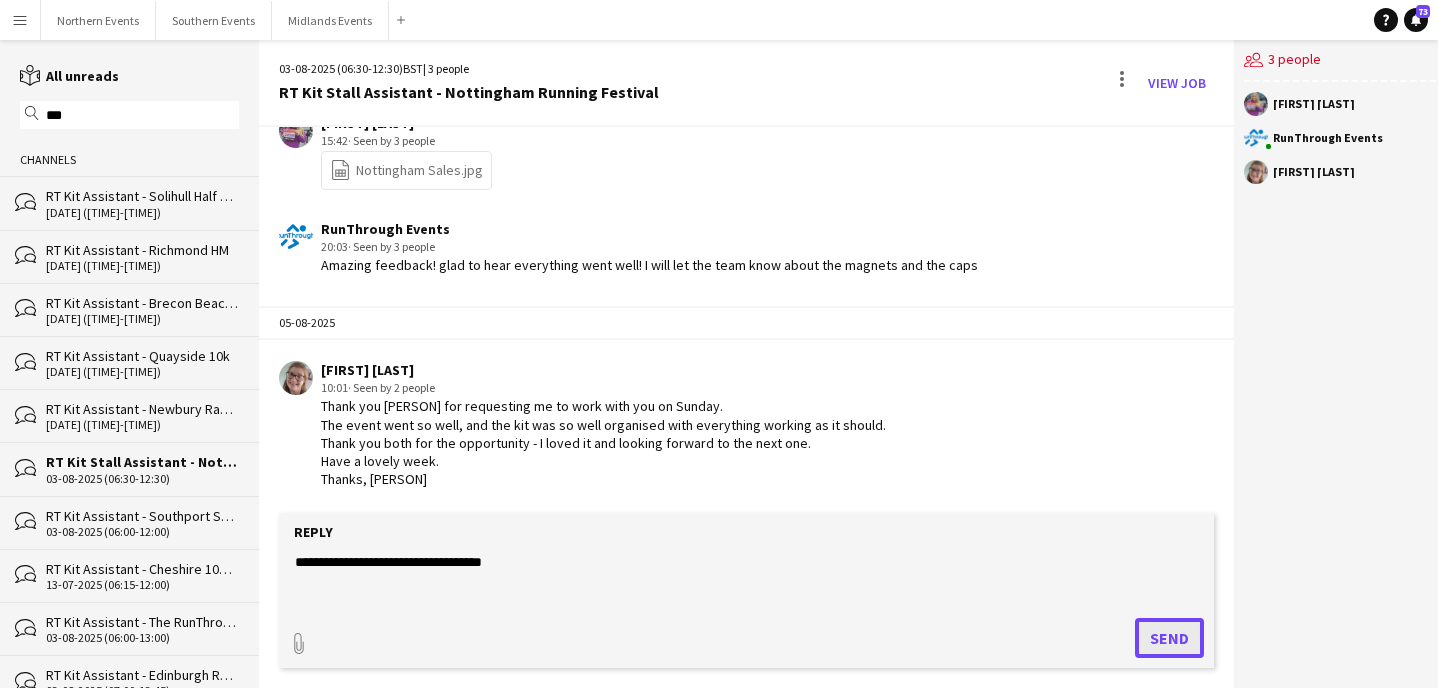 click on "Send" 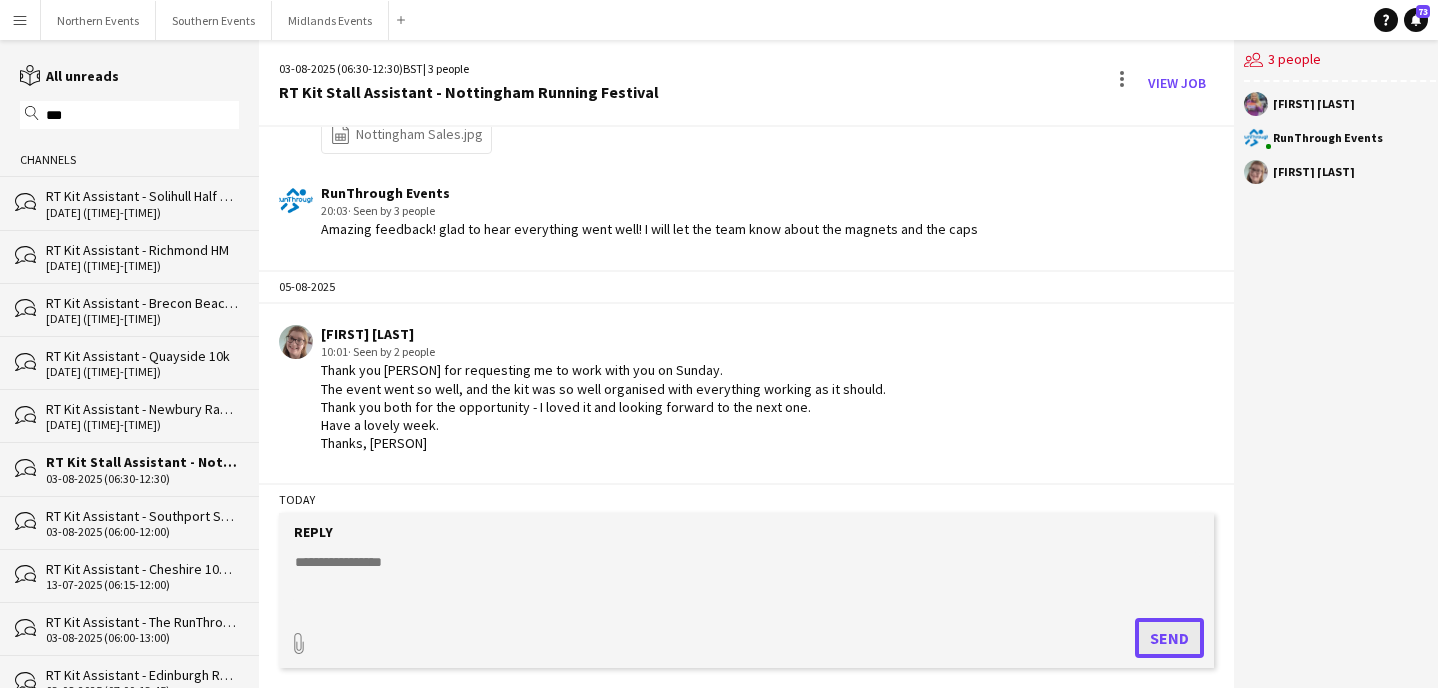 scroll, scrollTop: 2466, scrollLeft: 0, axis: vertical 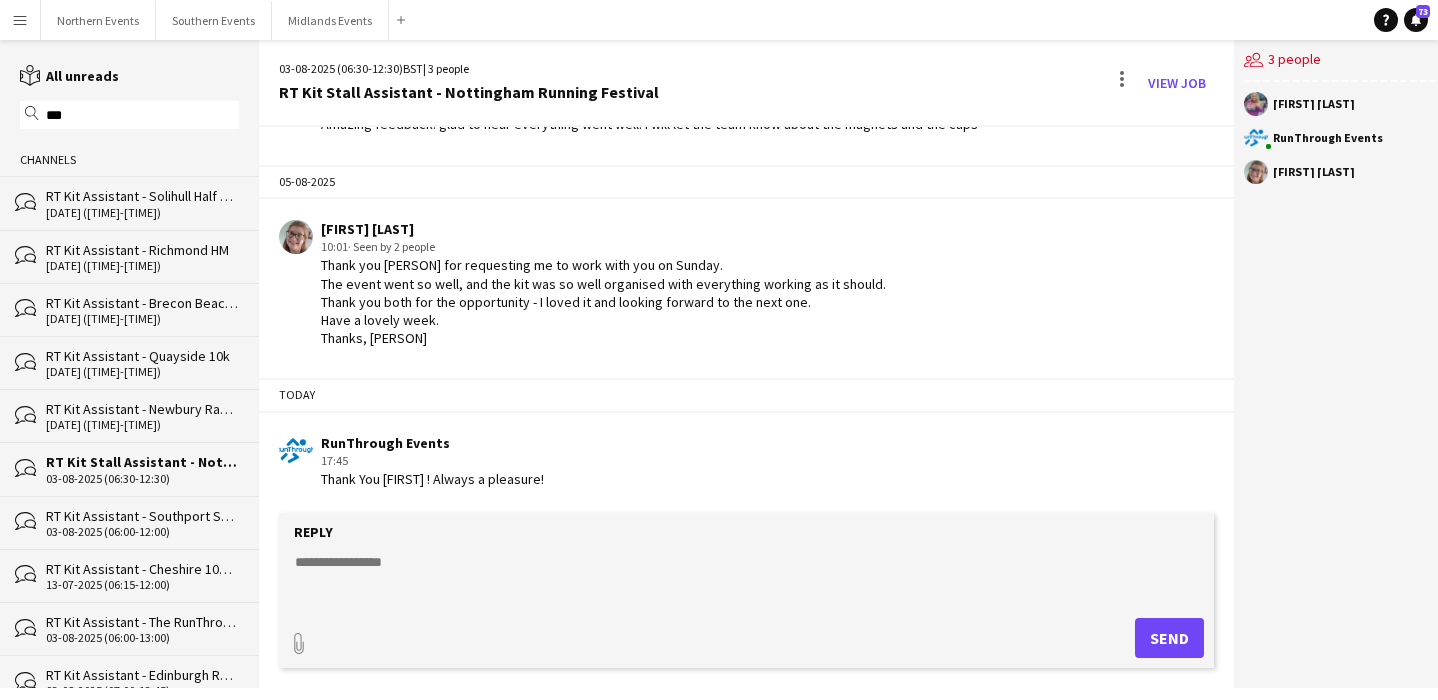 click on "RT Kit Assistant - Newbury Racecourse" 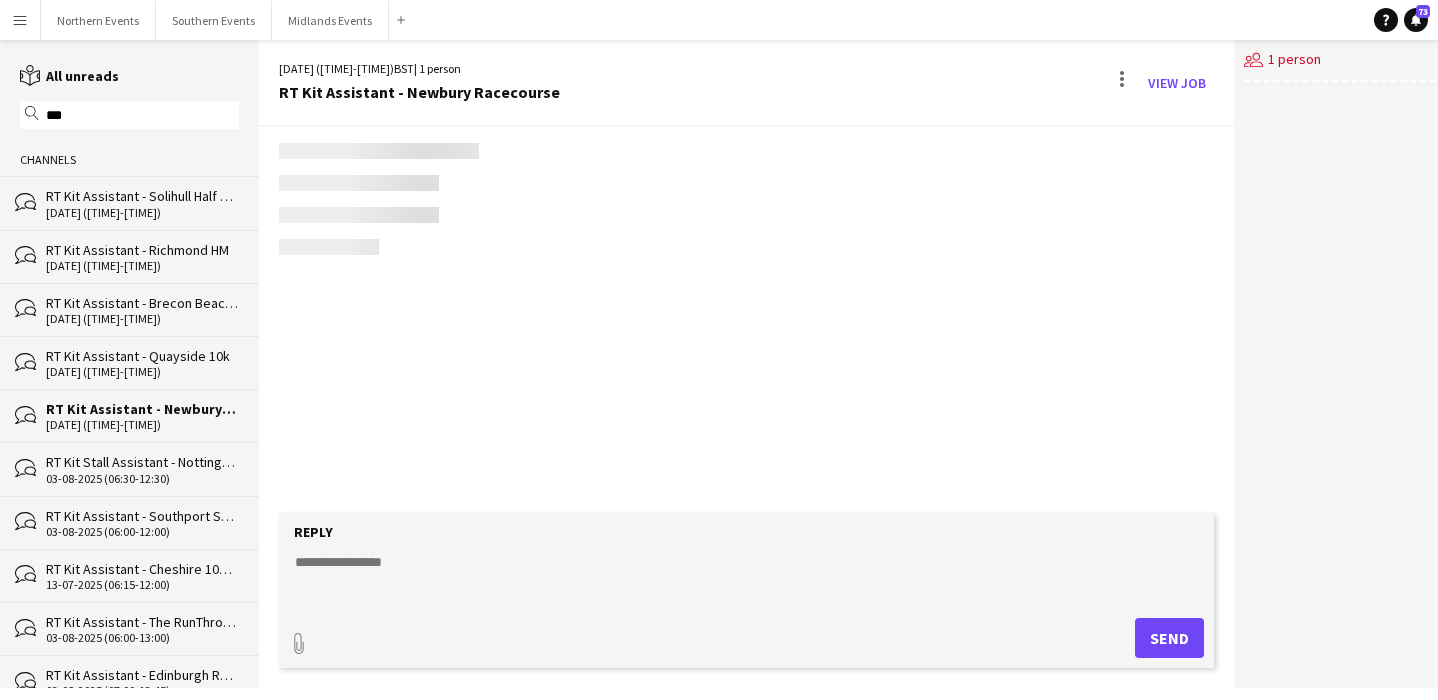 scroll, scrollTop: 0, scrollLeft: 0, axis: both 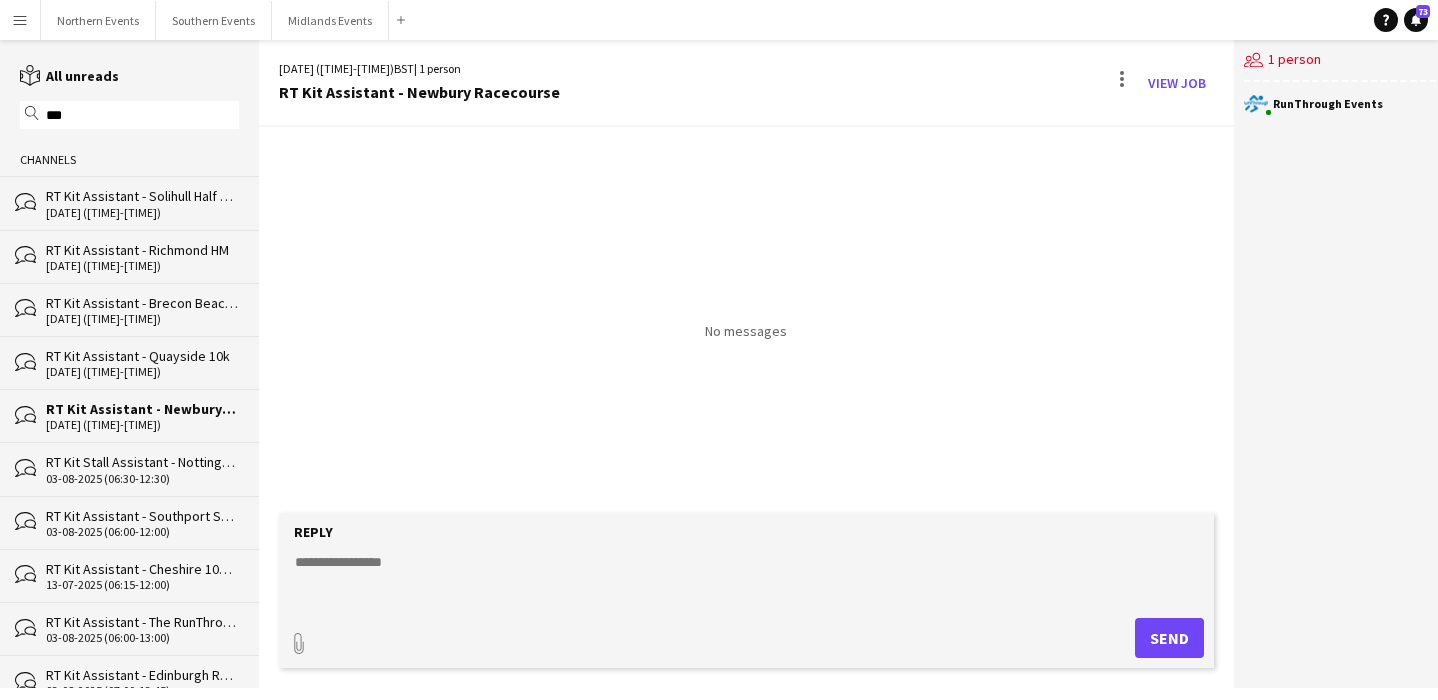 click on "***" 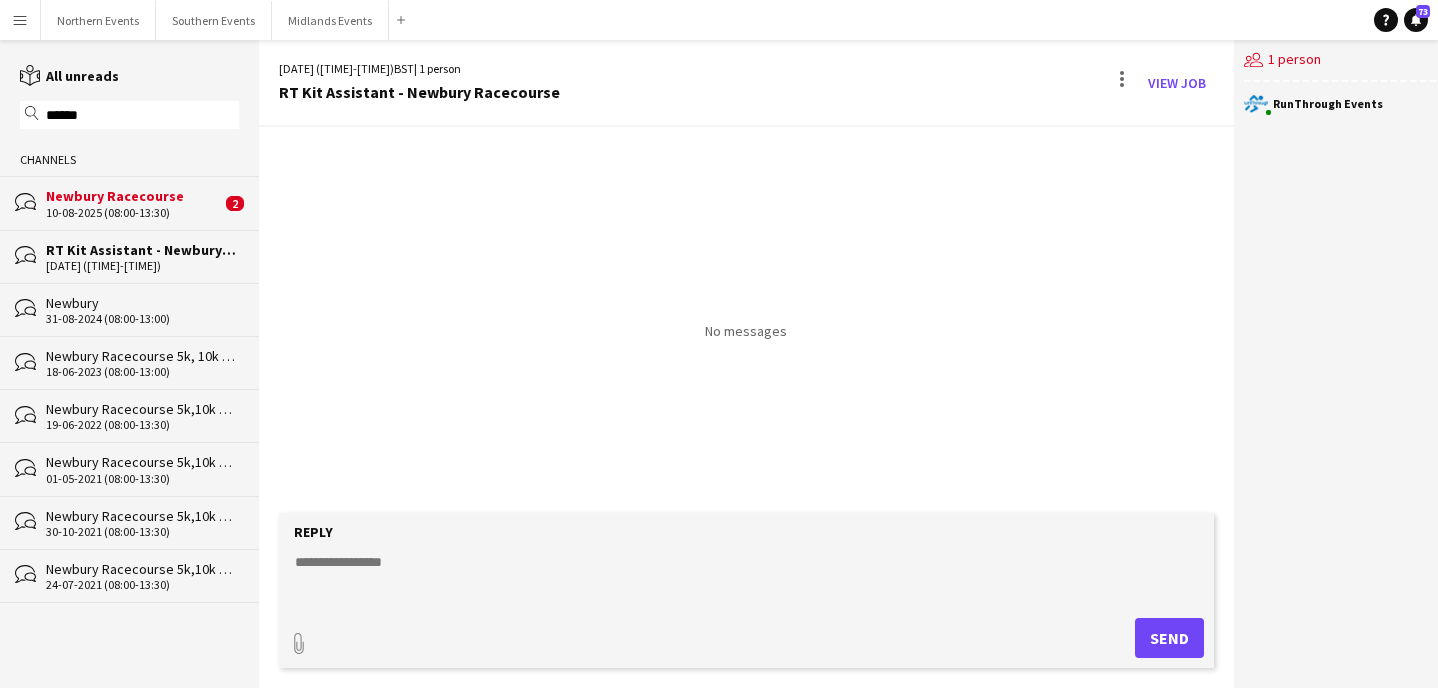 click on "Newbury Racecourse" 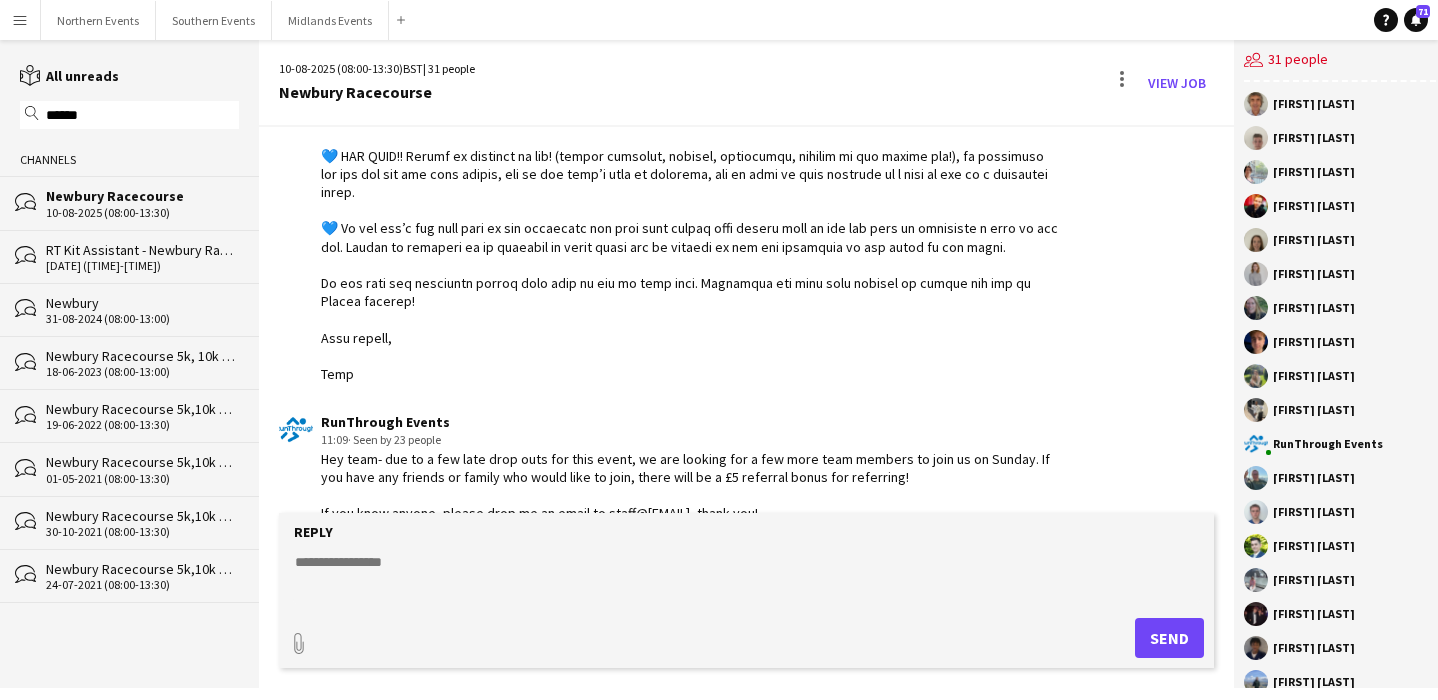 scroll, scrollTop: 3329, scrollLeft: 0, axis: vertical 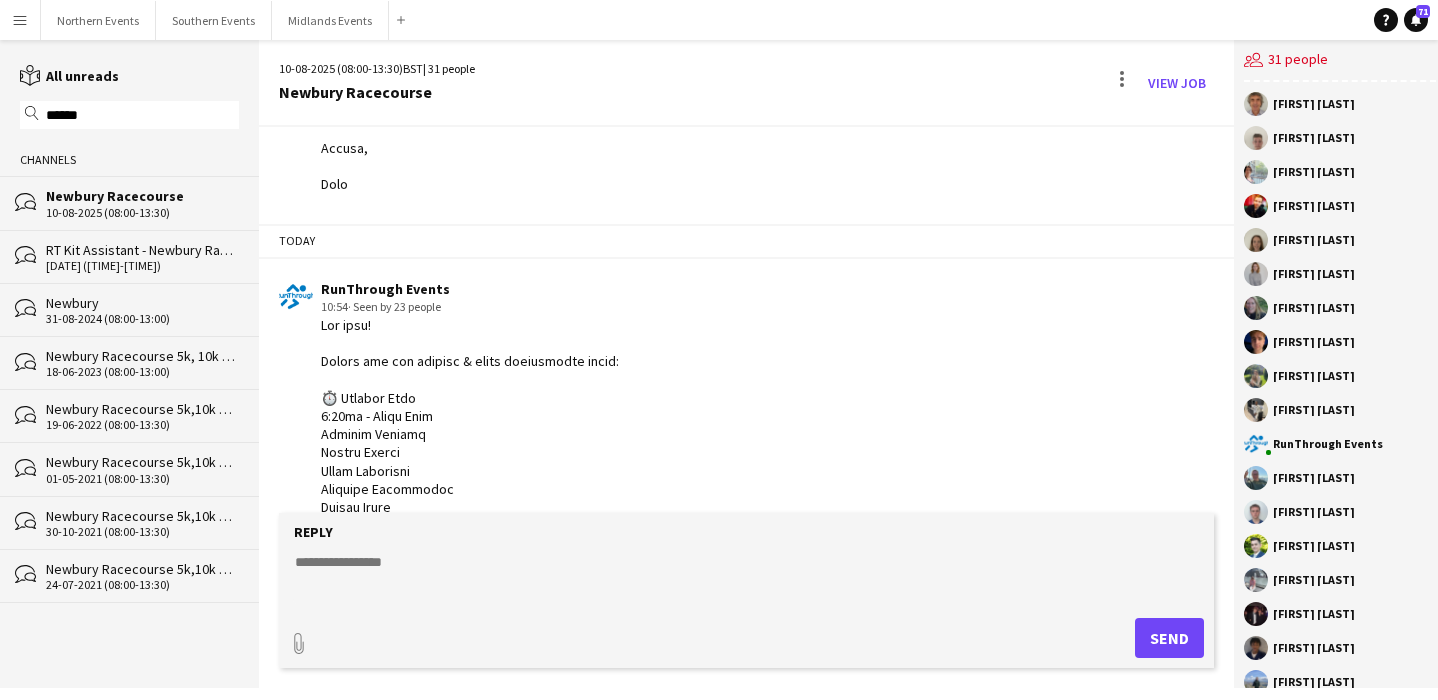 drag, startPoint x: 368, startPoint y: 462, endPoint x: 315, endPoint y: 377, distance: 100.16985 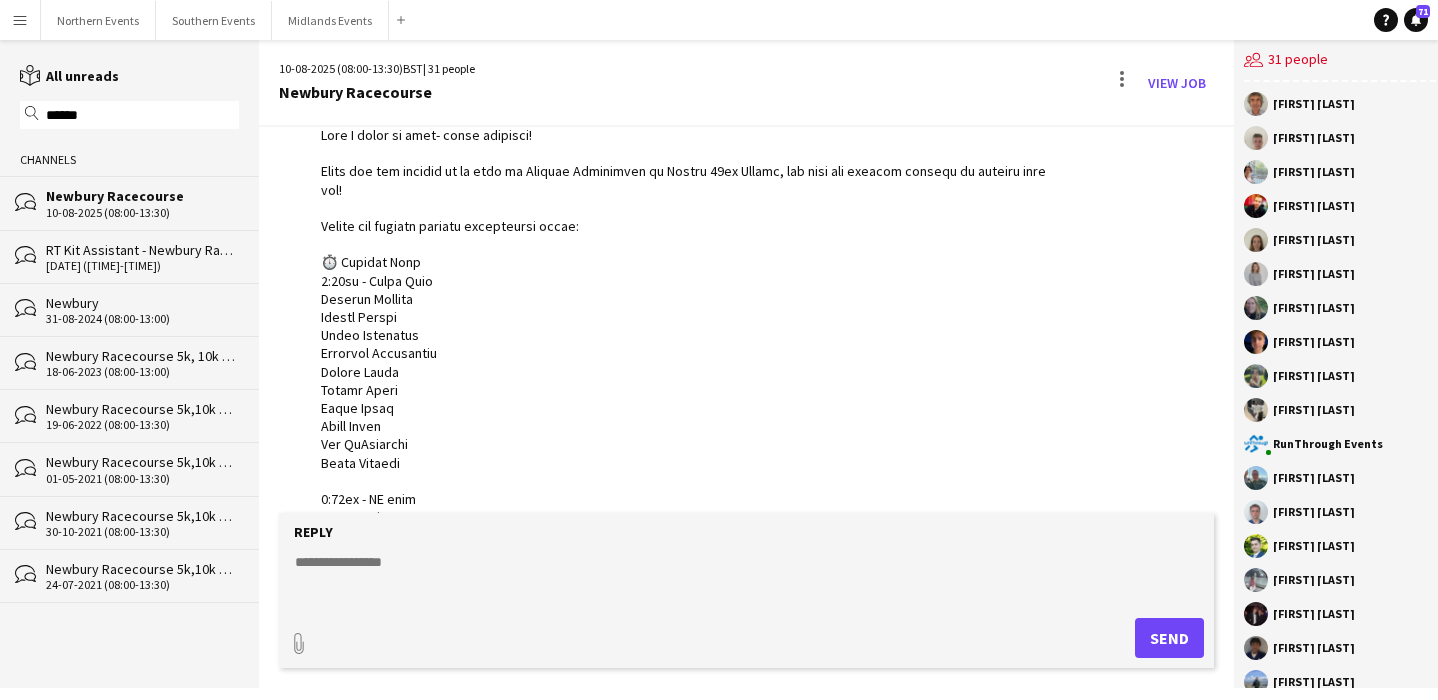 scroll, scrollTop: 833, scrollLeft: 0, axis: vertical 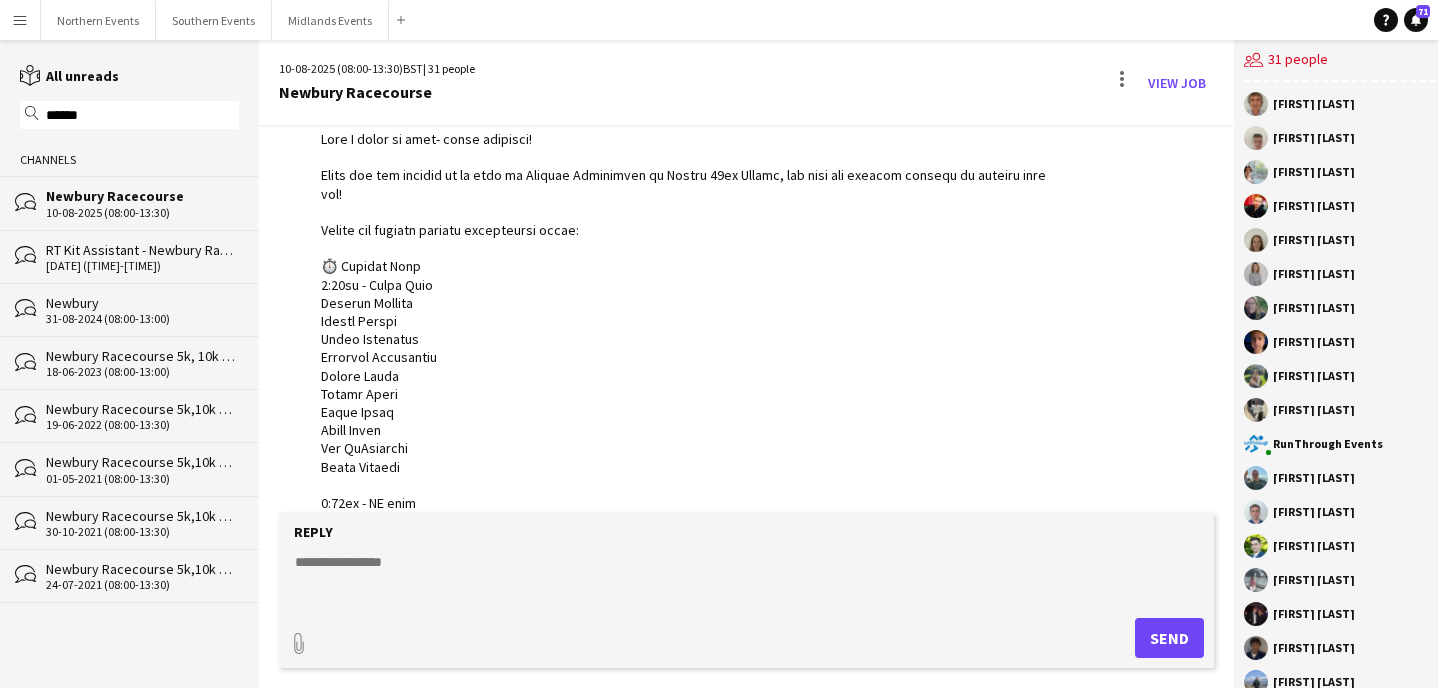 click on "[DATE] ([TIME]-[TIME])" 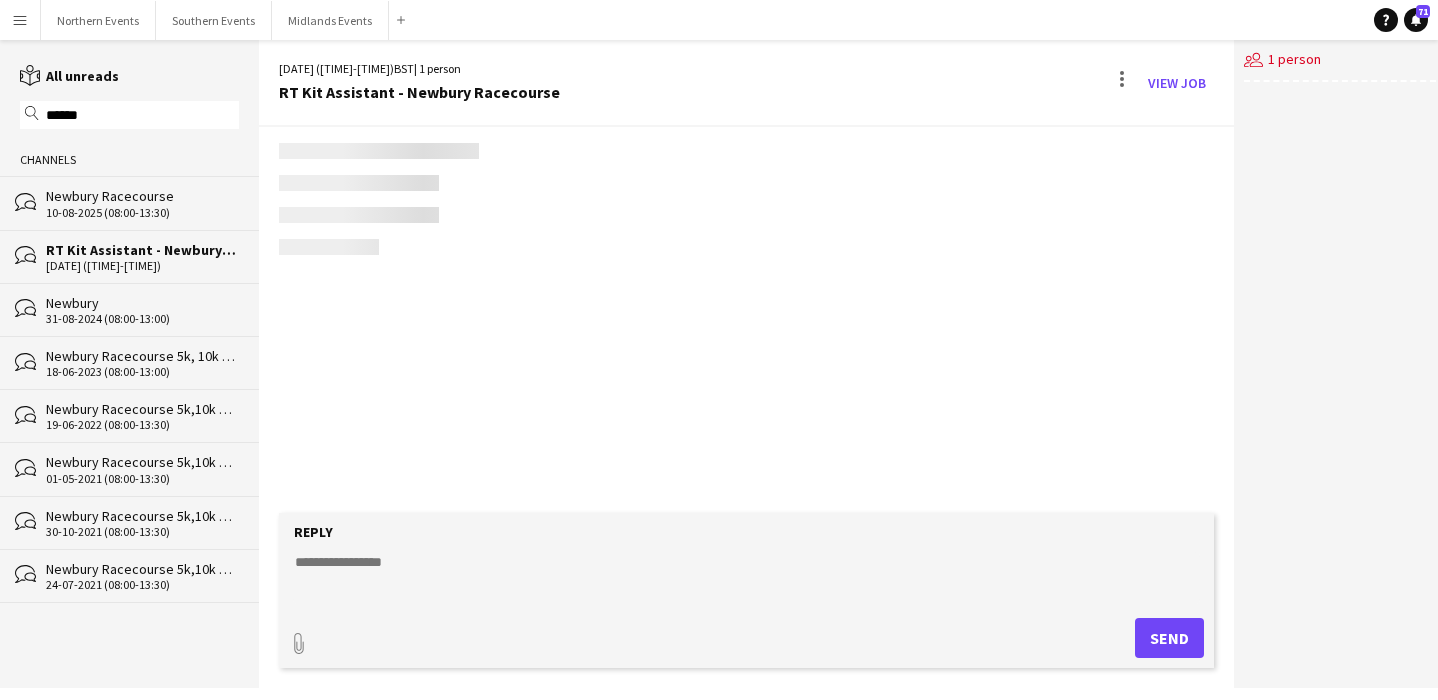 scroll, scrollTop: 0, scrollLeft: 0, axis: both 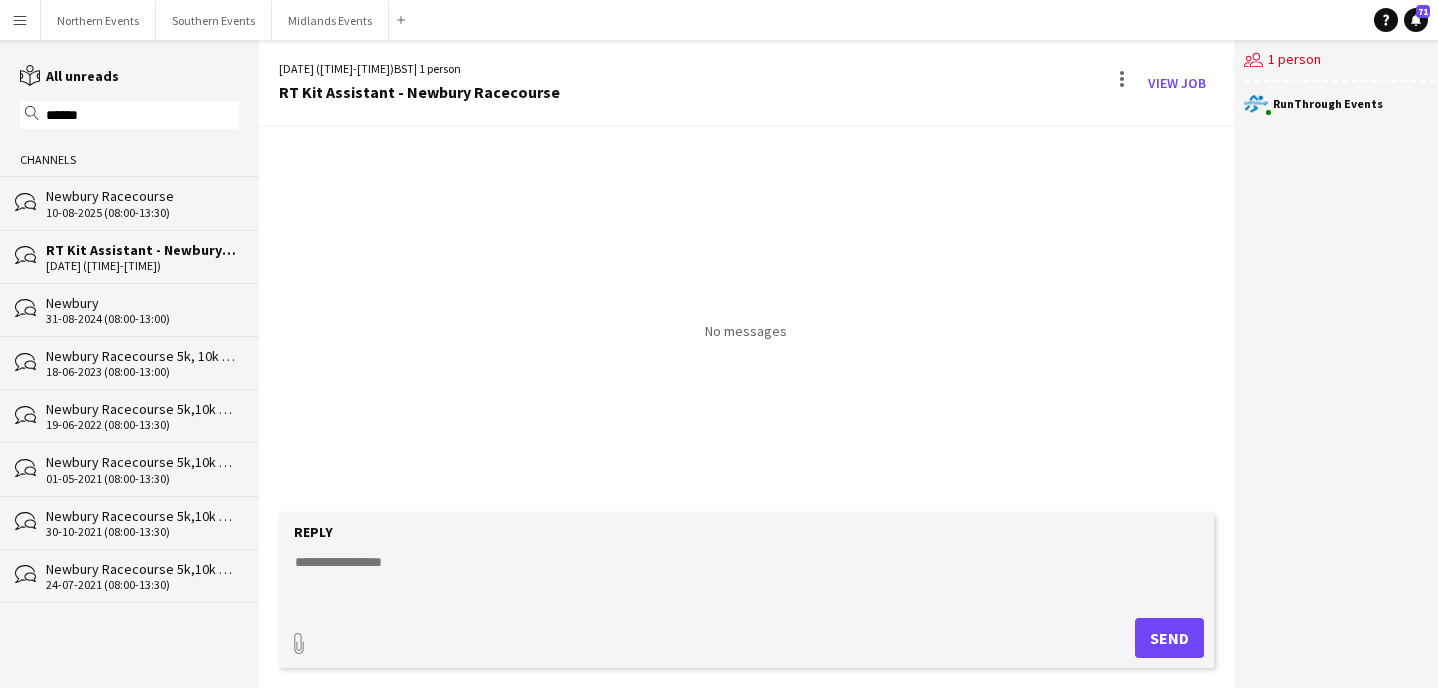 click on "10-08-2025 (08:00-13:30)" 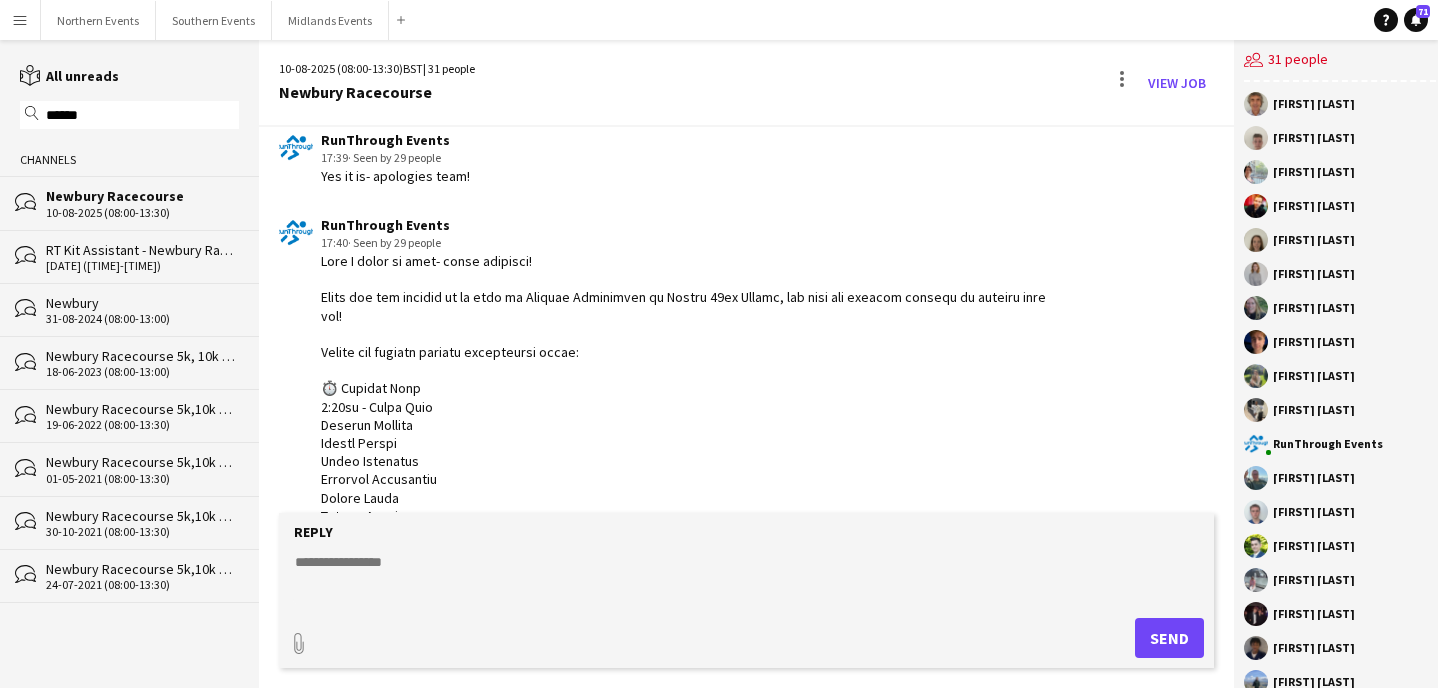 scroll, scrollTop: 744, scrollLeft: 0, axis: vertical 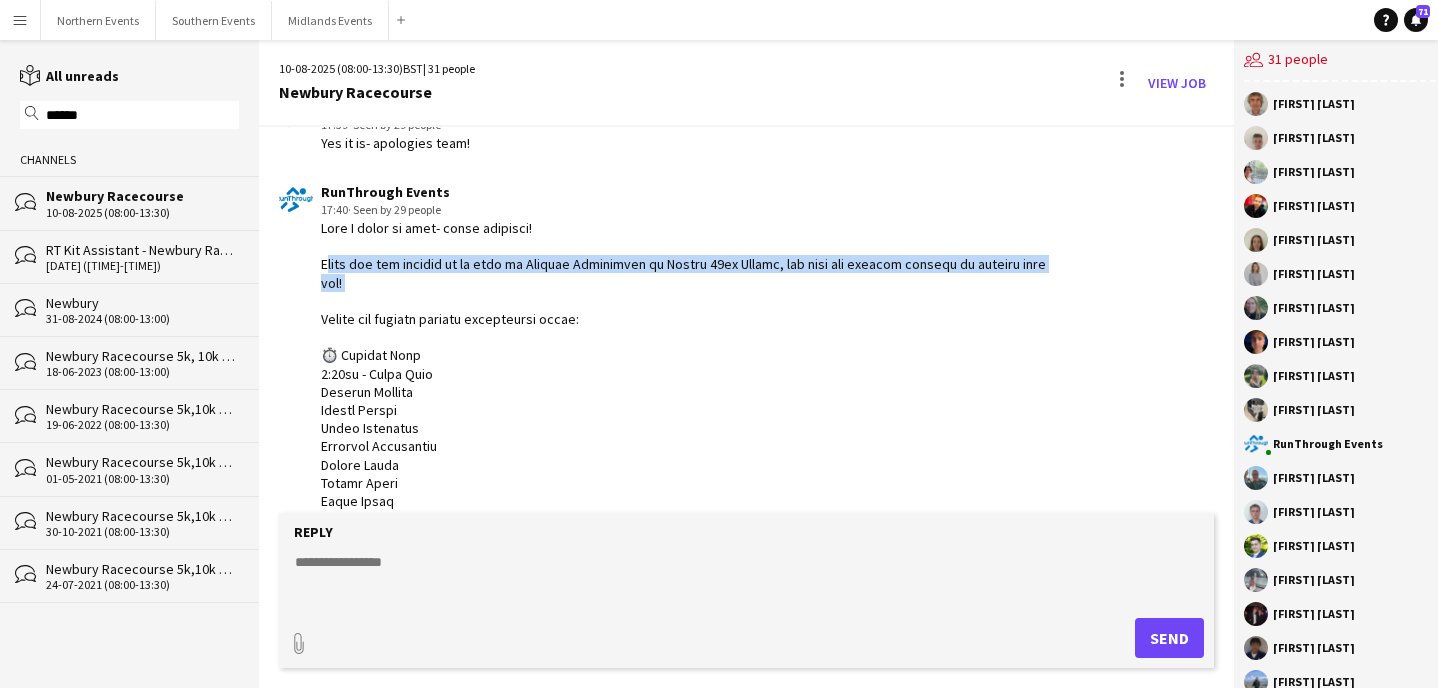drag, startPoint x: 380, startPoint y: 318, endPoint x: 311, endPoint y: 302, distance: 70.83079 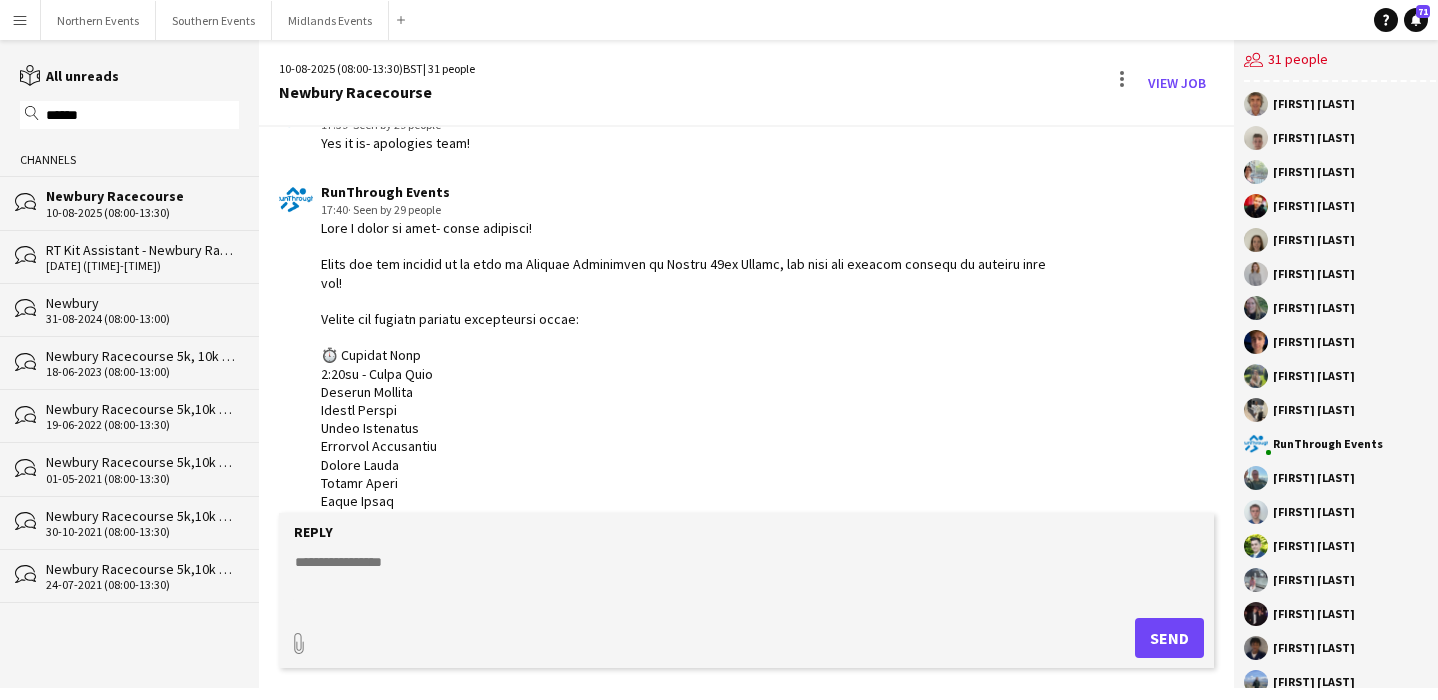 click on "RT Kit Assistant - Newbury Racecourse" 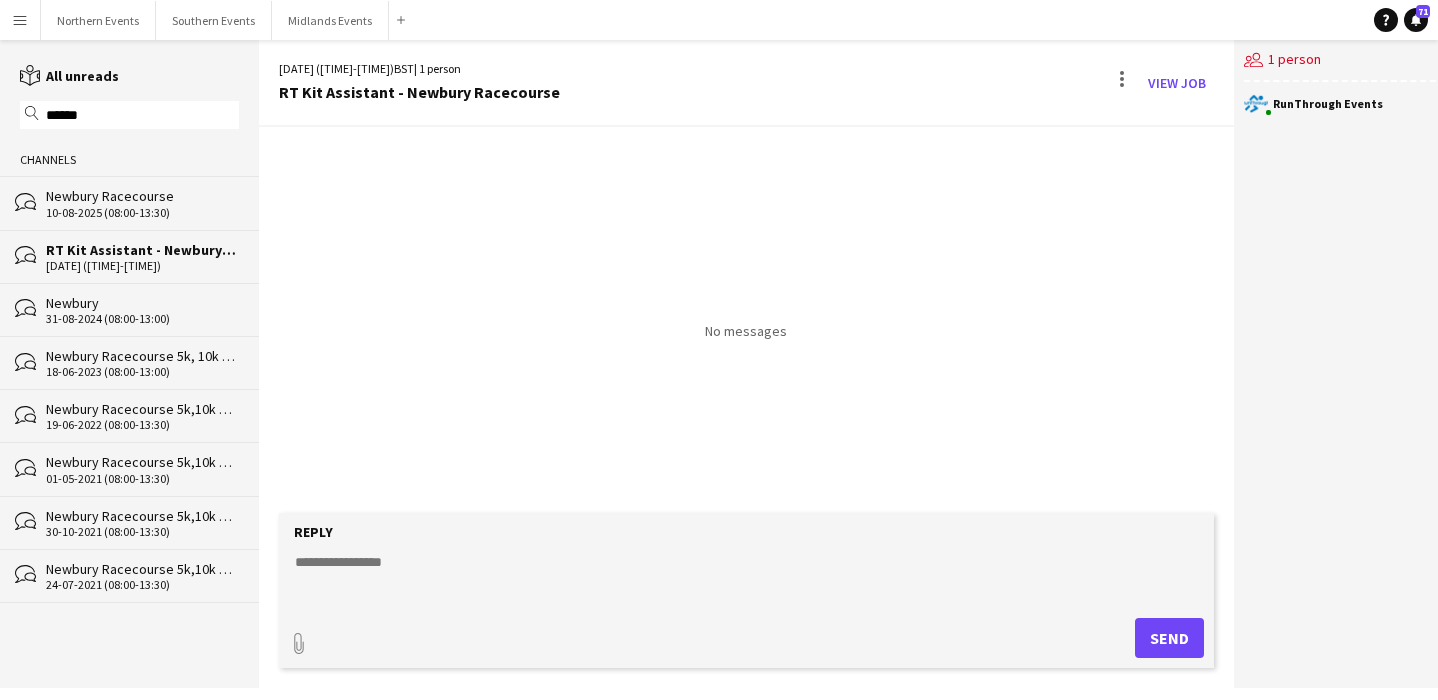 click on "******" 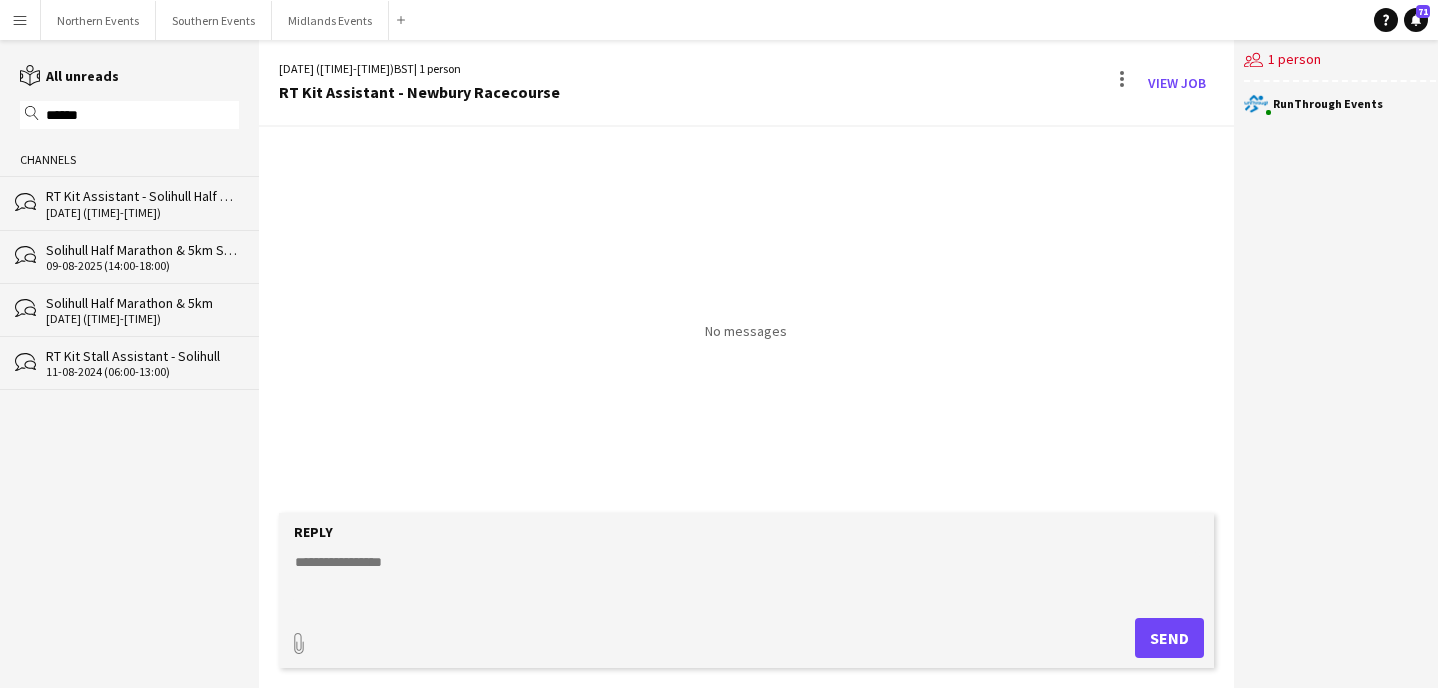 type on "******" 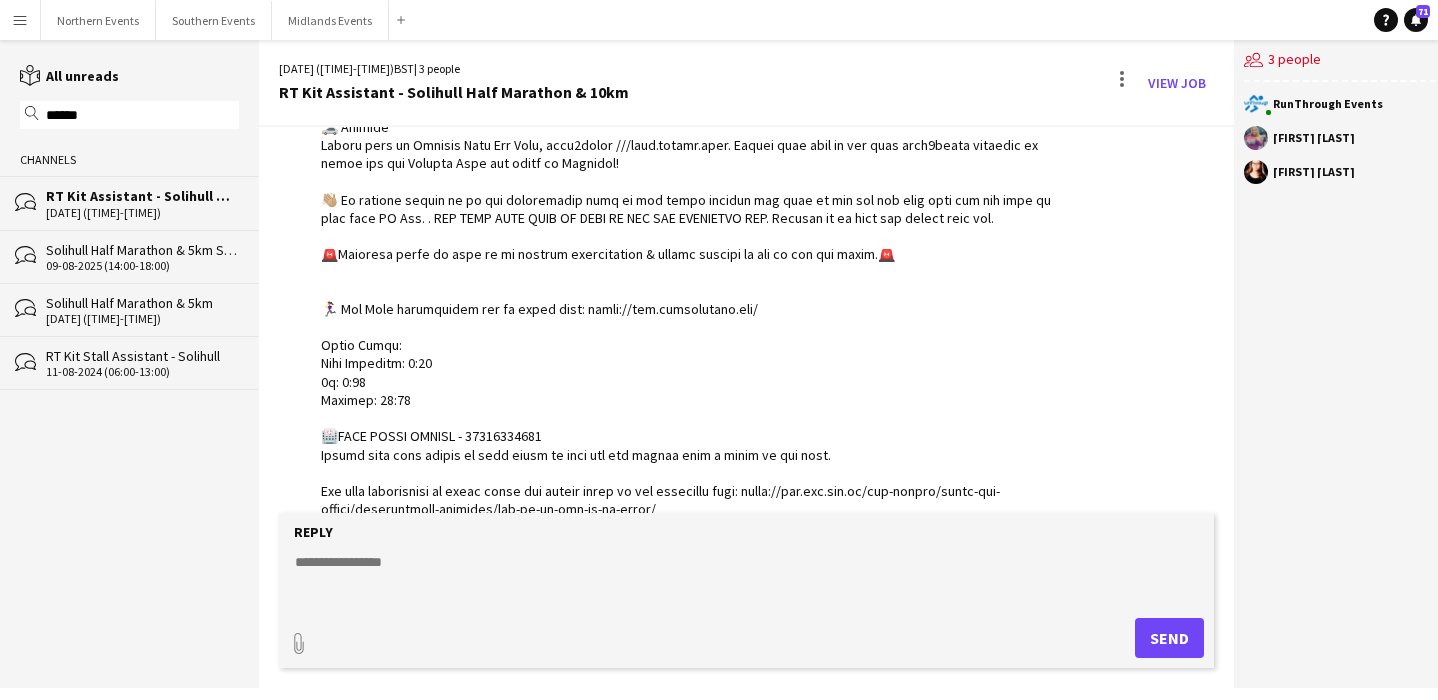 scroll, scrollTop: 741, scrollLeft: 0, axis: vertical 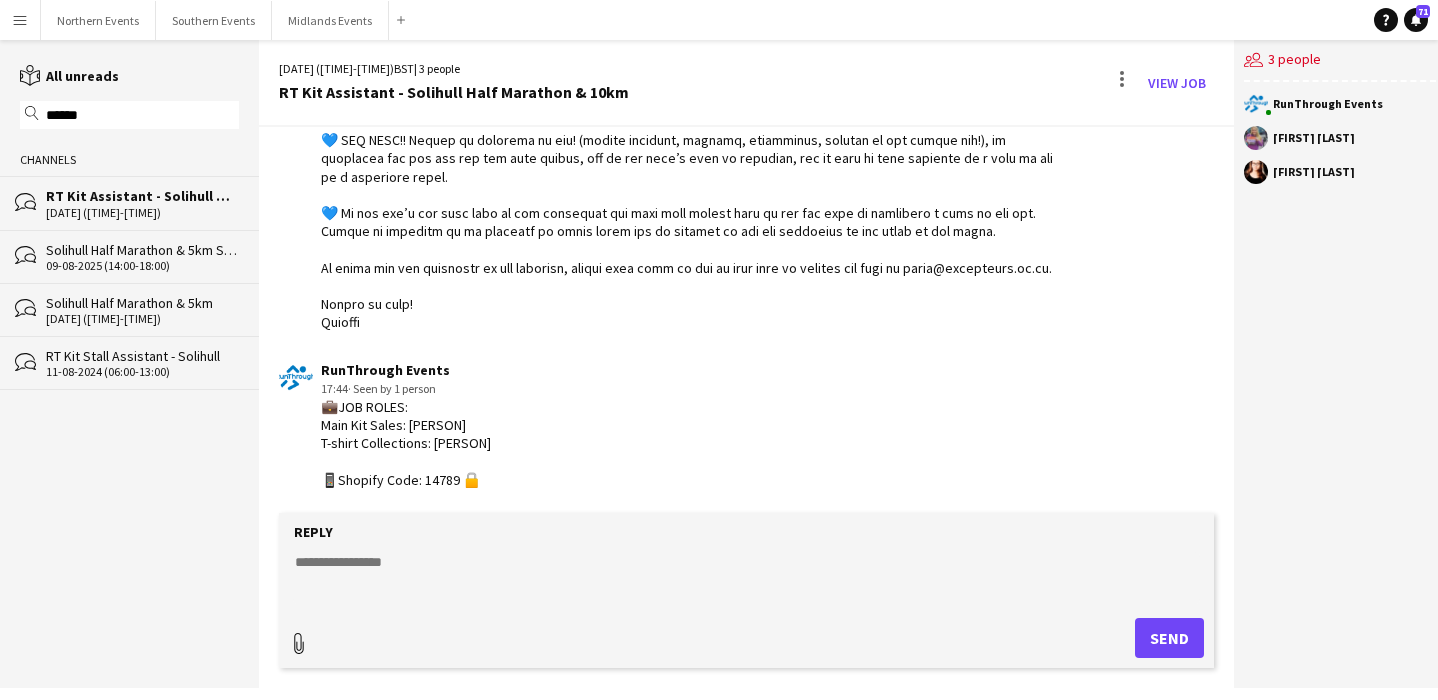 click 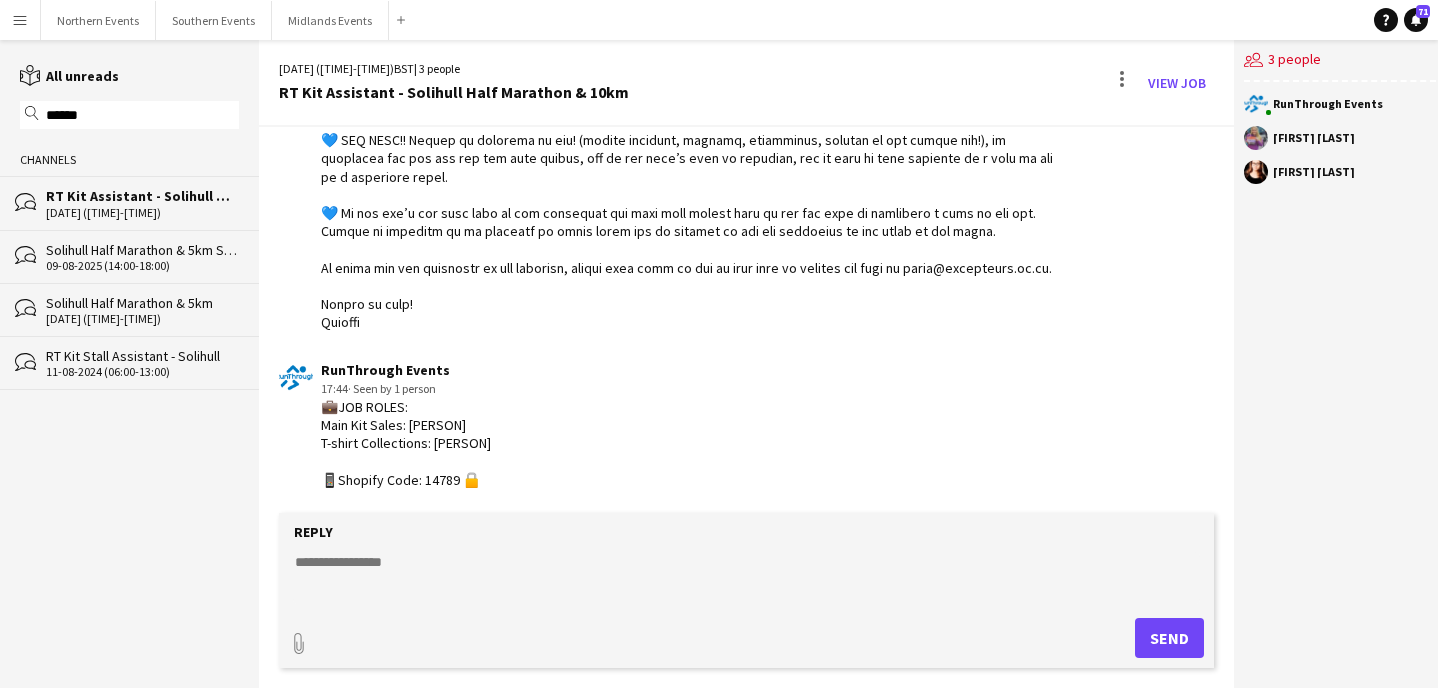 type 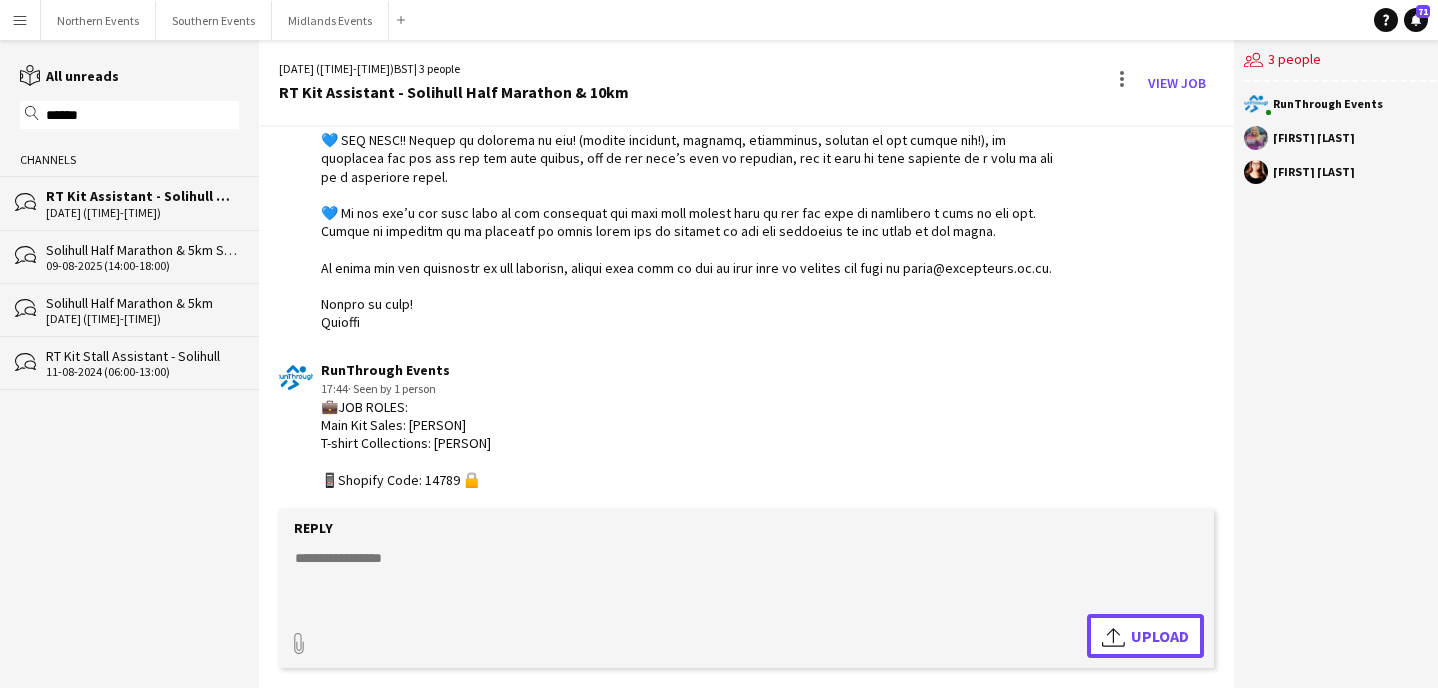 click on "Upload
Upload" 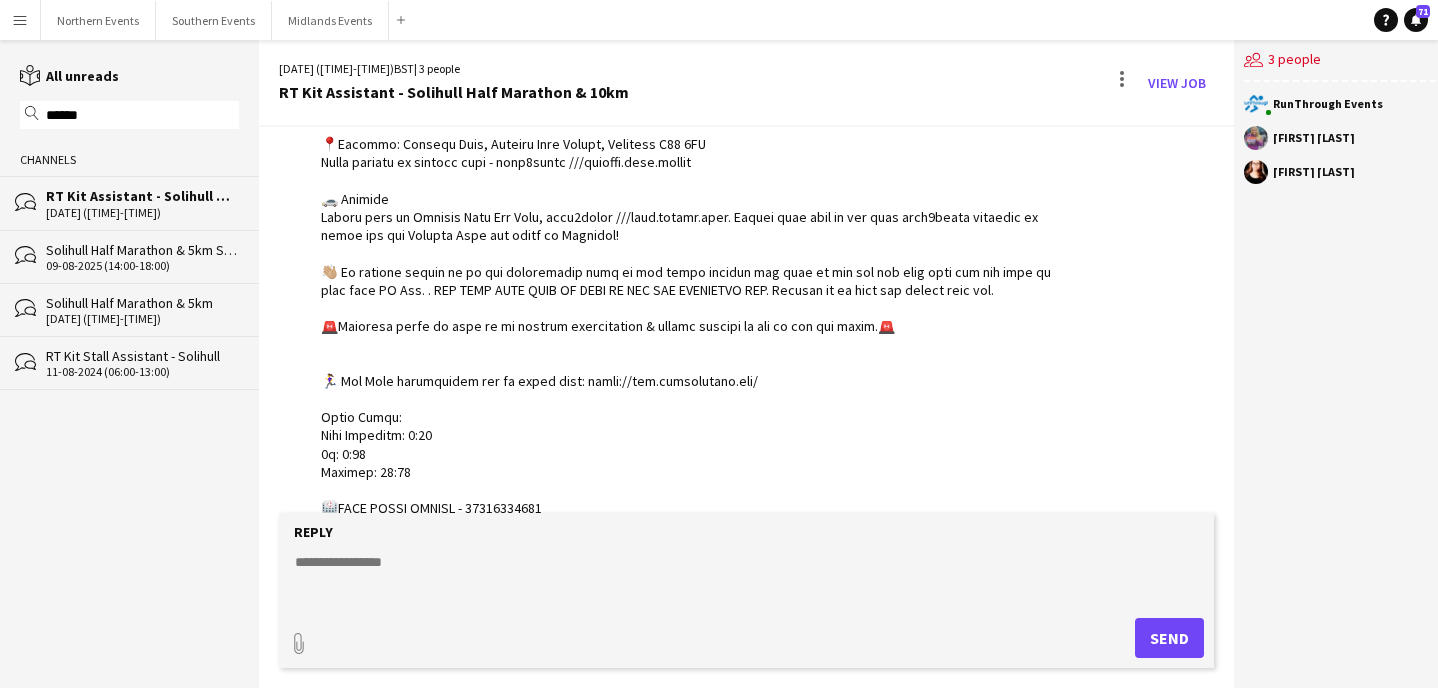 scroll, scrollTop: 932, scrollLeft: 0, axis: vertical 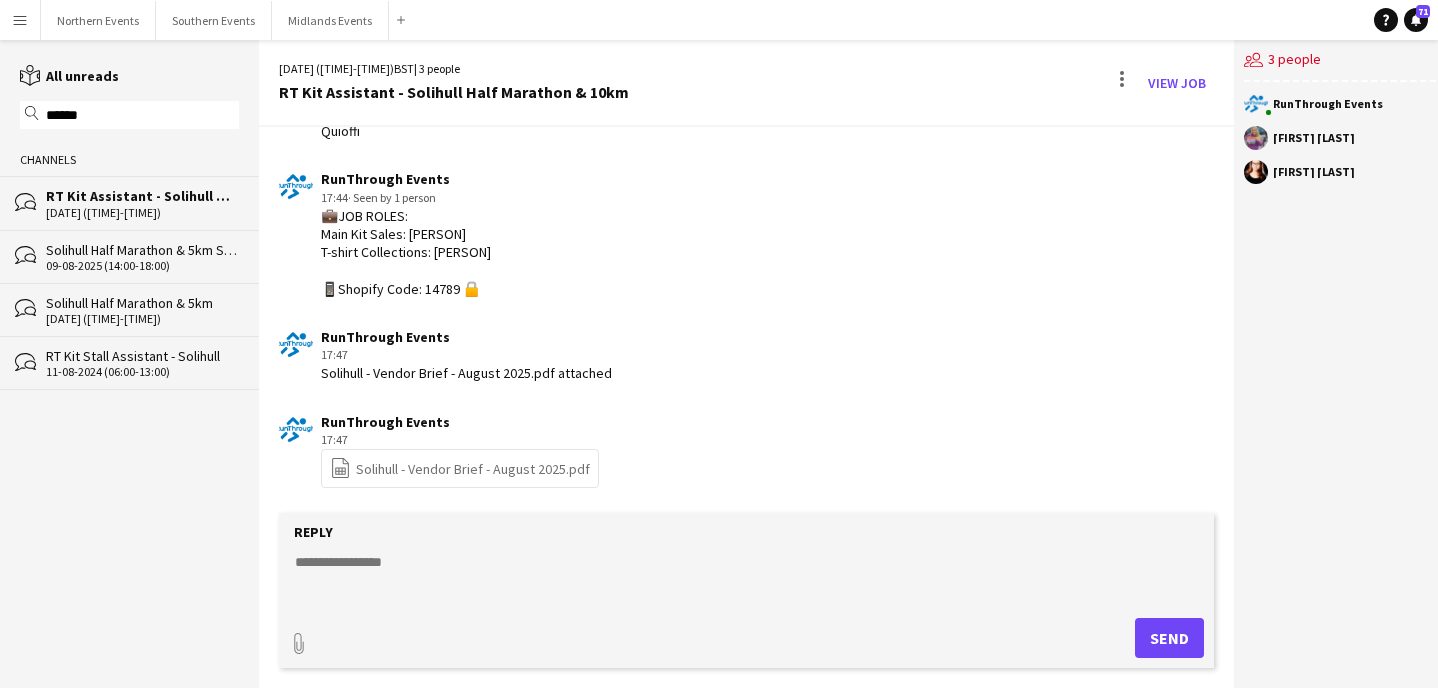 click 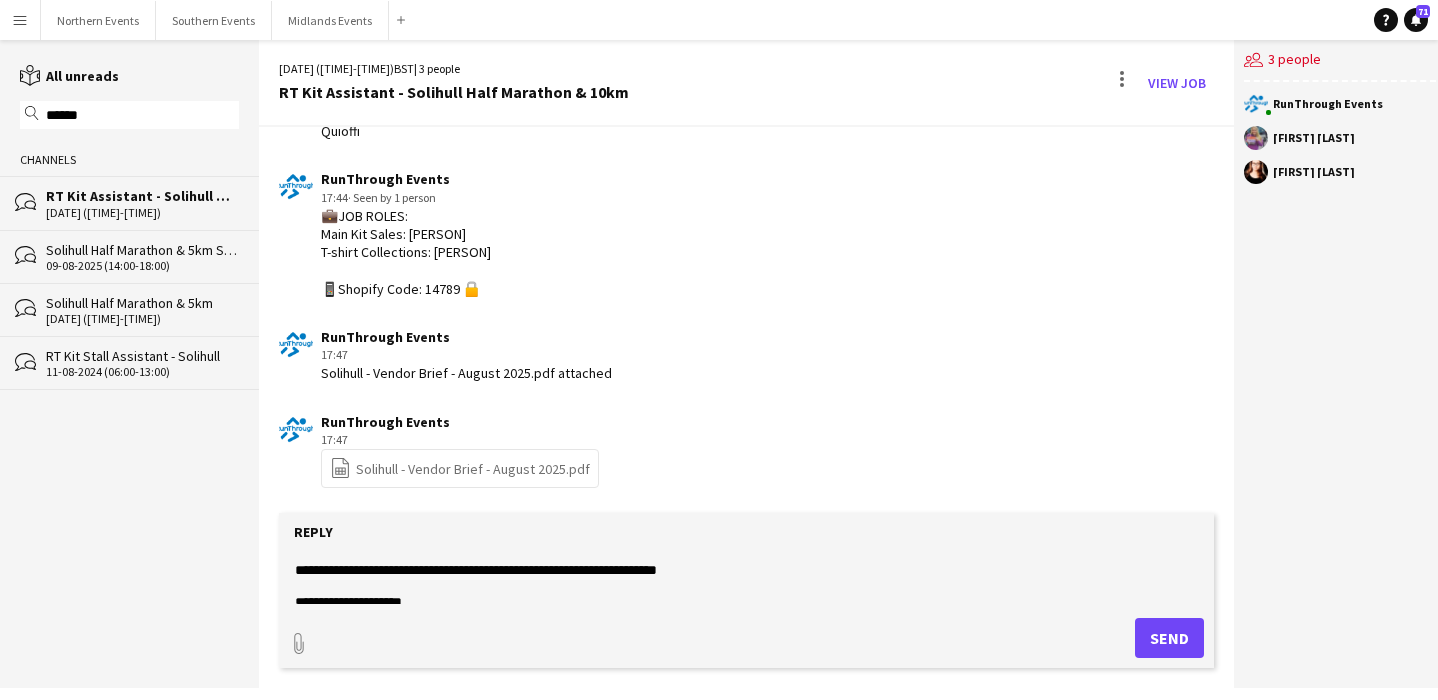 scroll, scrollTop: 64, scrollLeft: 0, axis: vertical 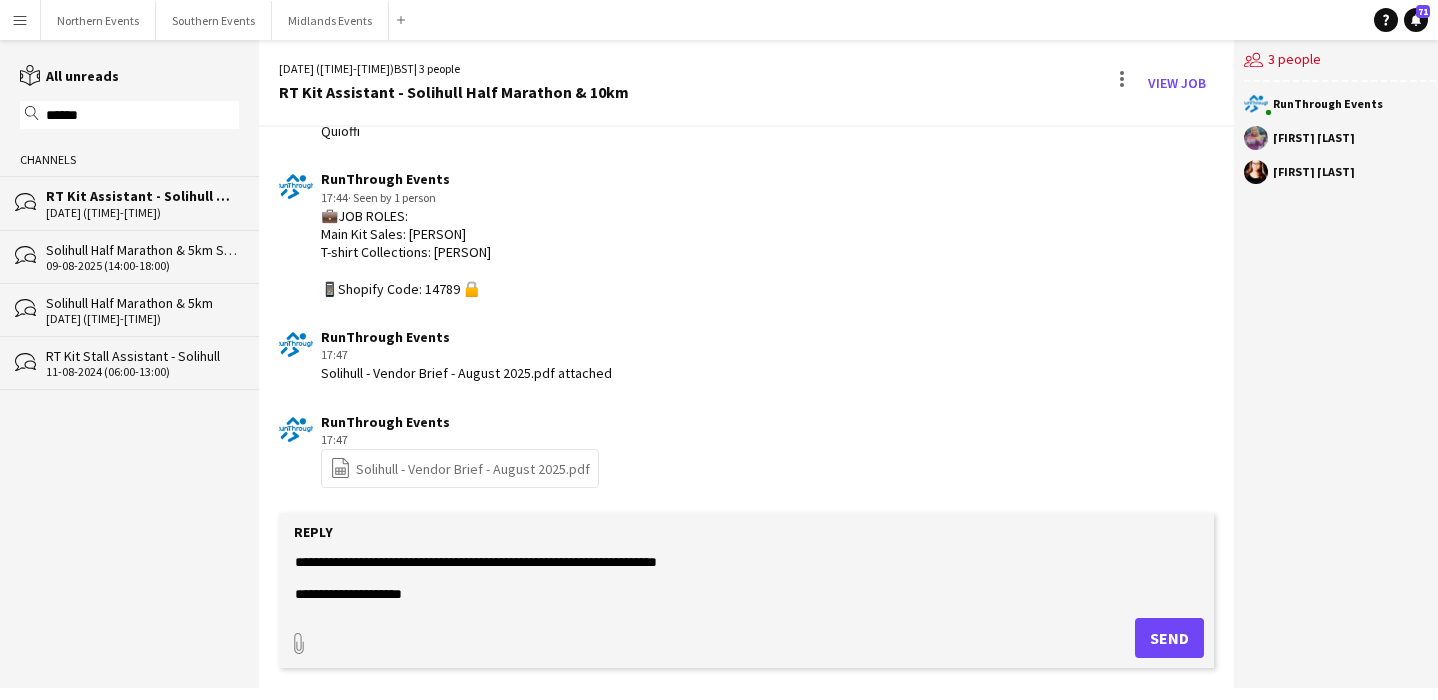 type on "**********" 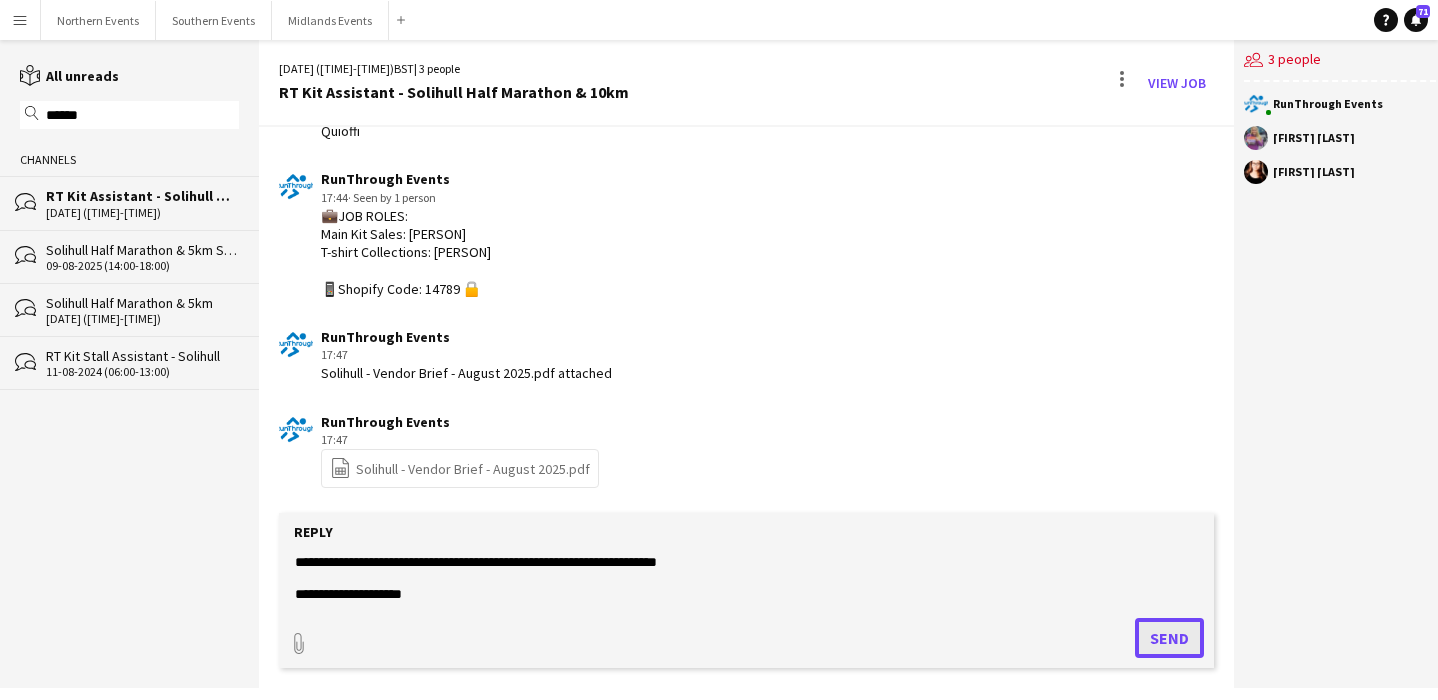 click on "Send" 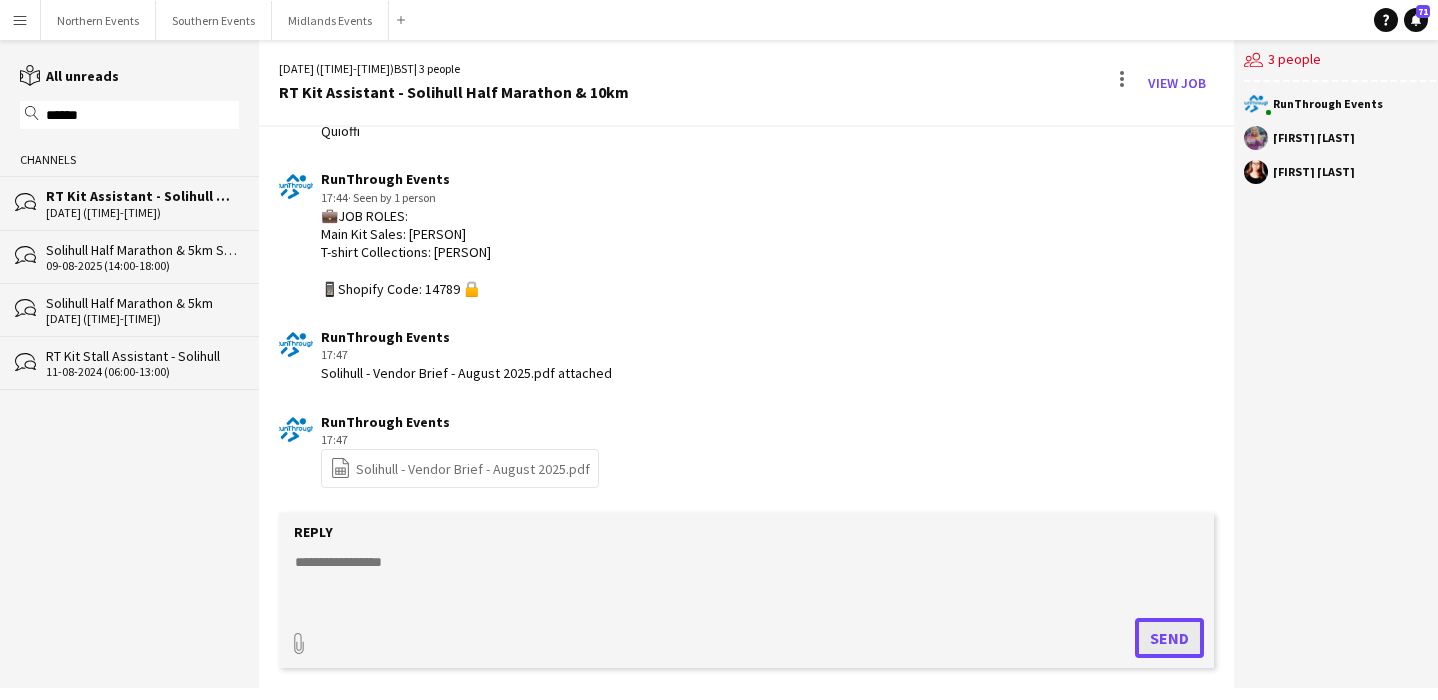 scroll, scrollTop: 0, scrollLeft: 0, axis: both 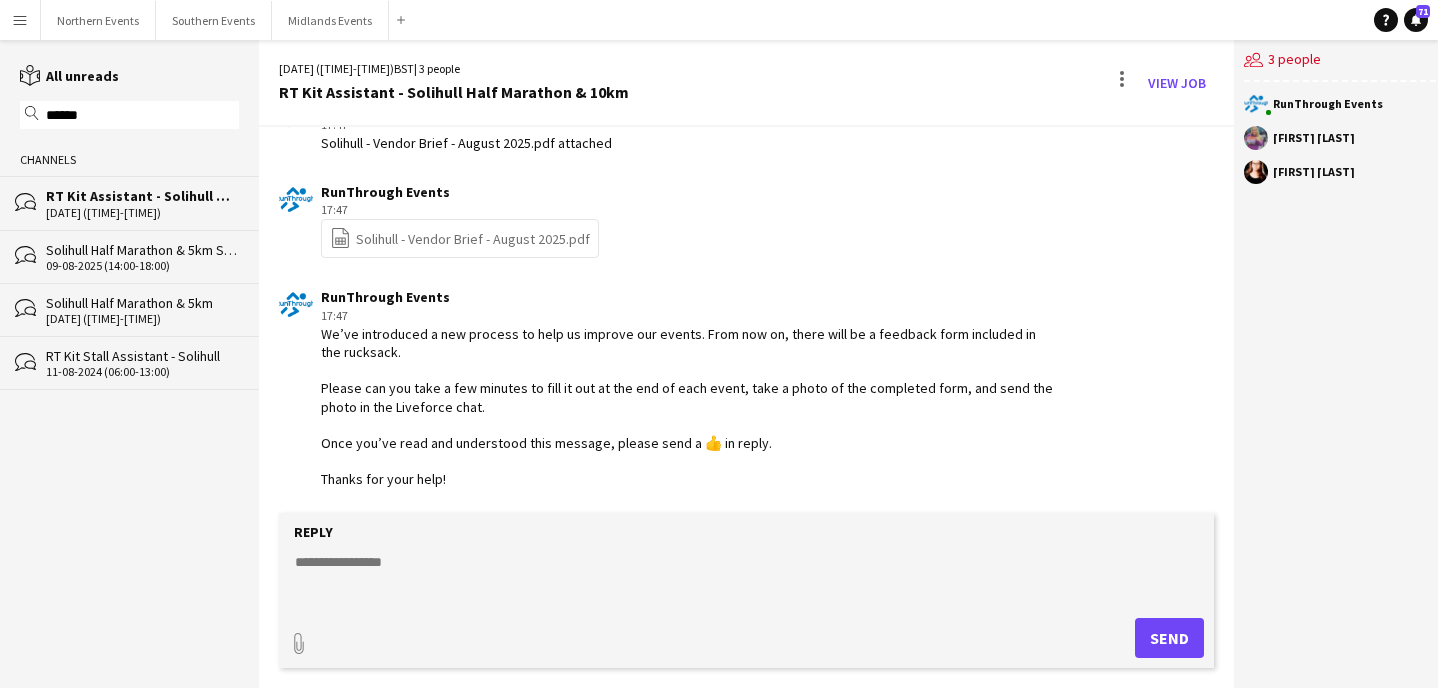 click on "******" 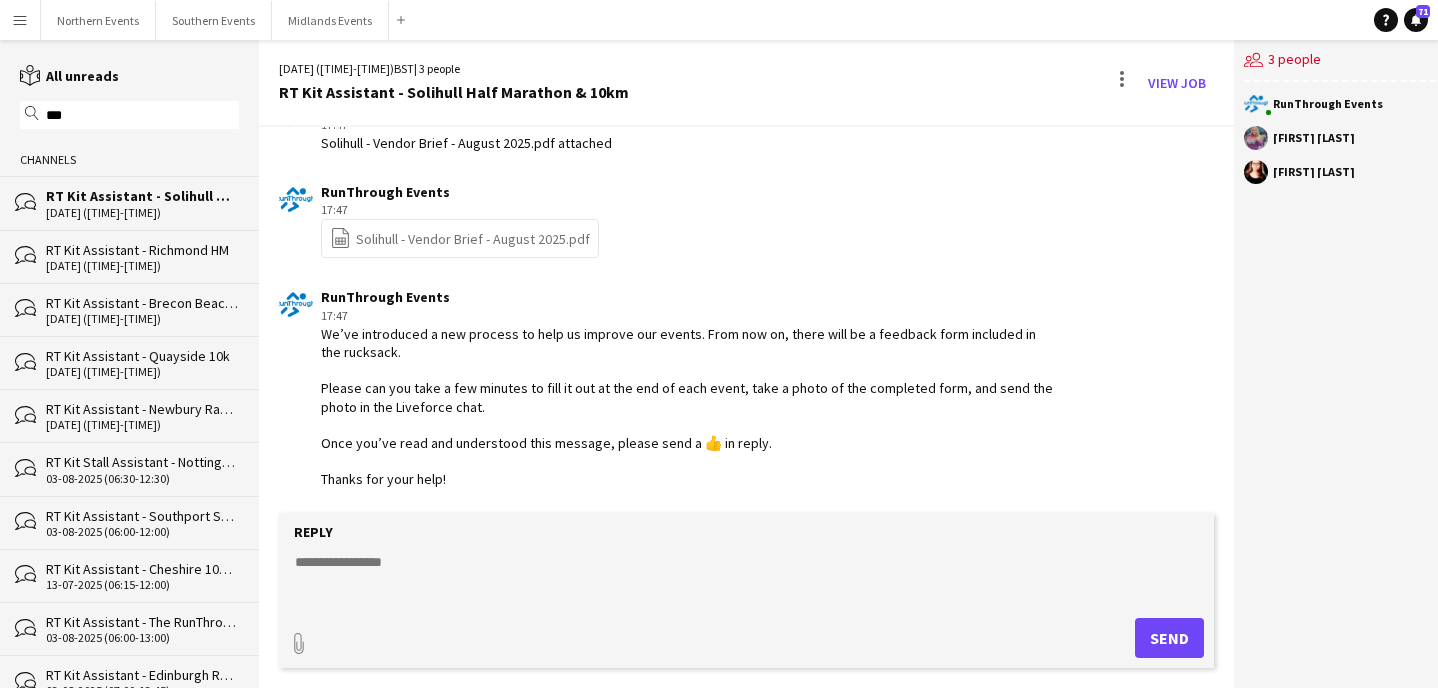 type on "***" 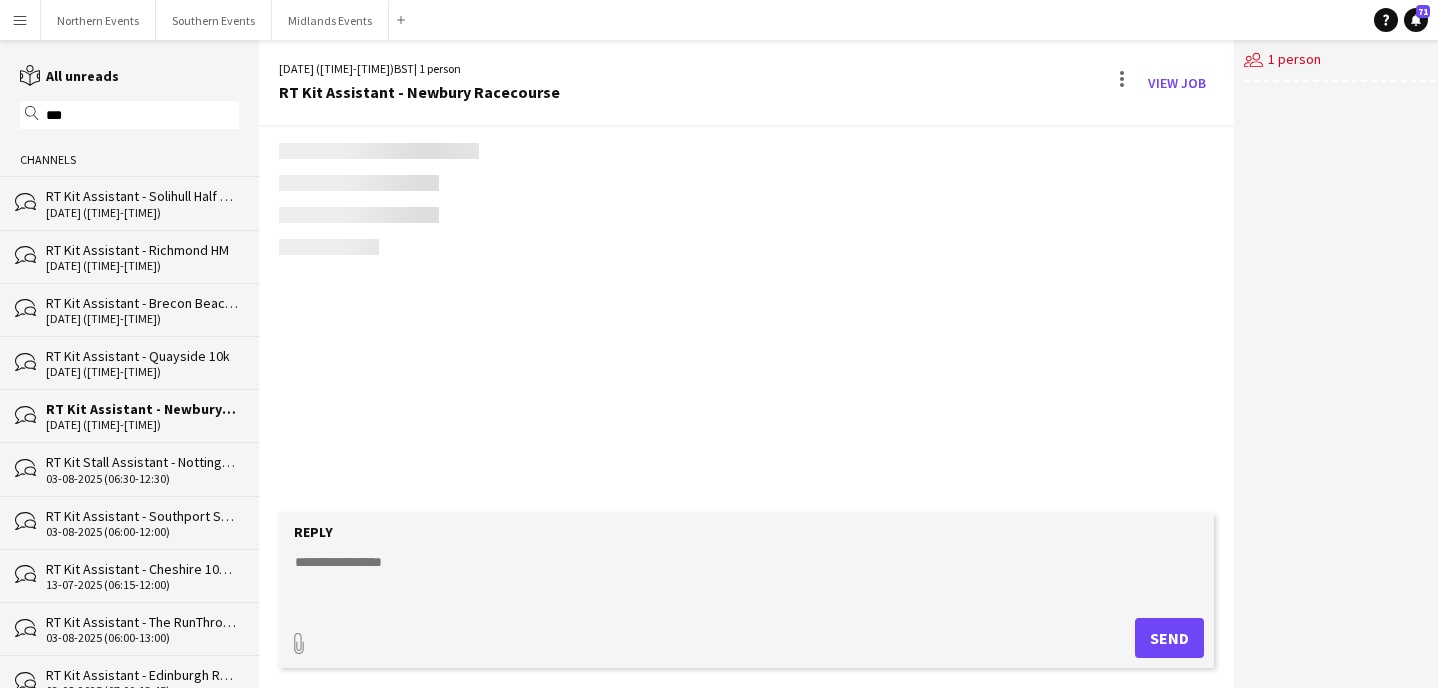 scroll, scrollTop: 0, scrollLeft: 0, axis: both 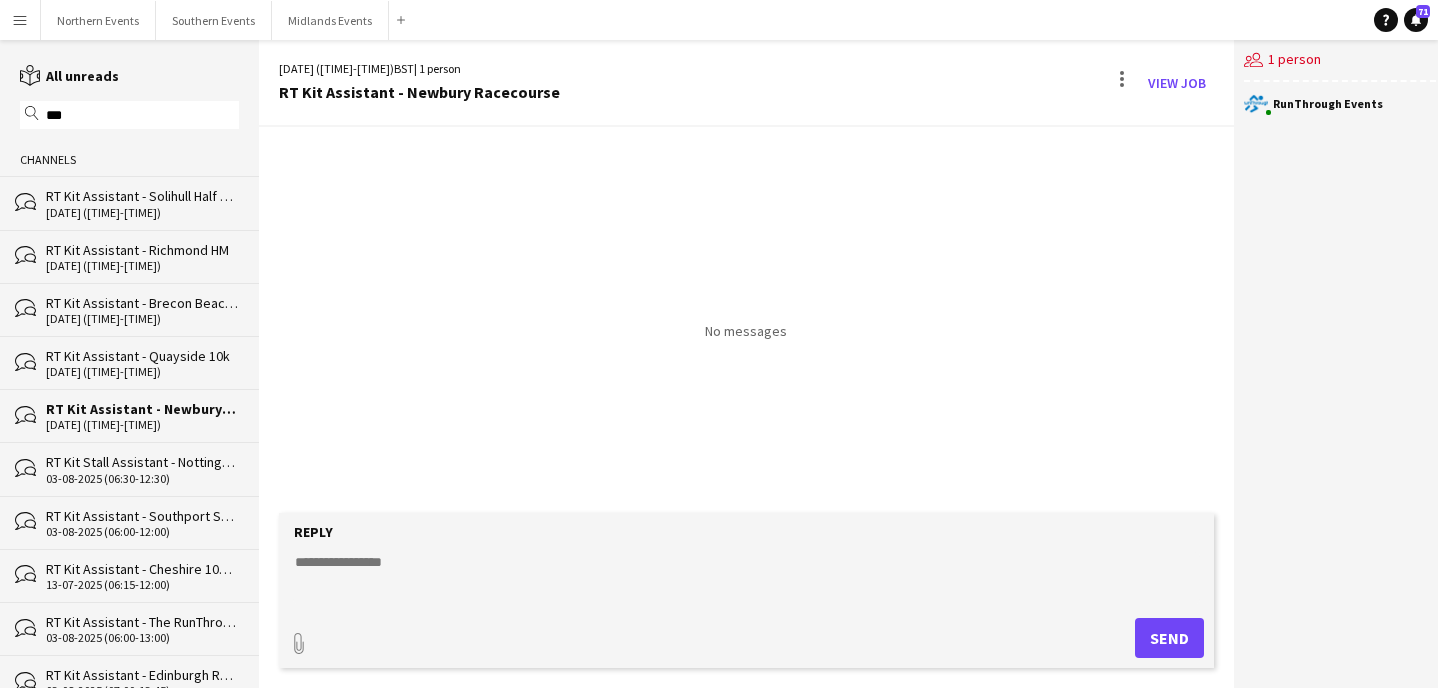 click 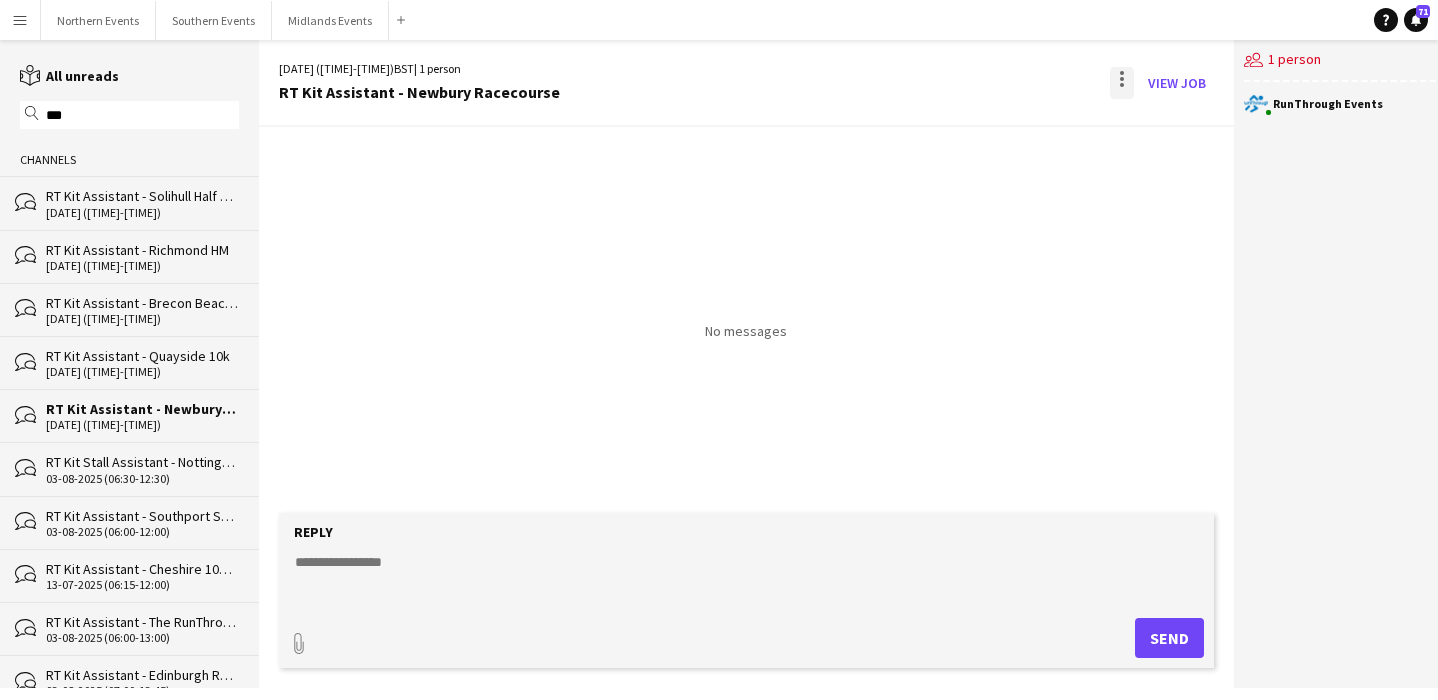click 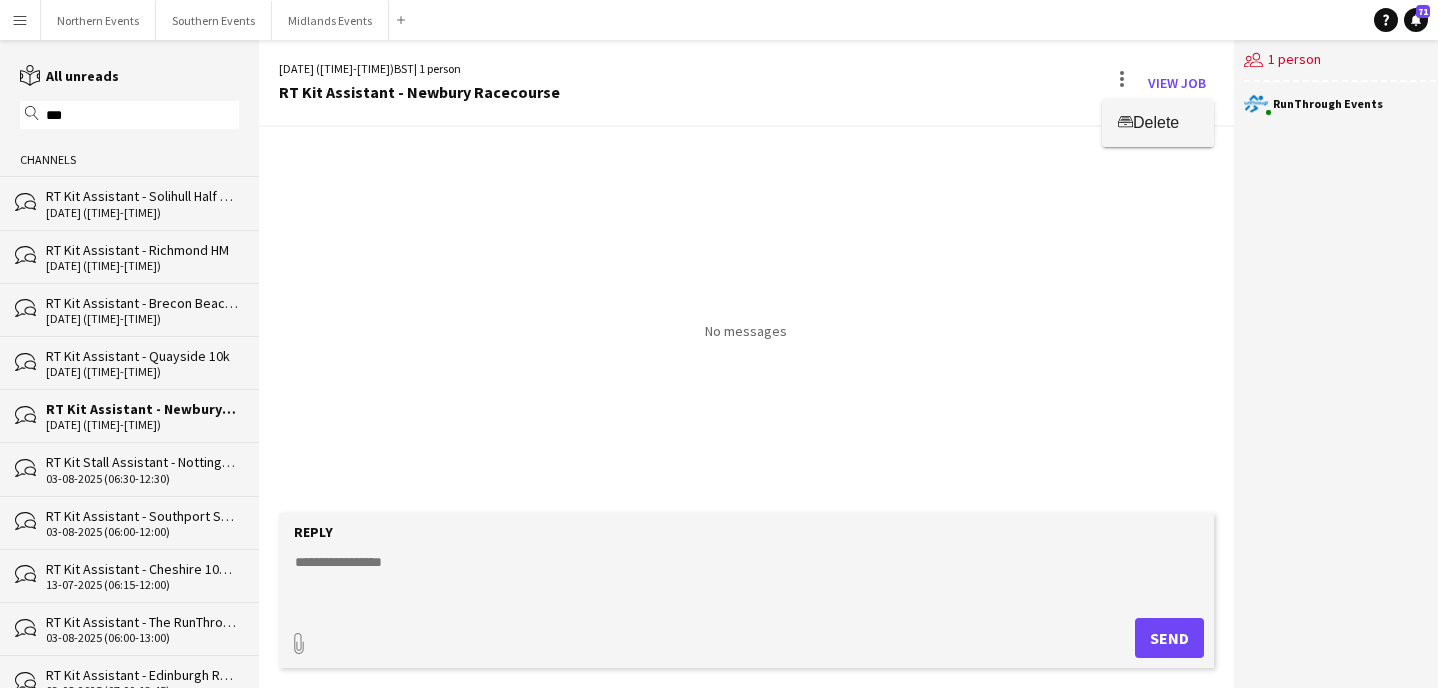 click on "Delete" at bounding box center [1156, 122] 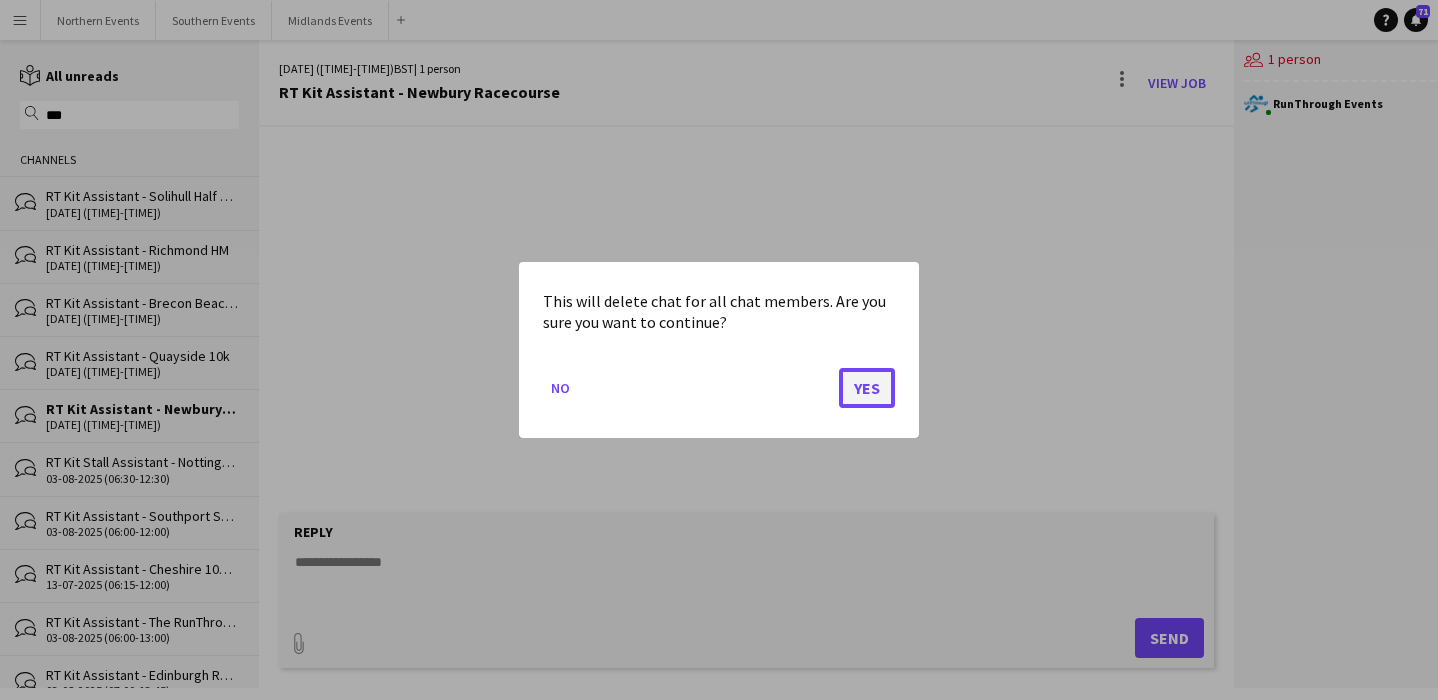 click on "Yes" 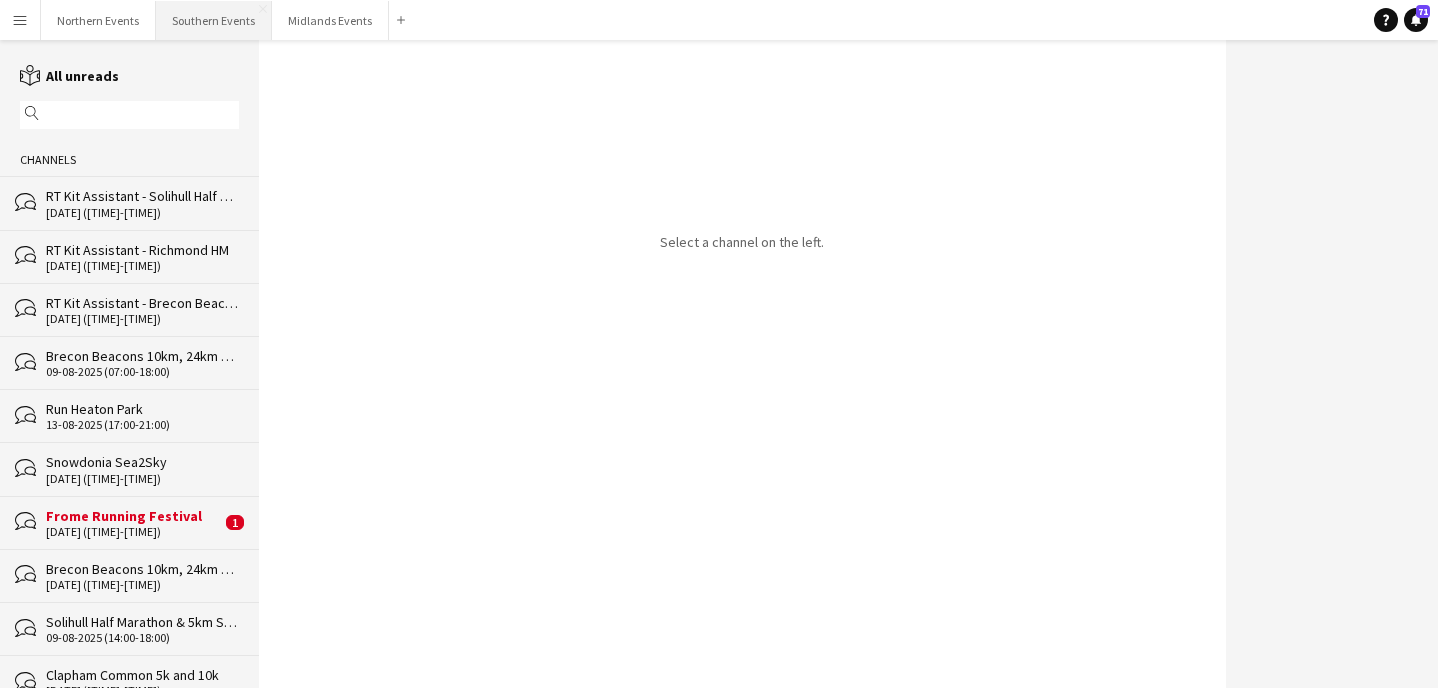 click on "Southern Events
Close" at bounding box center [214, 20] 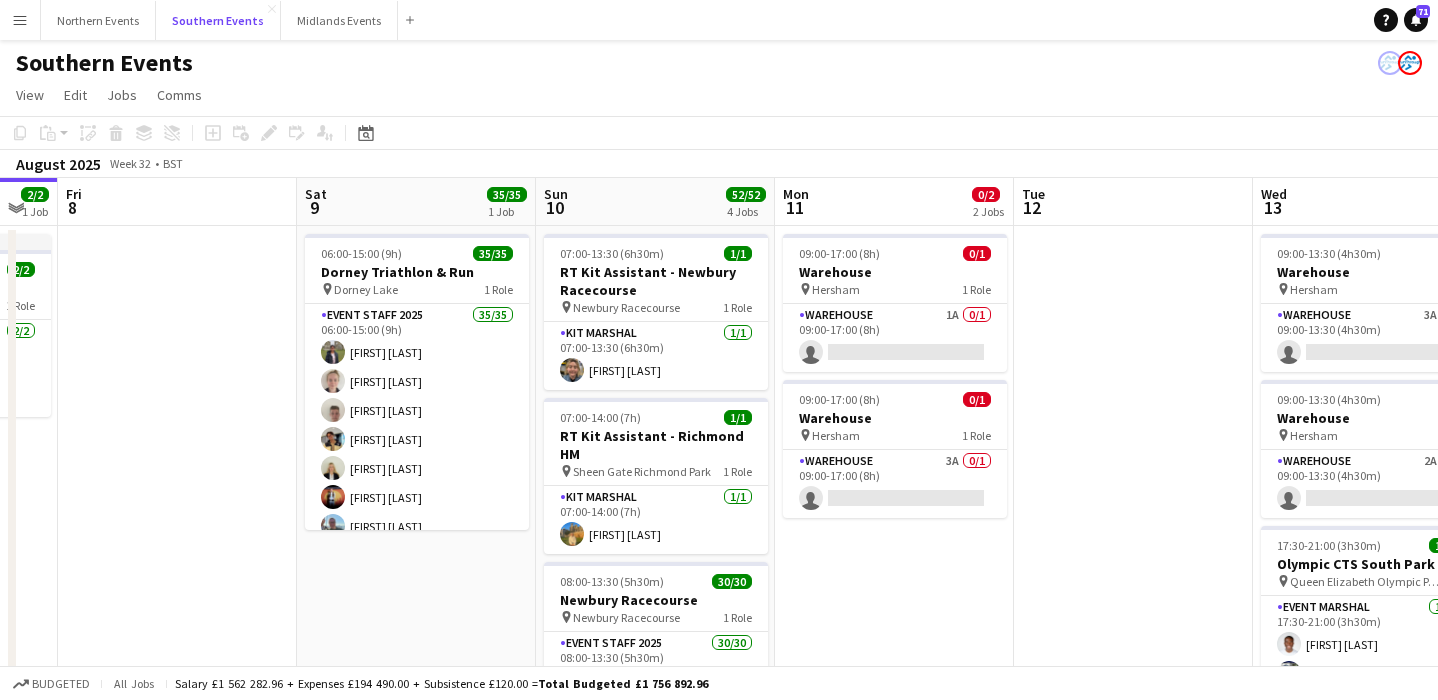 scroll, scrollTop: 0, scrollLeft: 925, axis: horizontal 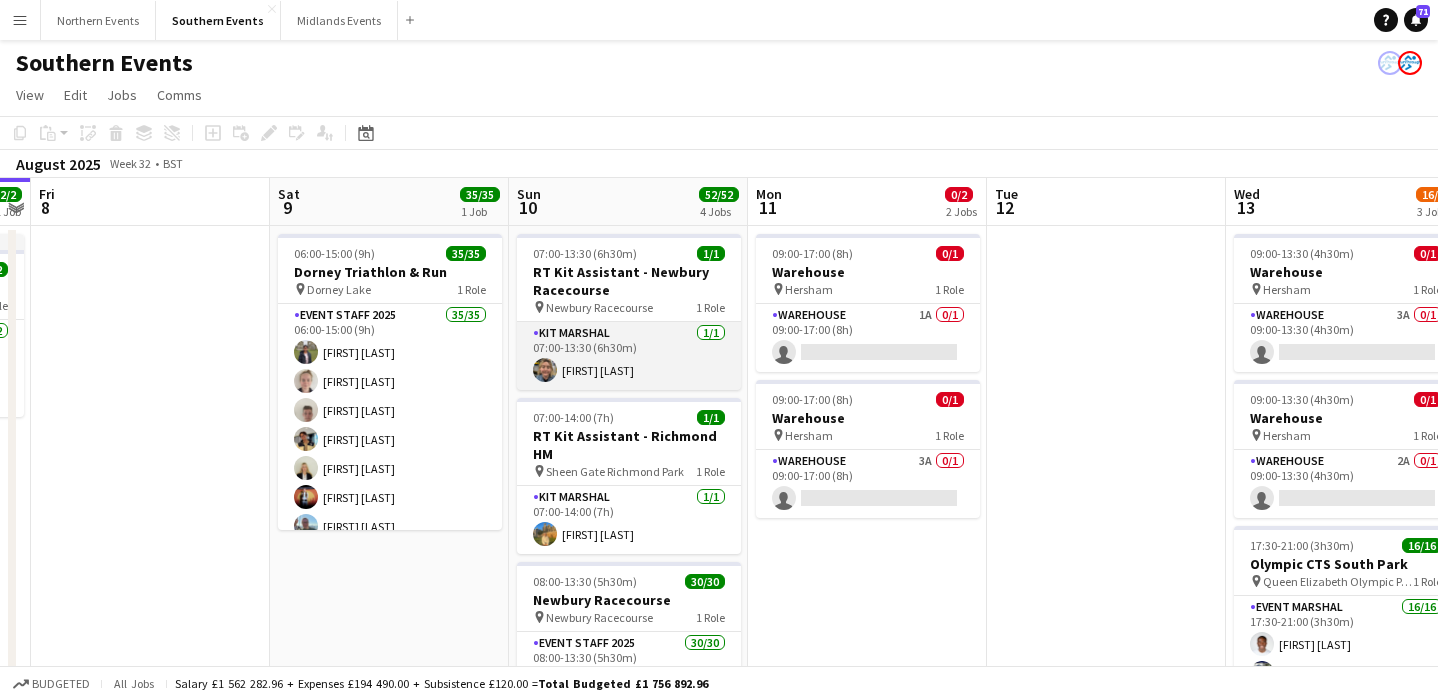 click on "Kit Marshal   1/1   07:00-13:30 (6h30m)
Clare Williams" at bounding box center [629, 356] 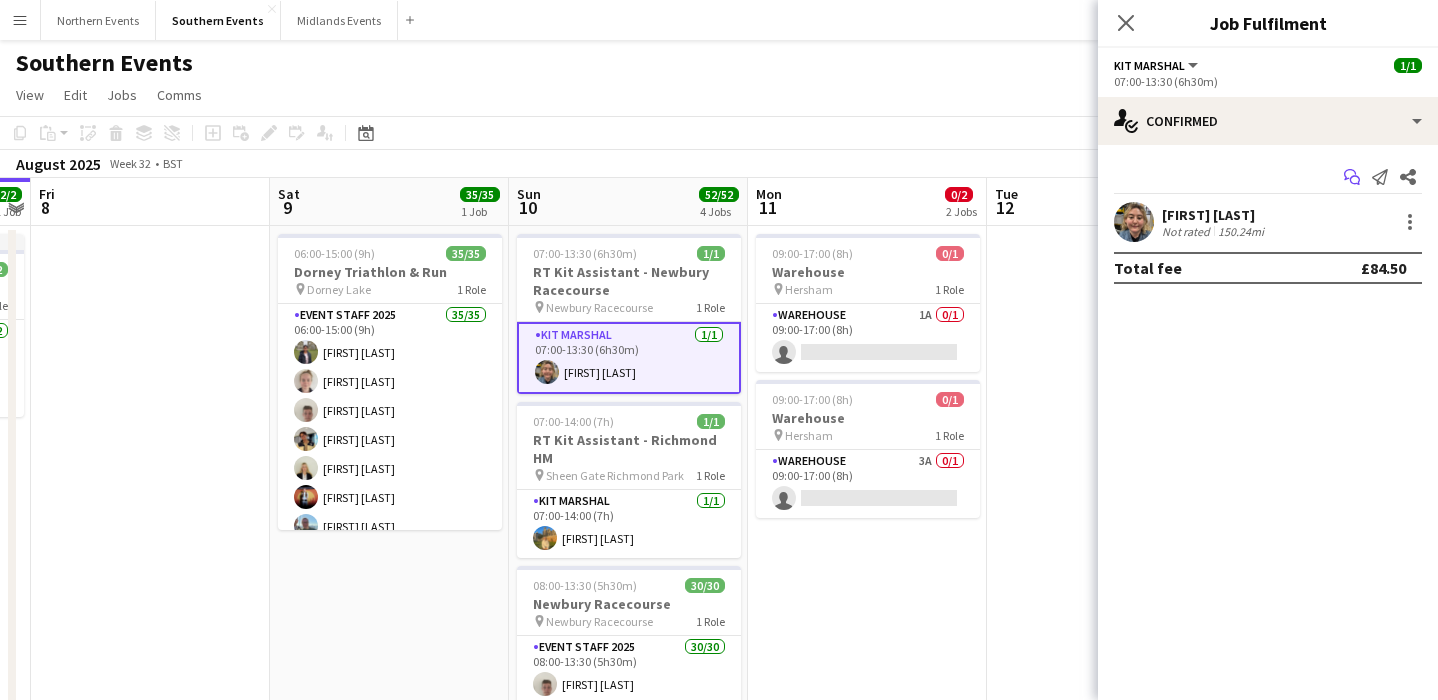 click on "Start chat" 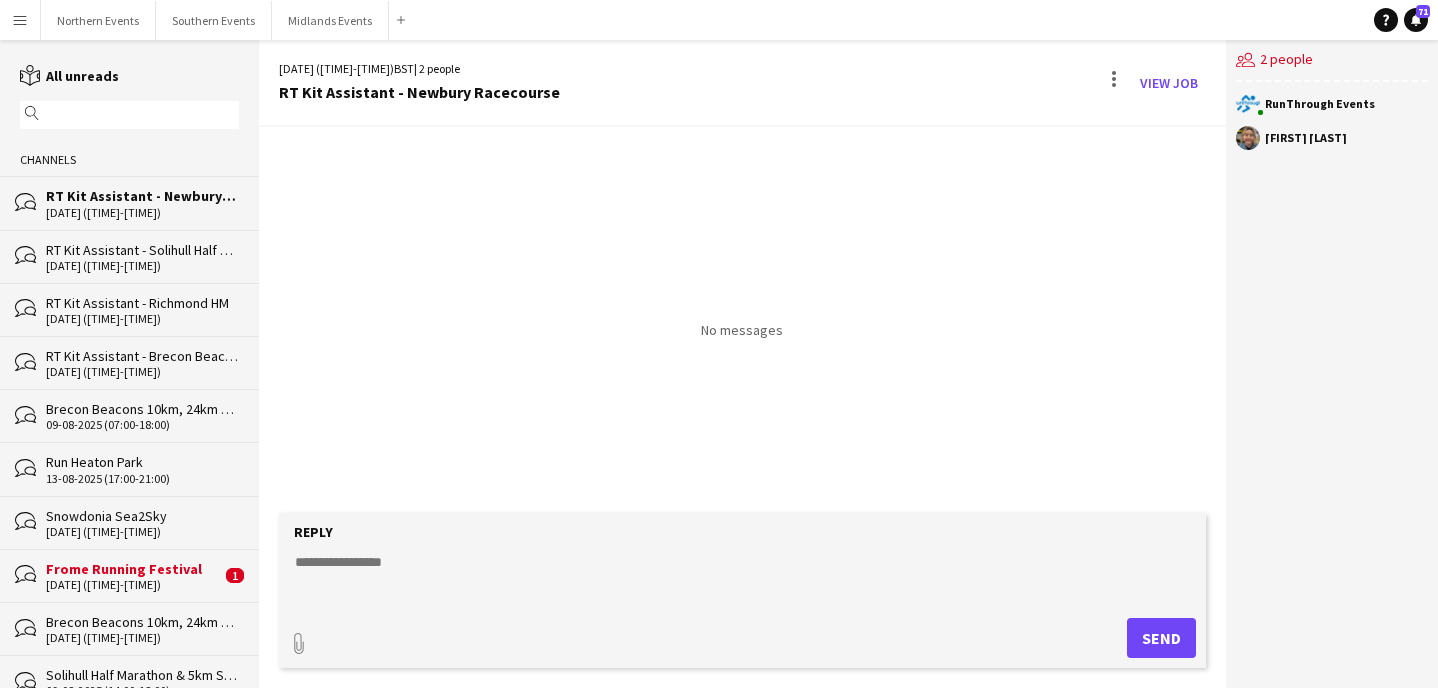 click 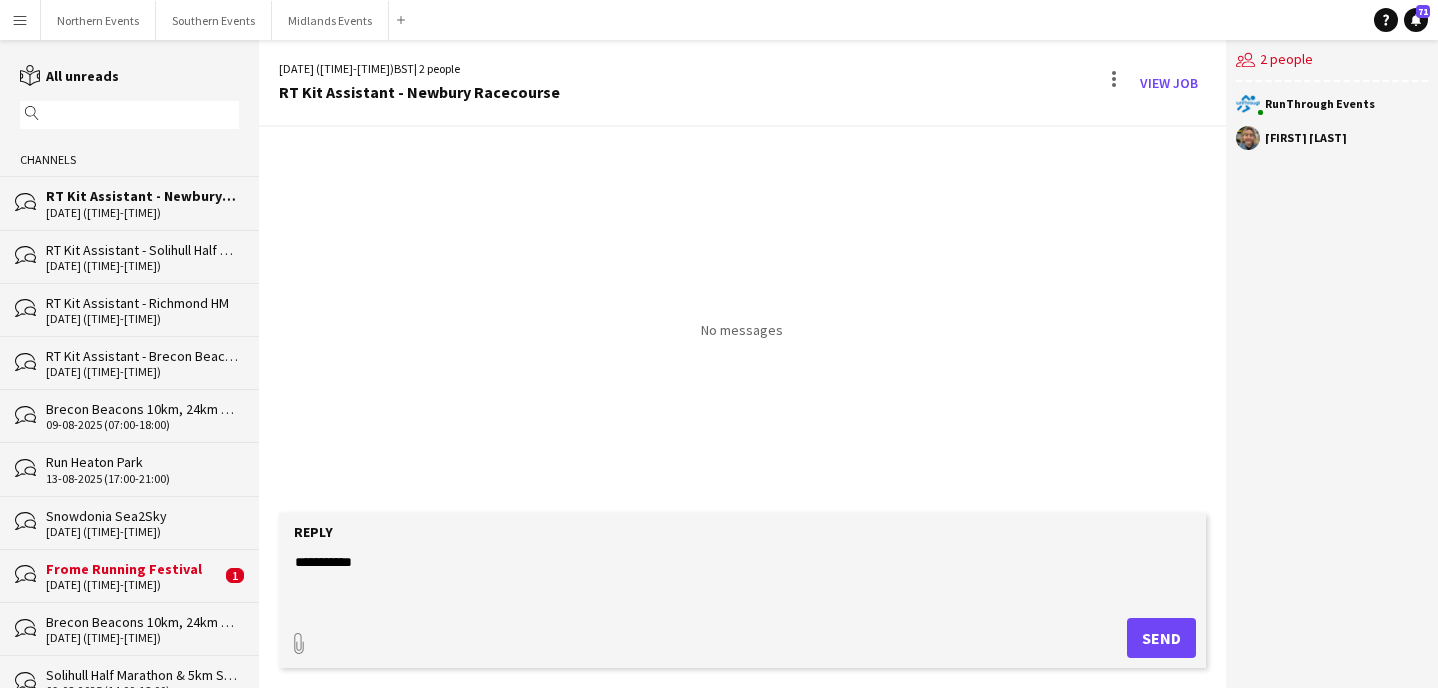paste on "**********" 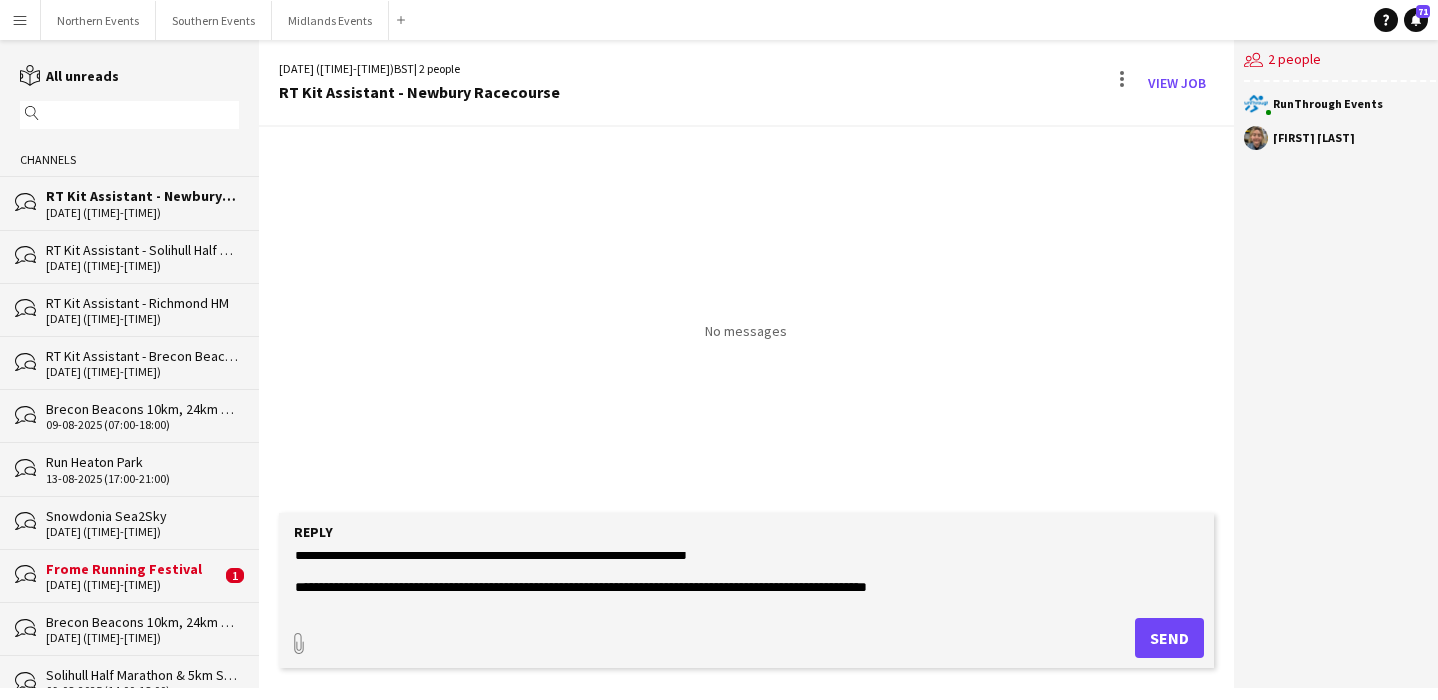 scroll, scrollTop: 423, scrollLeft: 0, axis: vertical 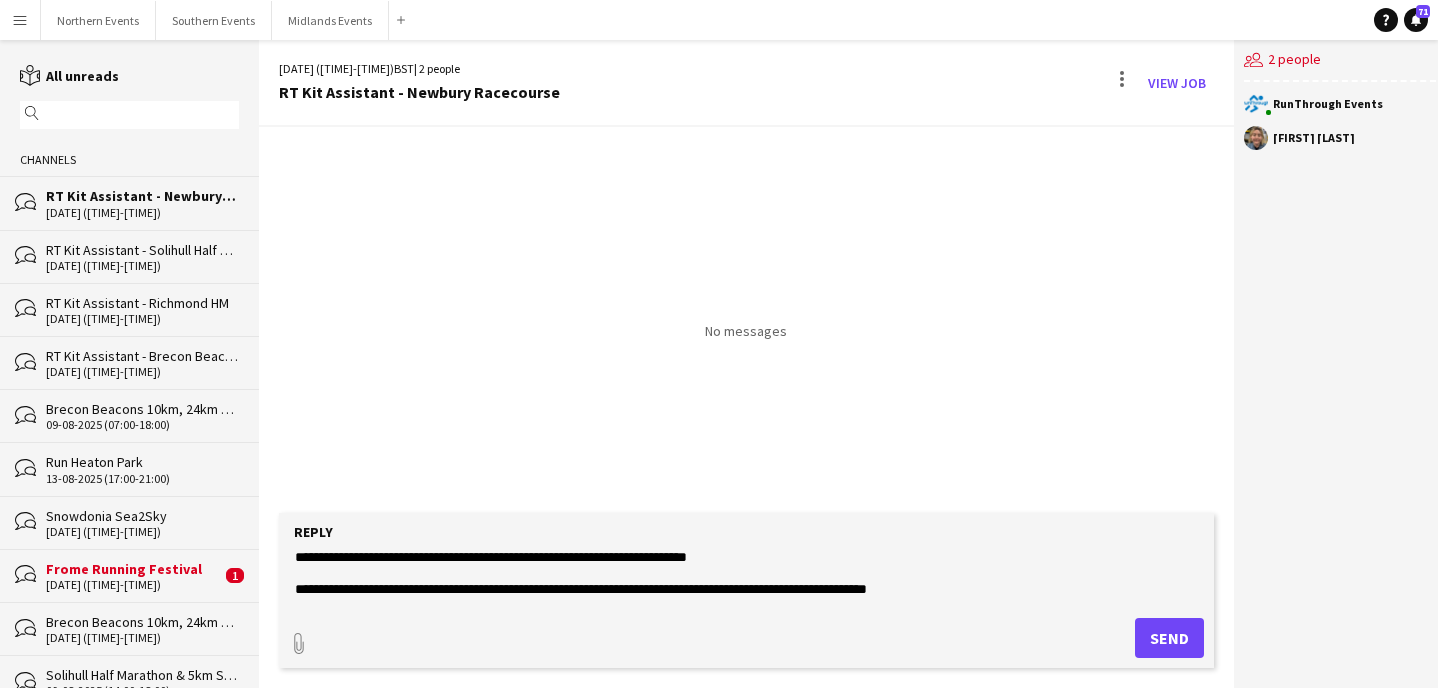 drag, startPoint x: 969, startPoint y: 582, endPoint x: 351, endPoint y: 584, distance: 618.00323 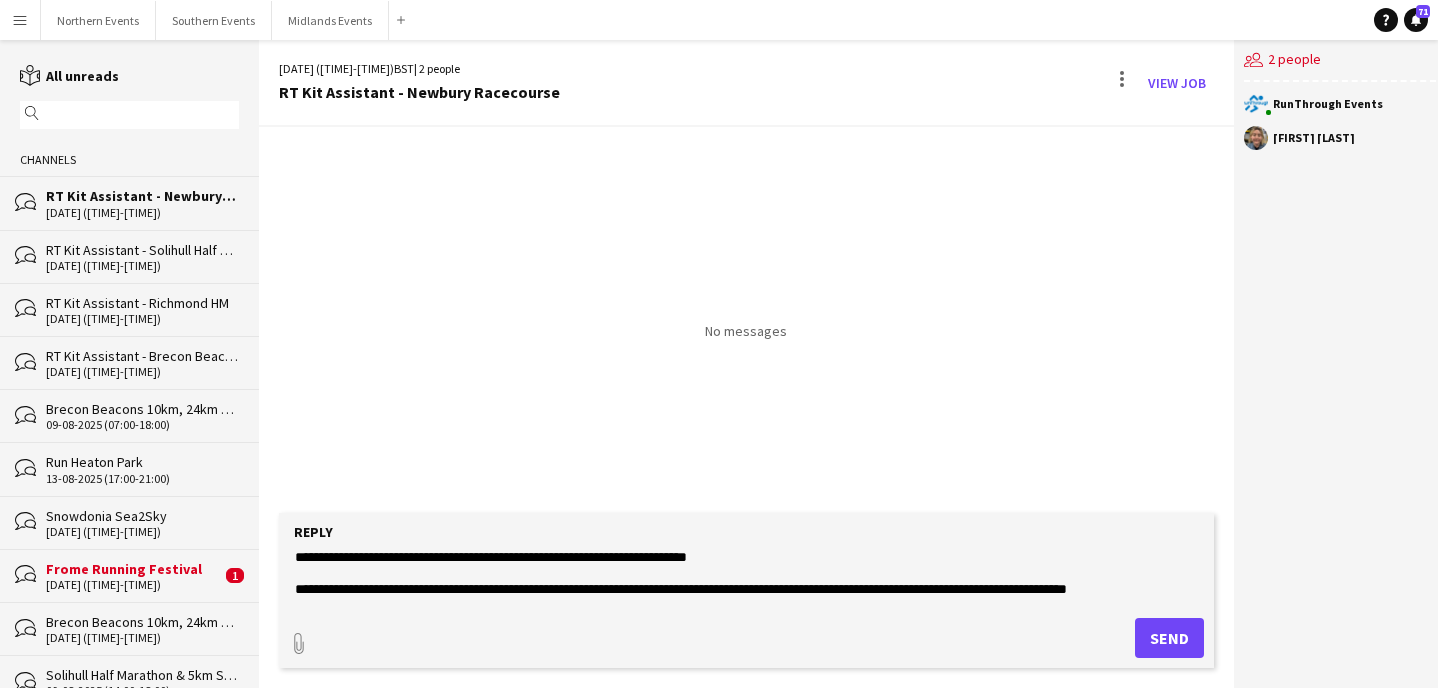 scroll, scrollTop: 433, scrollLeft: 0, axis: vertical 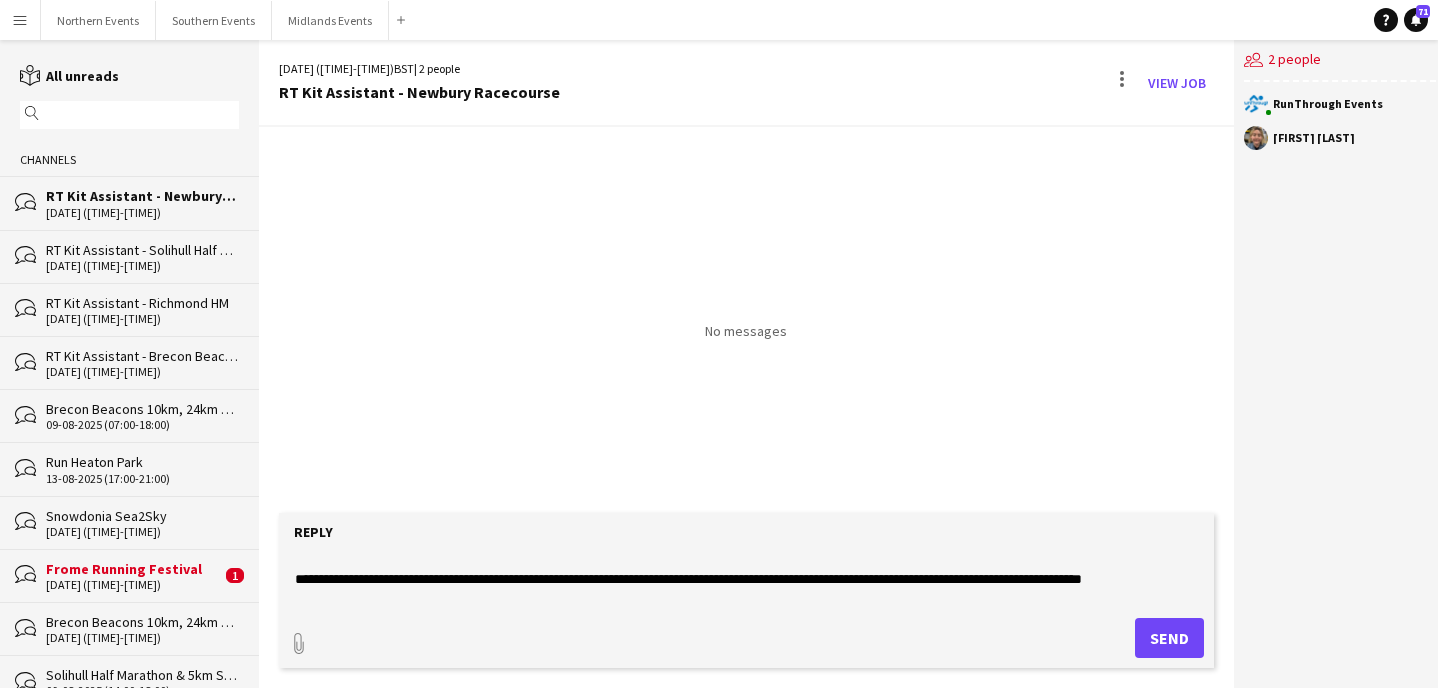 click 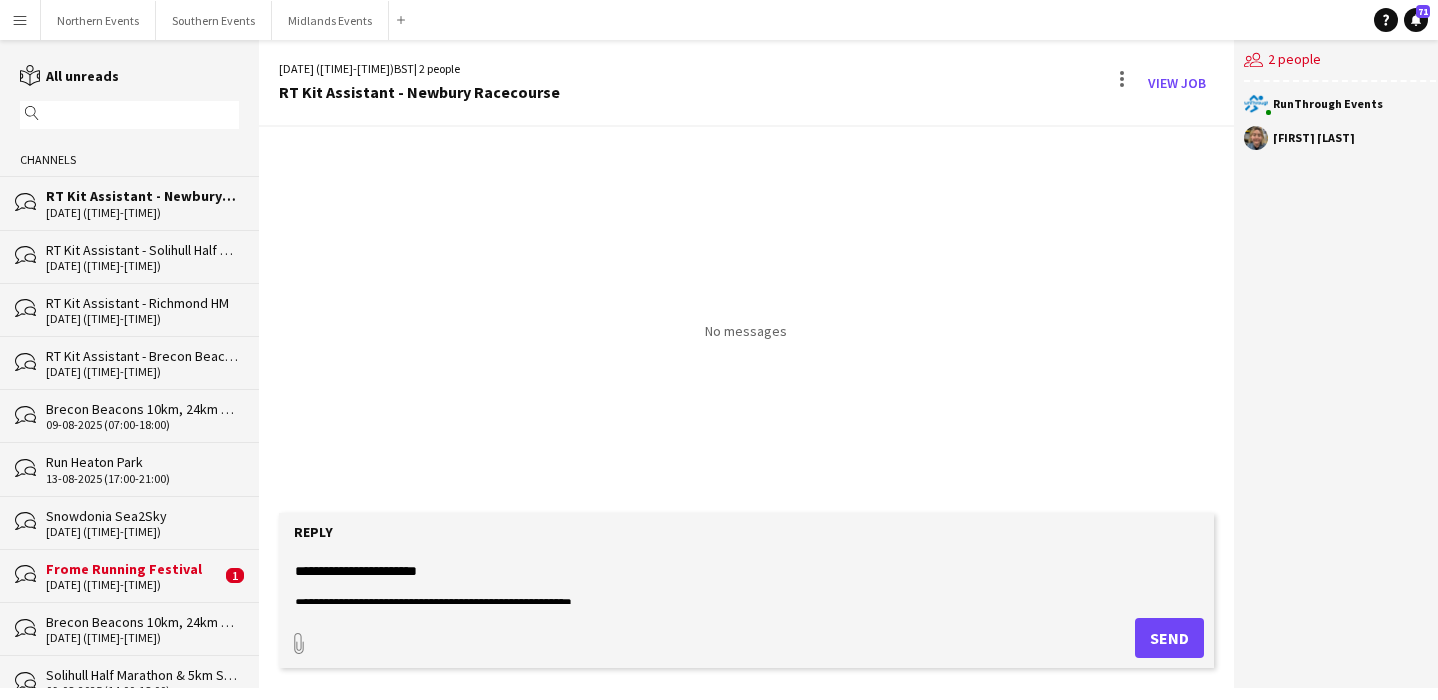 scroll, scrollTop: 58, scrollLeft: 0, axis: vertical 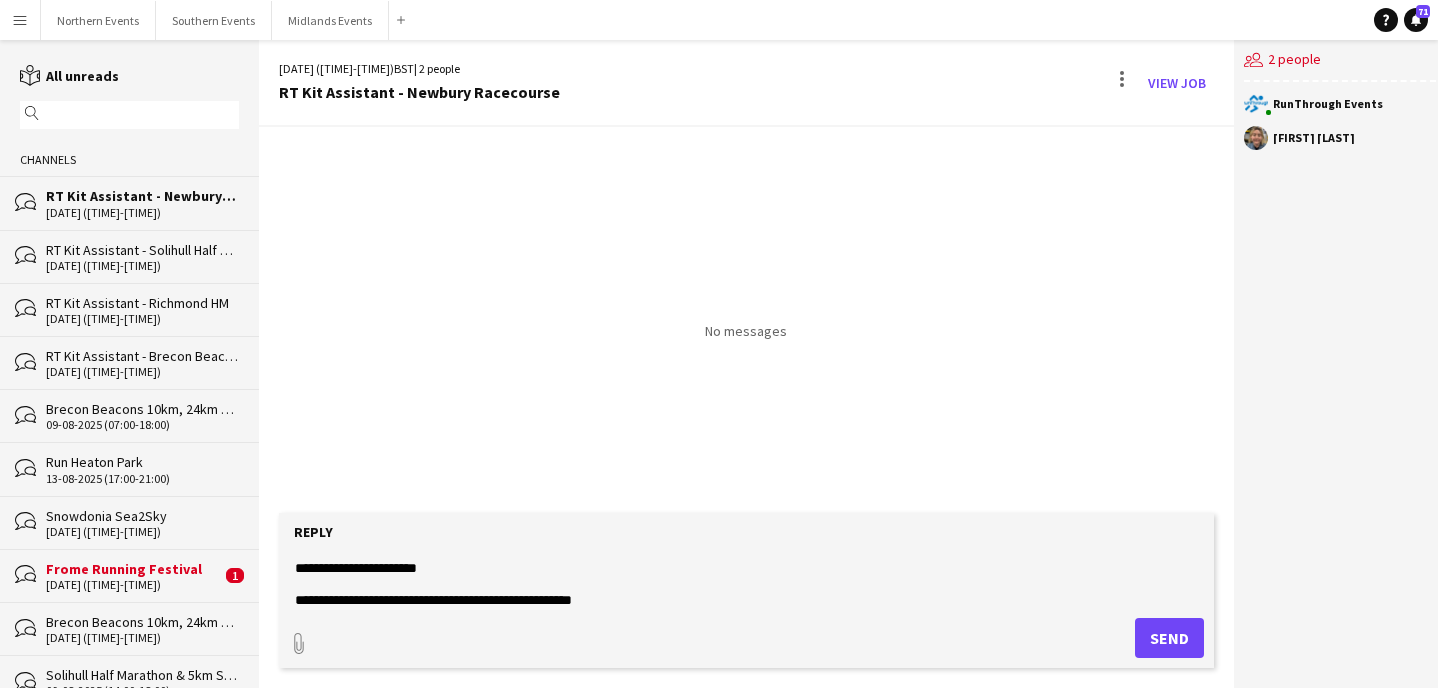 type on "**********" 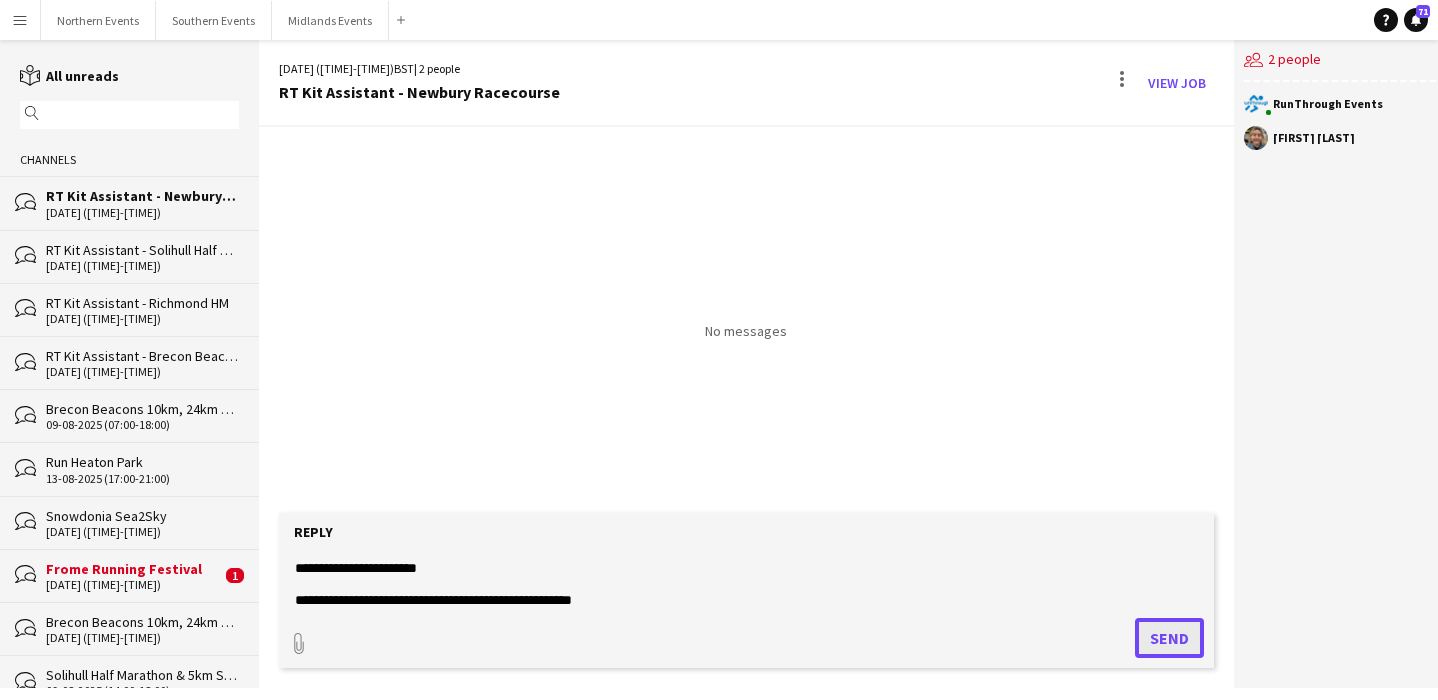 click on "Send" 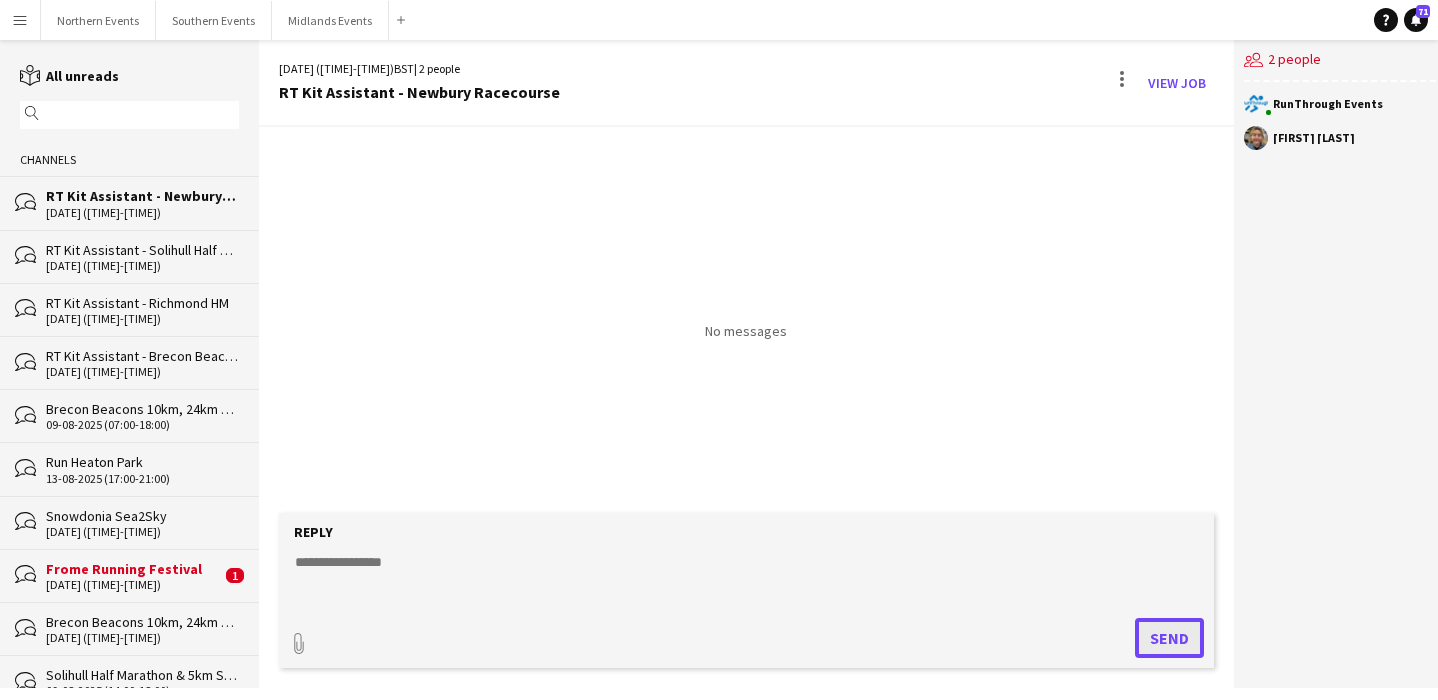 scroll, scrollTop: 0, scrollLeft: 0, axis: both 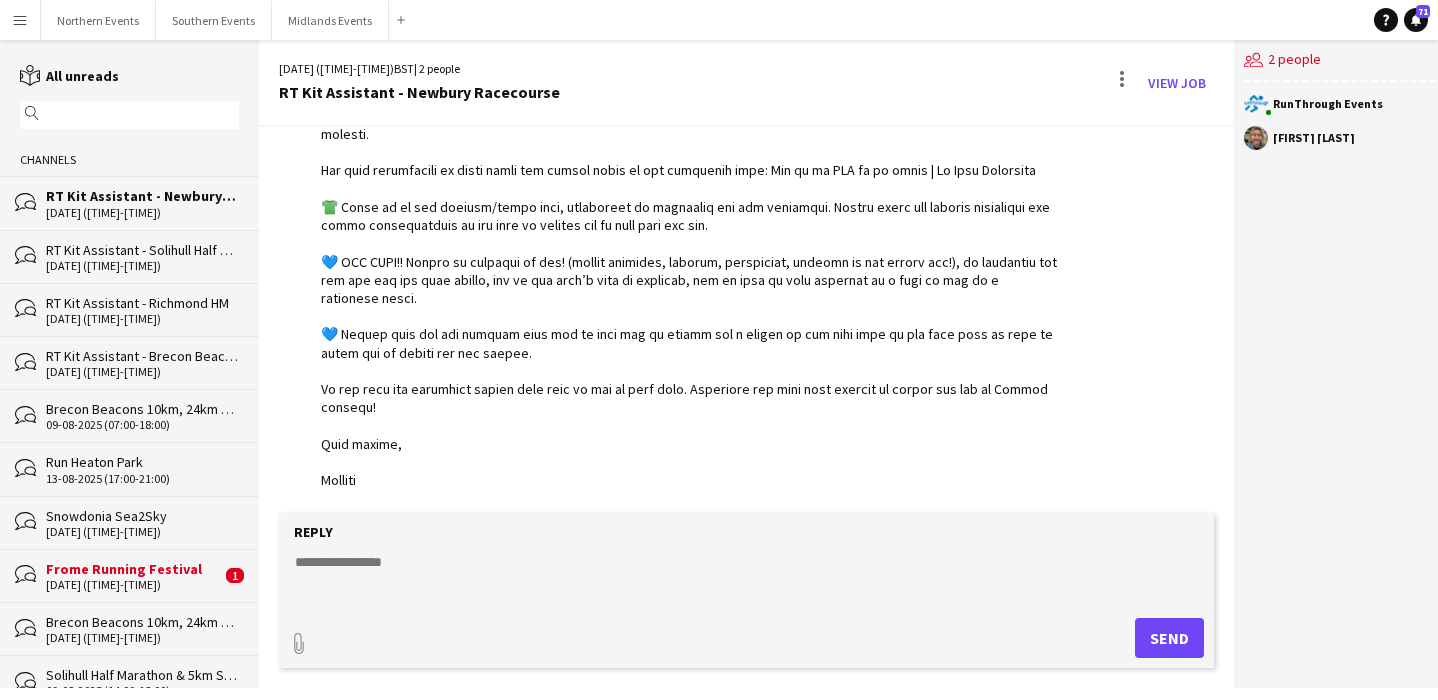 click 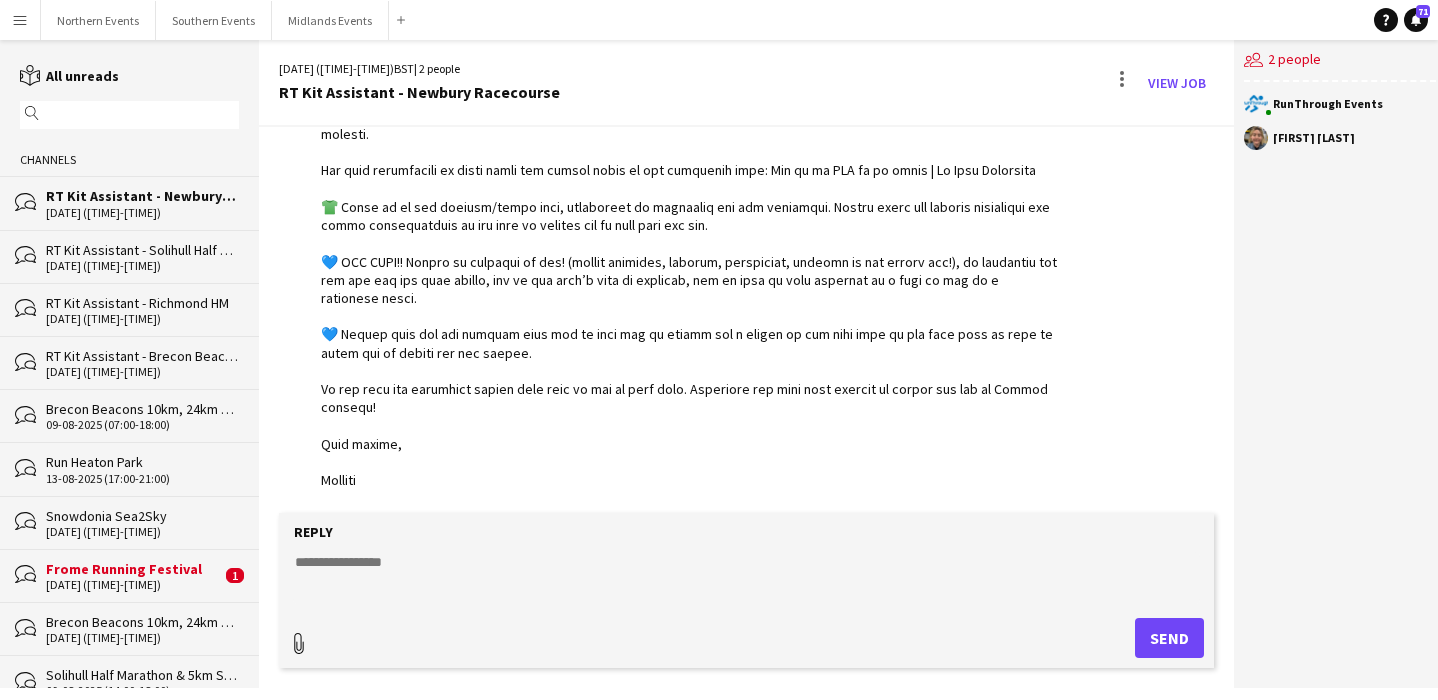 click 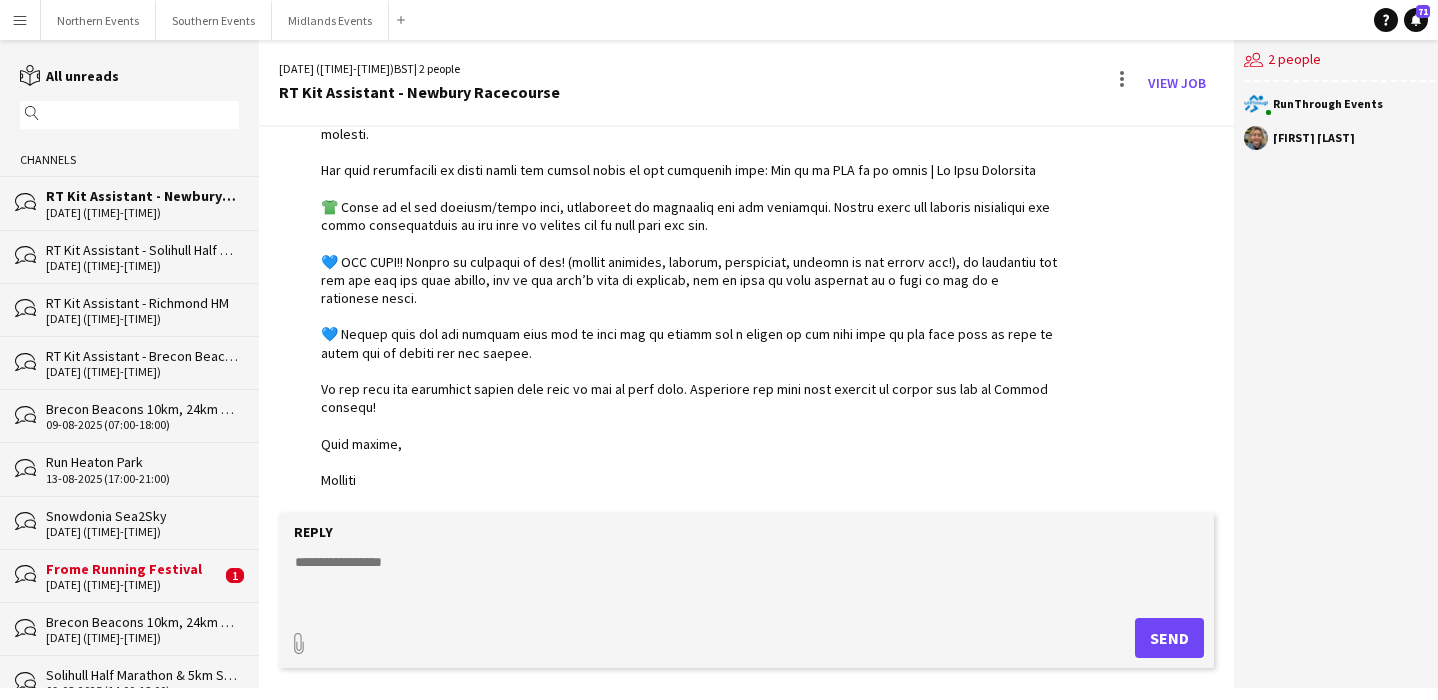 type on "**********" 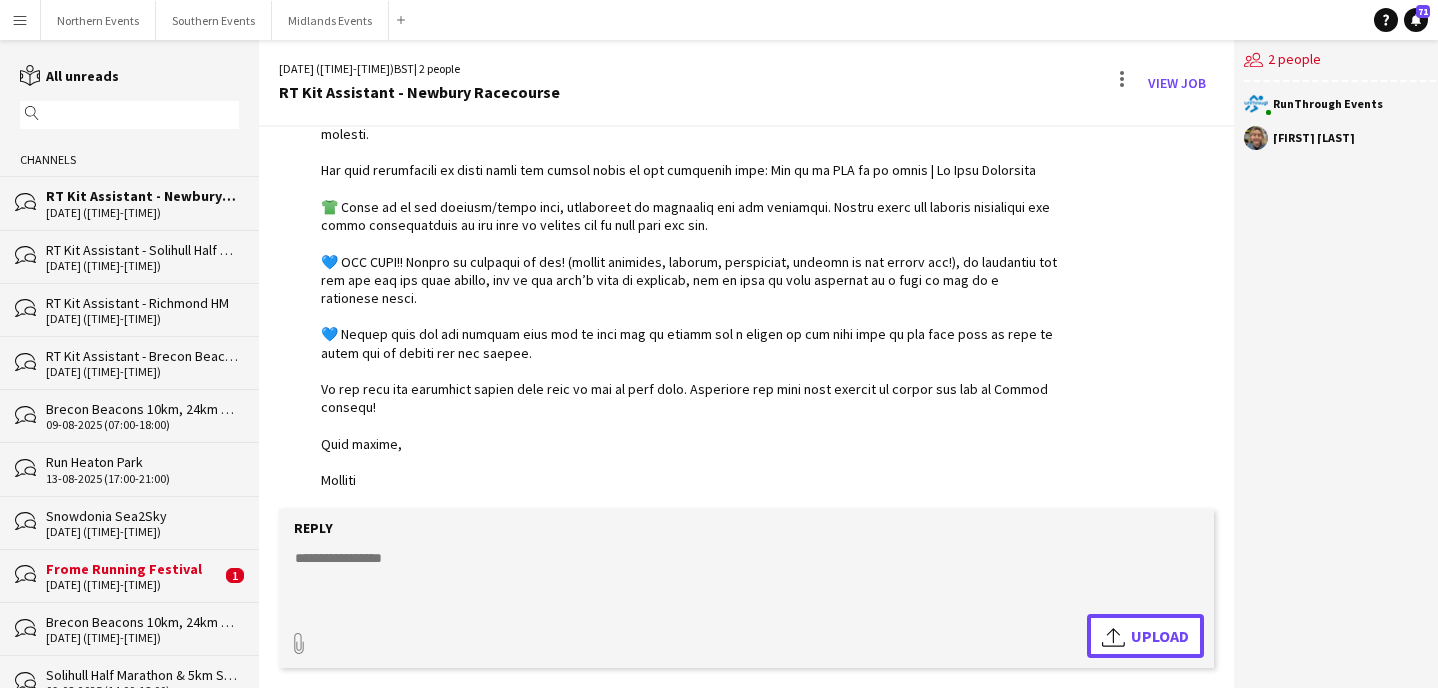 click on "Upload
Upload" 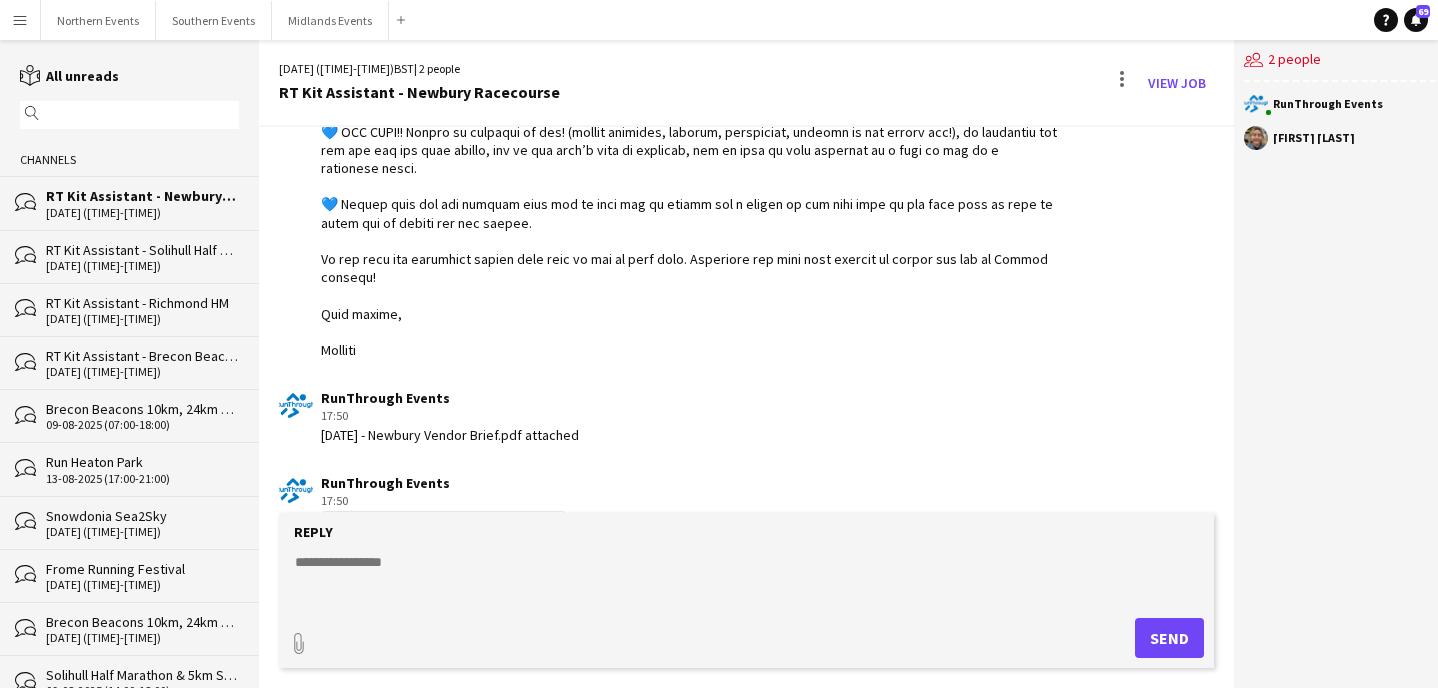 scroll, scrollTop: 665, scrollLeft: 0, axis: vertical 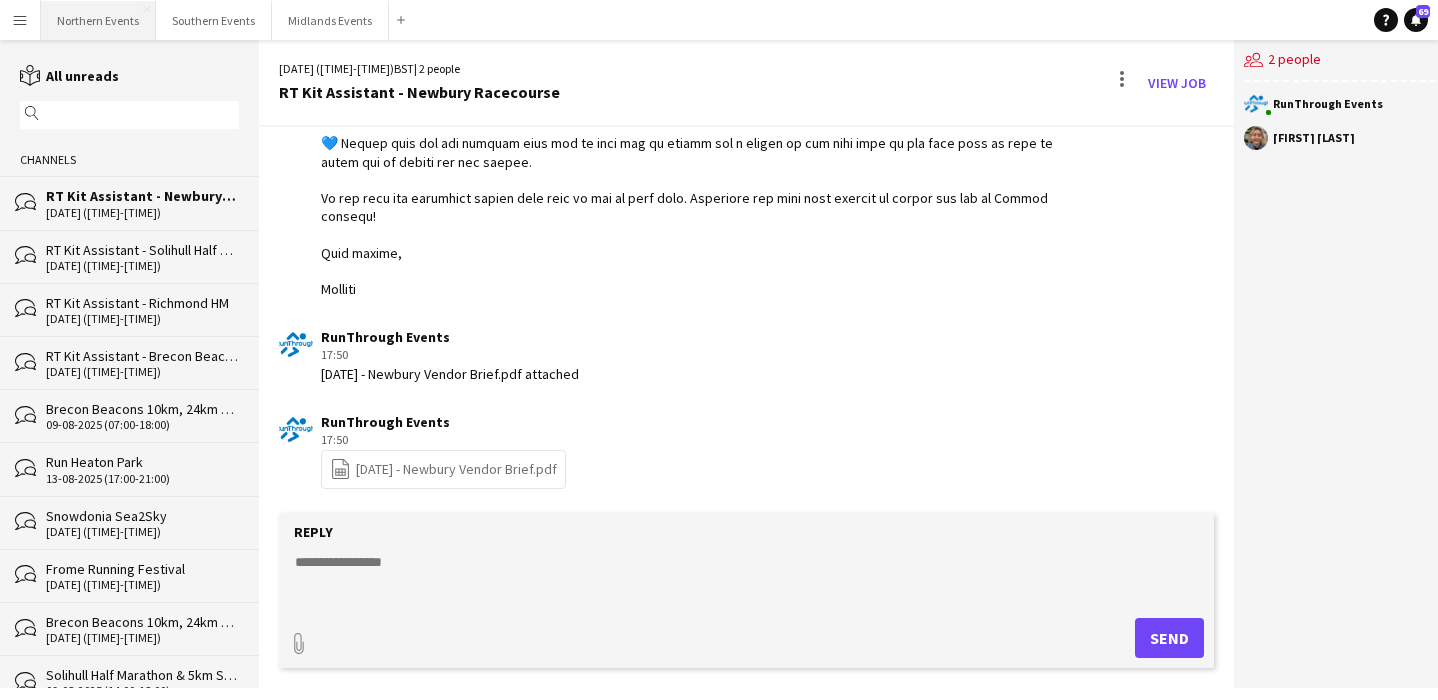 click on "Northern Events
Close" at bounding box center [98, 20] 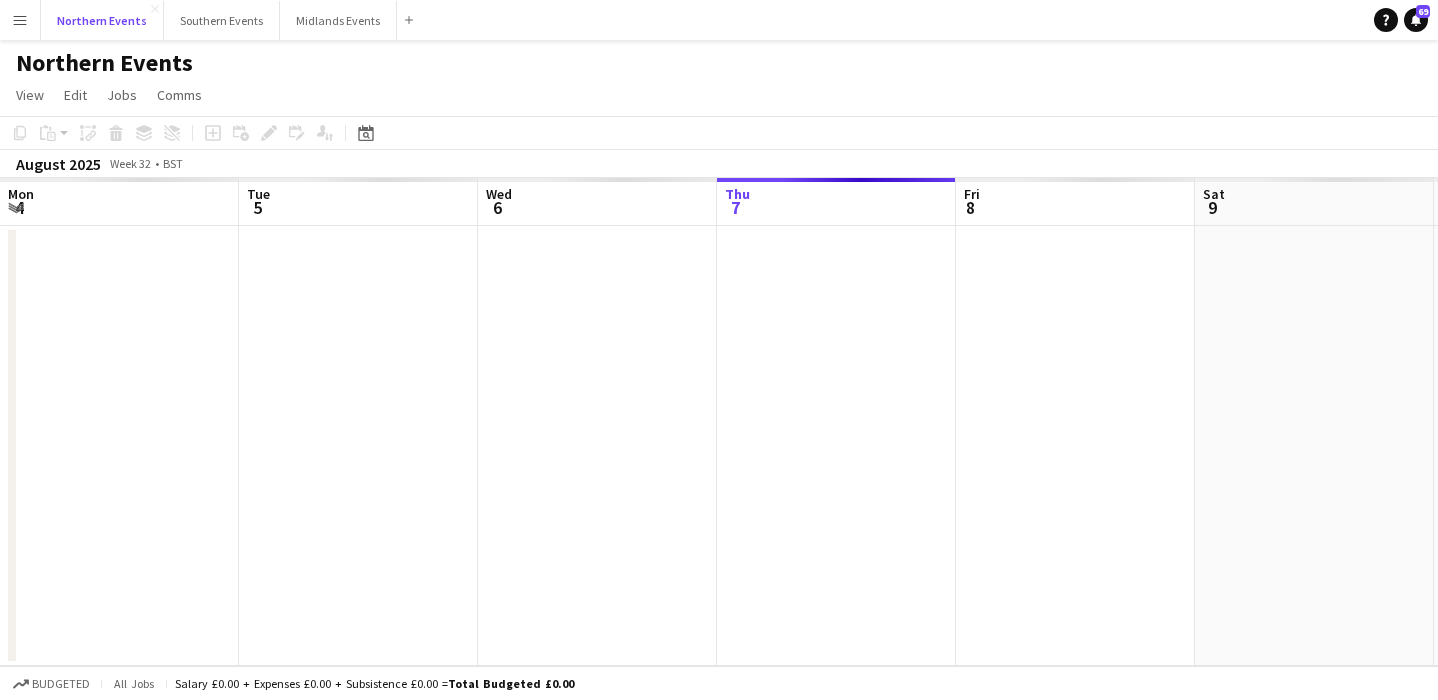 scroll, scrollTop: 0, scrollLeft: 478, axis: horizontal 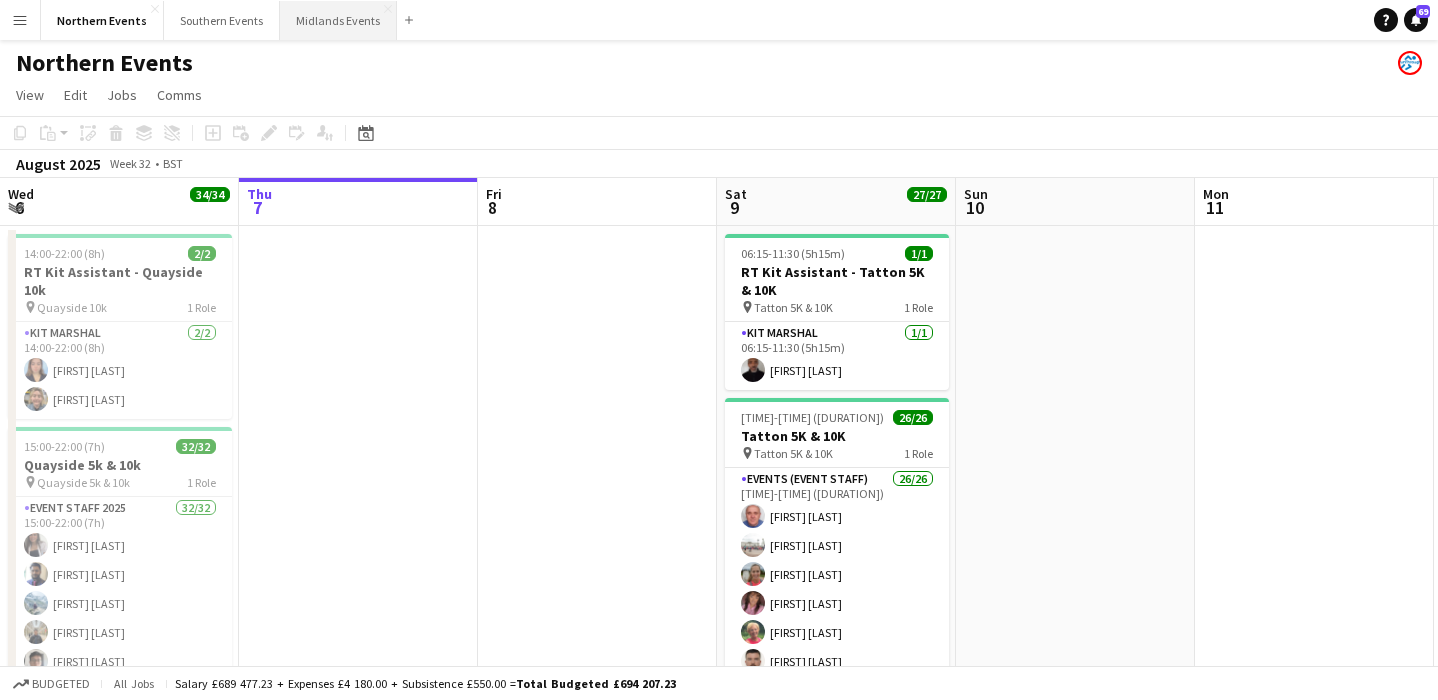click on "Midlands Events
Close" at bounding box center [338, 20] 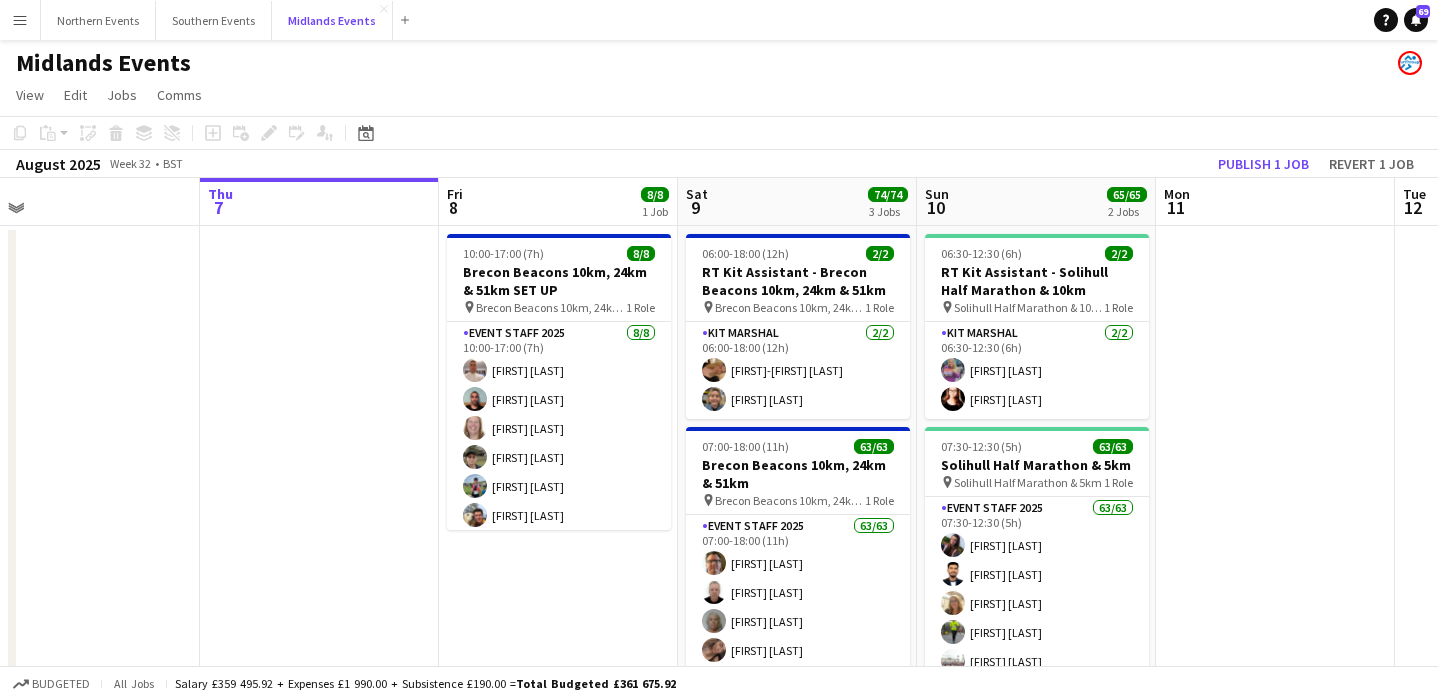 scroll, scrollTop: 0, scrollLeft: 520, axis: horizontal 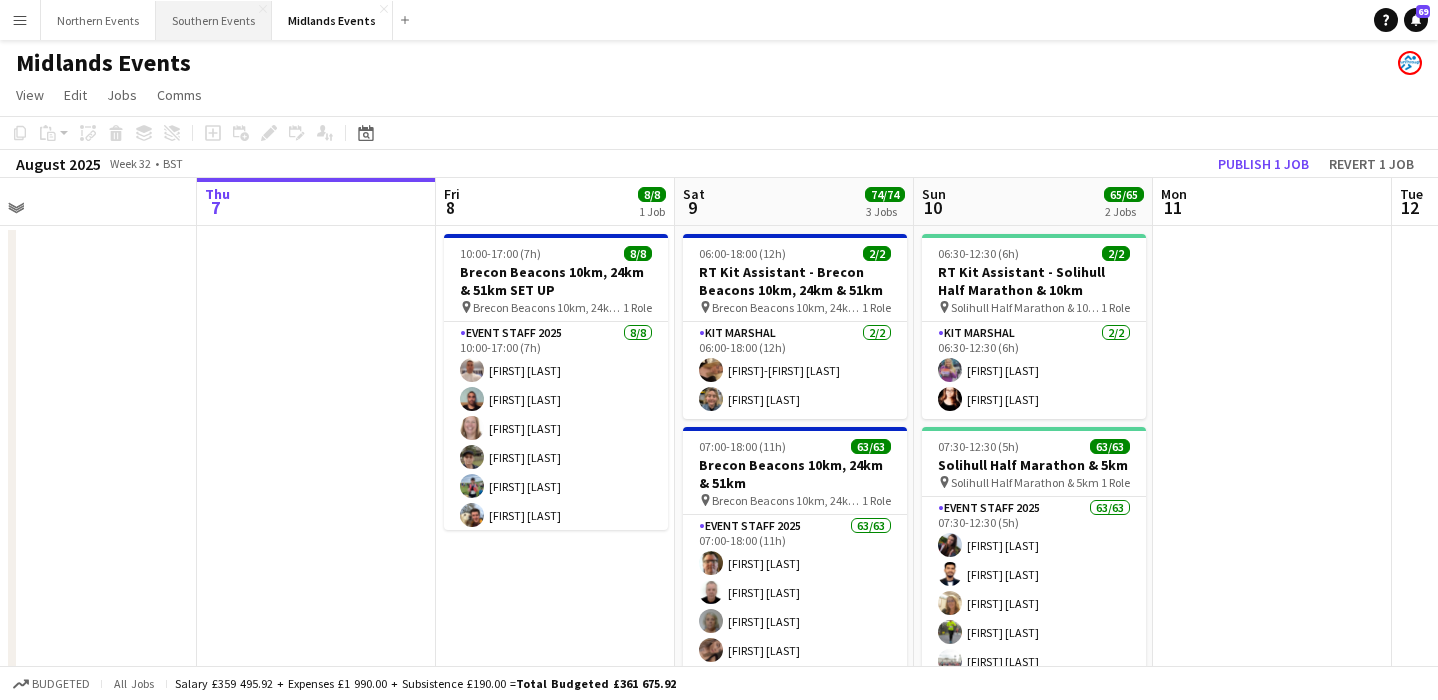click on "Southern Events
Close" at bounding box center [214, 20] 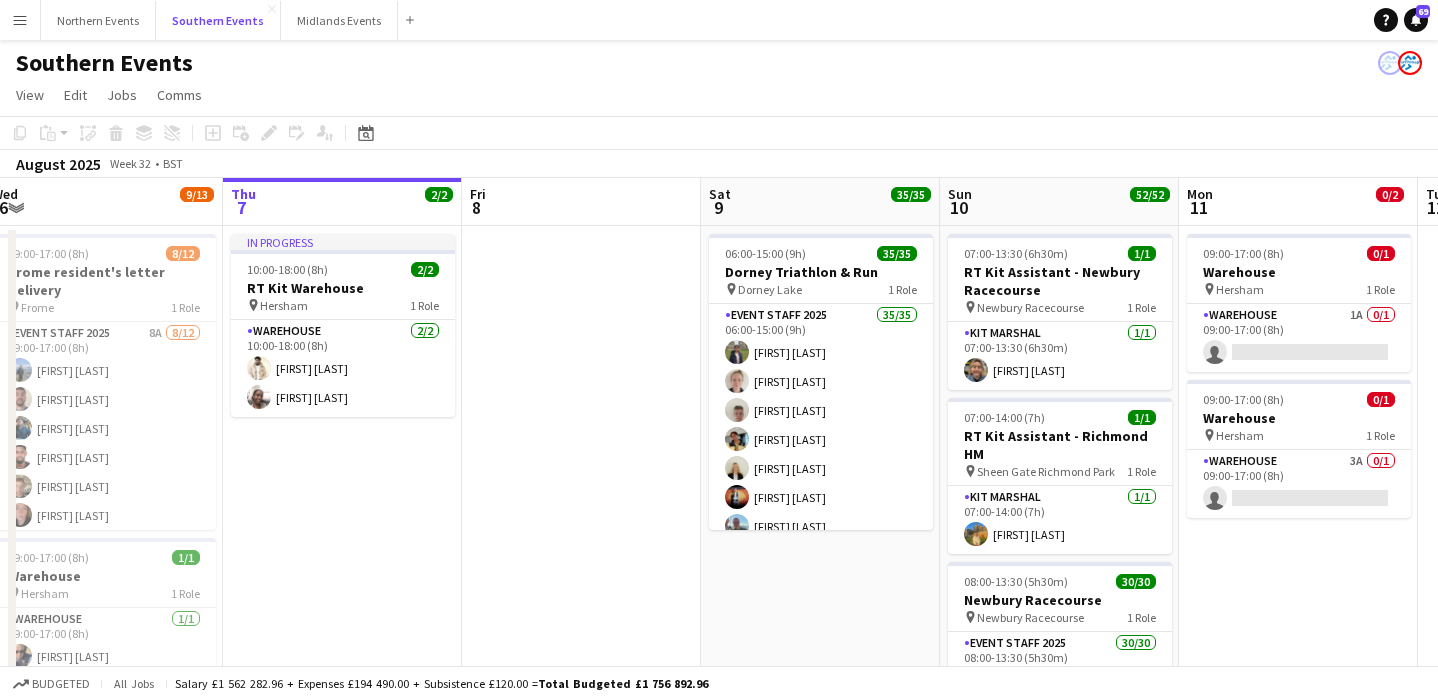 scroll, scrollTop: 0, scrollLeft: 498, axis: horizontal 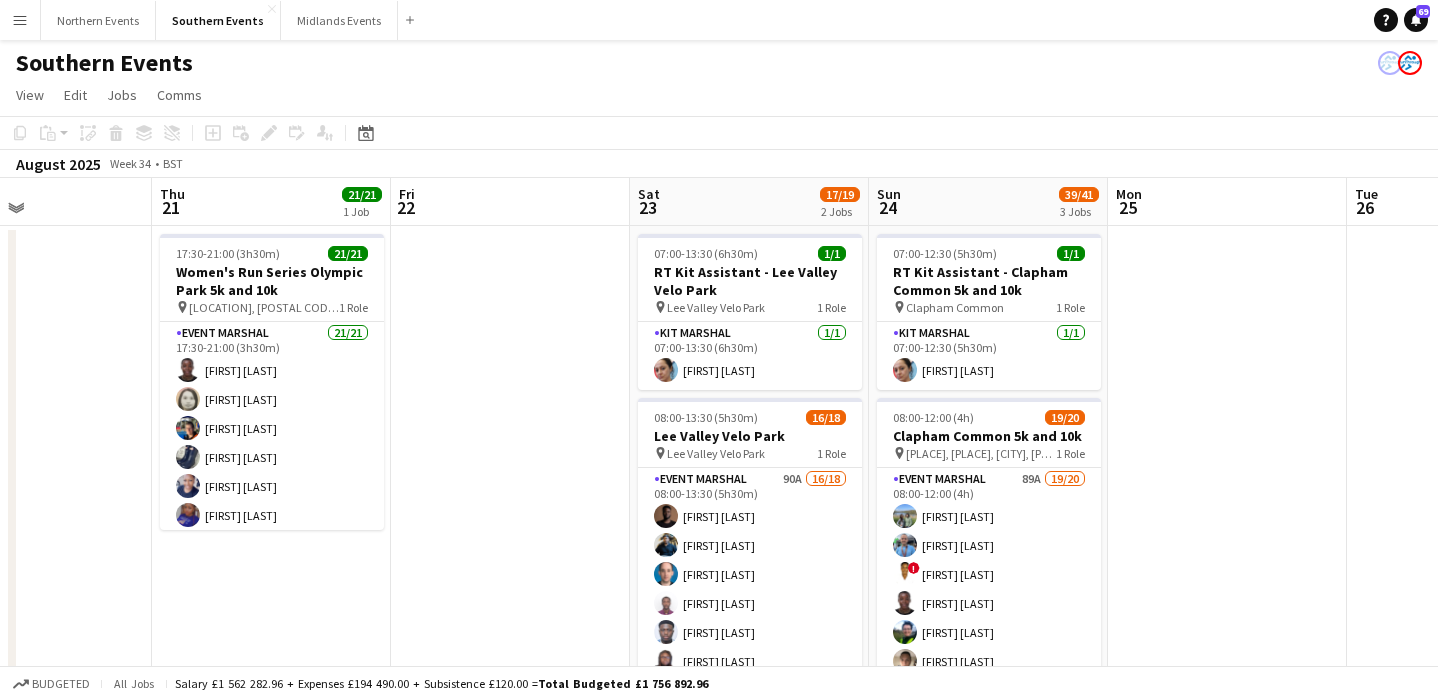 click on "Menu" at bounding box center [20, 20] 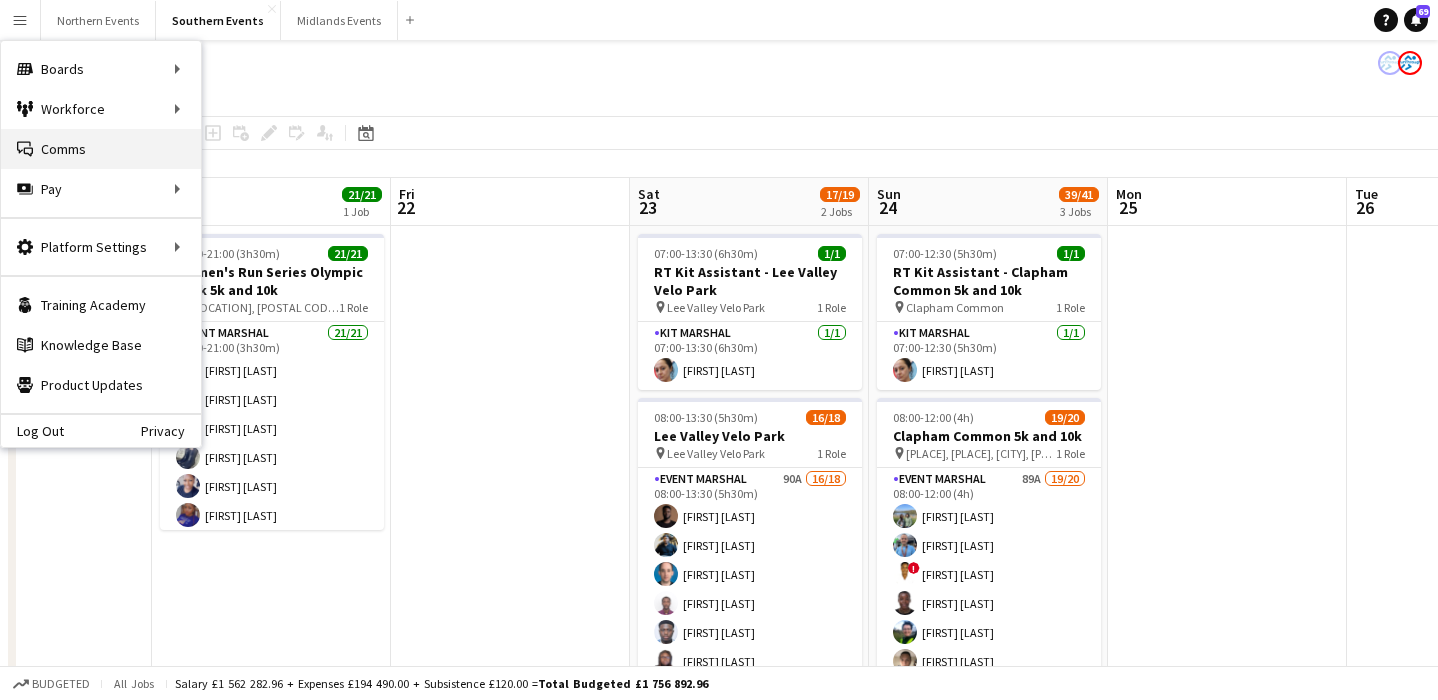 click on "Comms
Comms" at bounding box center (101, 149) 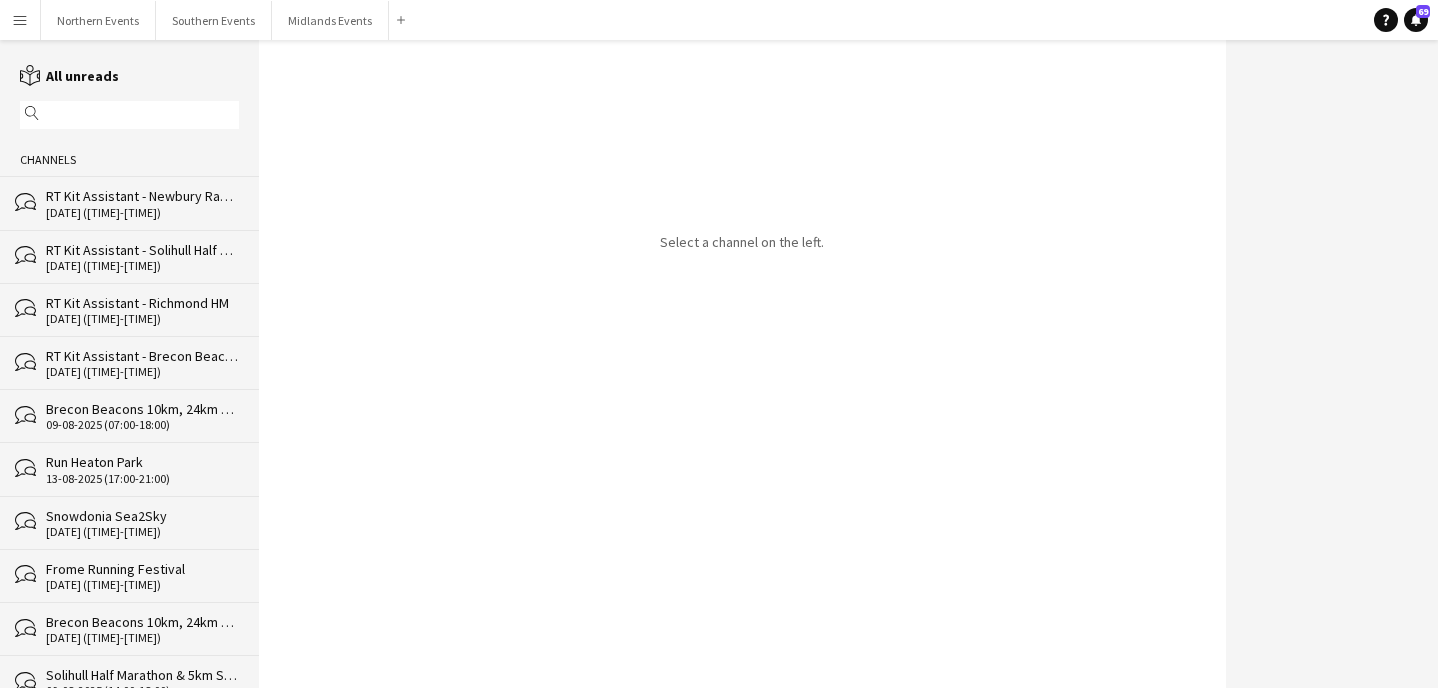 click 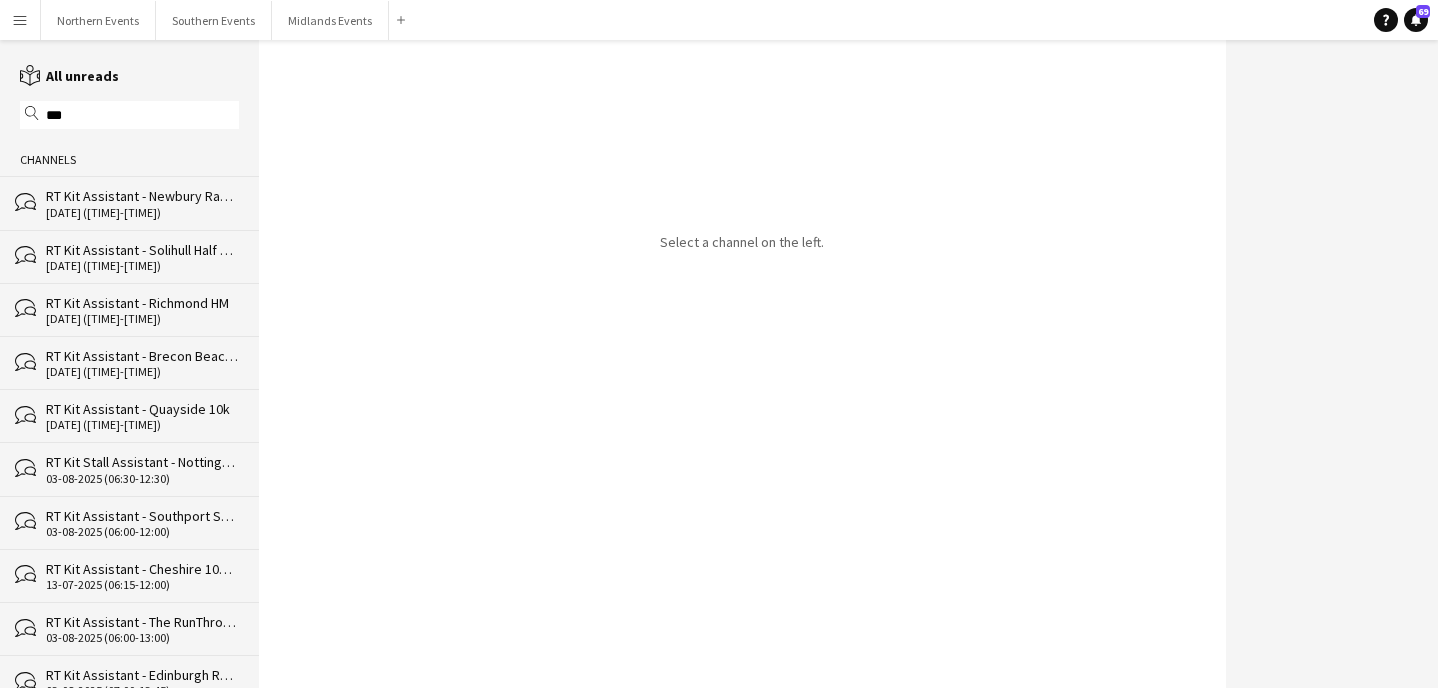 type on "***" 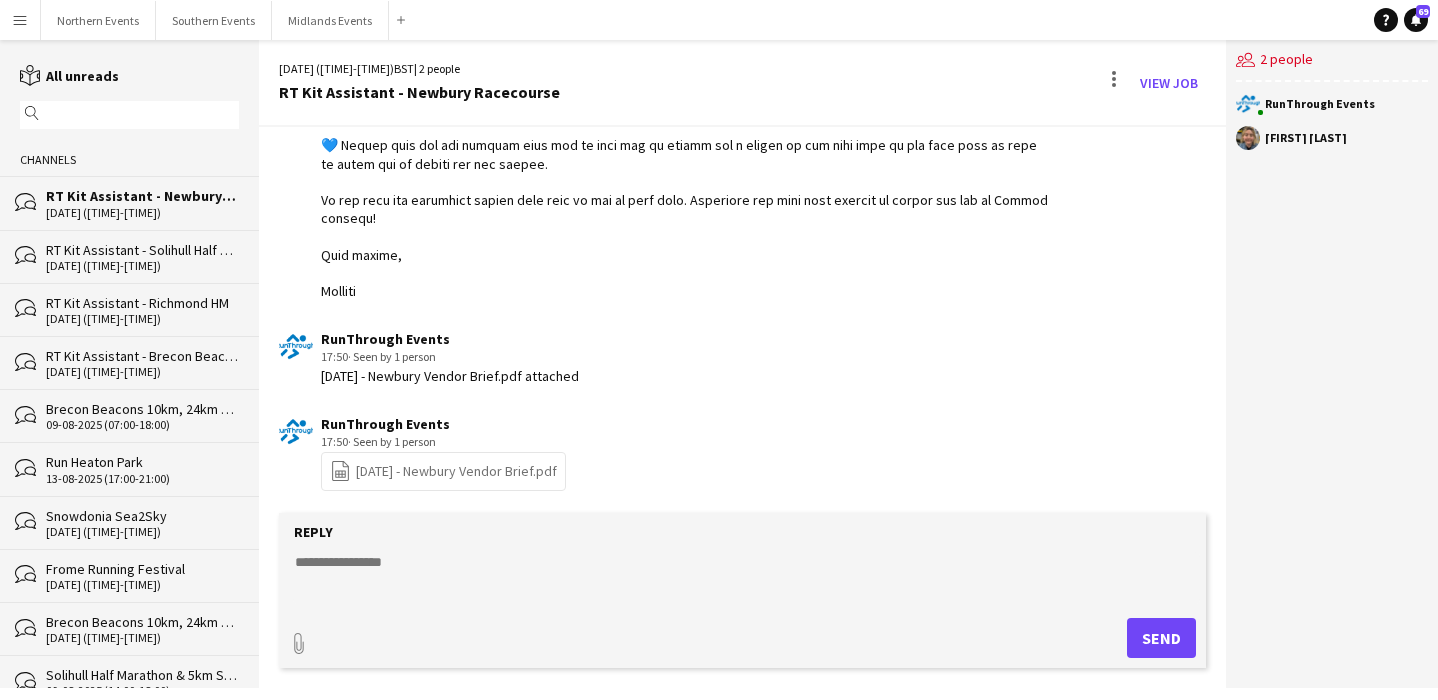 scroll, scrollTop: 665, scrollLeft: 0, axis: vertical 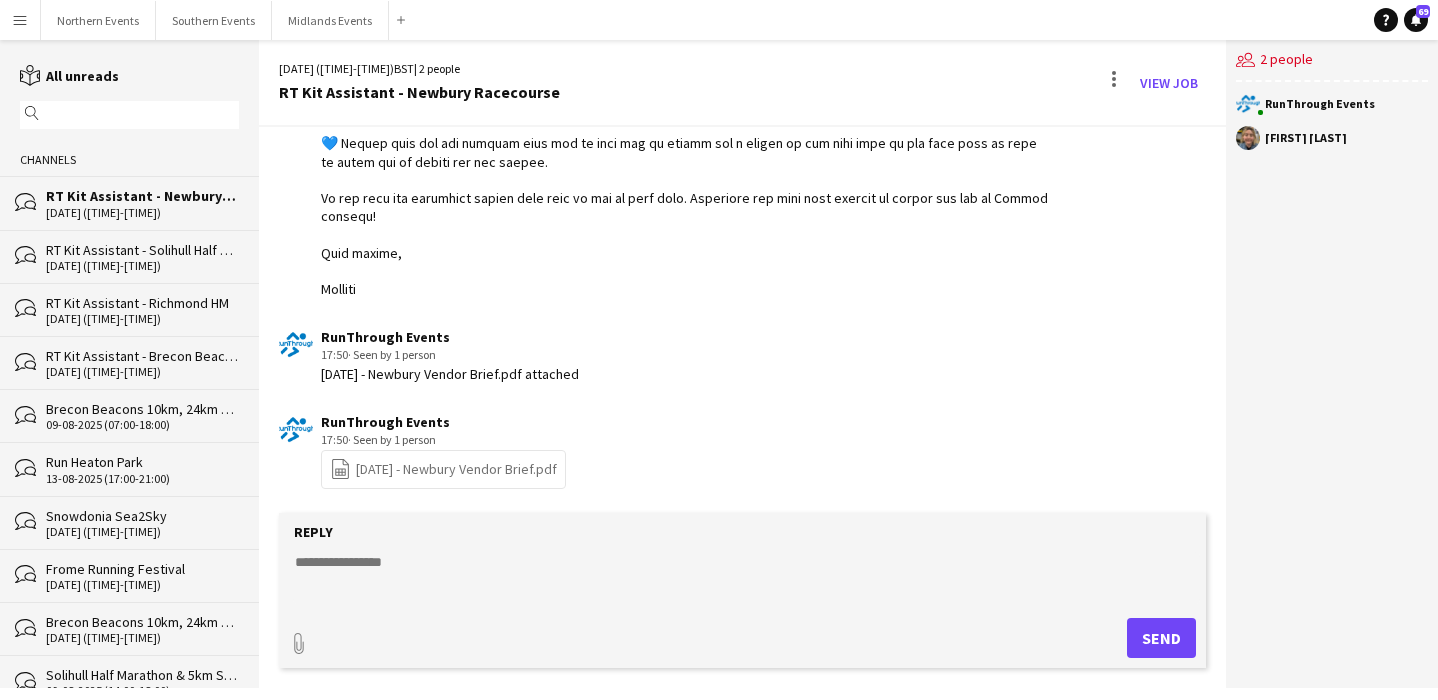 click 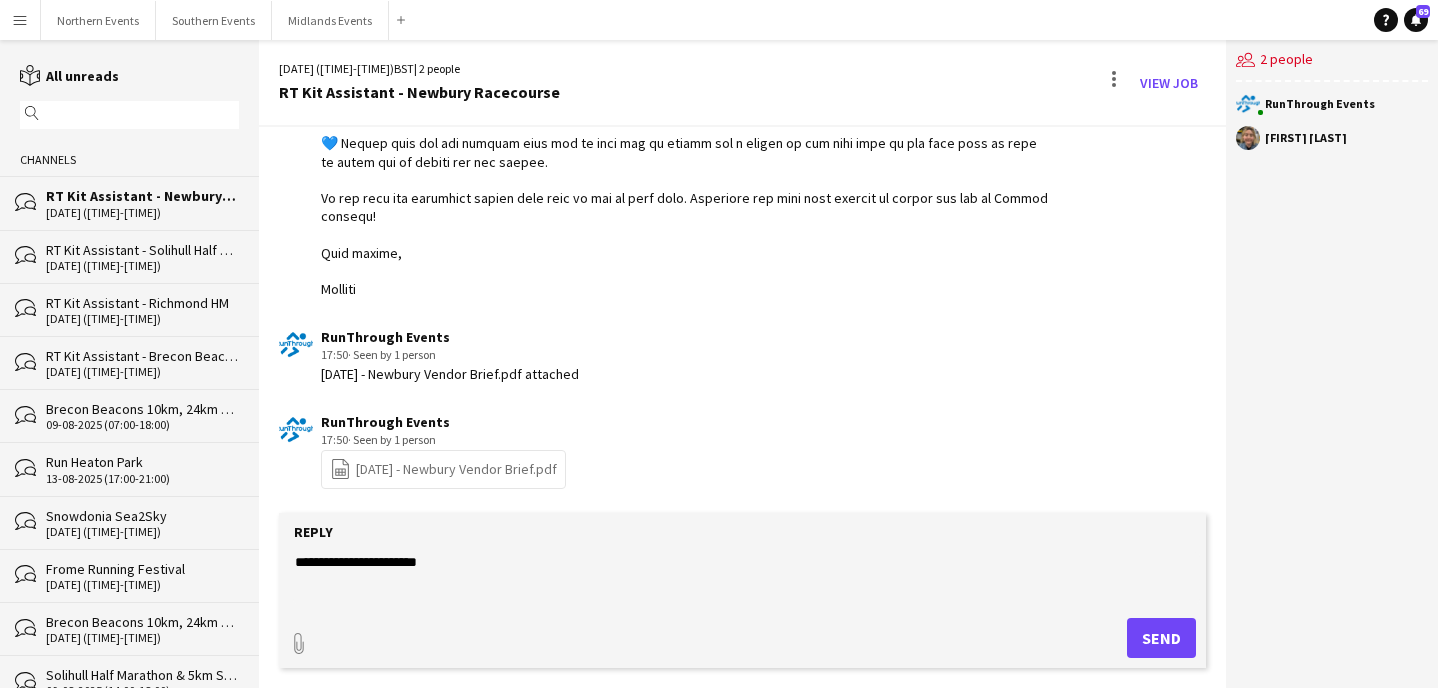 click on "**********" 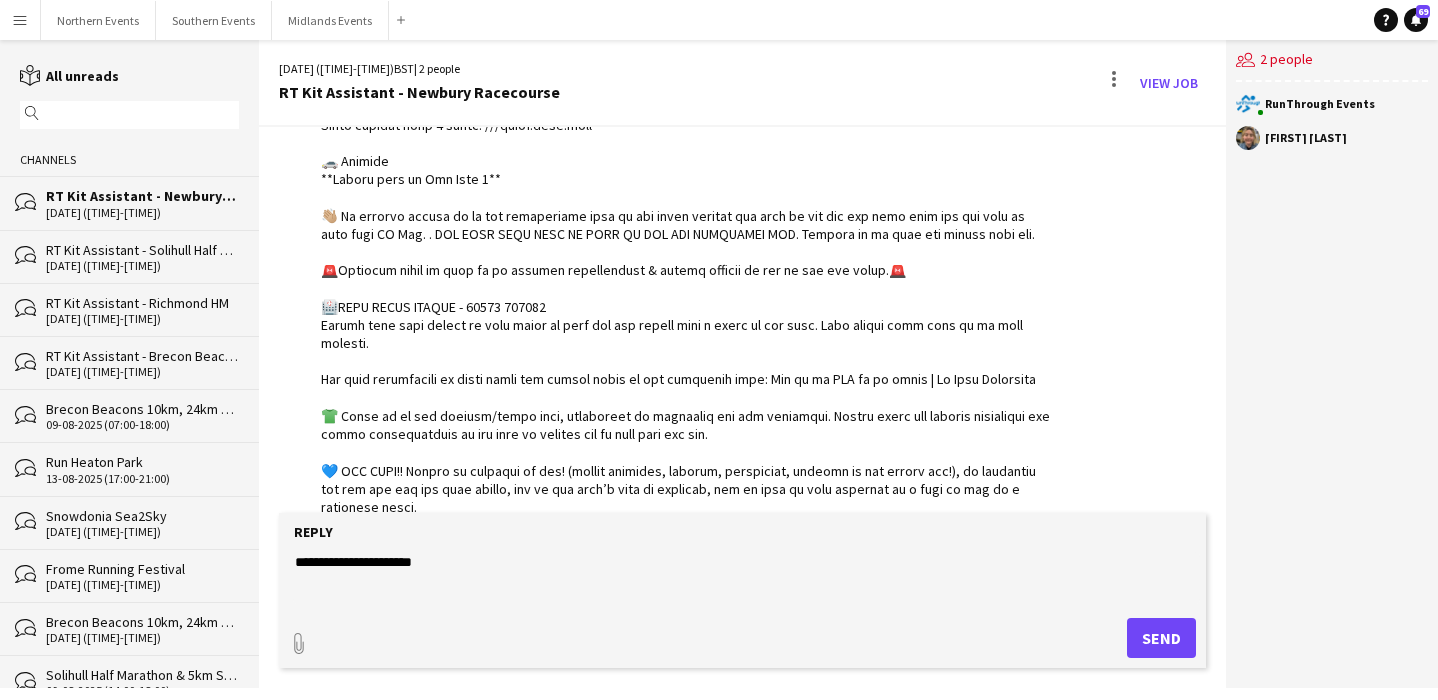 scroll, scrollTop: 380, scrollLeft: 0, axis: vertical 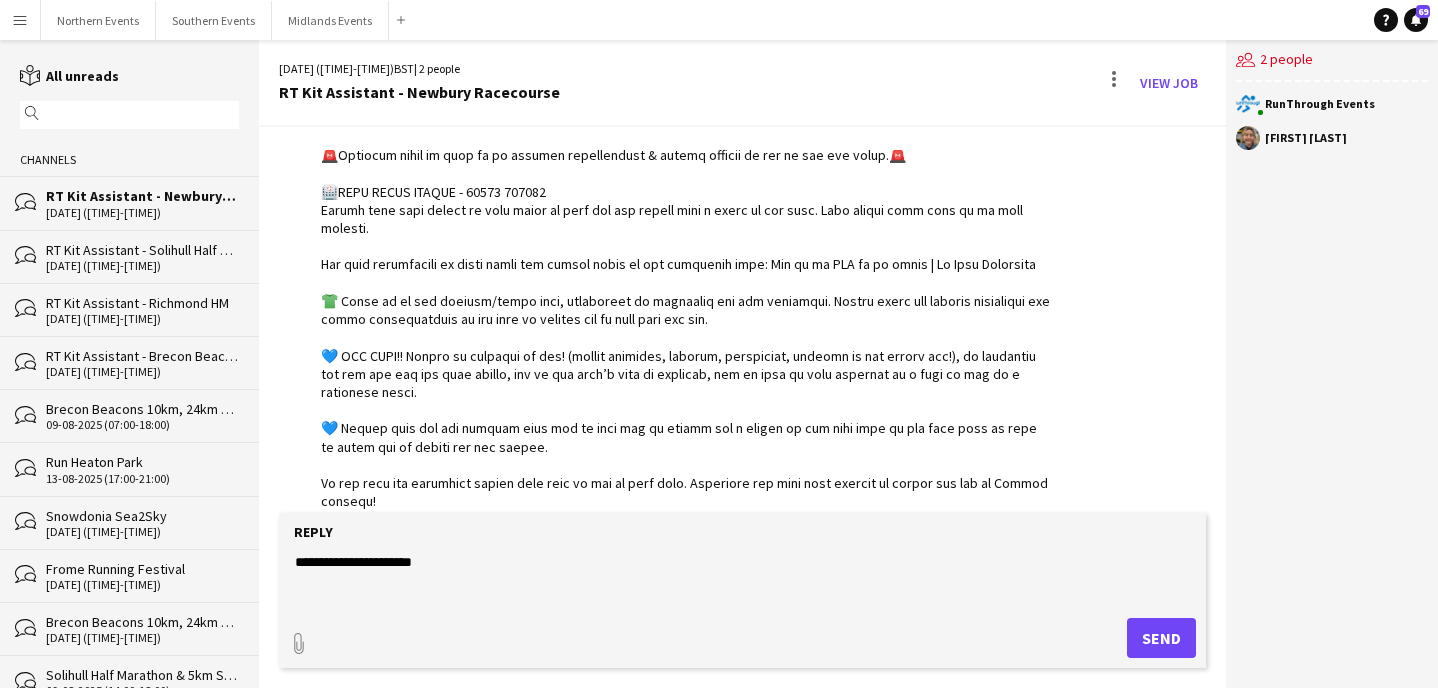 type on "**********" 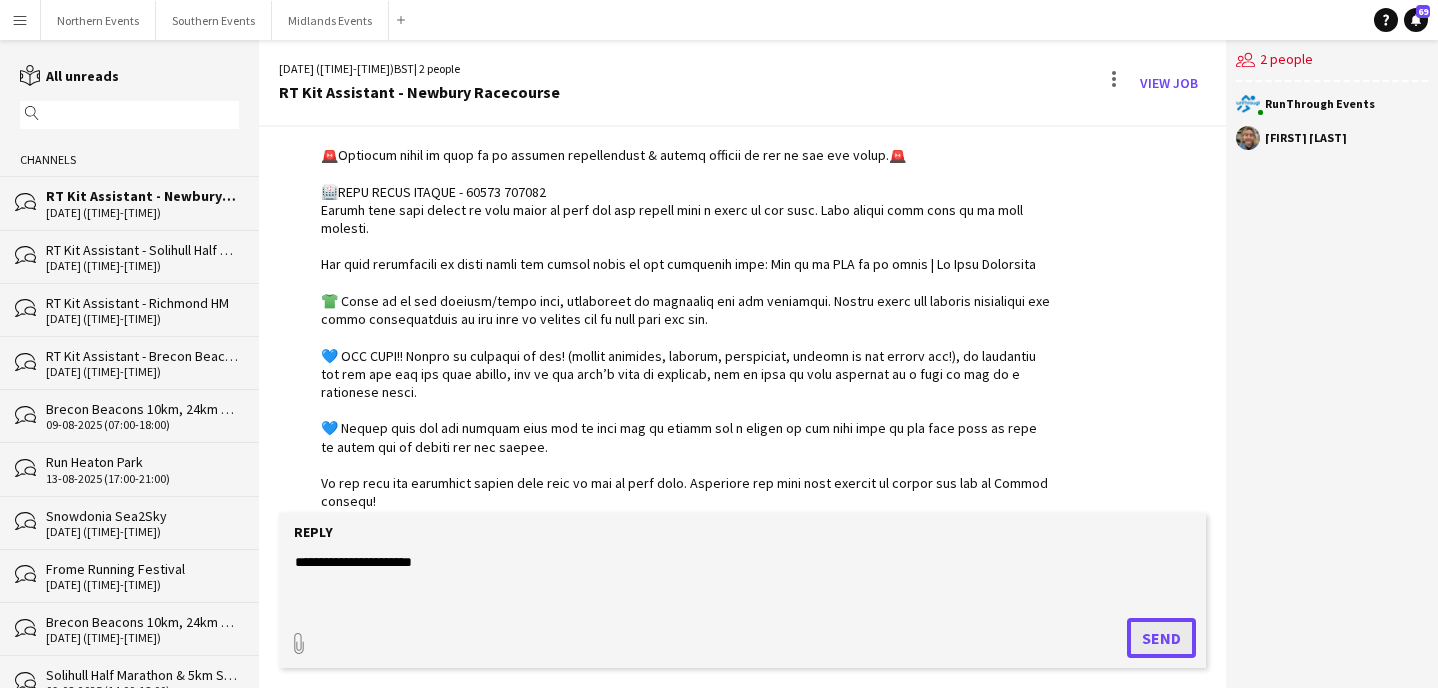click on "Send" 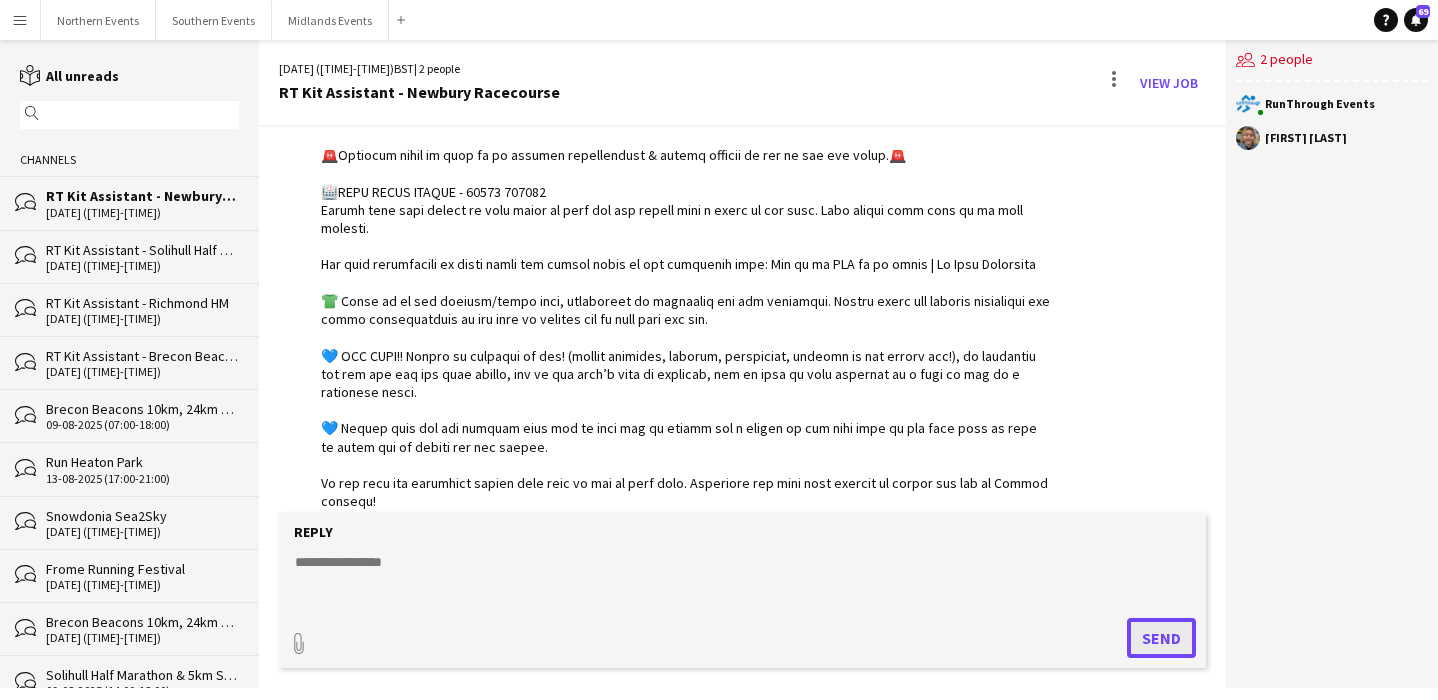 scroll, scrollTop: 750, scrollLeft: 0, axis: vertical 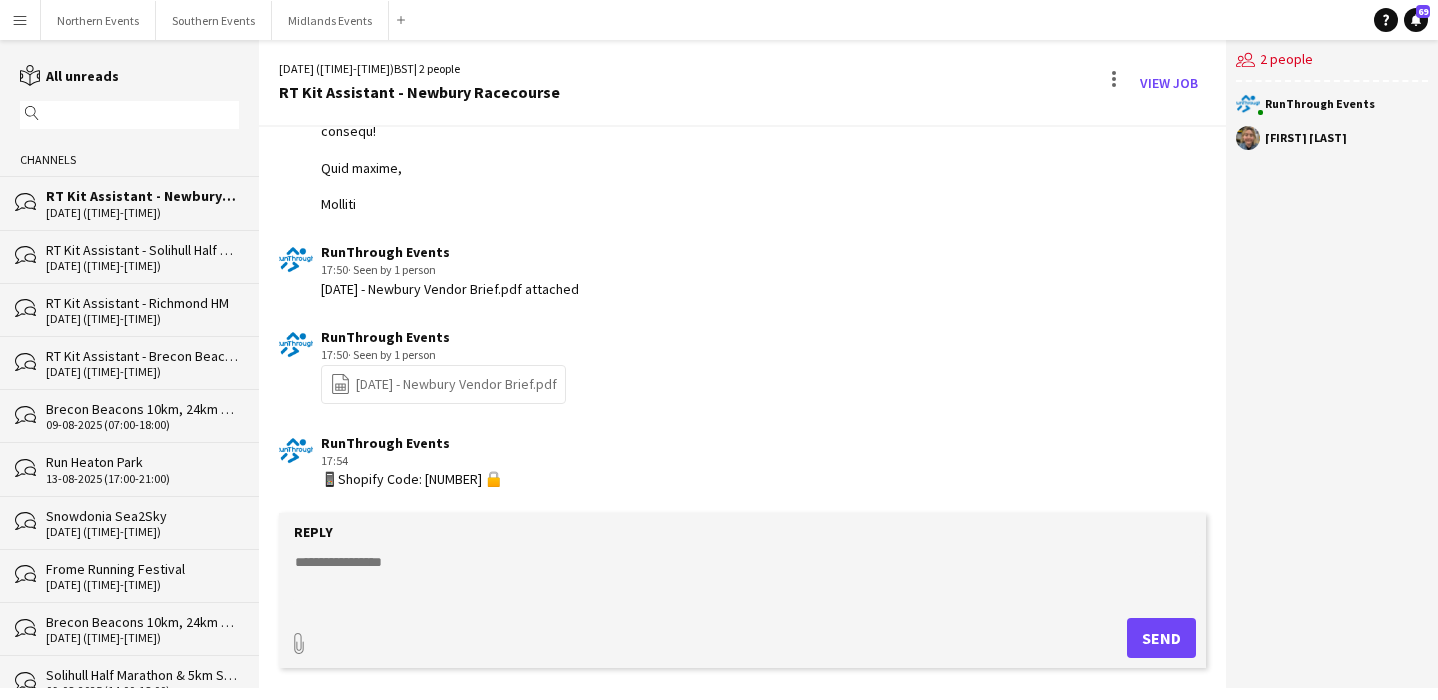 click on "RT Kit Assistant - Solihull Half Marathon & 10km" 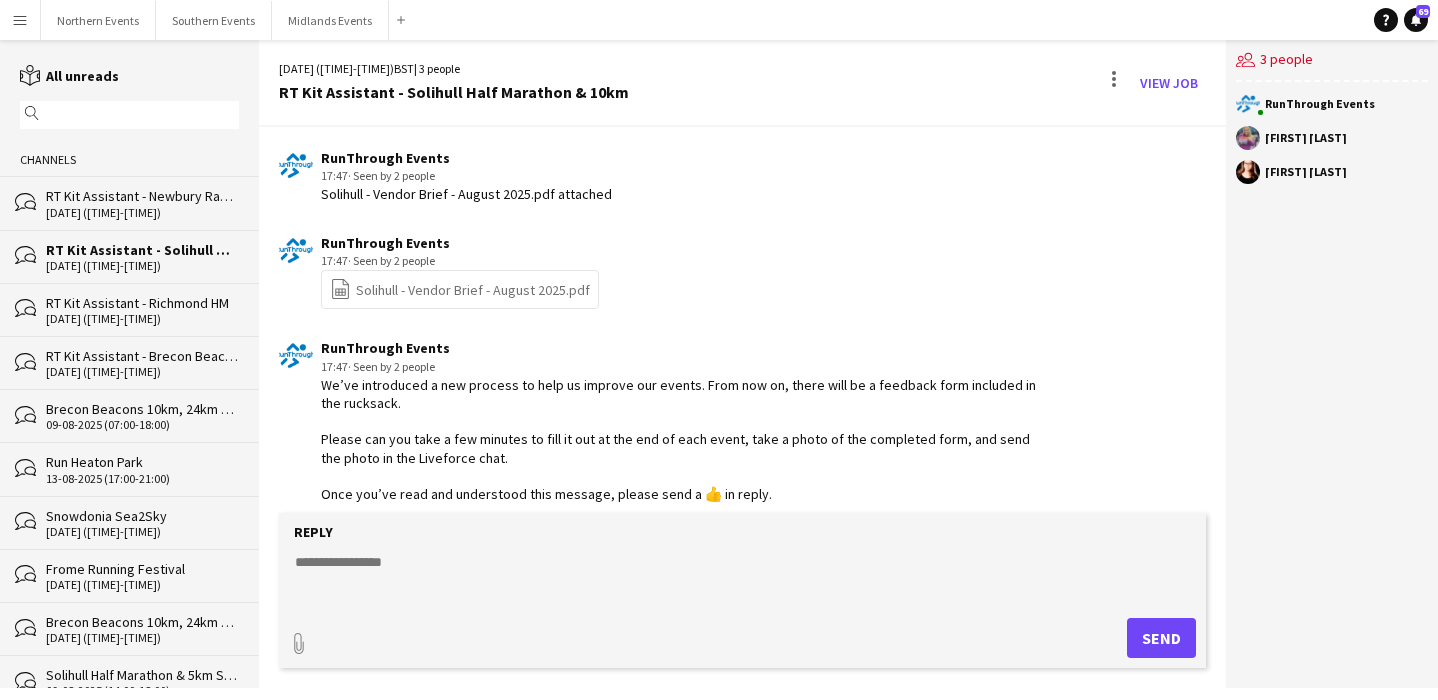 scroll, scrollTop: 1162, scrollLeft: 0, axis: vertical 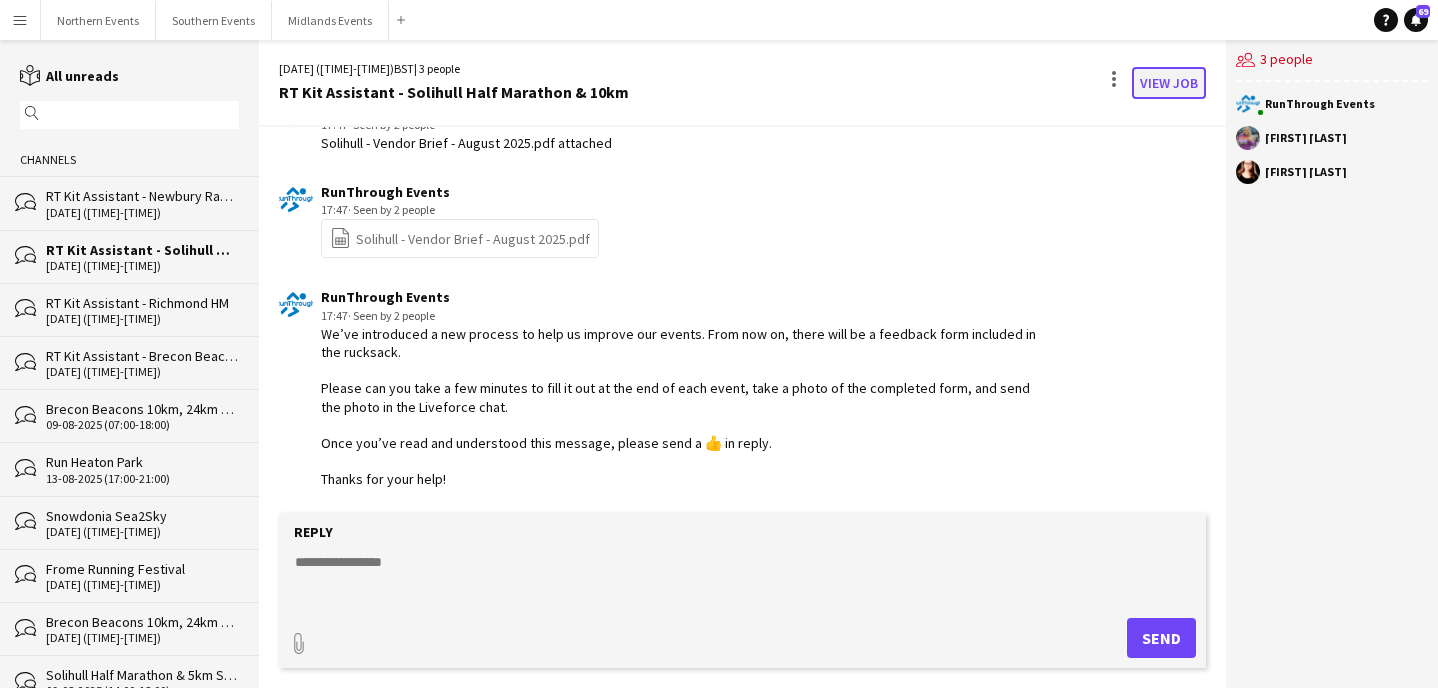 click on "View Job" 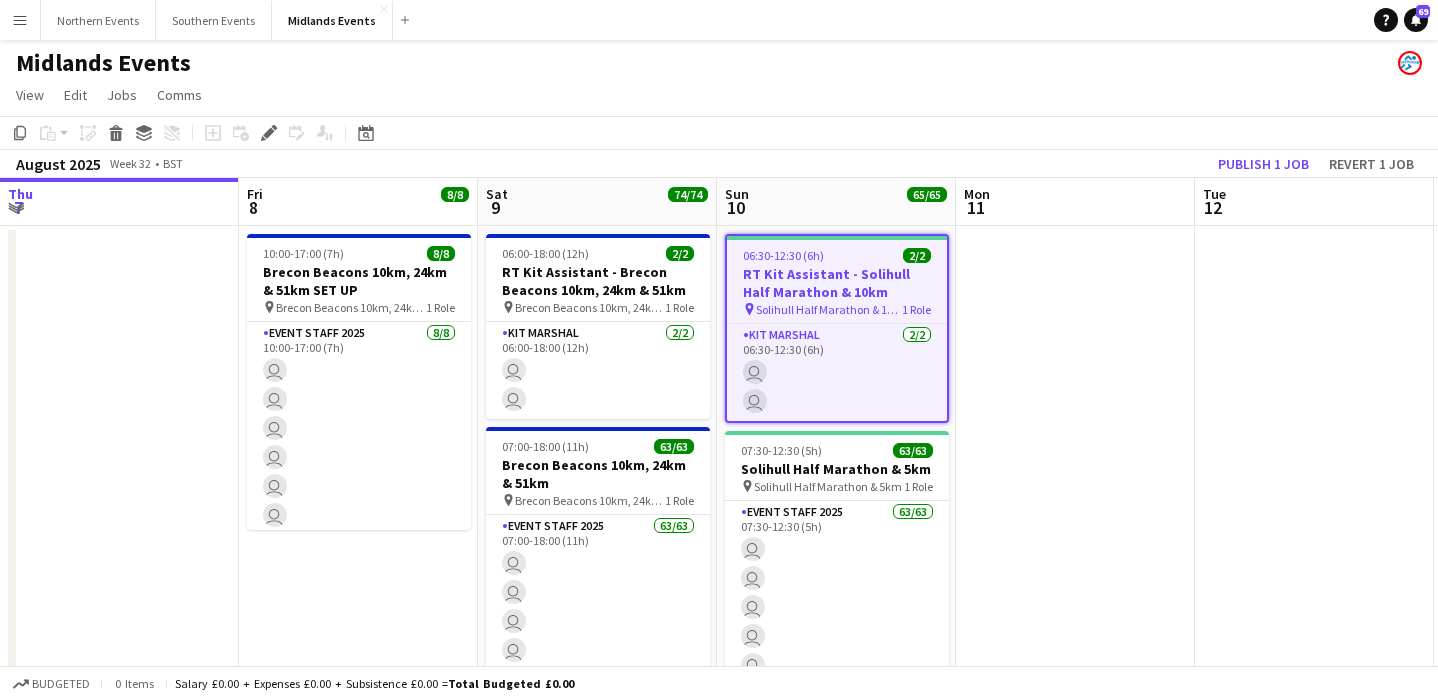 scroll, scrollTop: 0, scrollLeft: 688, axis: horizontal 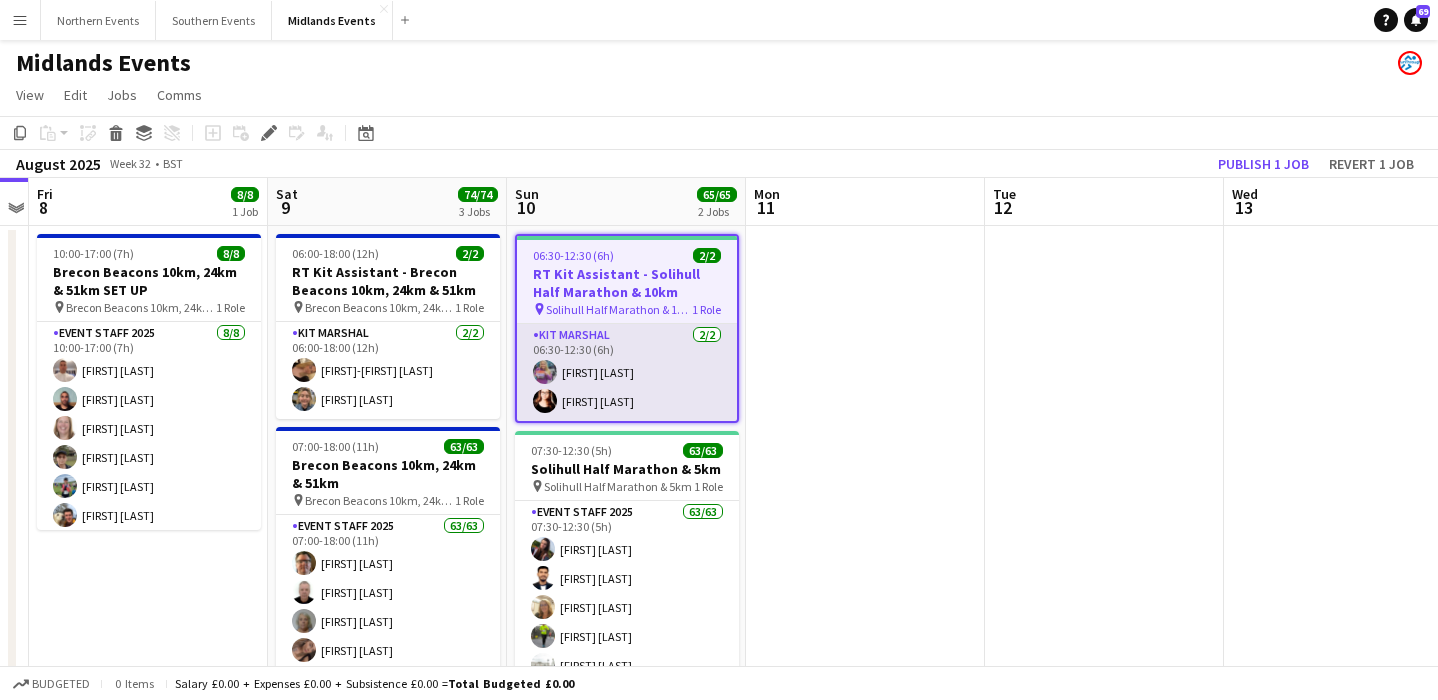 click on "Kit Marshal   2/2   06:30-12:30 (6h)
Gillian Mobbs Angelina Teofilova" at bounding box center [627, 372] 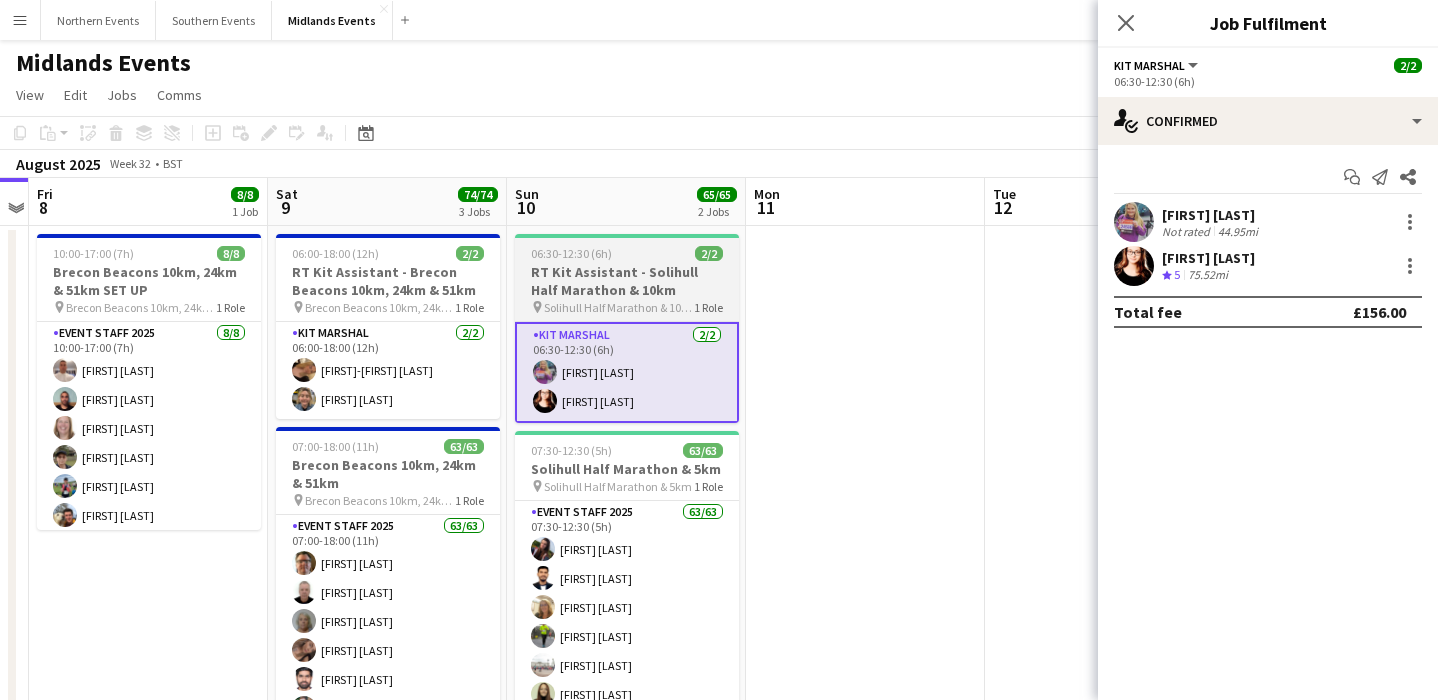 click on "RT Kit Assistant - Solihull Half Marathon & 10km" at bounding box center [627, 281] 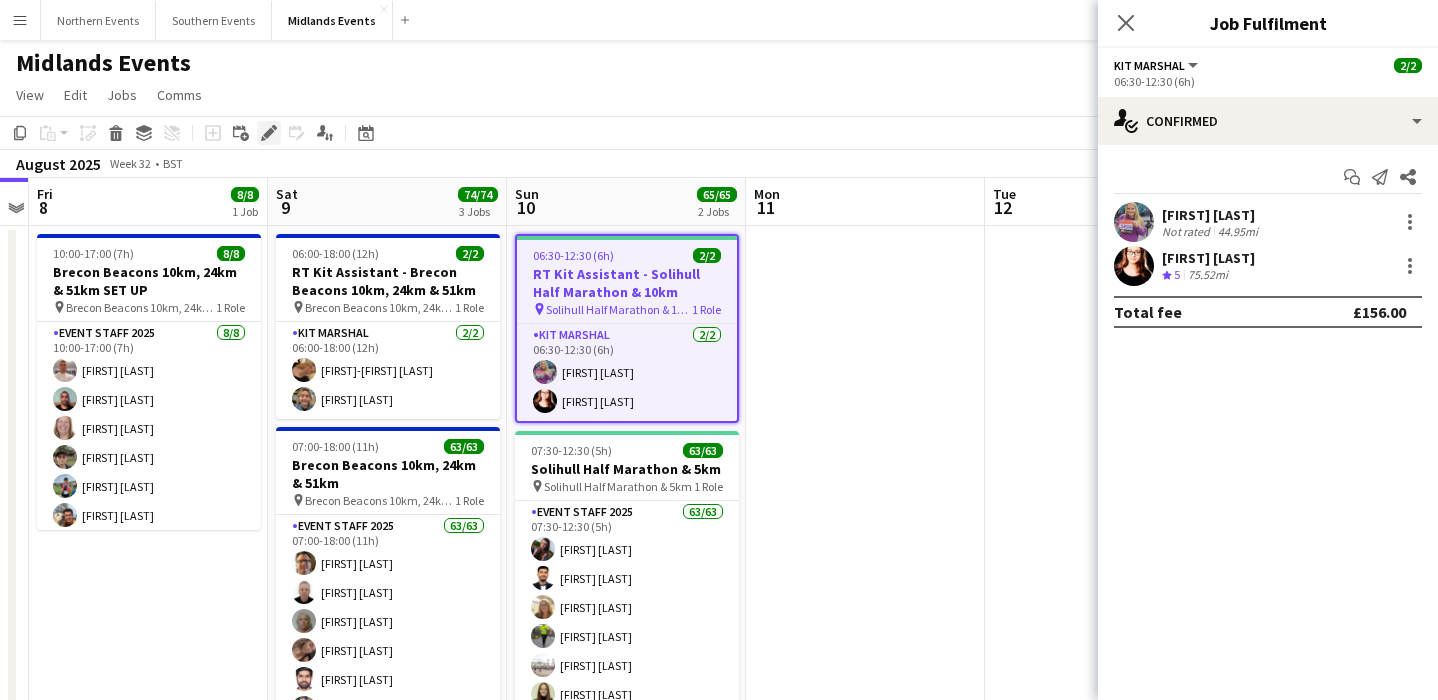 click 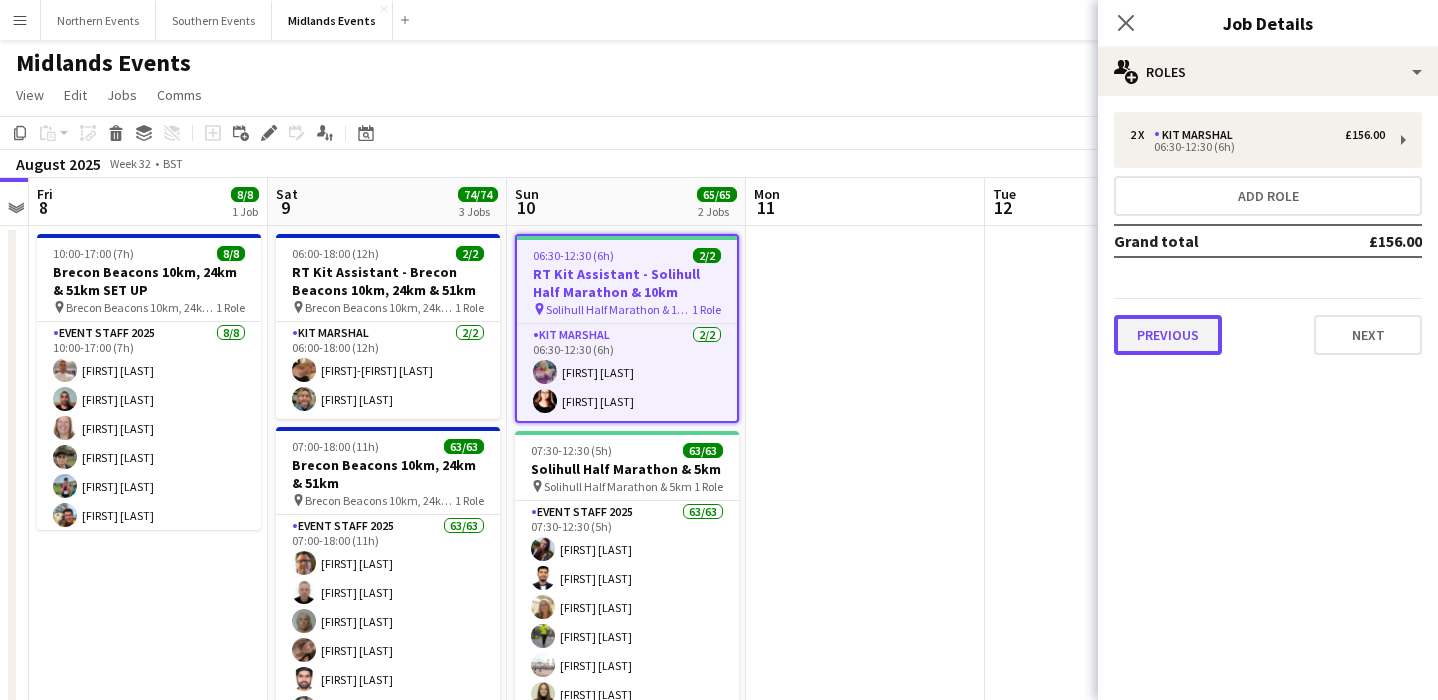 click on "Previous" at bounding box center [1168, 335] 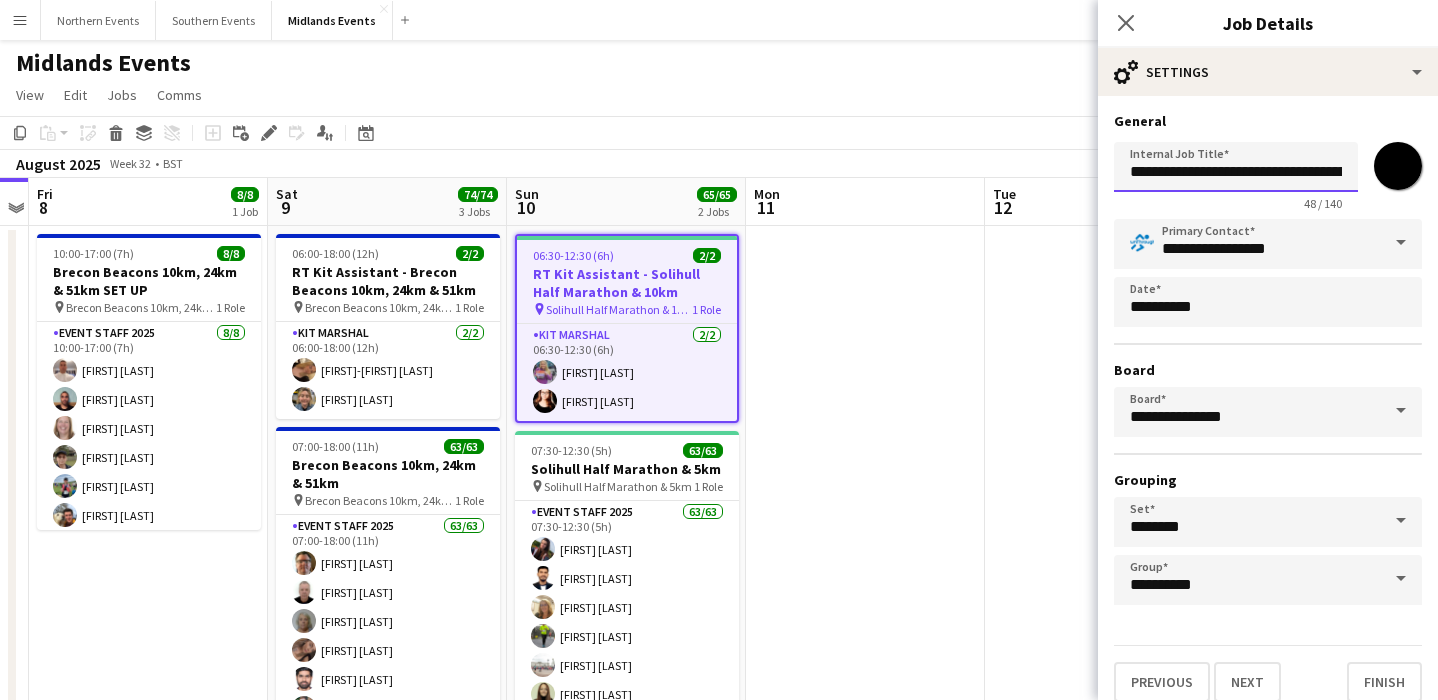 click on "**********" at bounding box center [1236, 167] 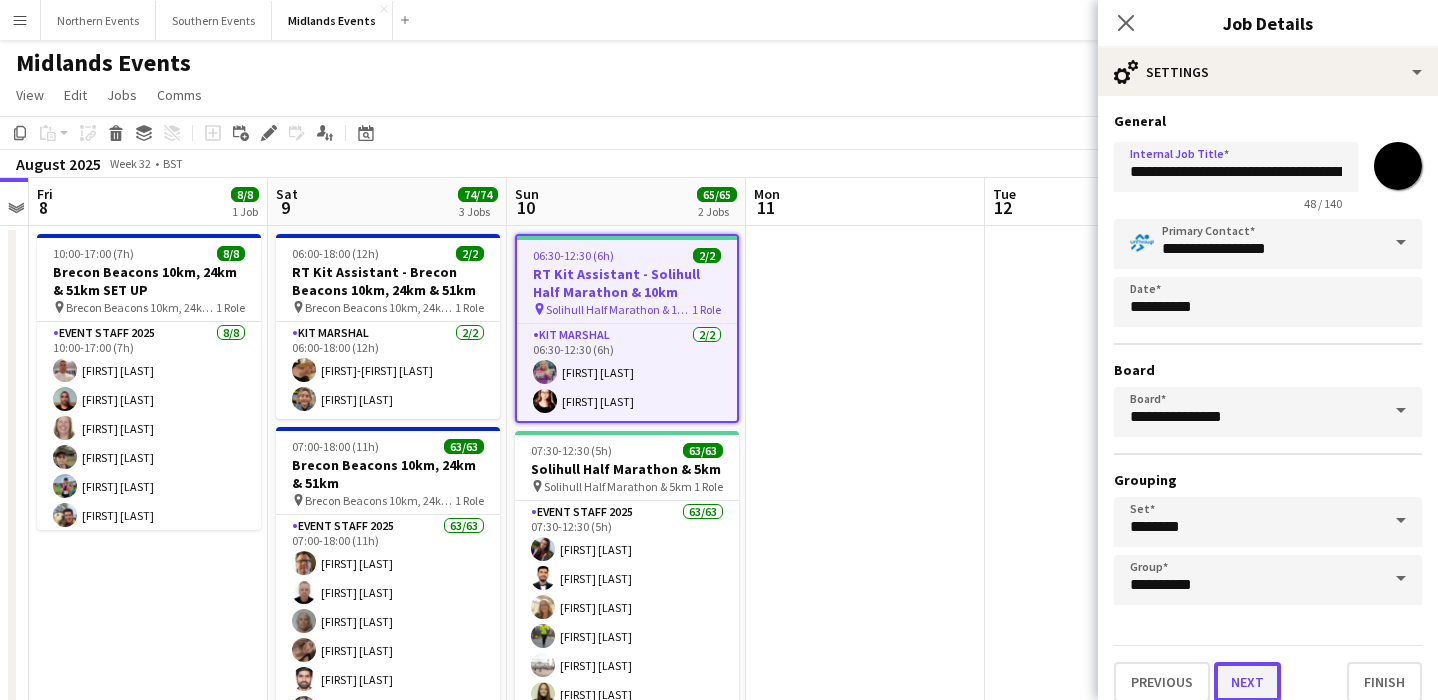 click on "Next" at bounding box center (1247, 682) 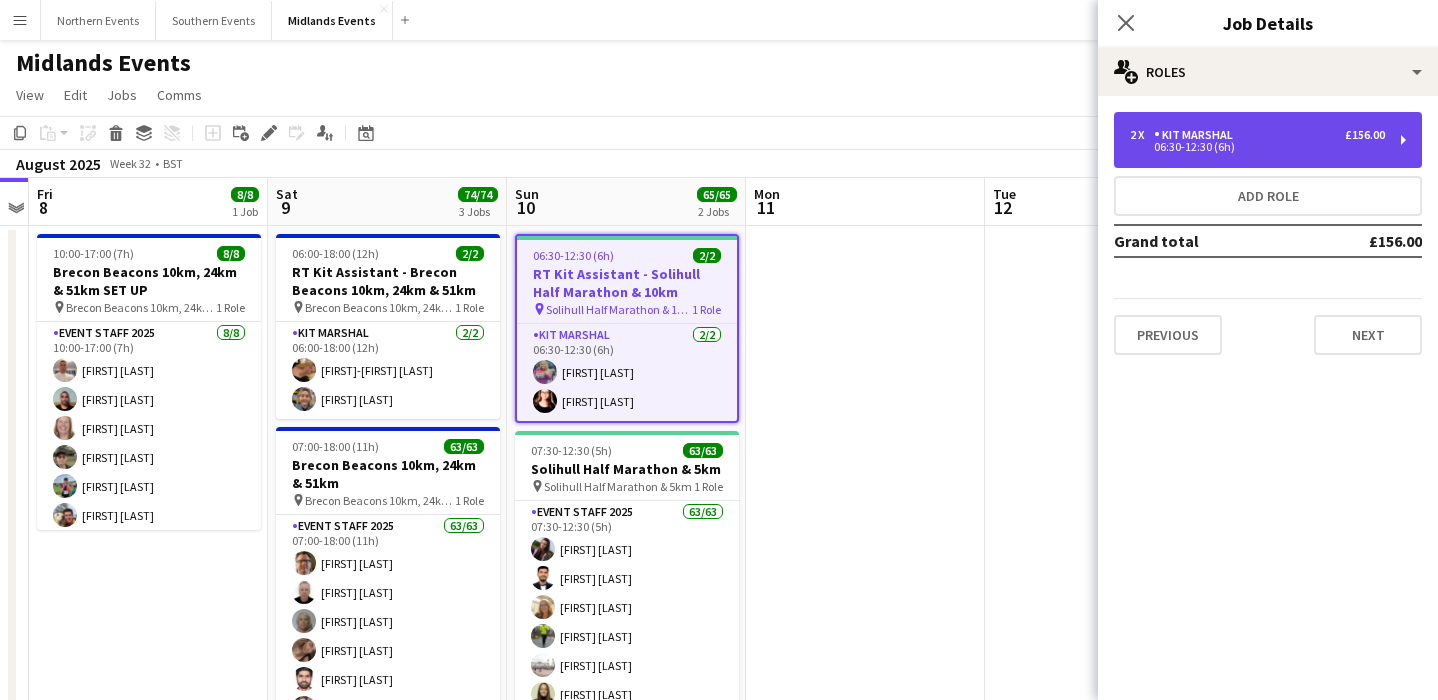 click on "06:30-12:30 (6h)" at bounding box center [1257, 147] 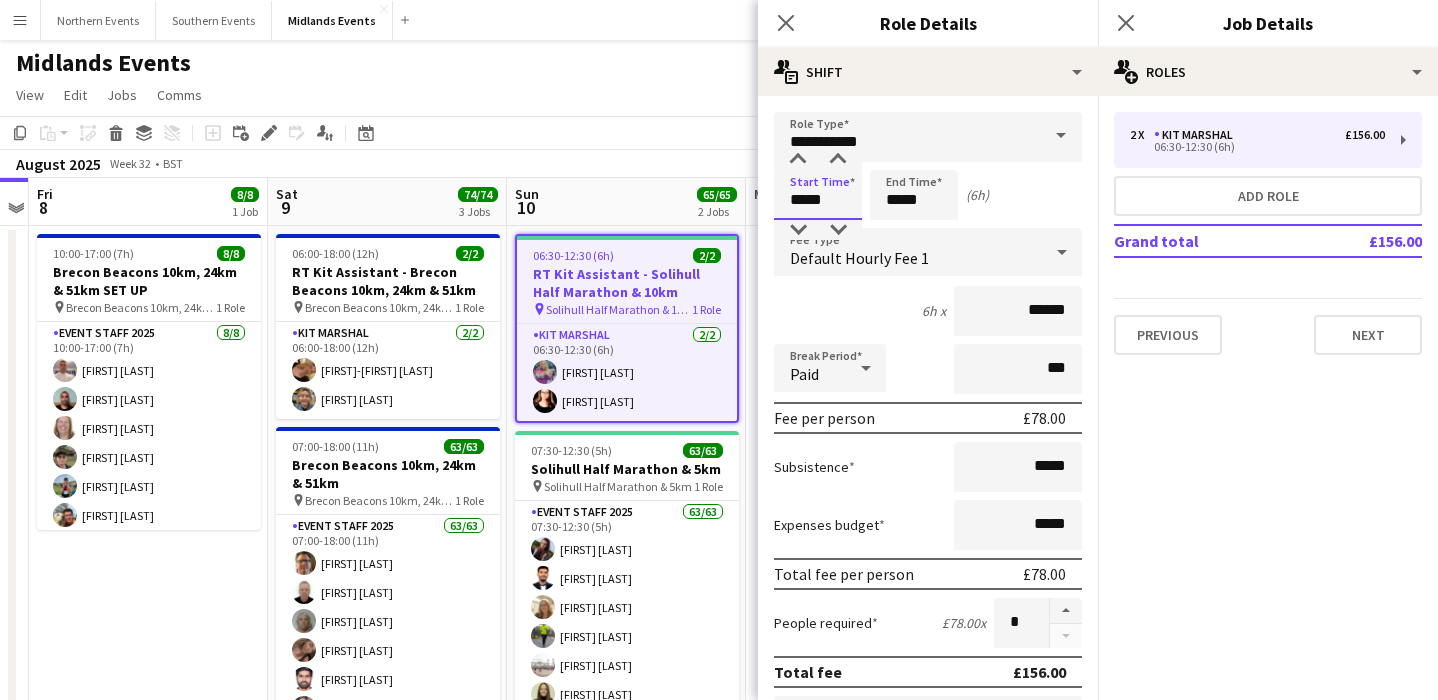 click on "*****" at bounding box center (818, 195) 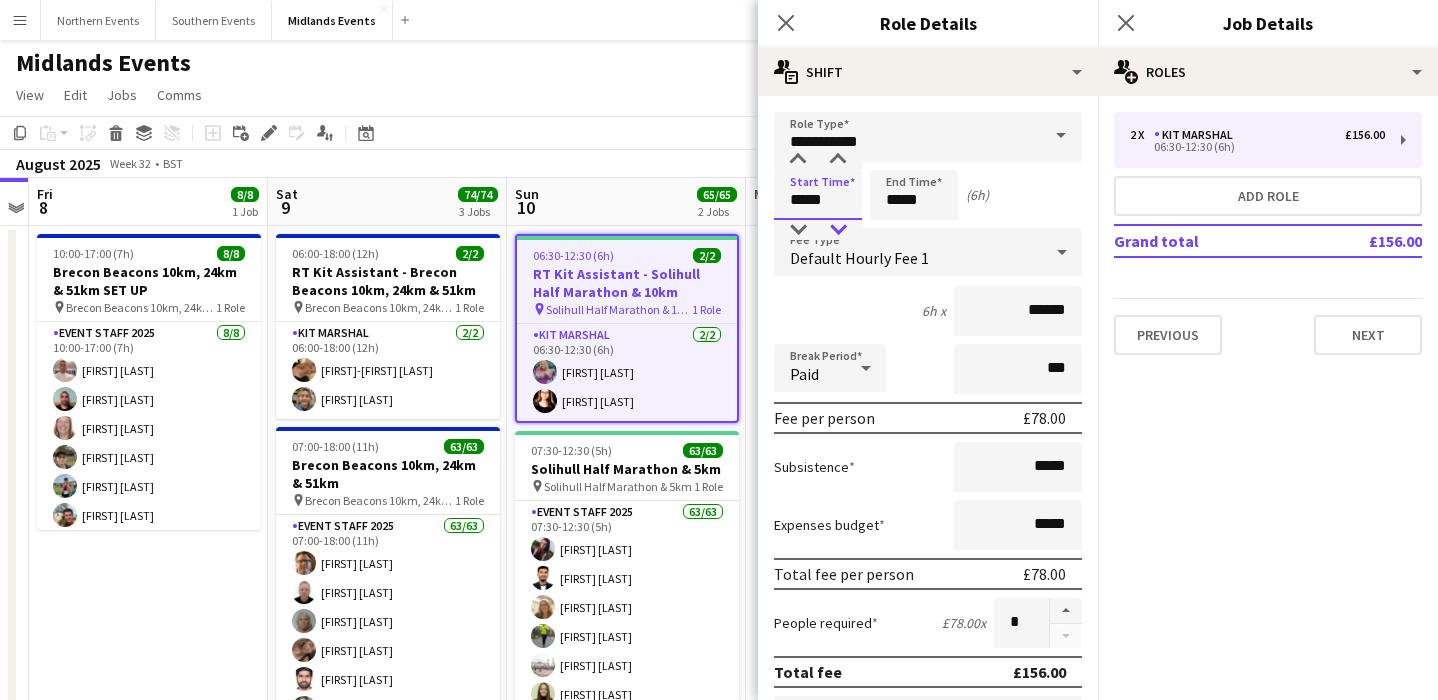 type on "*****" 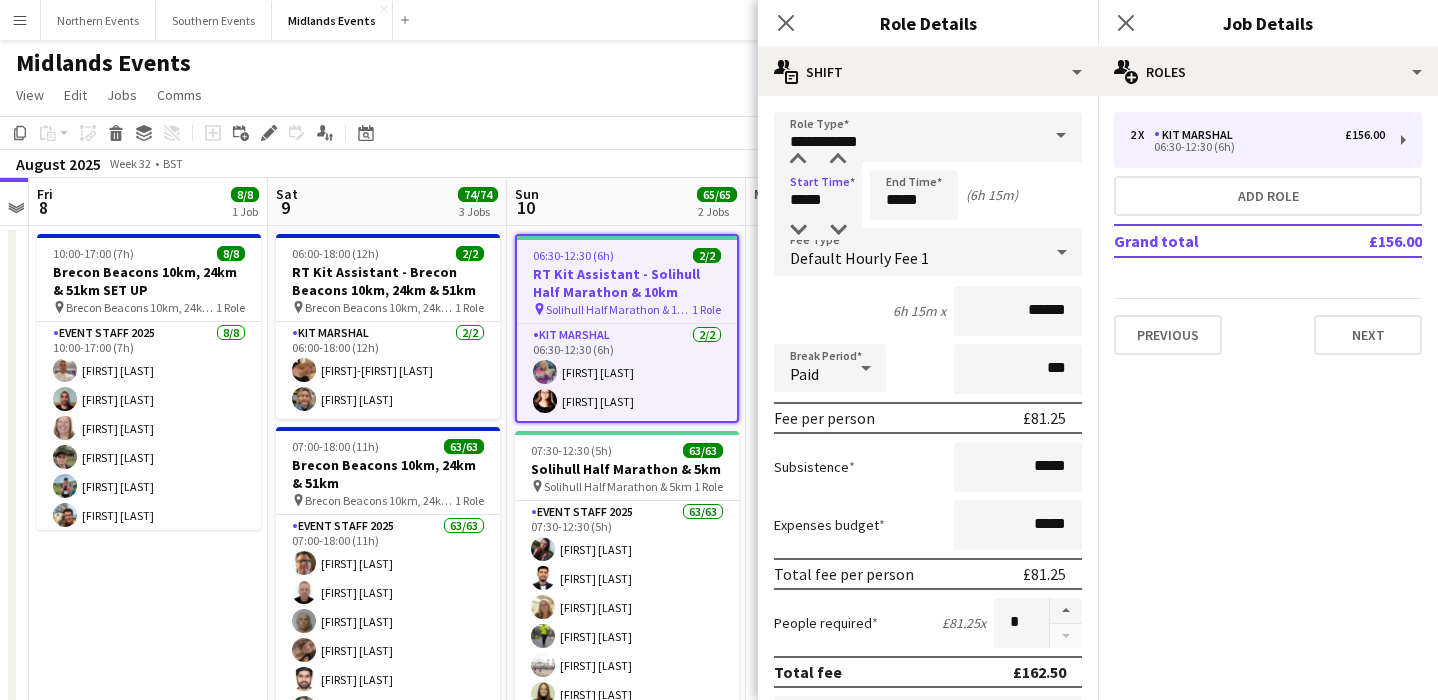 click on "Start Time  *****  End Time  *****  (6h 15m)" at bounding box center (928, 195) 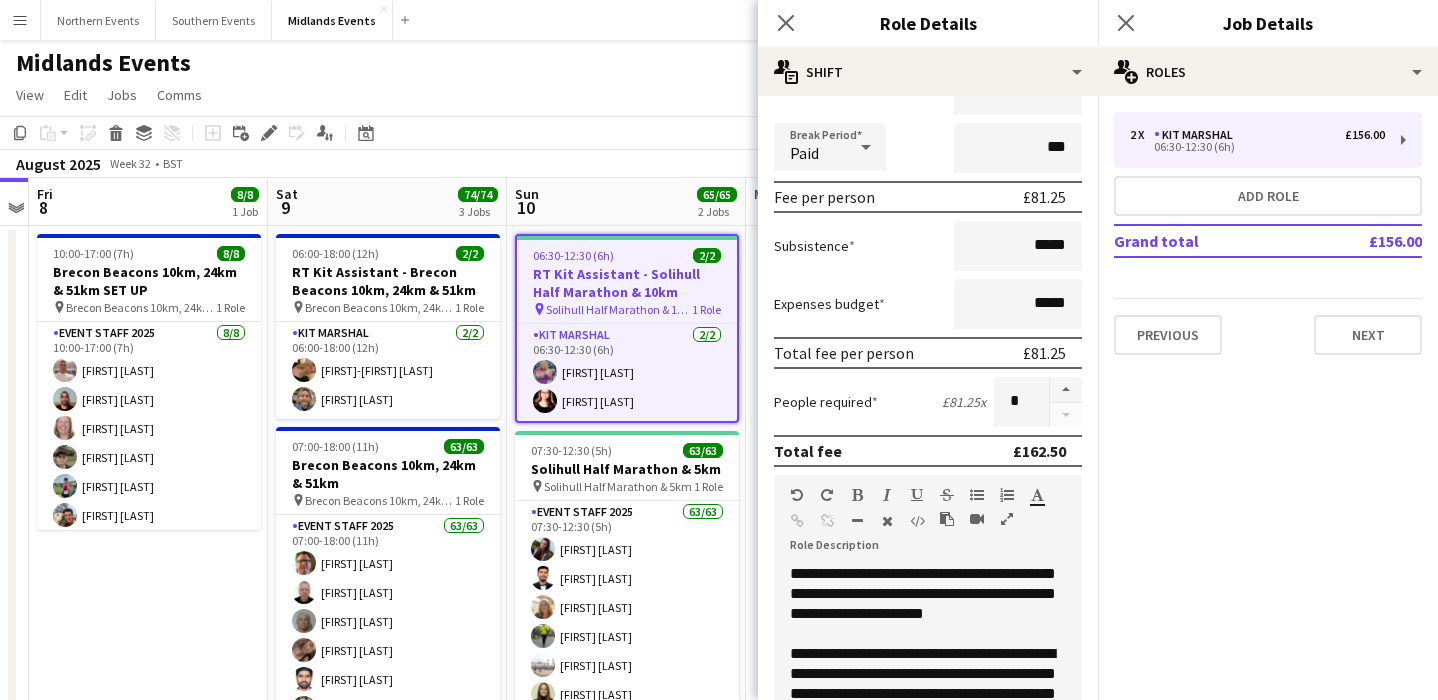 scroll, scrollTop: 654, scrollLeft: 0, axis: vertical 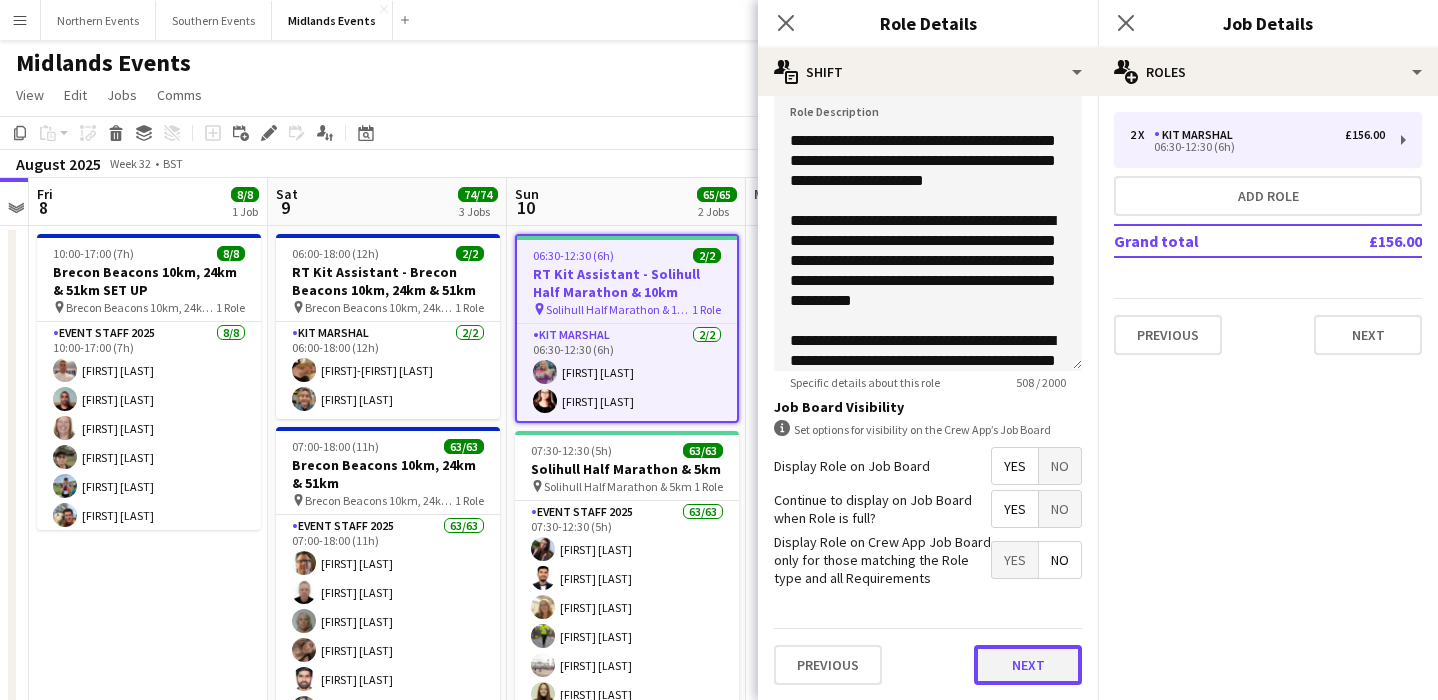 click on "Next" at bounding box center [1028, 665] 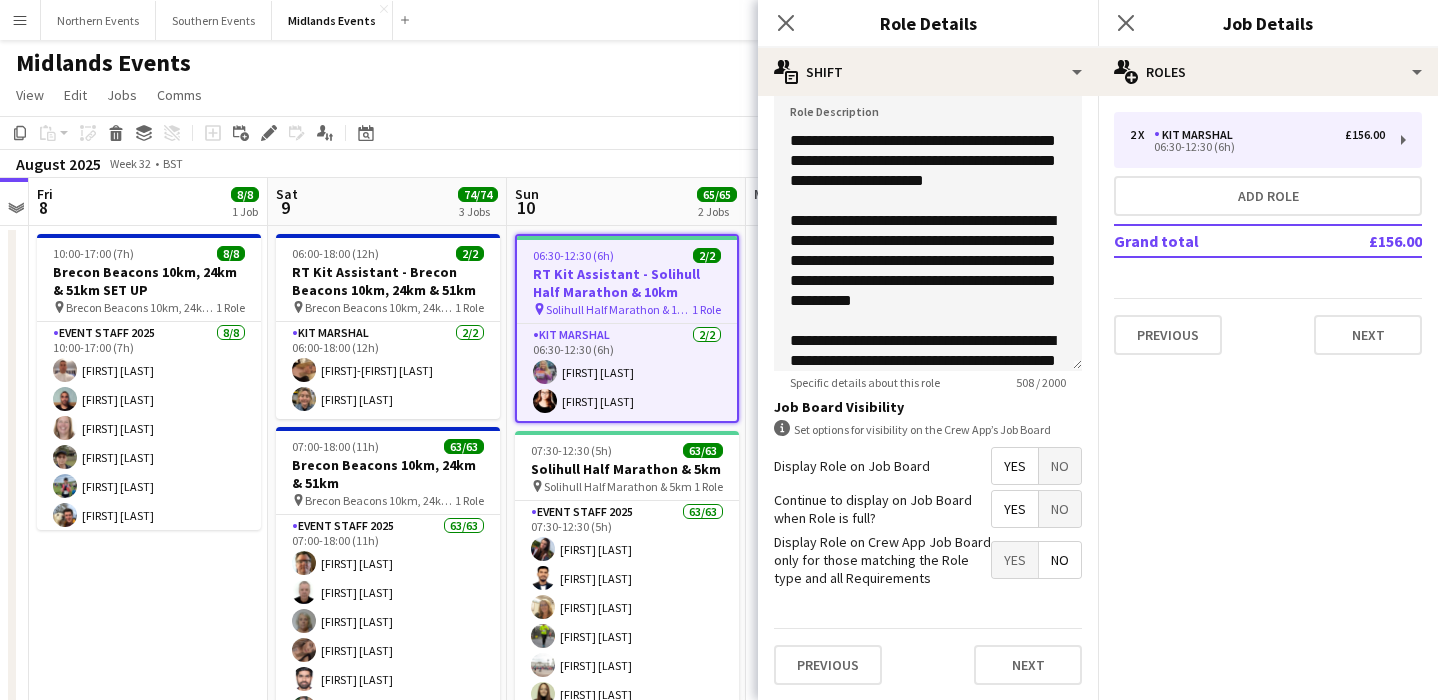 scroll, scrollTop: 0, scrollLeft: 0, axis: both 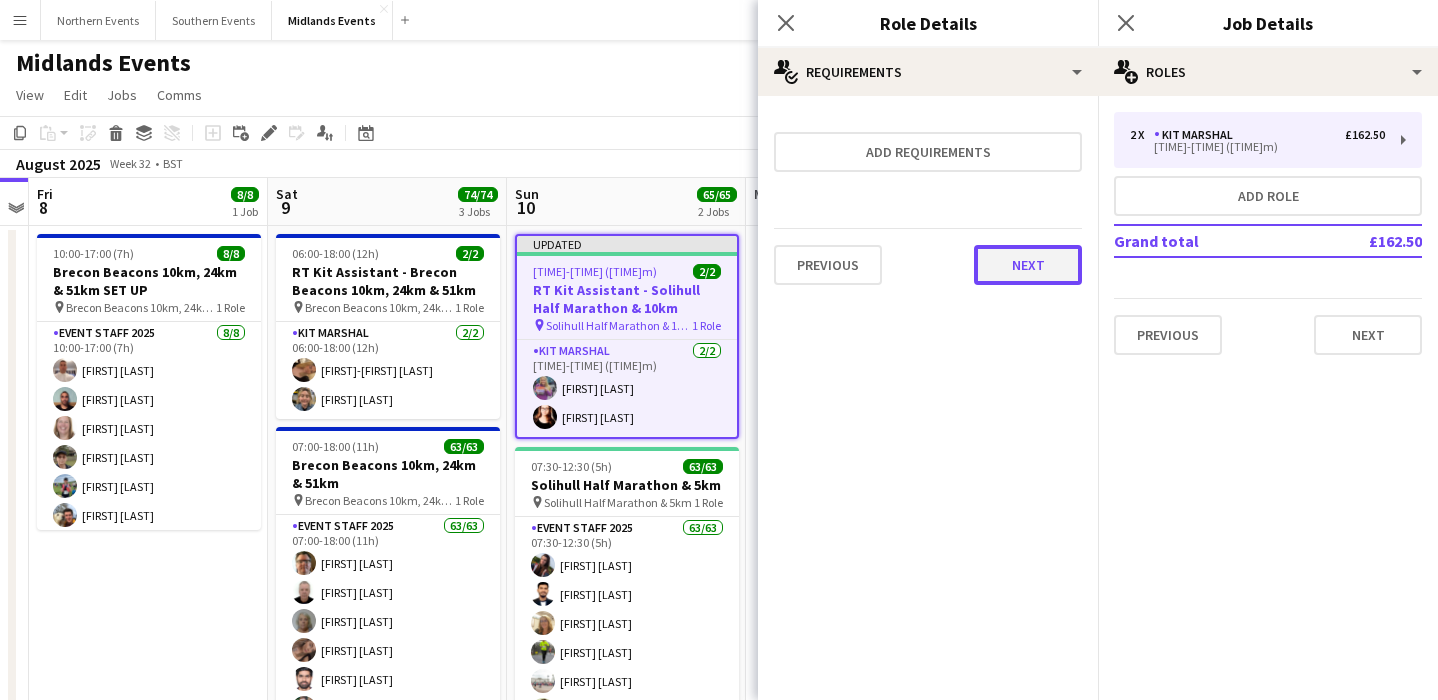 click on "Next" at bounding box center [1028, 265] 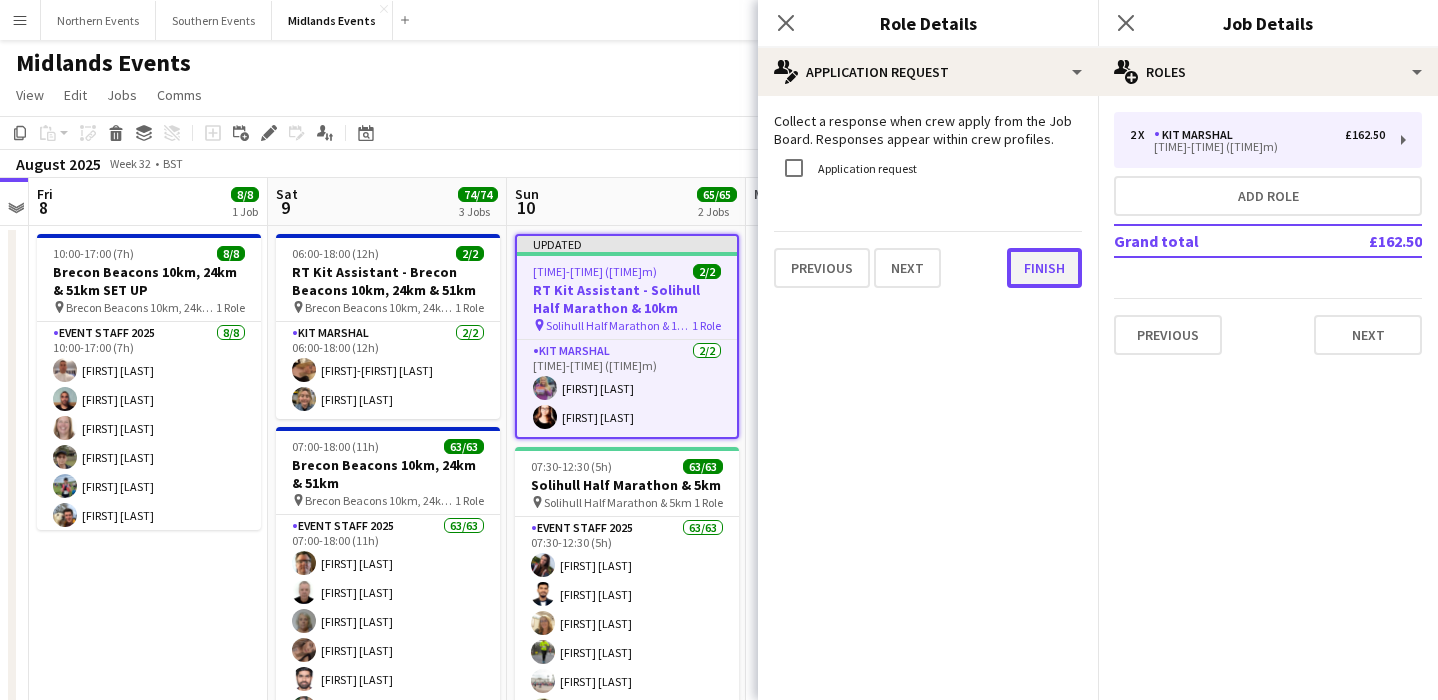 click on "Finish" at bounding box center [1044, 268] 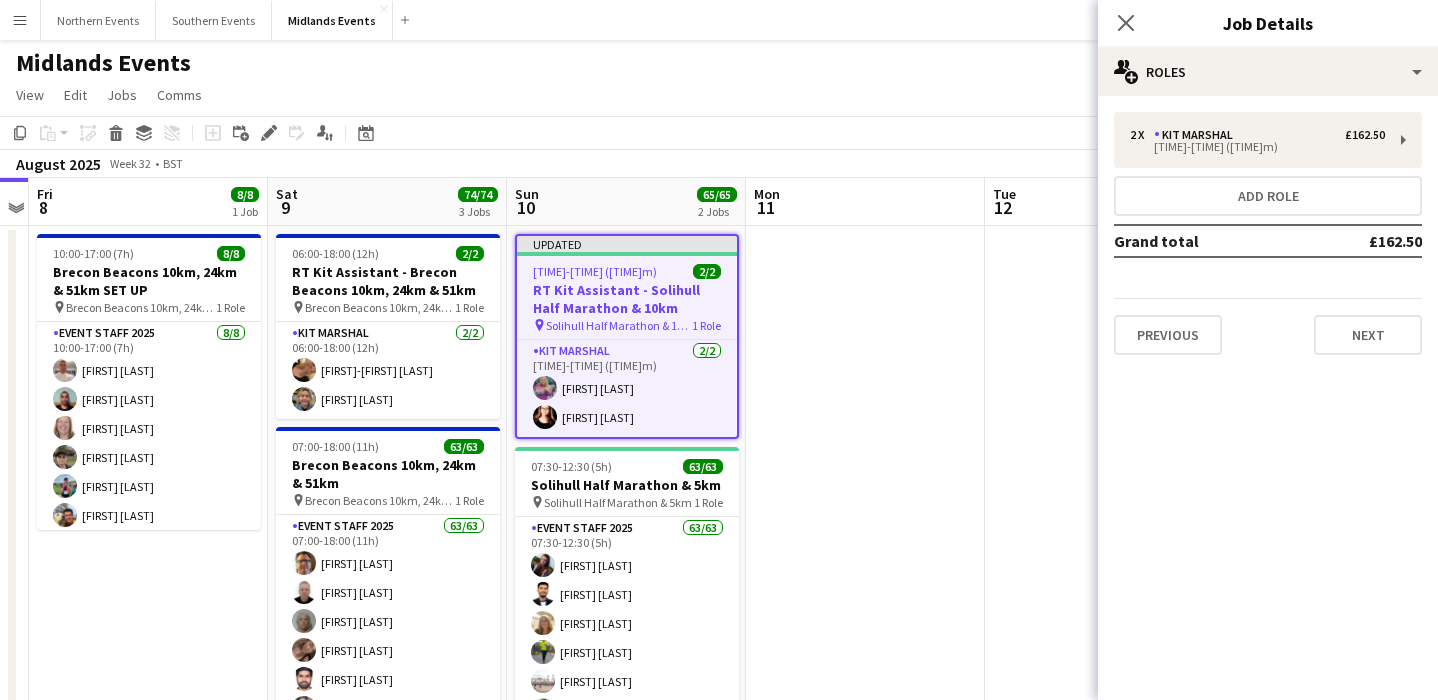 click at bounding box center [865, 662] 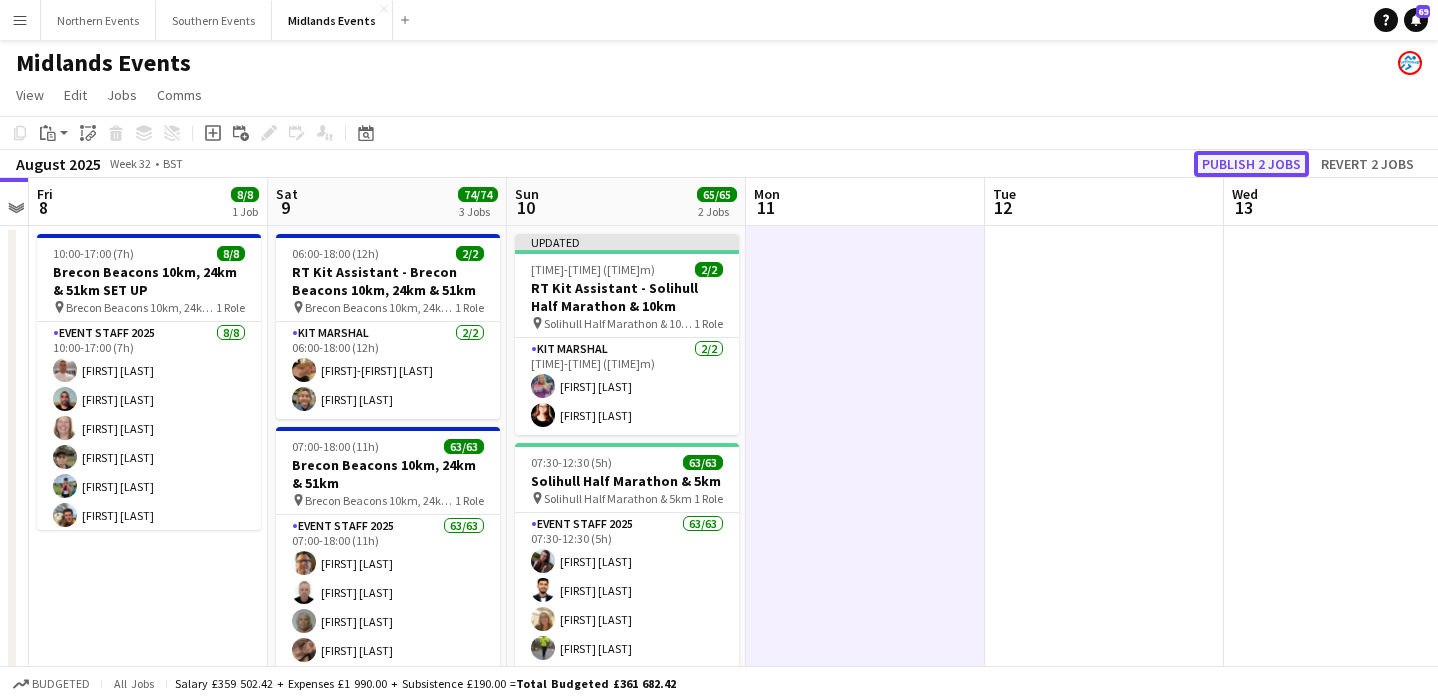click on "Publish 2 jobs" 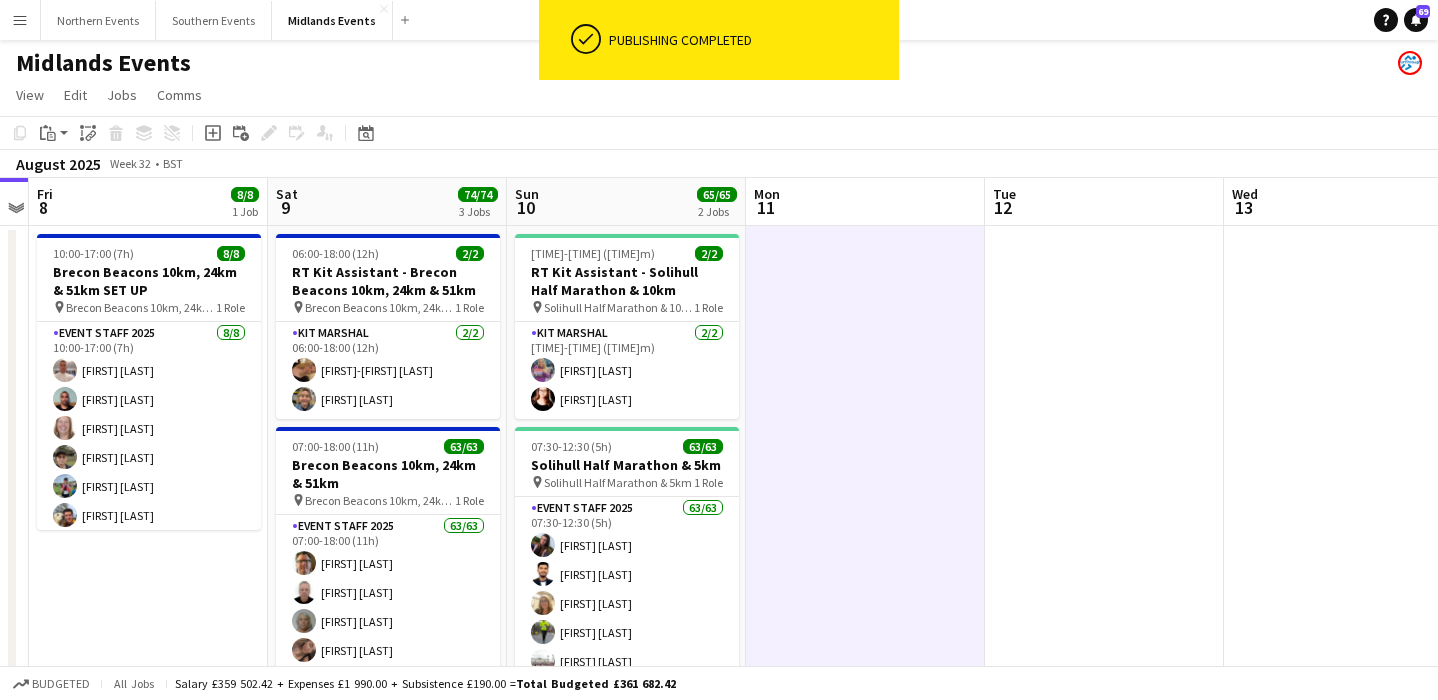 click on "Menu" at bounding box center [20, 20] 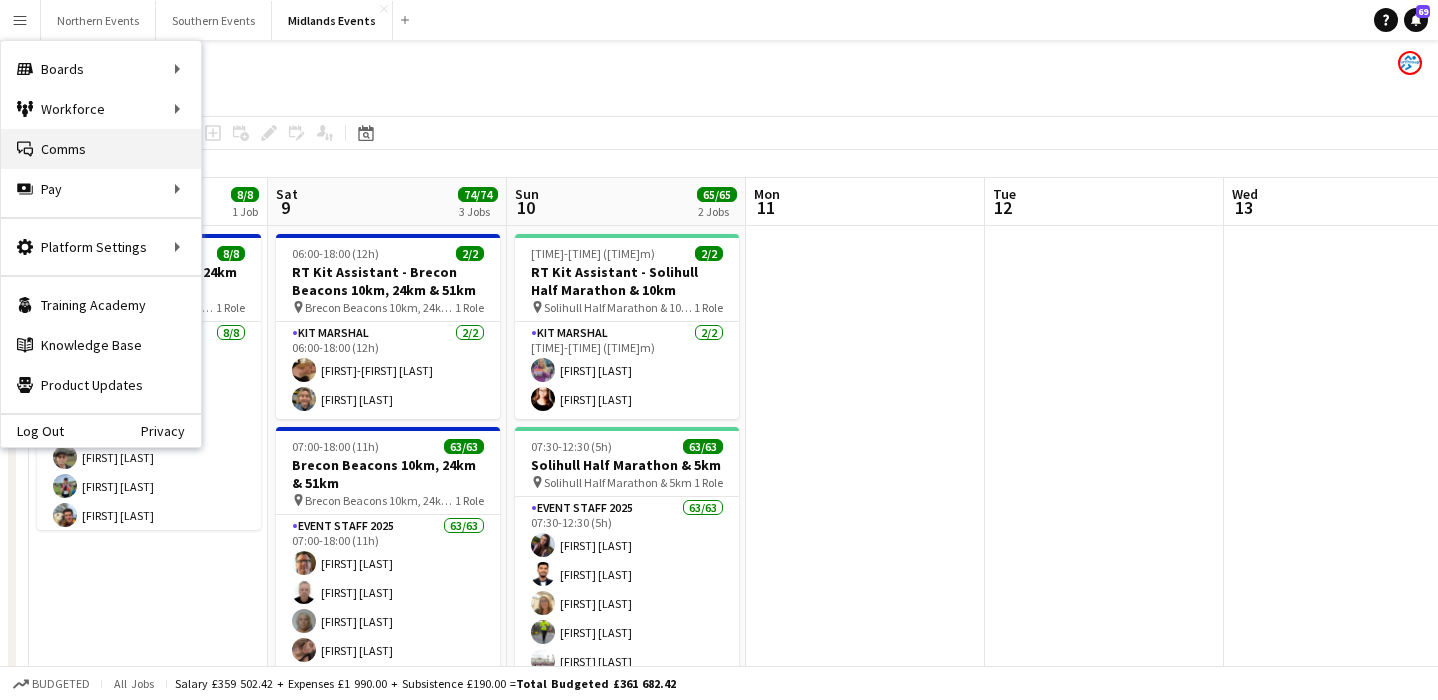 click on "Comms
Comms" at bounding box center (101, 149) 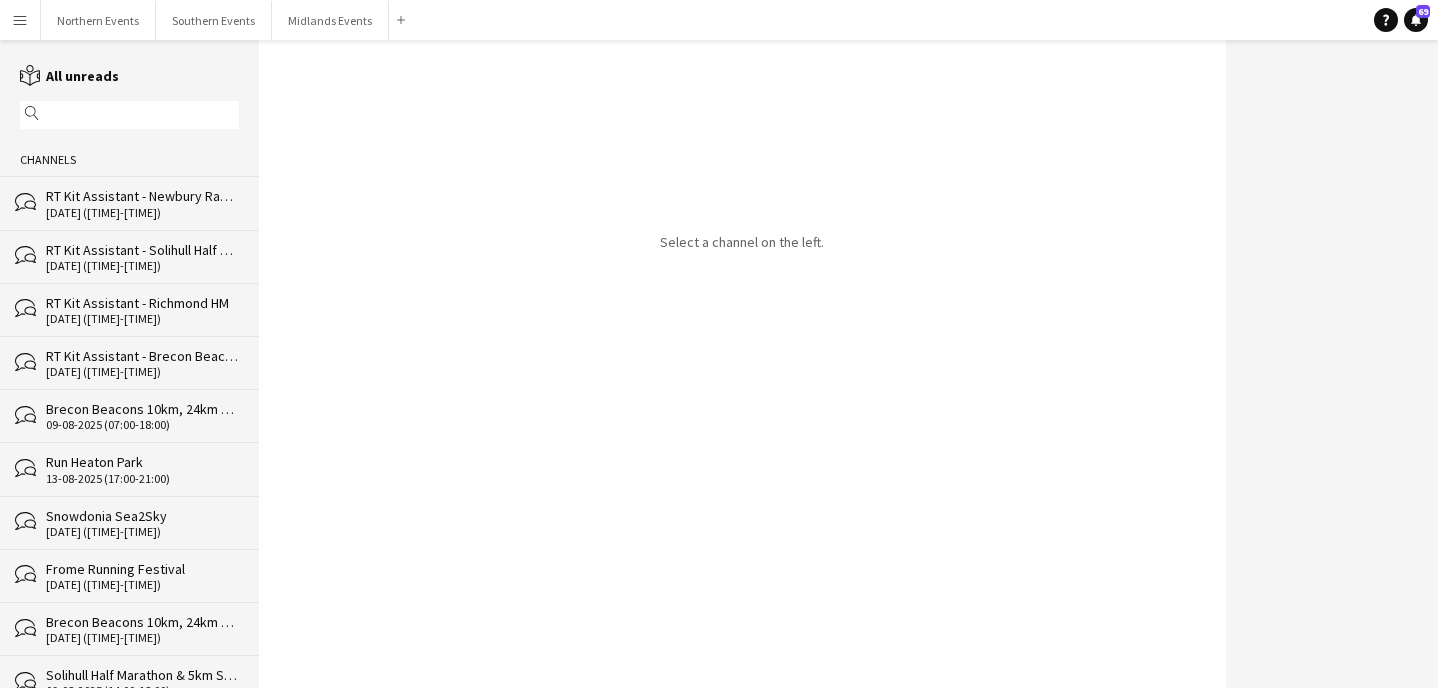 click 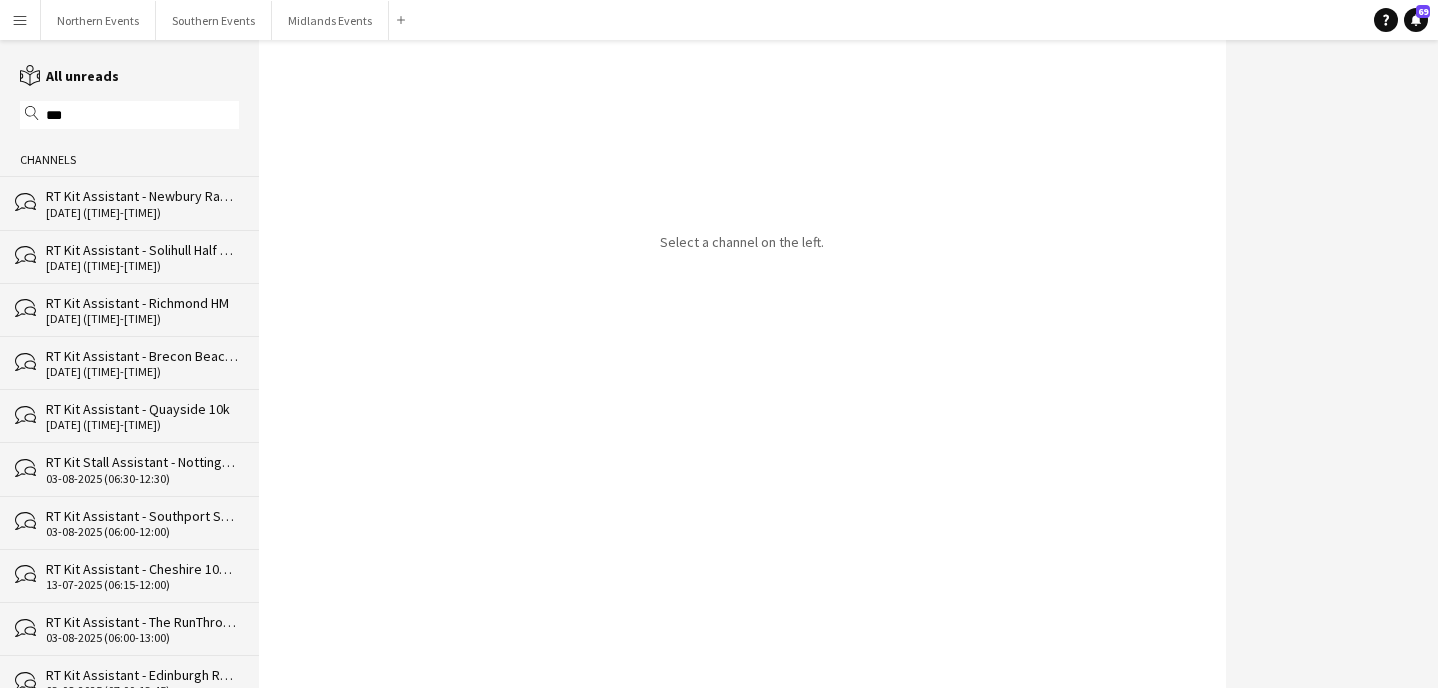 type on "***" 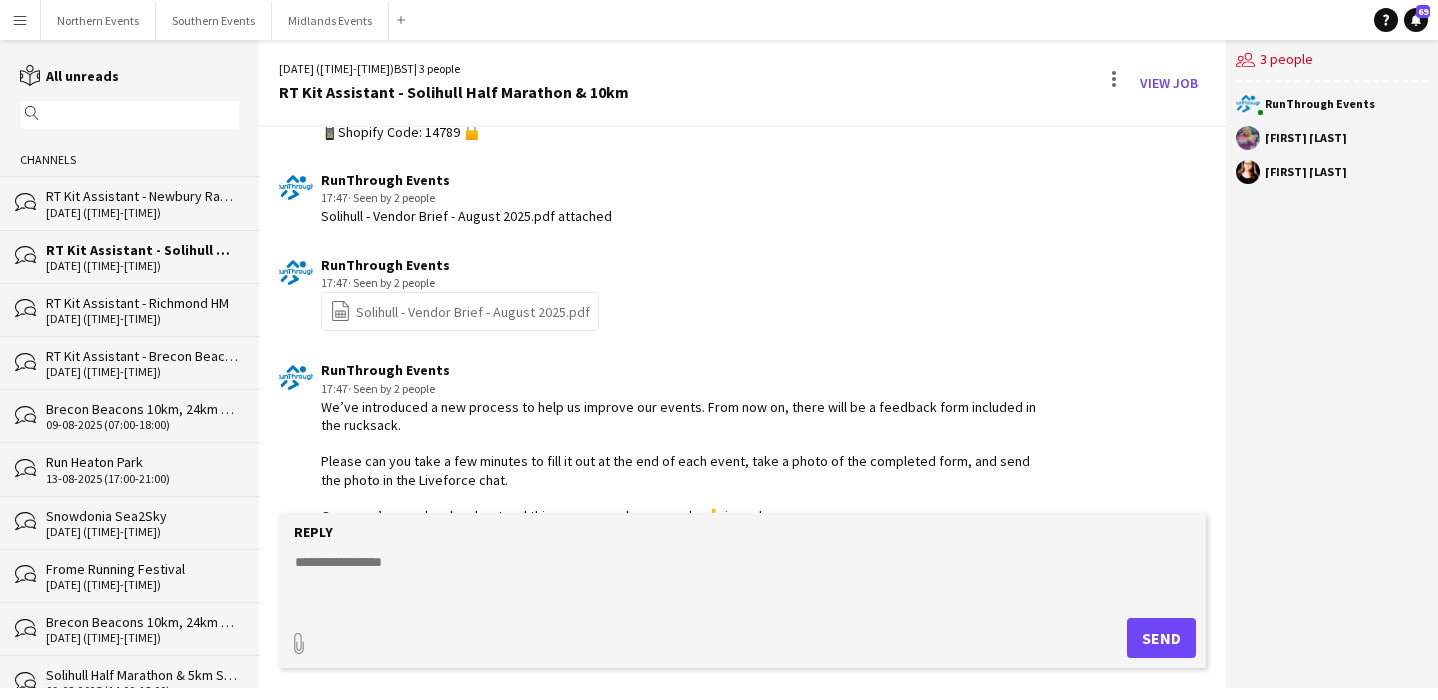 scroll, scrollTop: 1126, scrollLeft: 0, axis: vertical 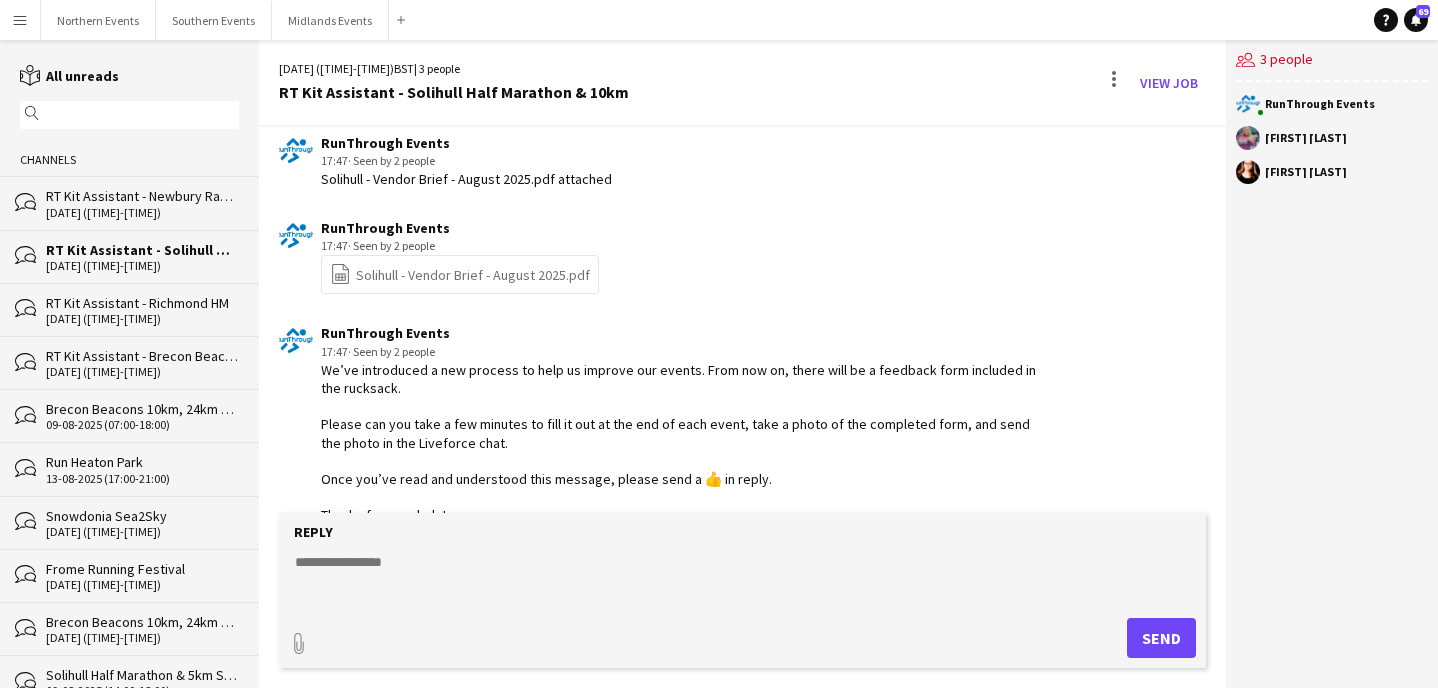 click 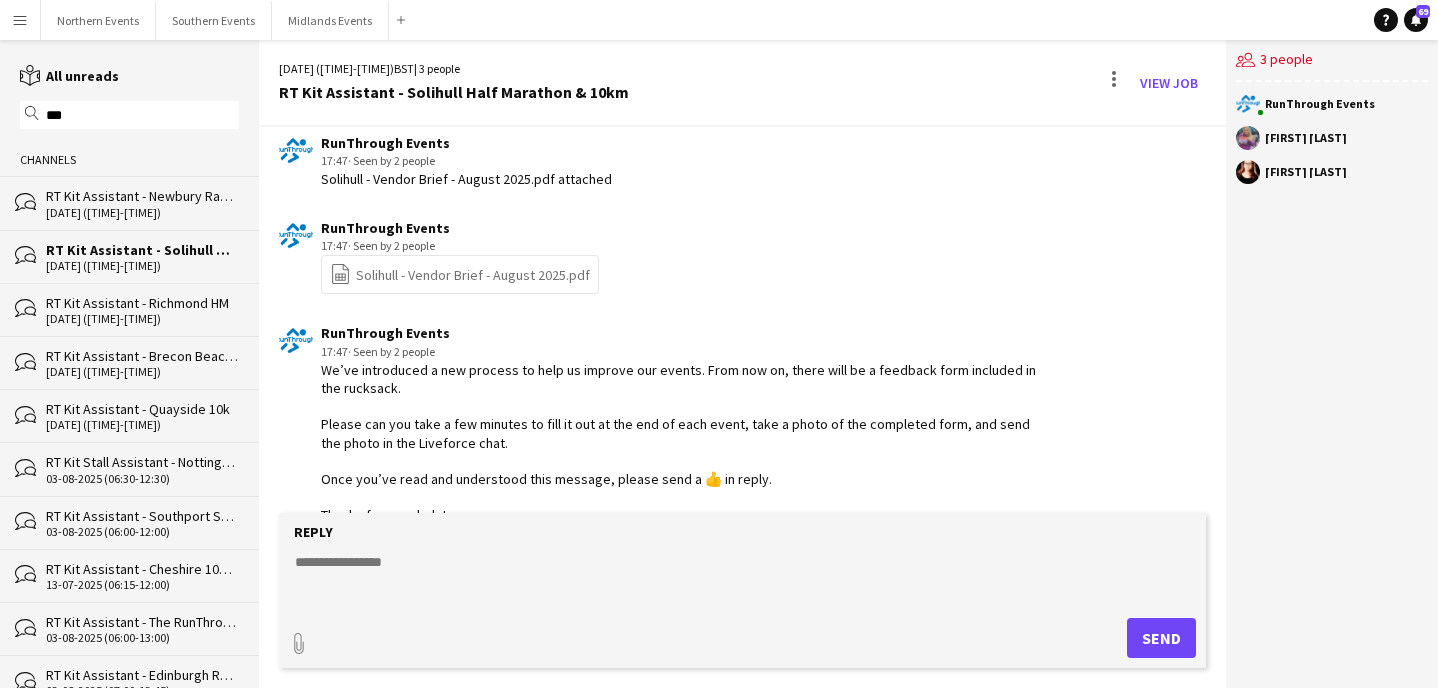 type on "***" 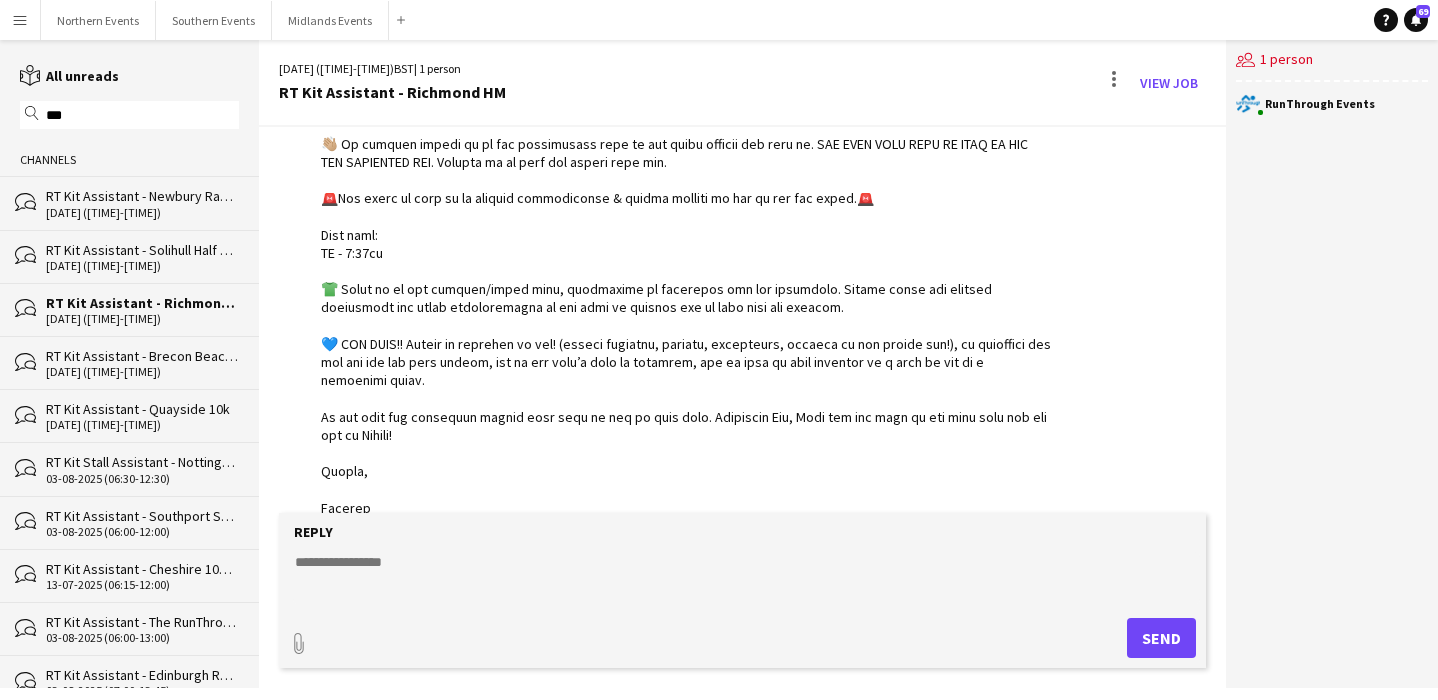 scroll, scrollTop: 729, scrollLeft: 0, axis: vertical 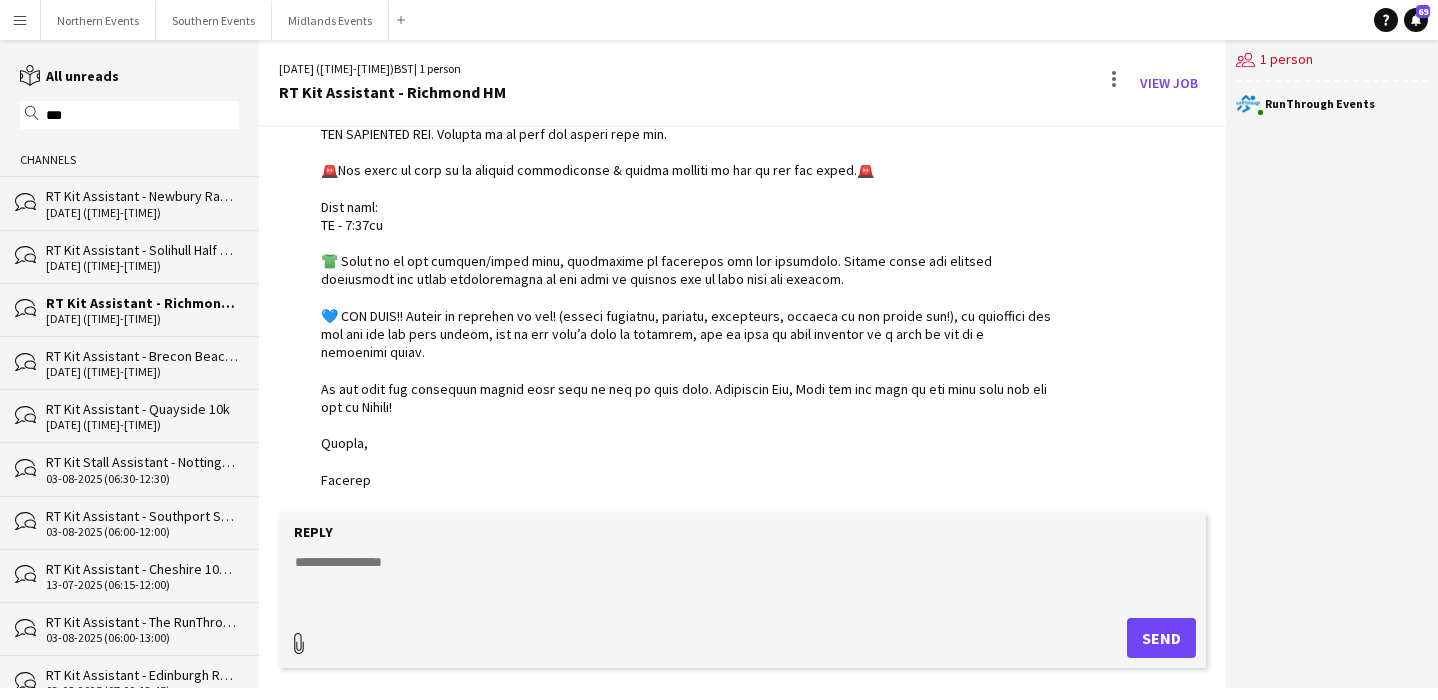 click 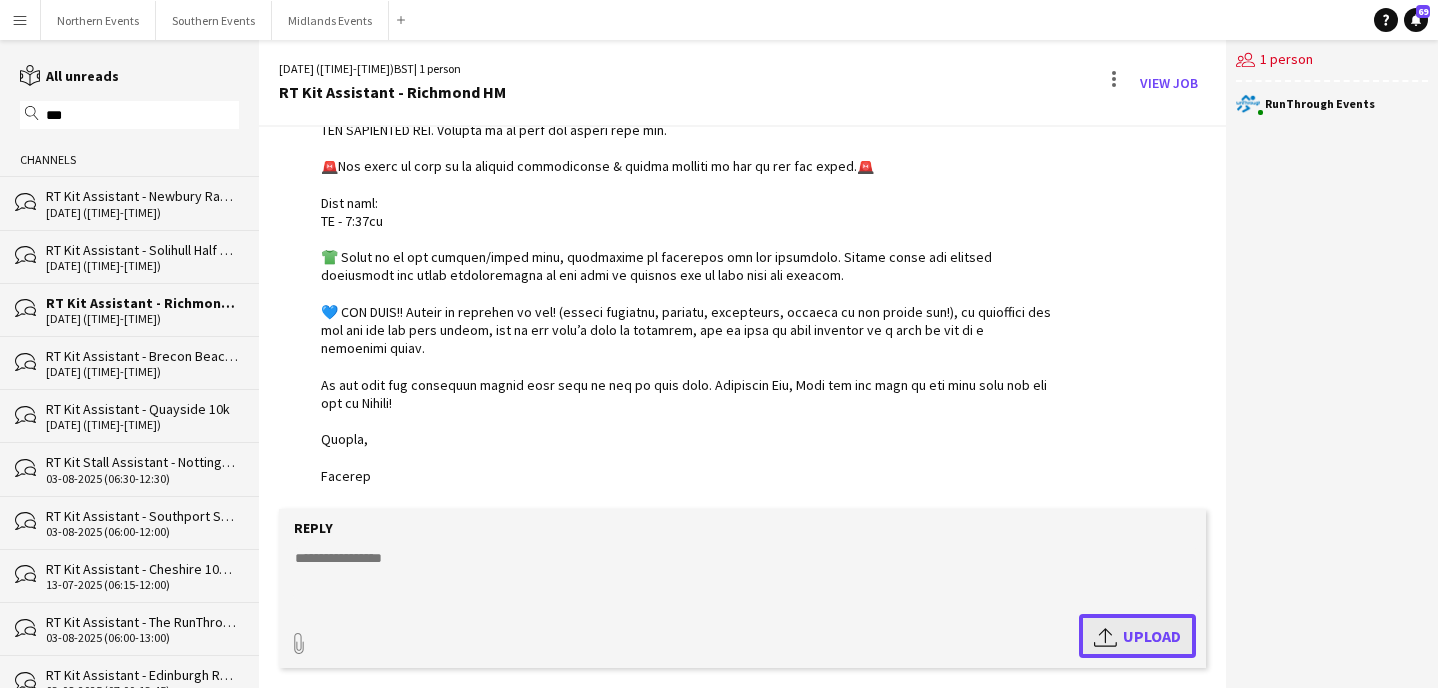 click on "Upload
Upload" 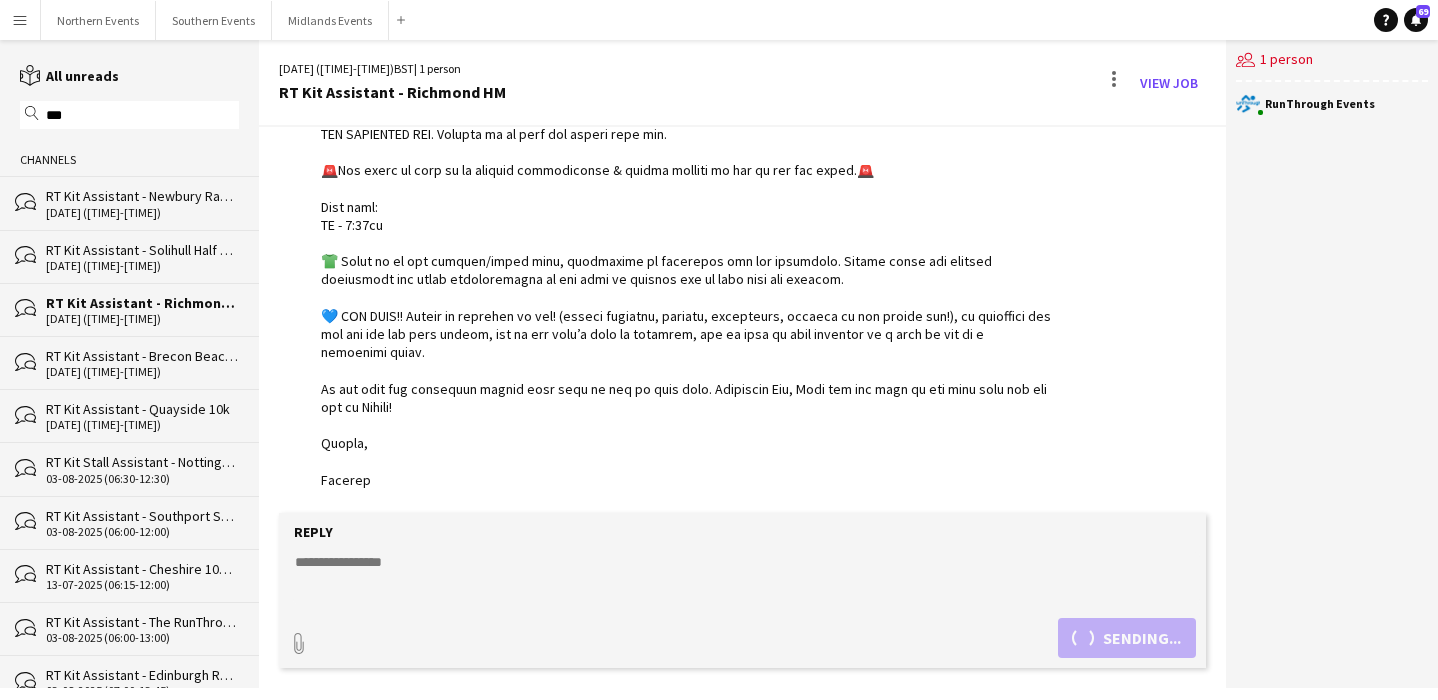 scroll, scrollTop: 814, scrollLeft: 0, axis: vertical 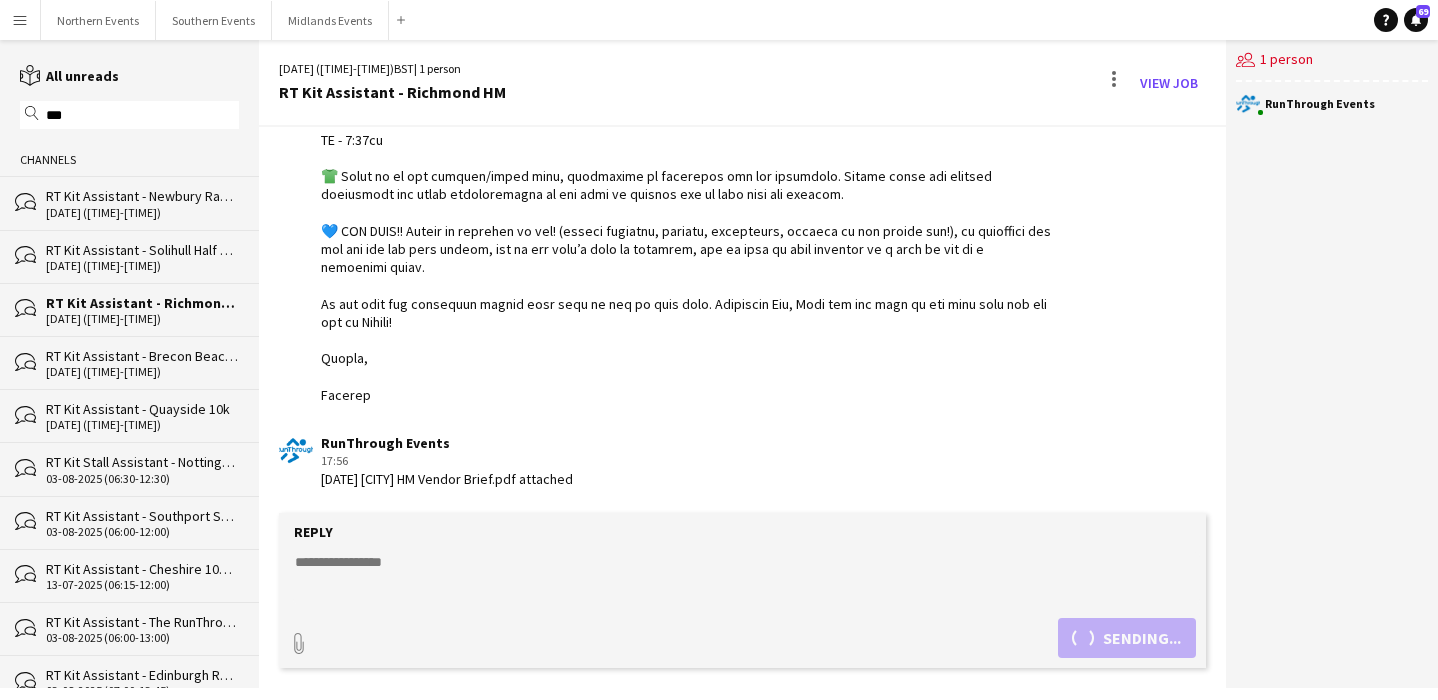 click 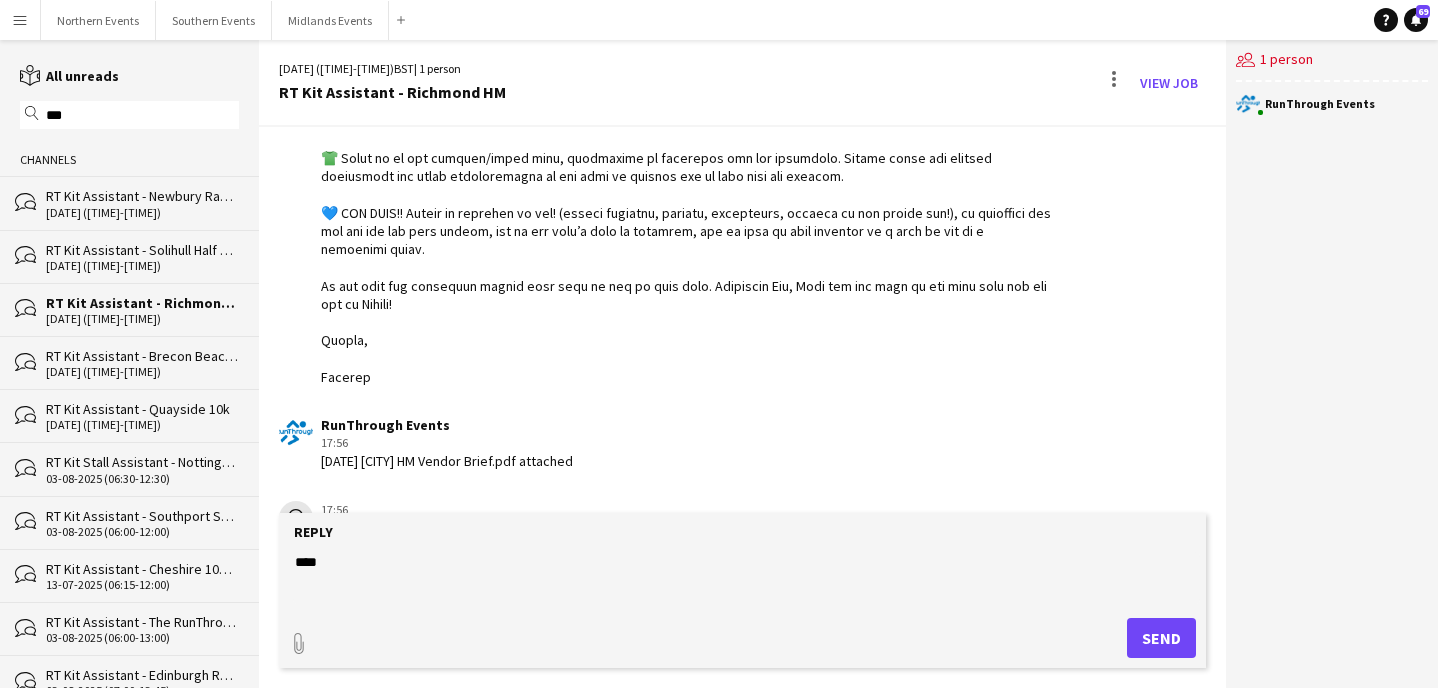 scroll, scrollTop: 902, scrollLeft: 0, axis: vertical 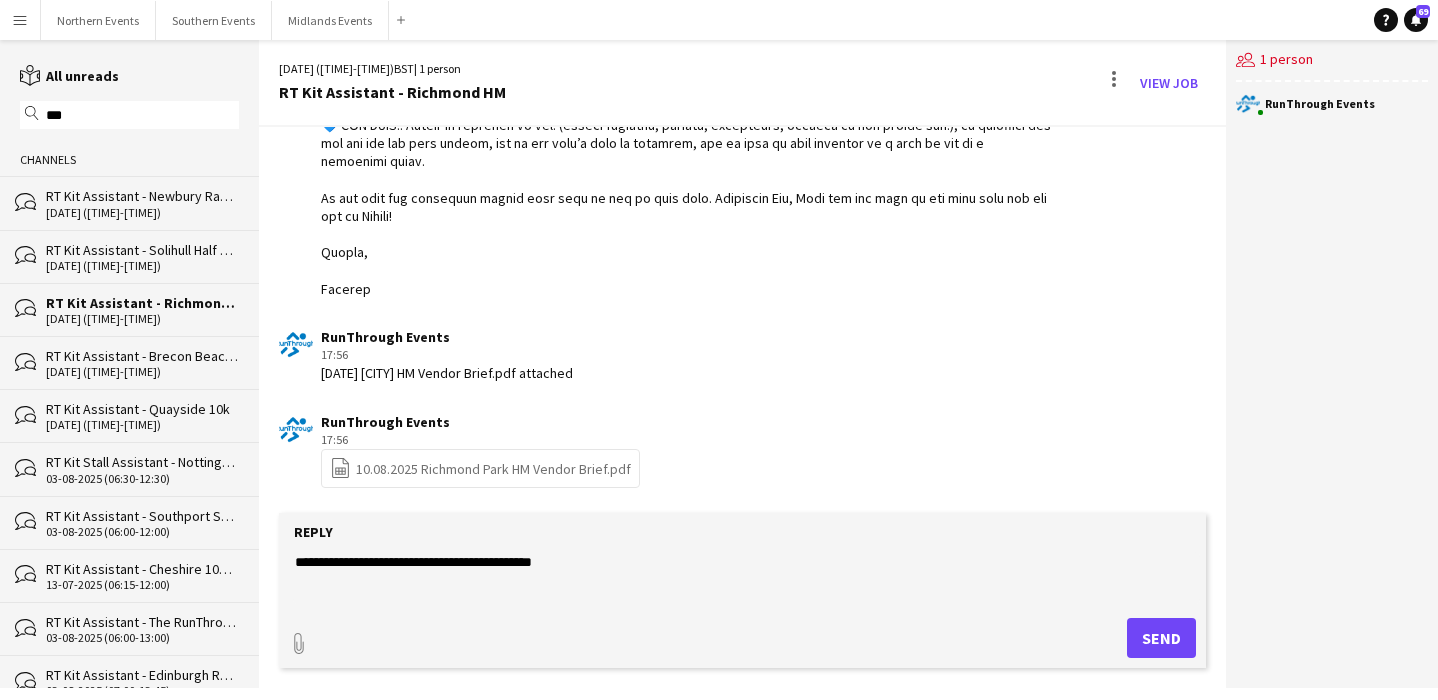 type on "**********" 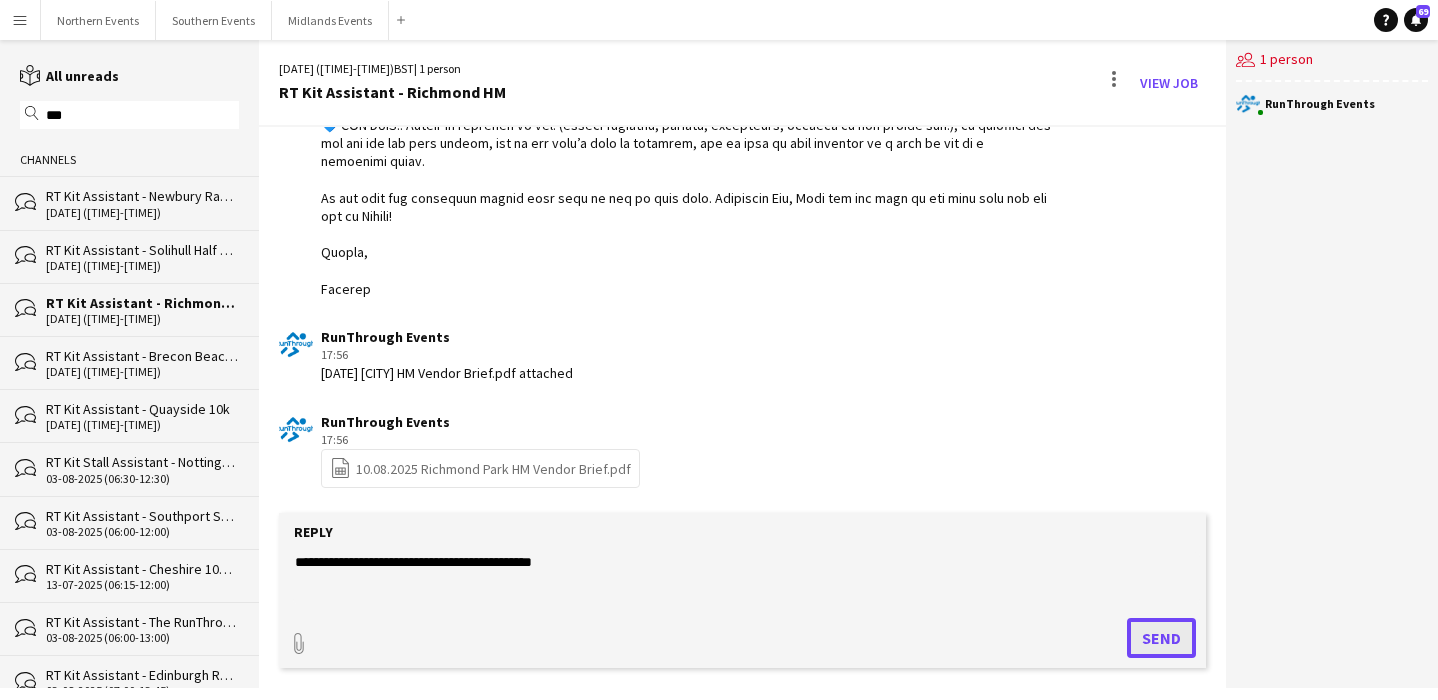 click on "Send" 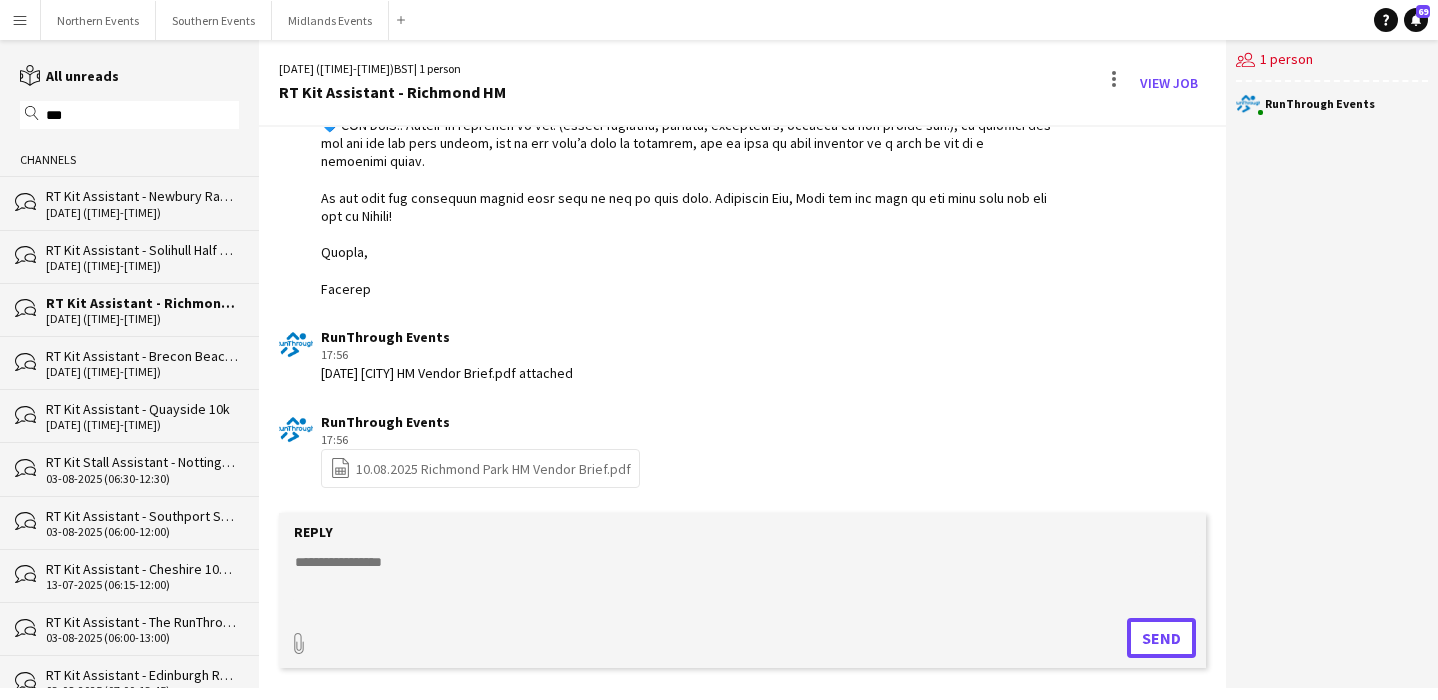 scroll, scrollTop: 1005, scrollLeft: 0, axis: vertical 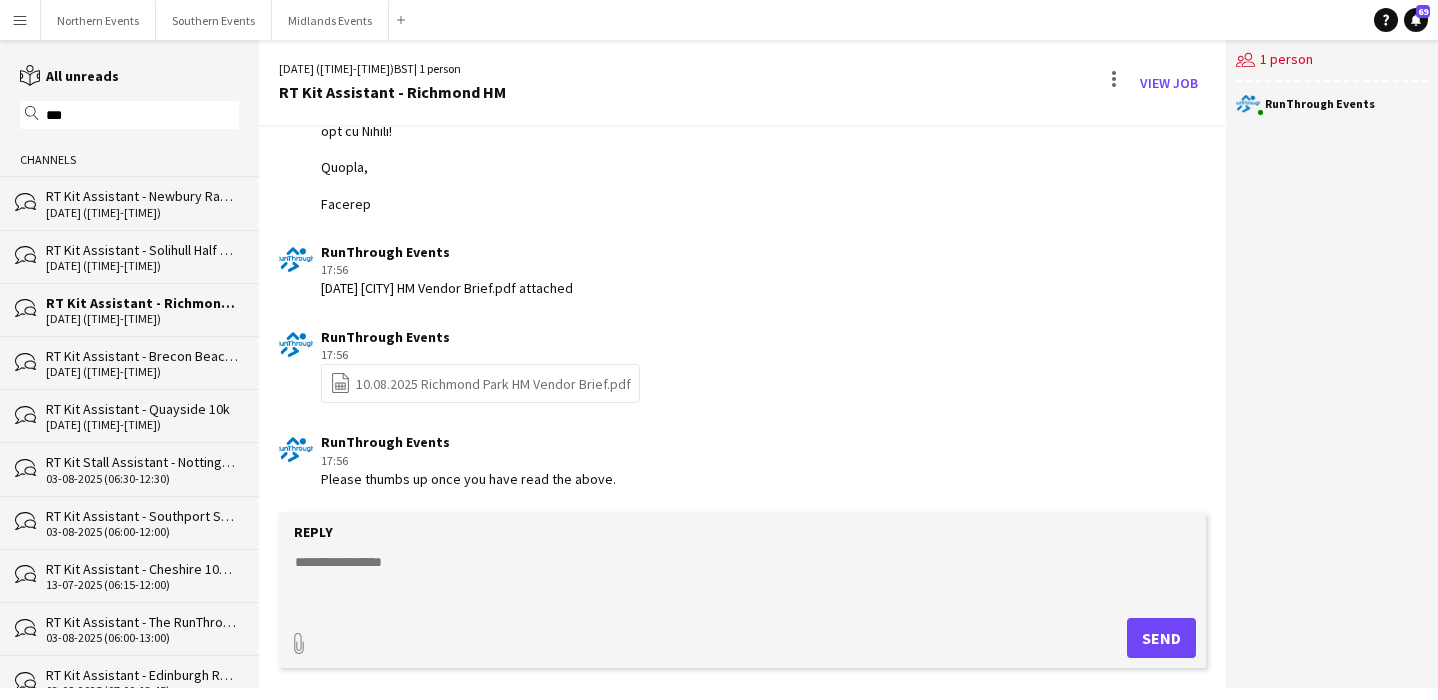 click on "[DATE] ([TIME]-[TIME])" 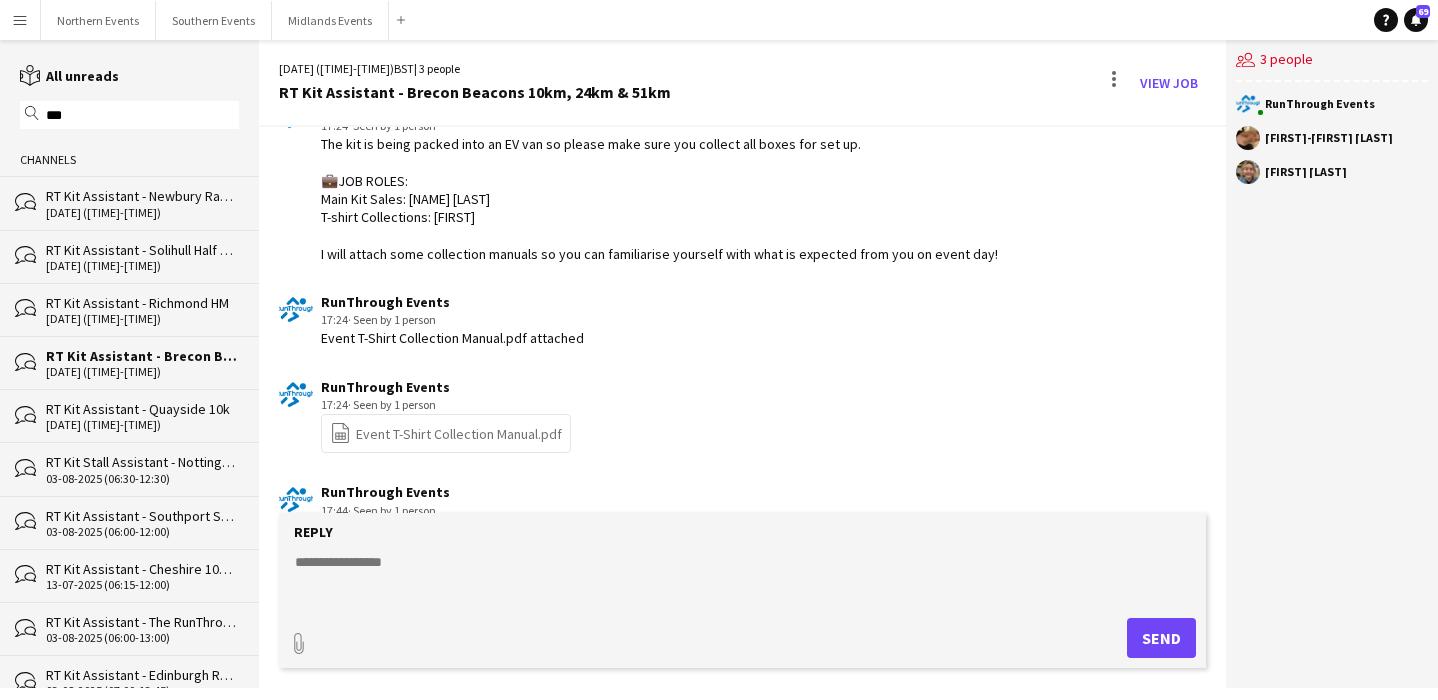 scroll, scrollTop: 1565, scrollLeft: 0, axis: vertical 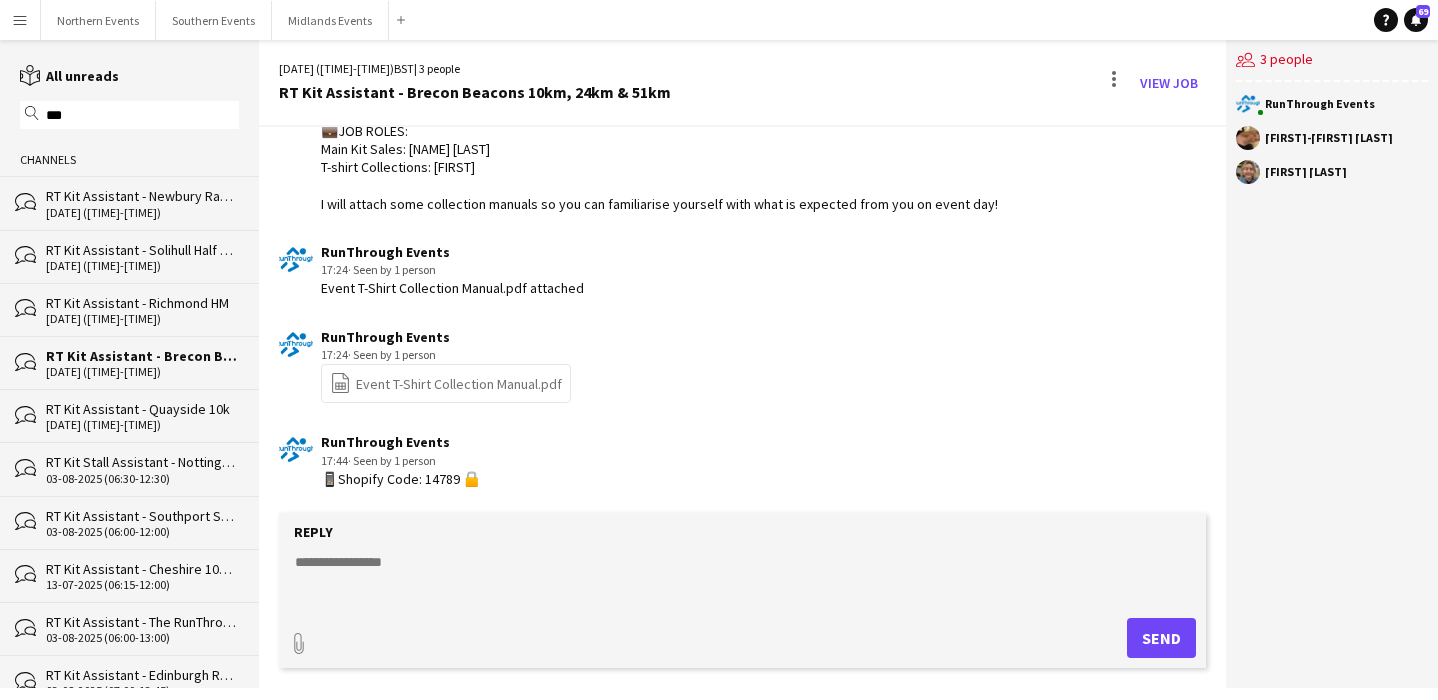 click 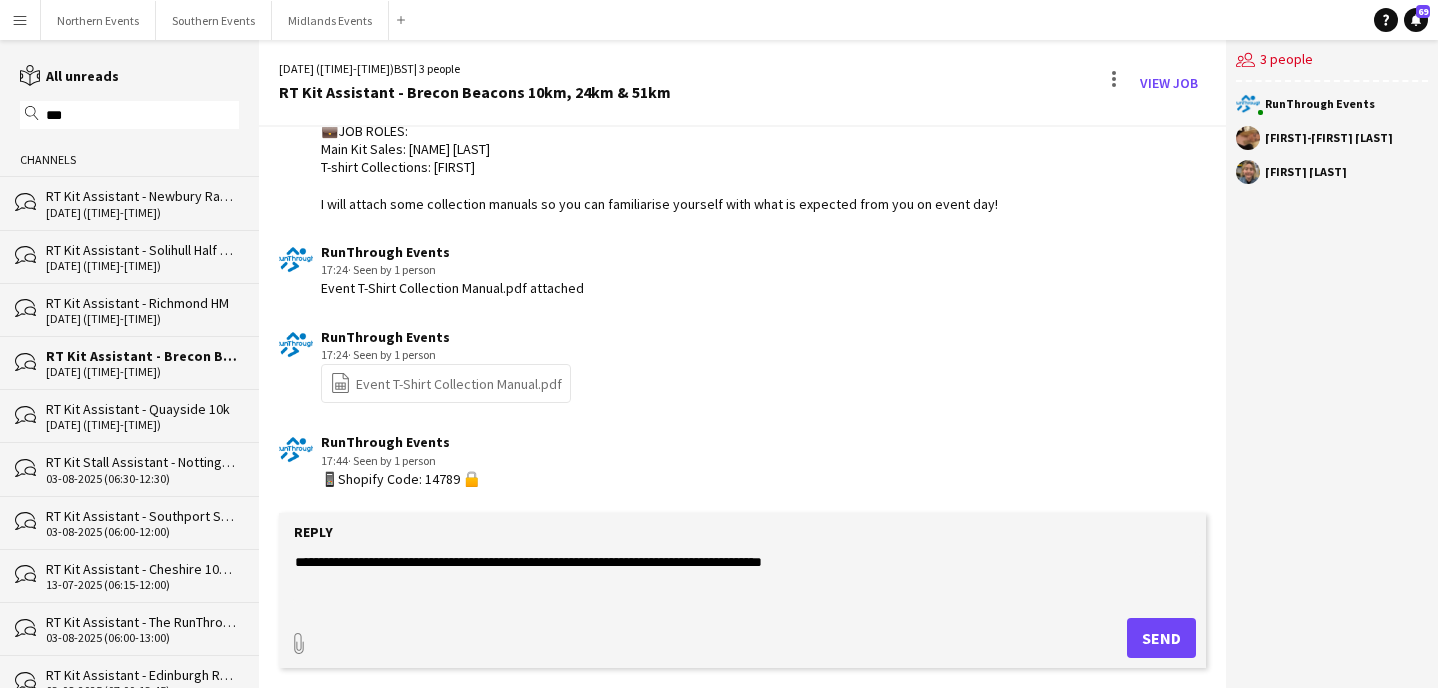 click on "**********" 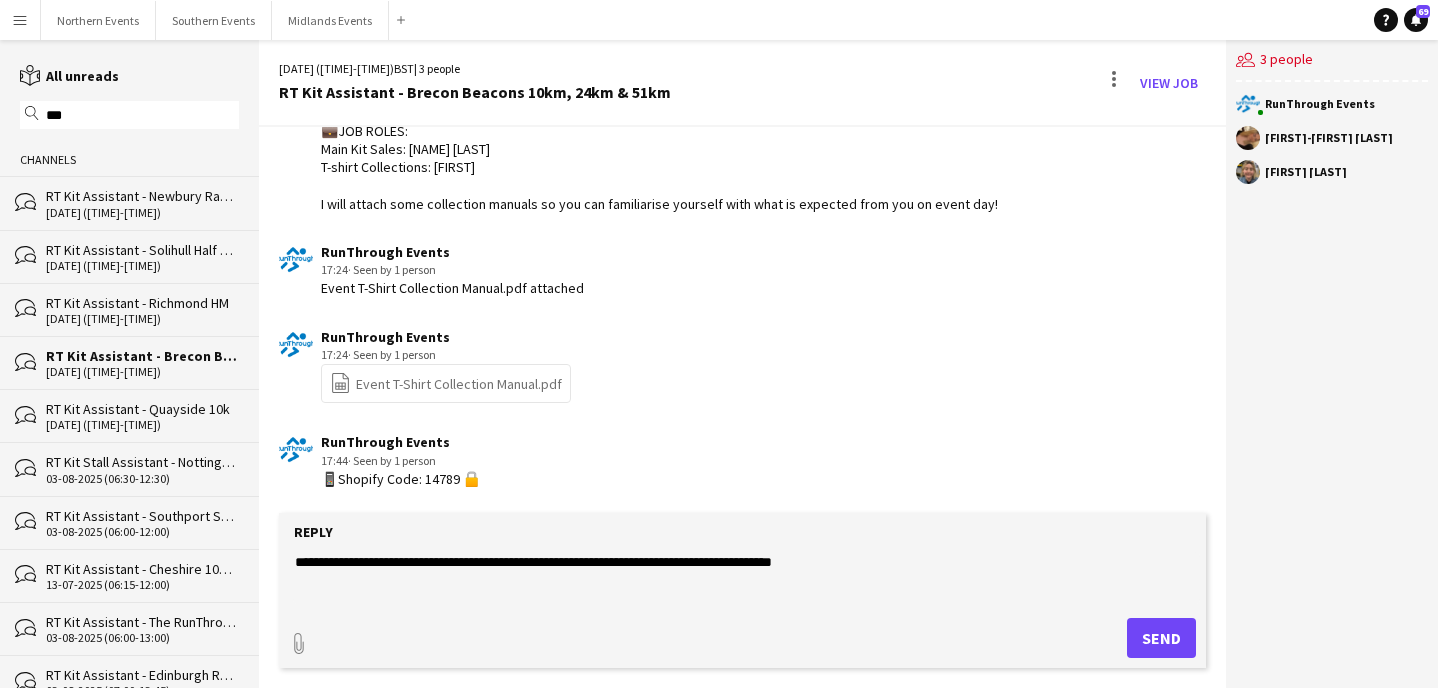 click on "**********" 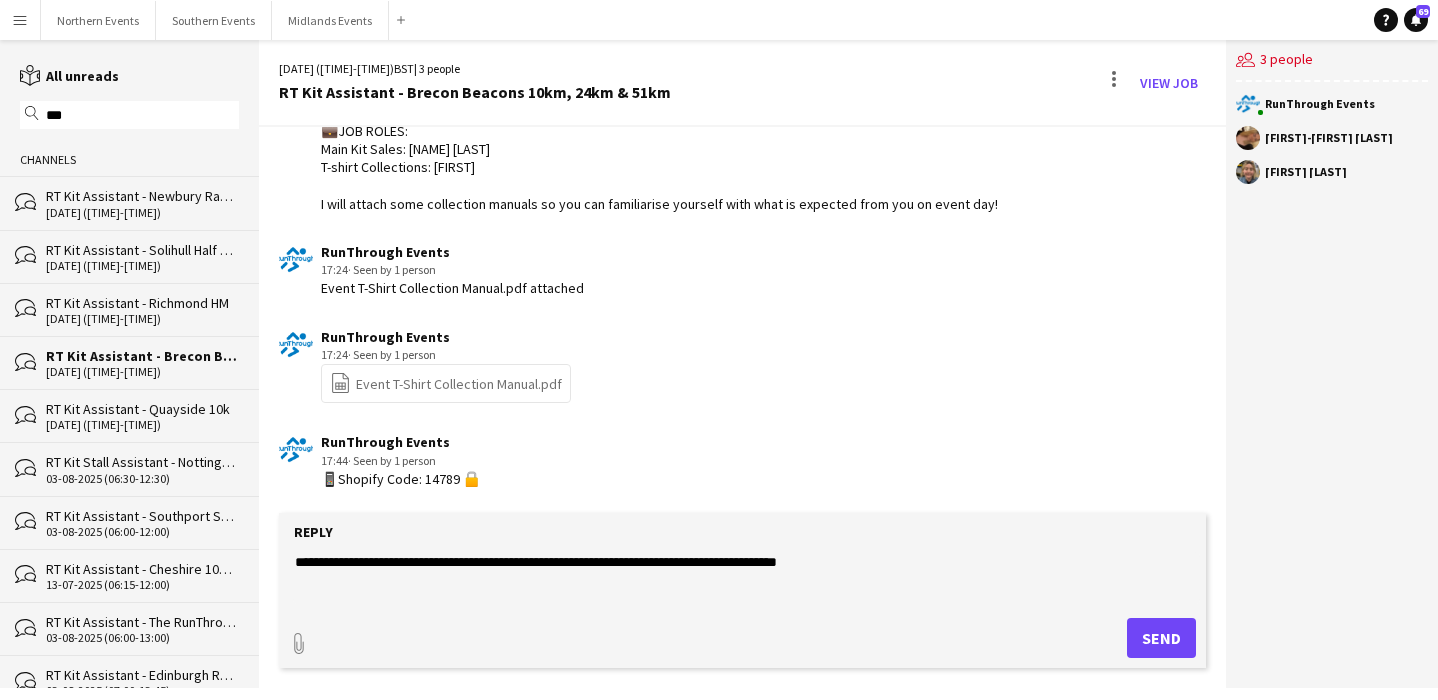type on "**********" 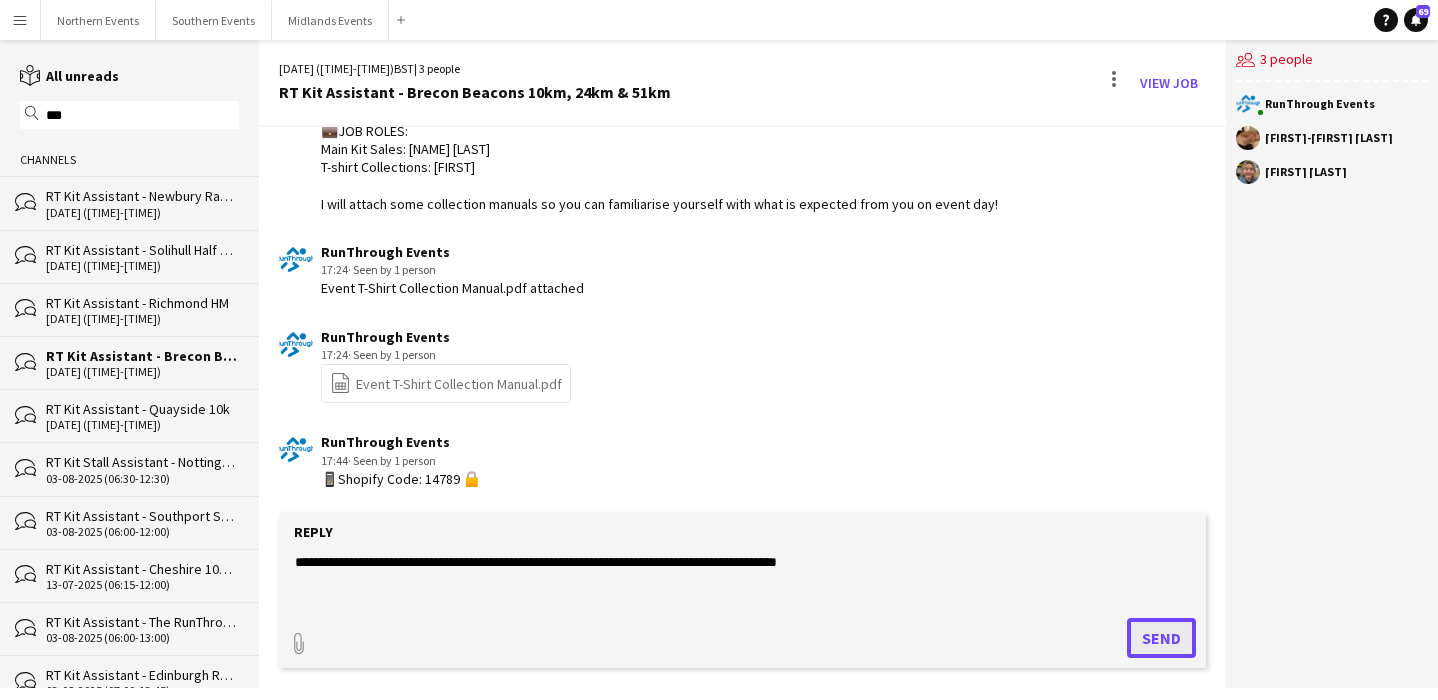 click on "Send" 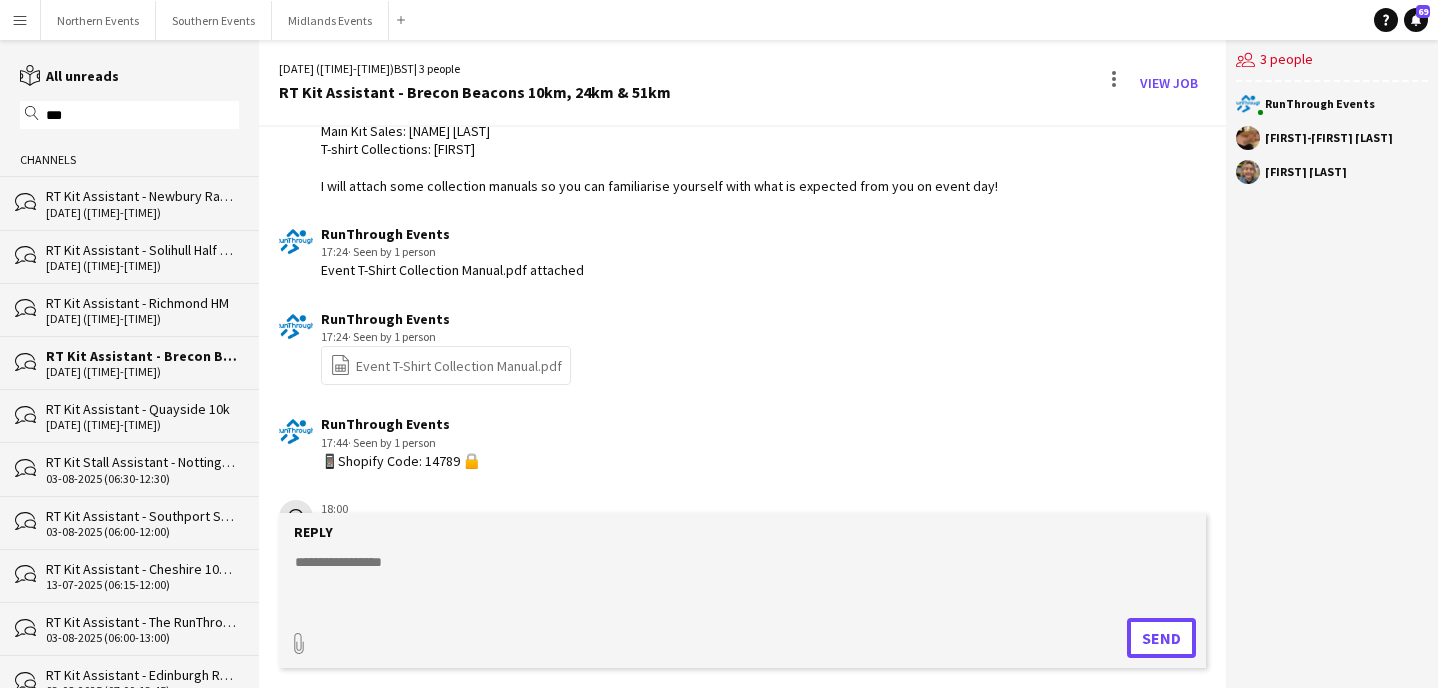 scroll, scrollTop: 1650, scrollLeft: 0, axis: vertical 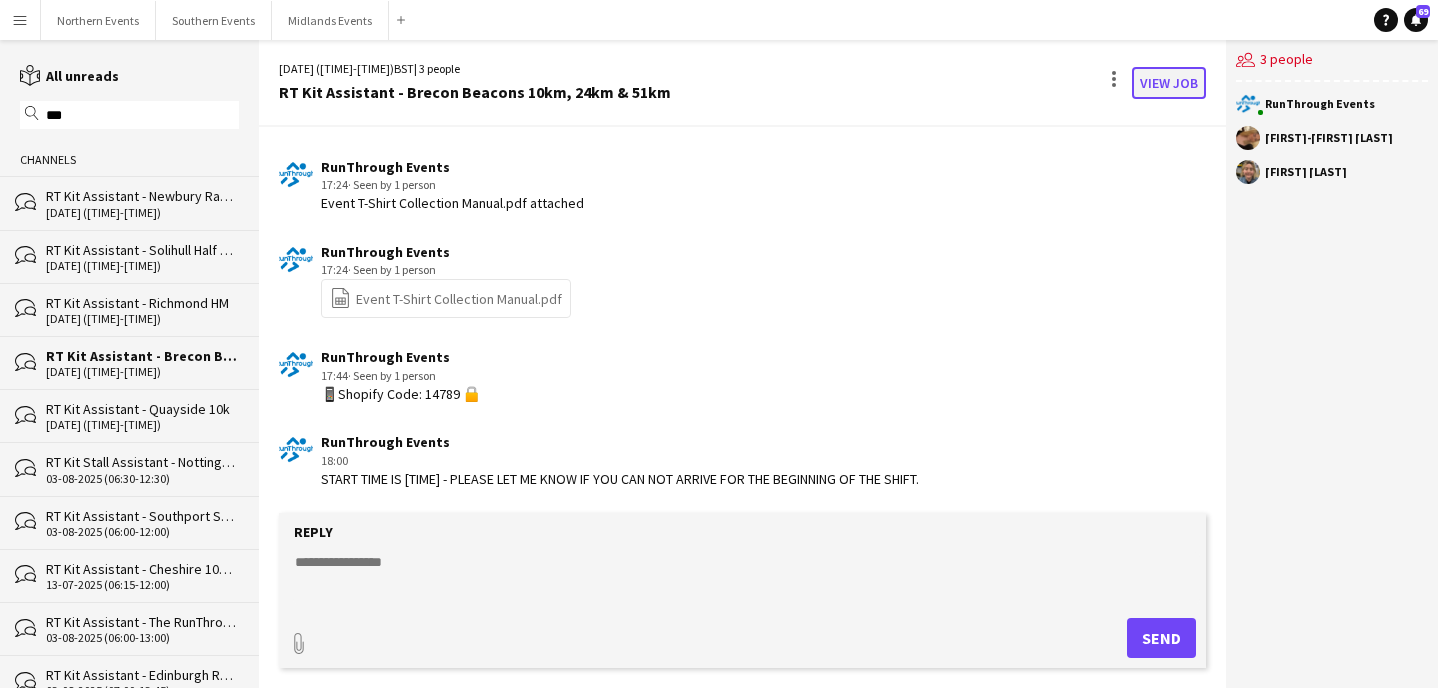 click on "View Job" 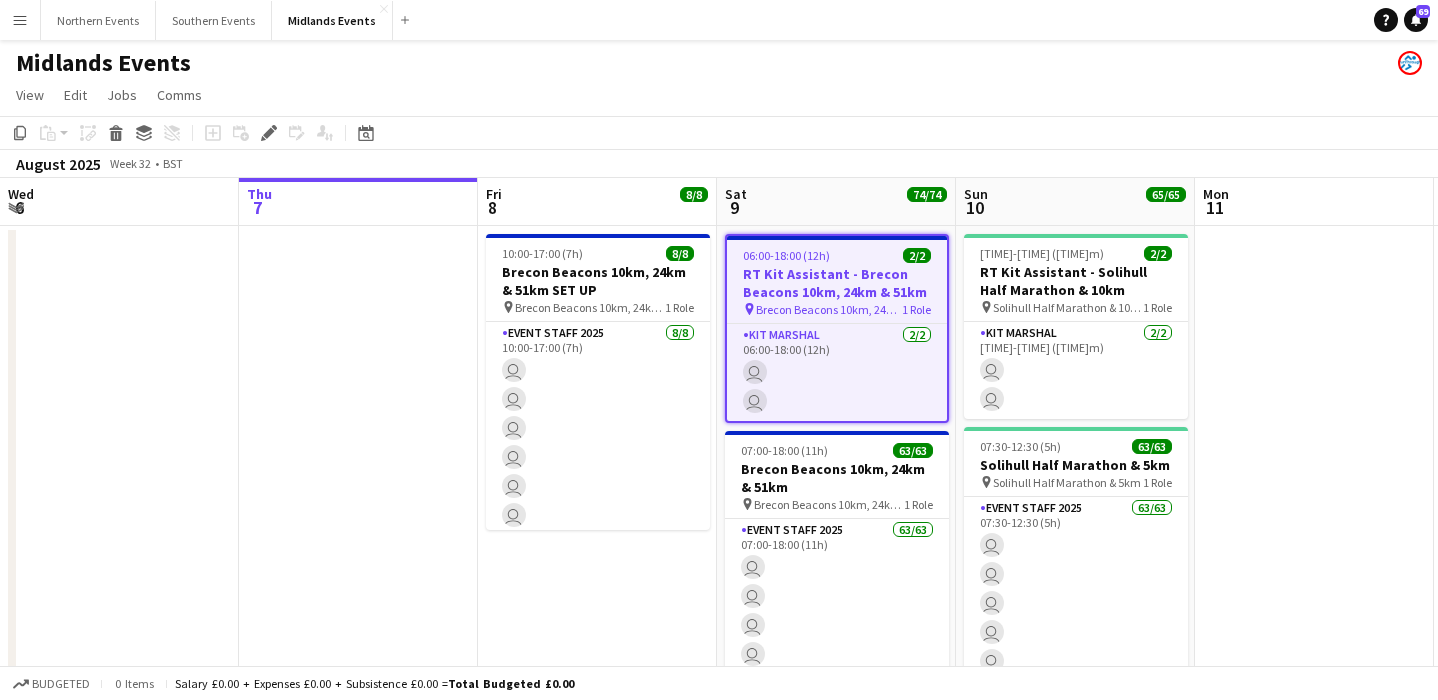 scroll, scrollTop: 0, scrollLeft: 688, axis: horizontal 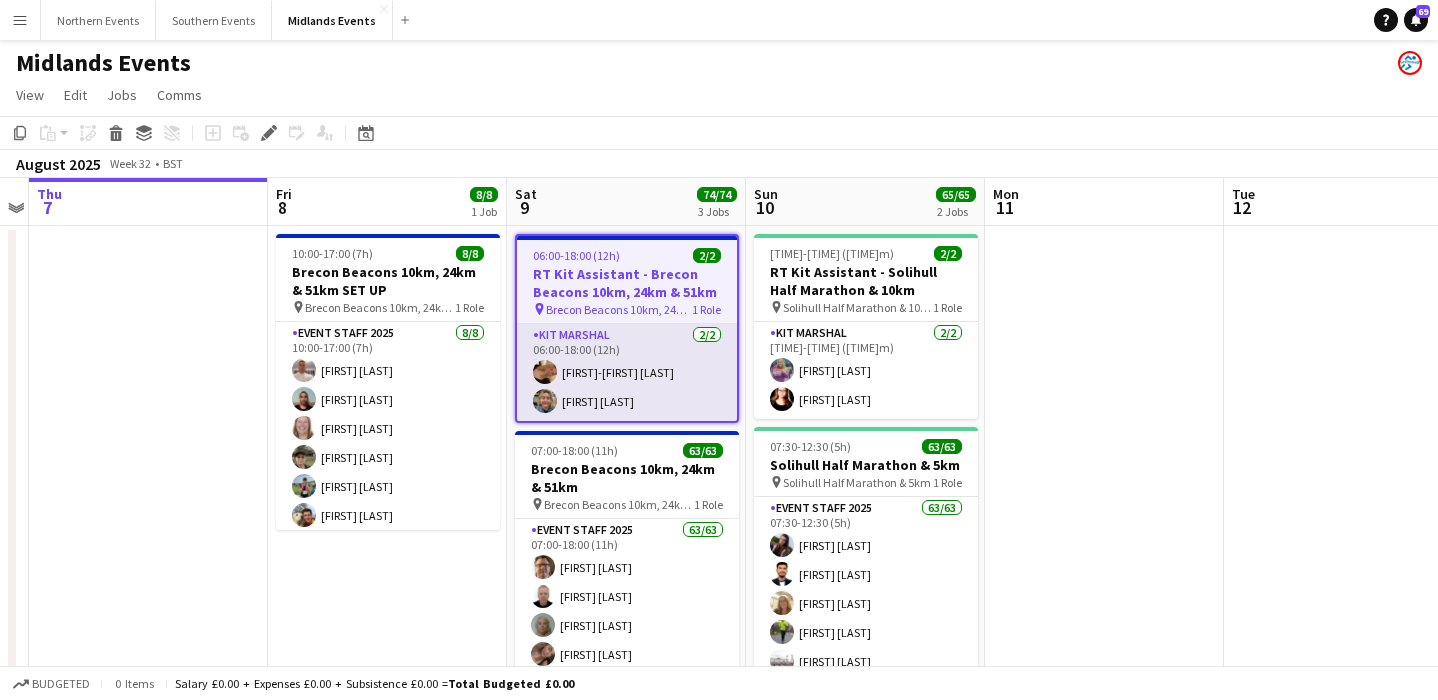 click on "[FIRST] [LAST] [FIRST] [LAST] [TIME] ([DURATION])
[FIRST] [LAST] [FIRST] [LAST]" at bounding box center (627, 372) 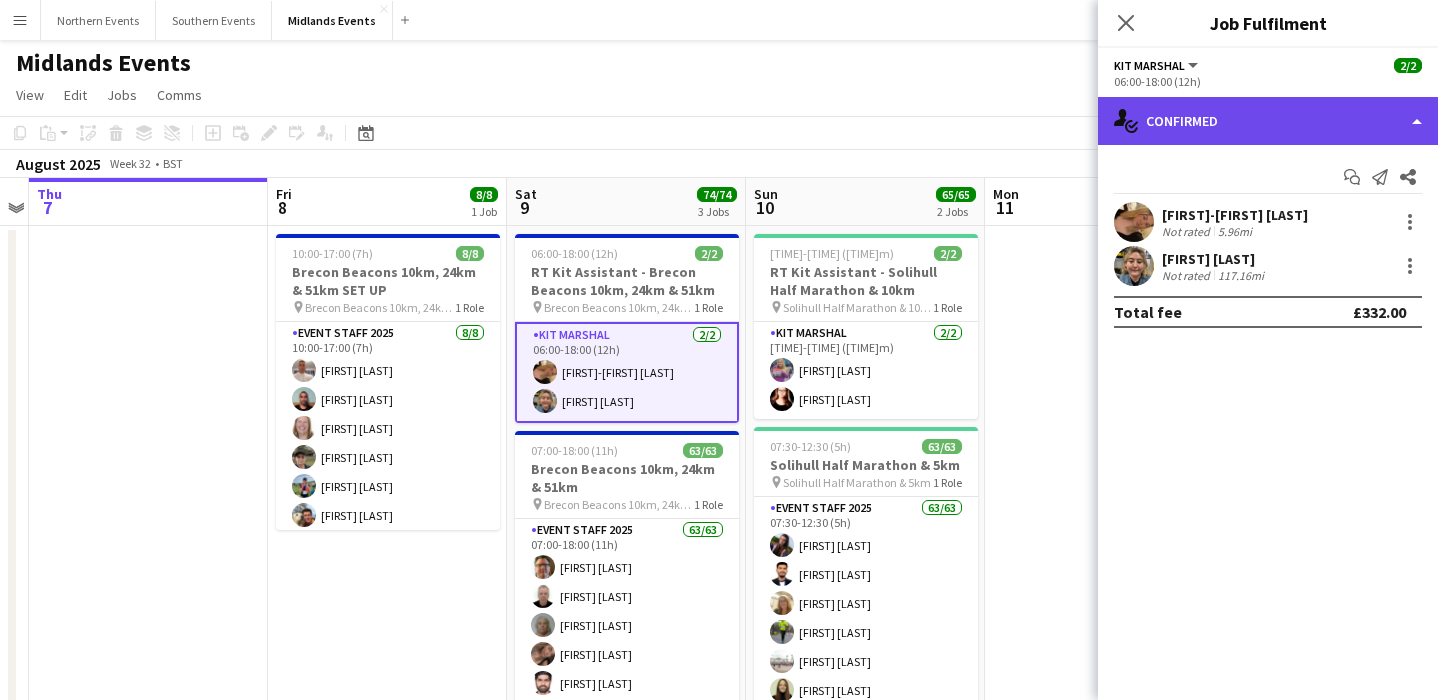 click on "single-neutral-actions-check-2
Confirmed" 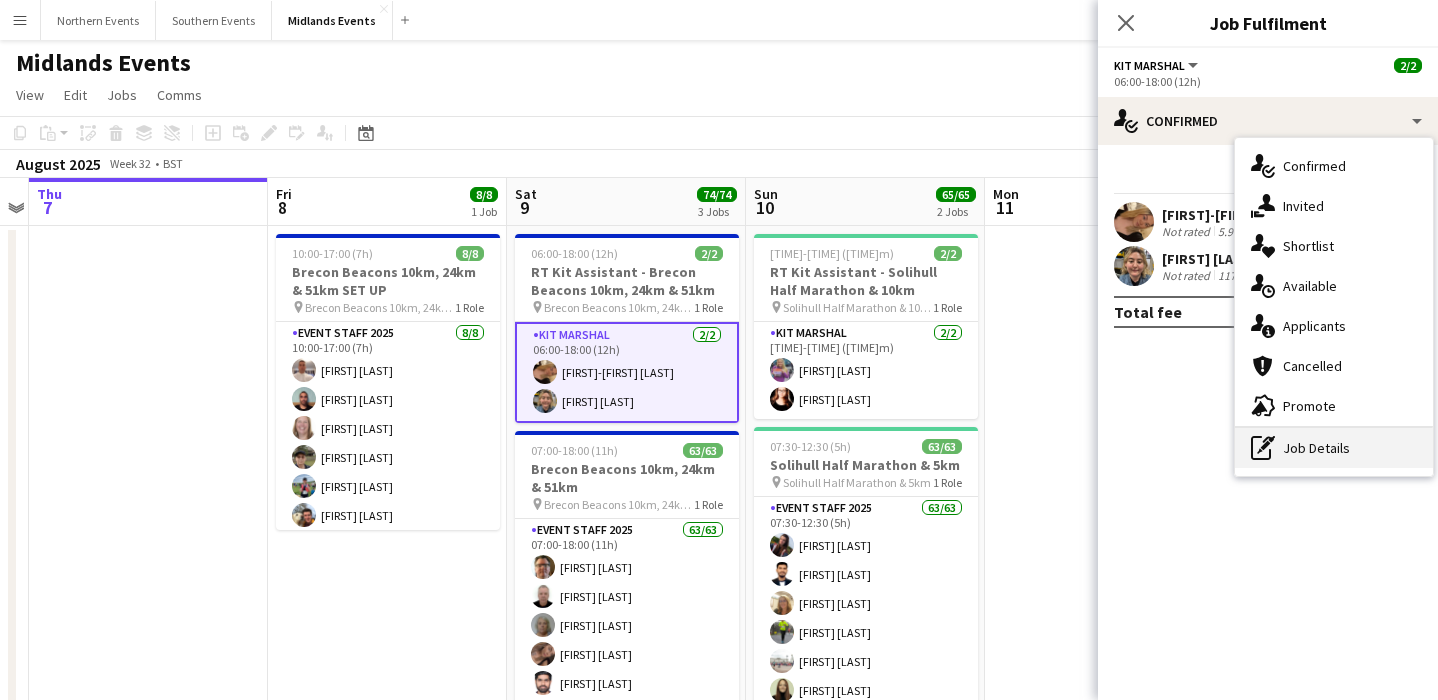 click on "pen-write
Job Details" at bounding box center [1334, 448] 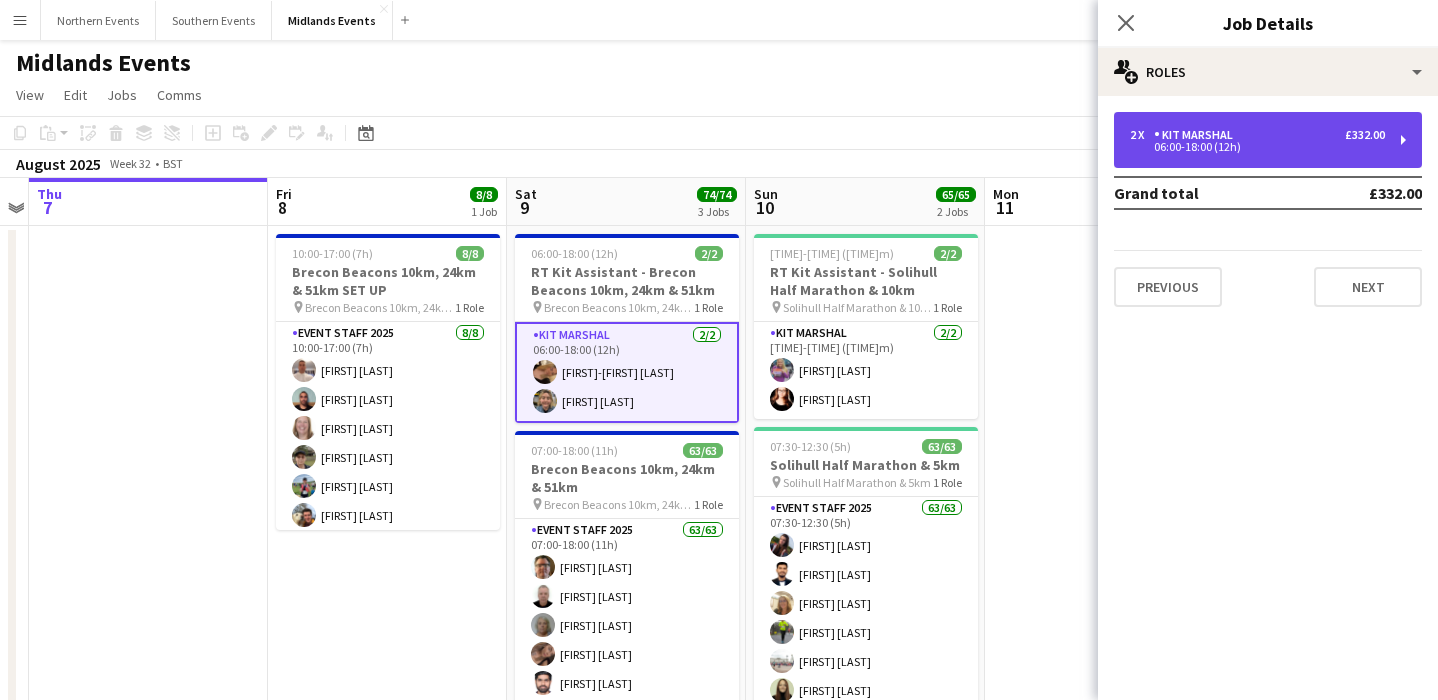 click on "06:00-18:00 (12h)" at bounding box center (1257, 147) 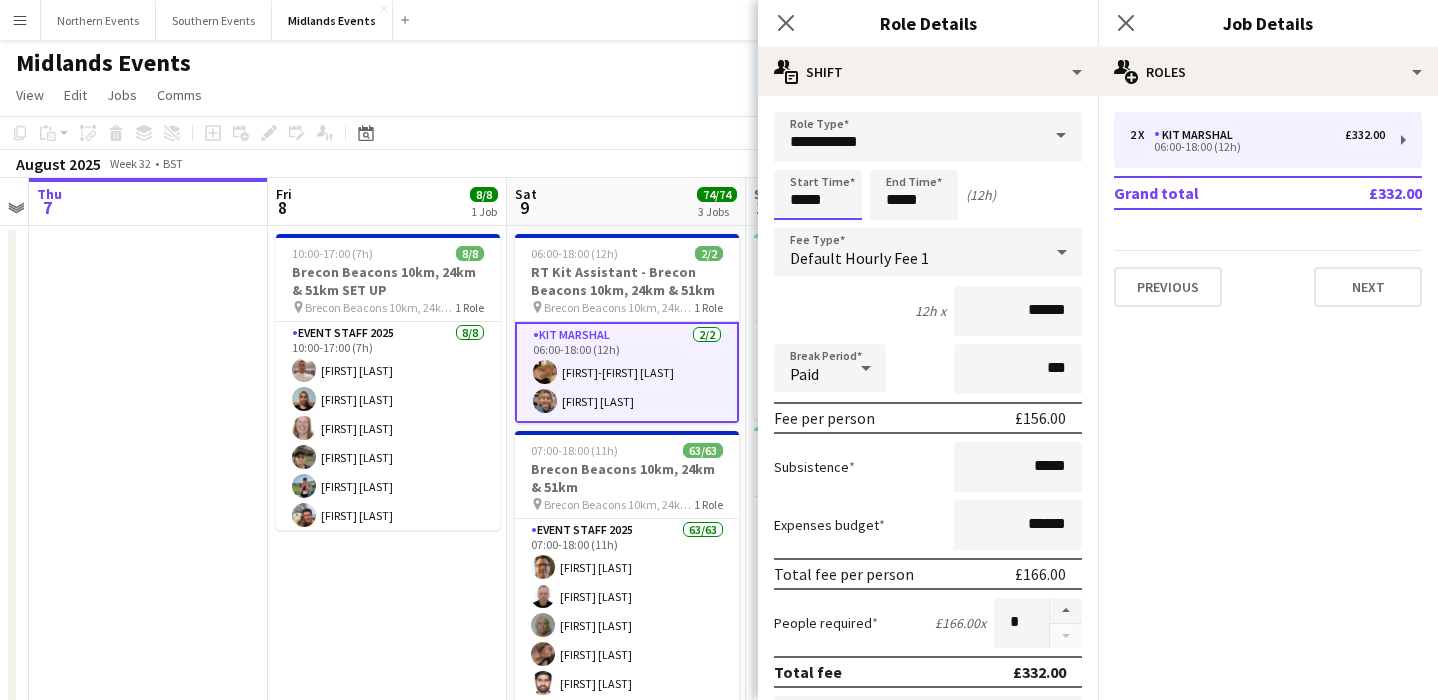 click on "*****" at bounding box center [818, 195] 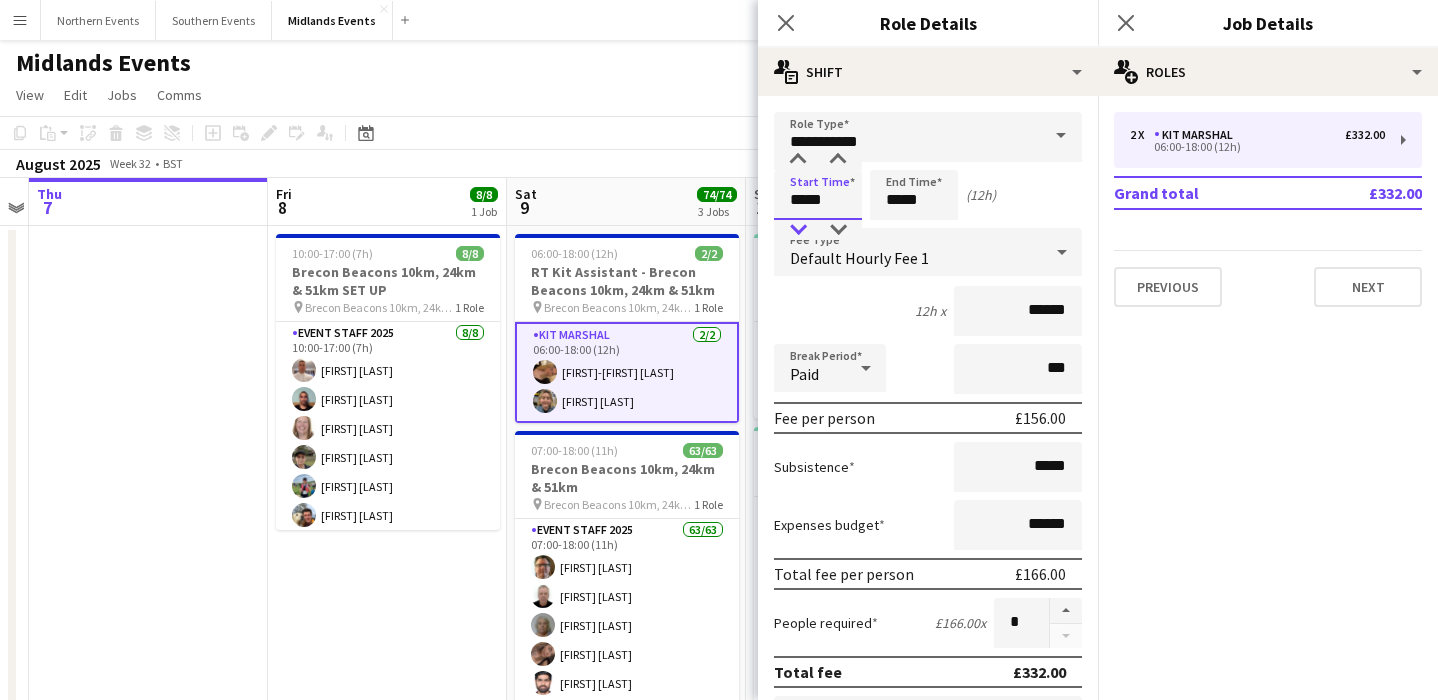 click at bounding box center [798, 230] 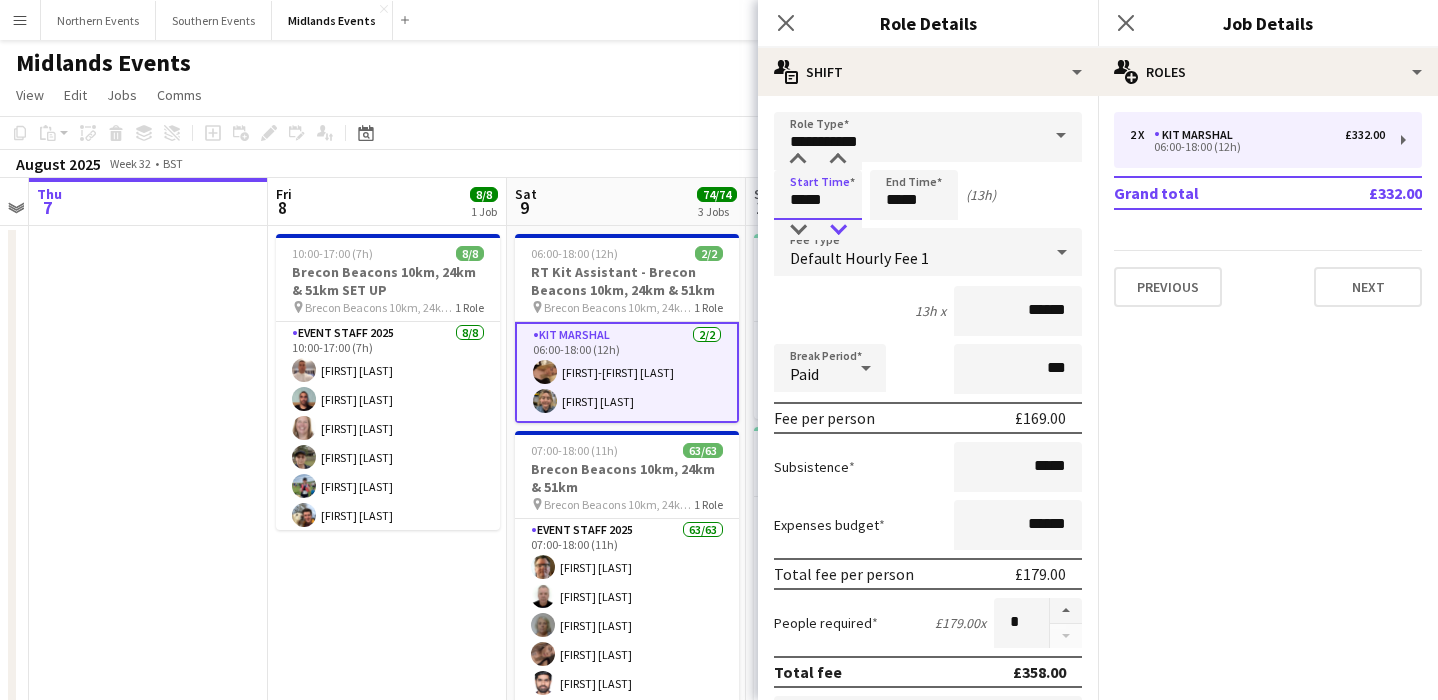 click at bounding box center (838, 230) 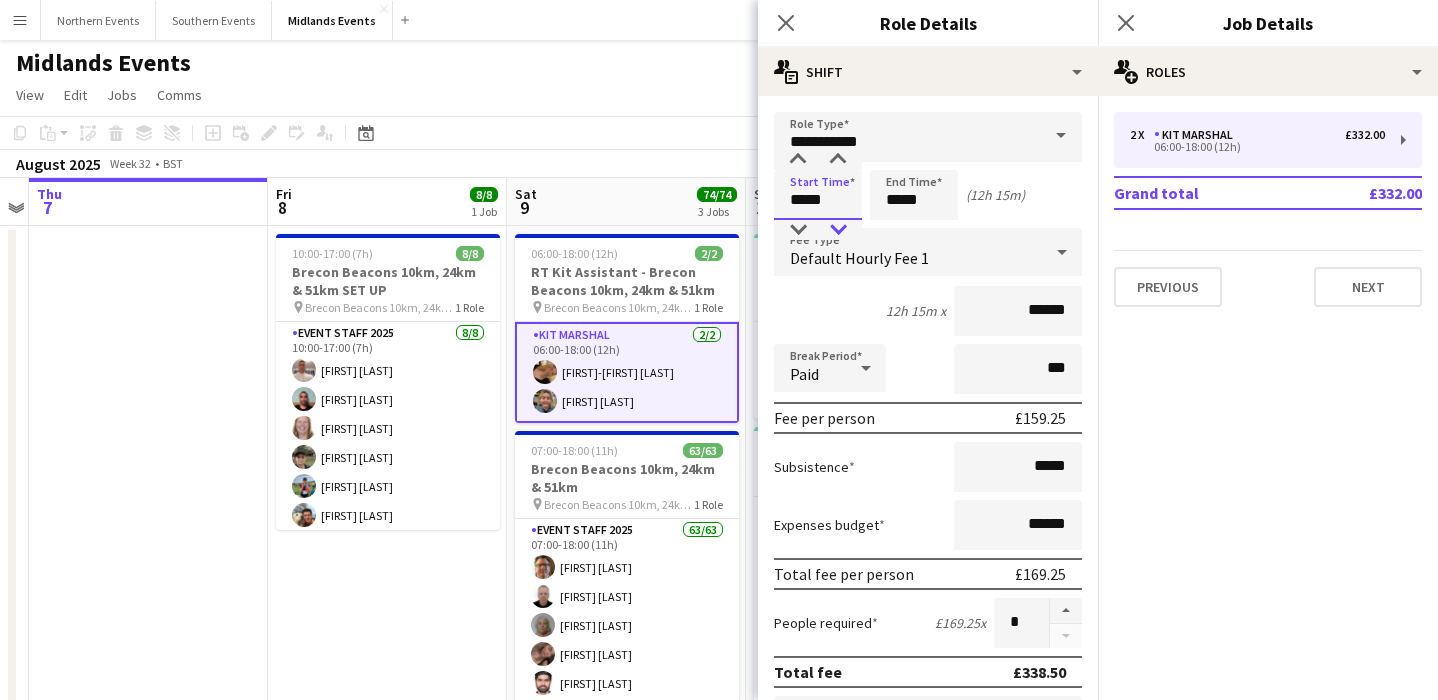 type on "*****" 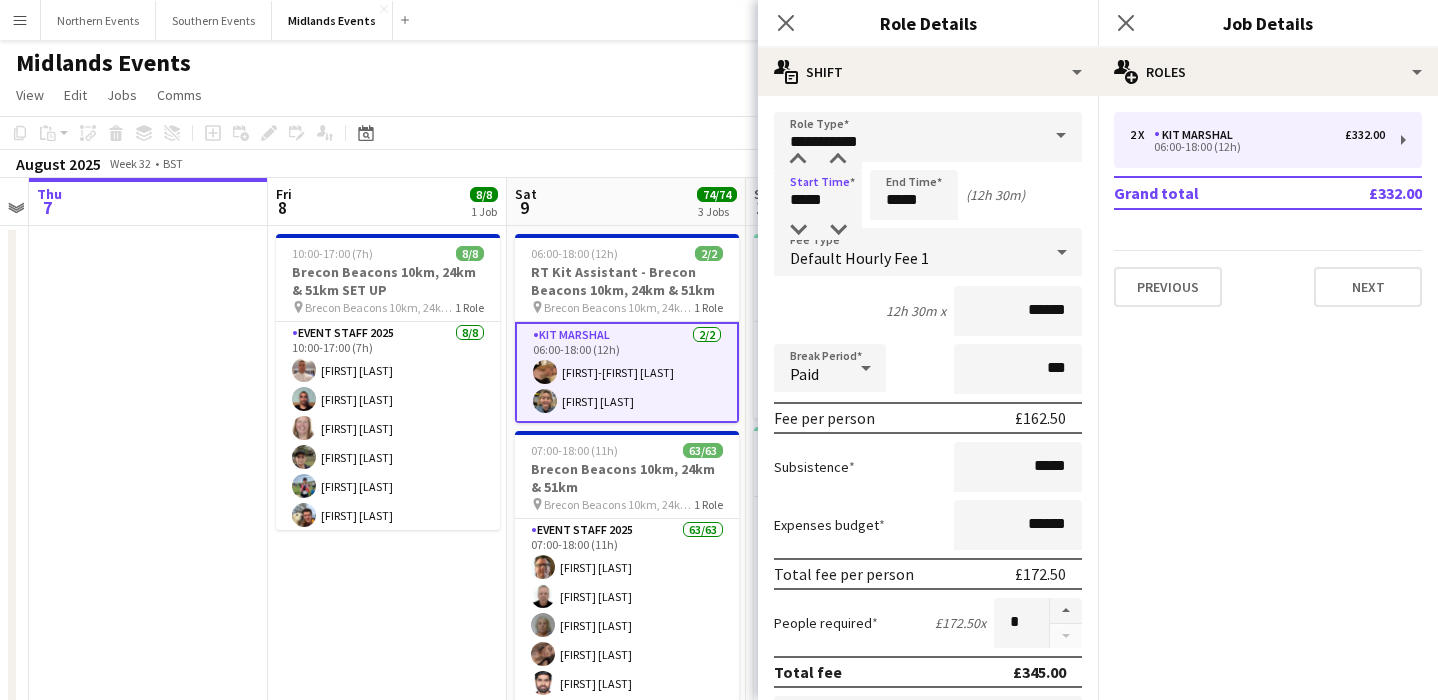 click on "Start Time  *****  End Time  *****  (12h 30m)" at bounding box center (928, 195) 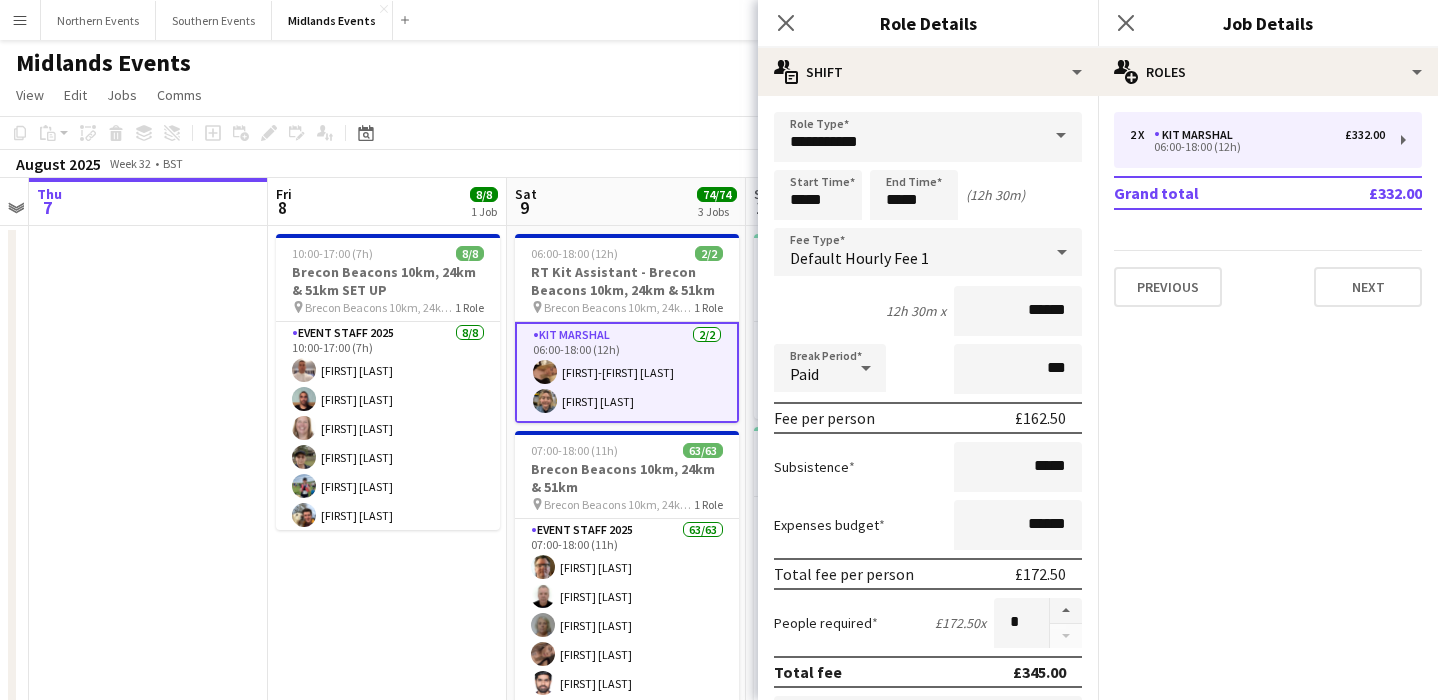 scroll, scrollTop: 654, scrollLeft: 0, axis: vertical 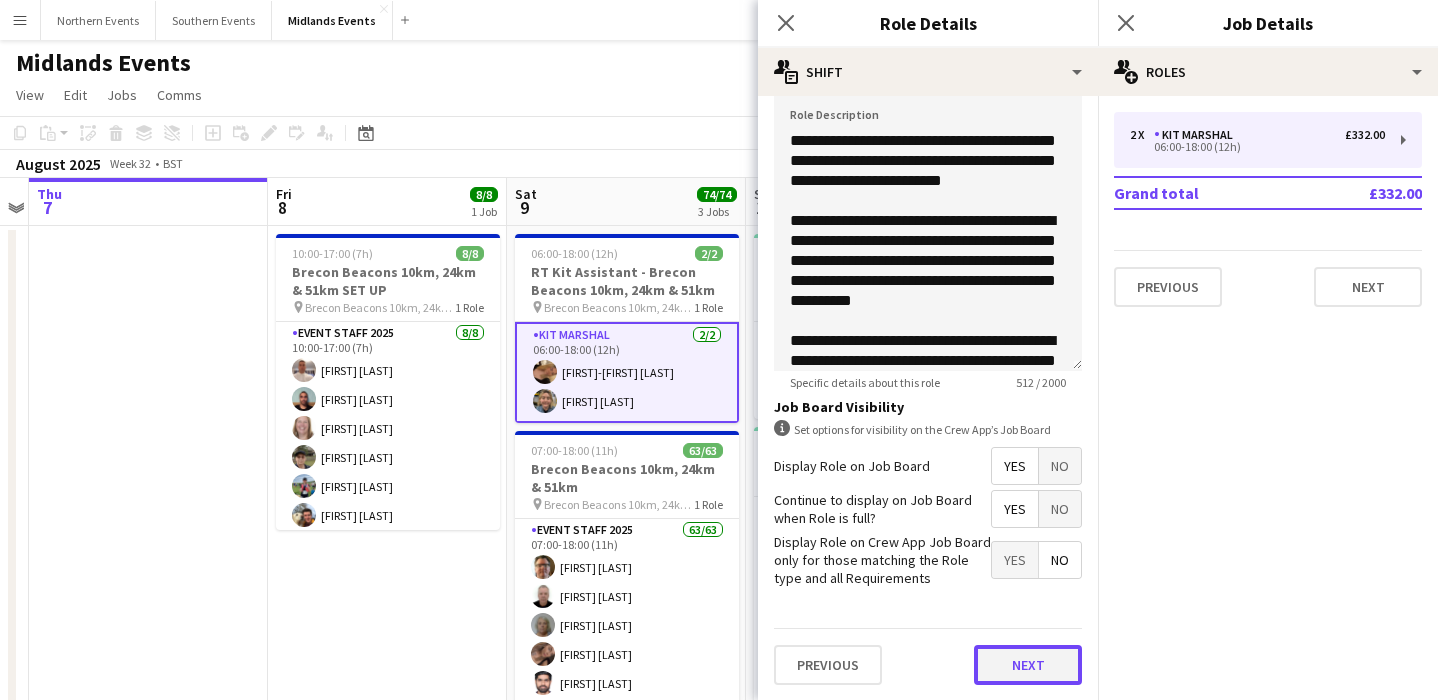 click on "Next" at bounding box center (1028, 665) 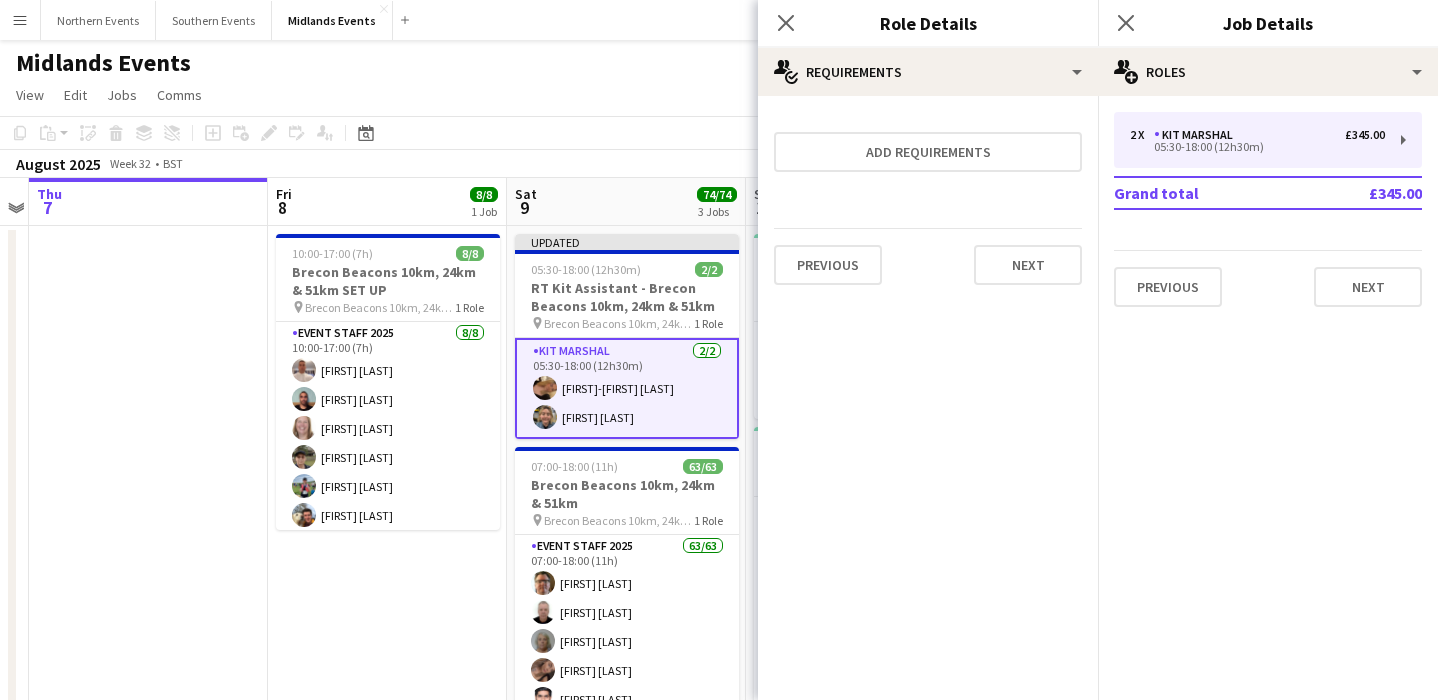 scroll, scrollTop: 0, scrollLeft: 0, axis: both 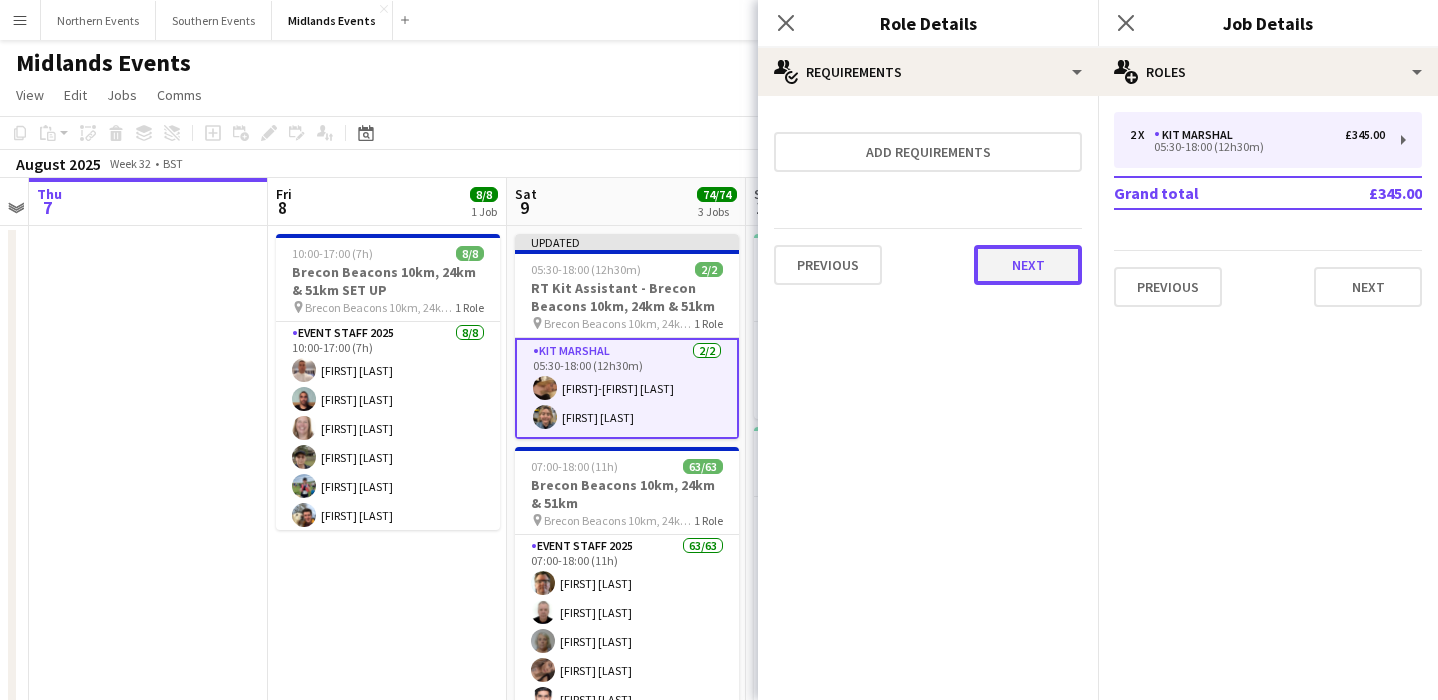 click on "Next" at bounding box center (1028, 265) 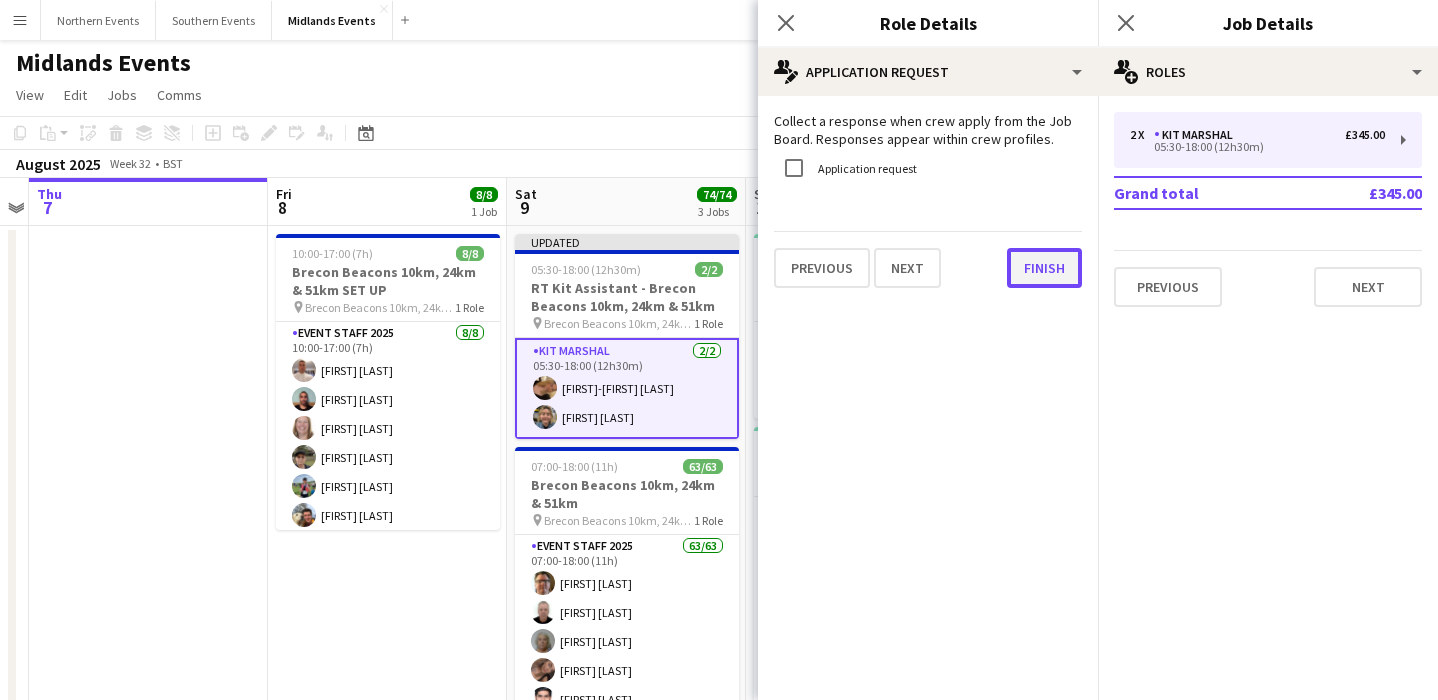 click on "Finish" at bounding box center (1044, 268) 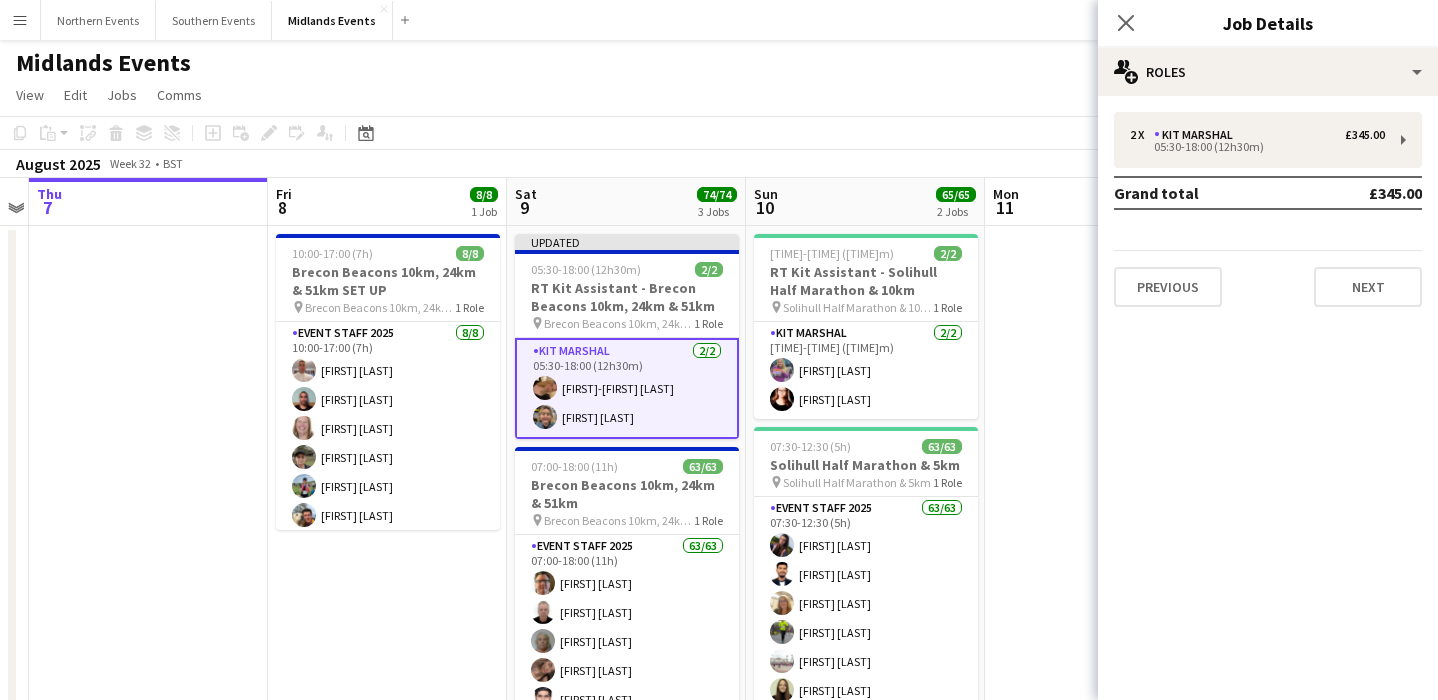 click at bounding box center [1104, 647] 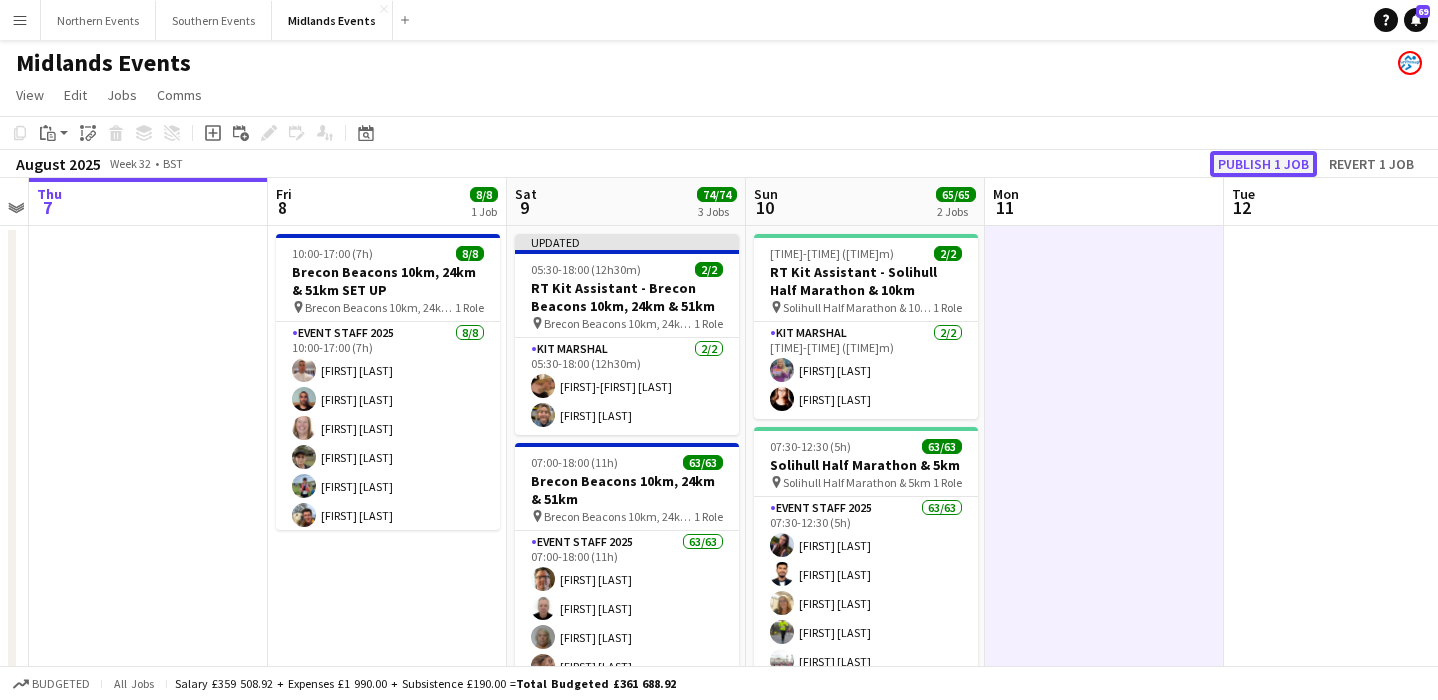 click on "Publish 1 job" 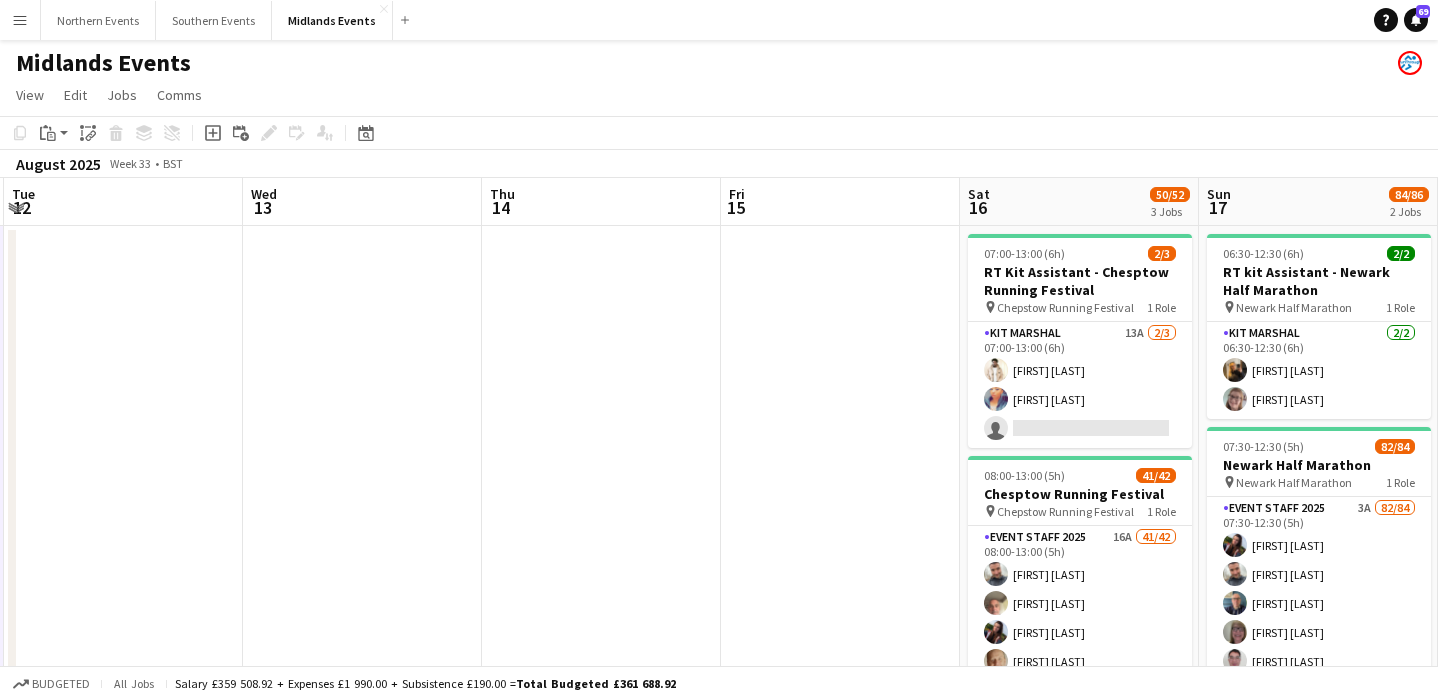 scroll, scrollTop: 0, scrollLeft: 683, axis: horizontal 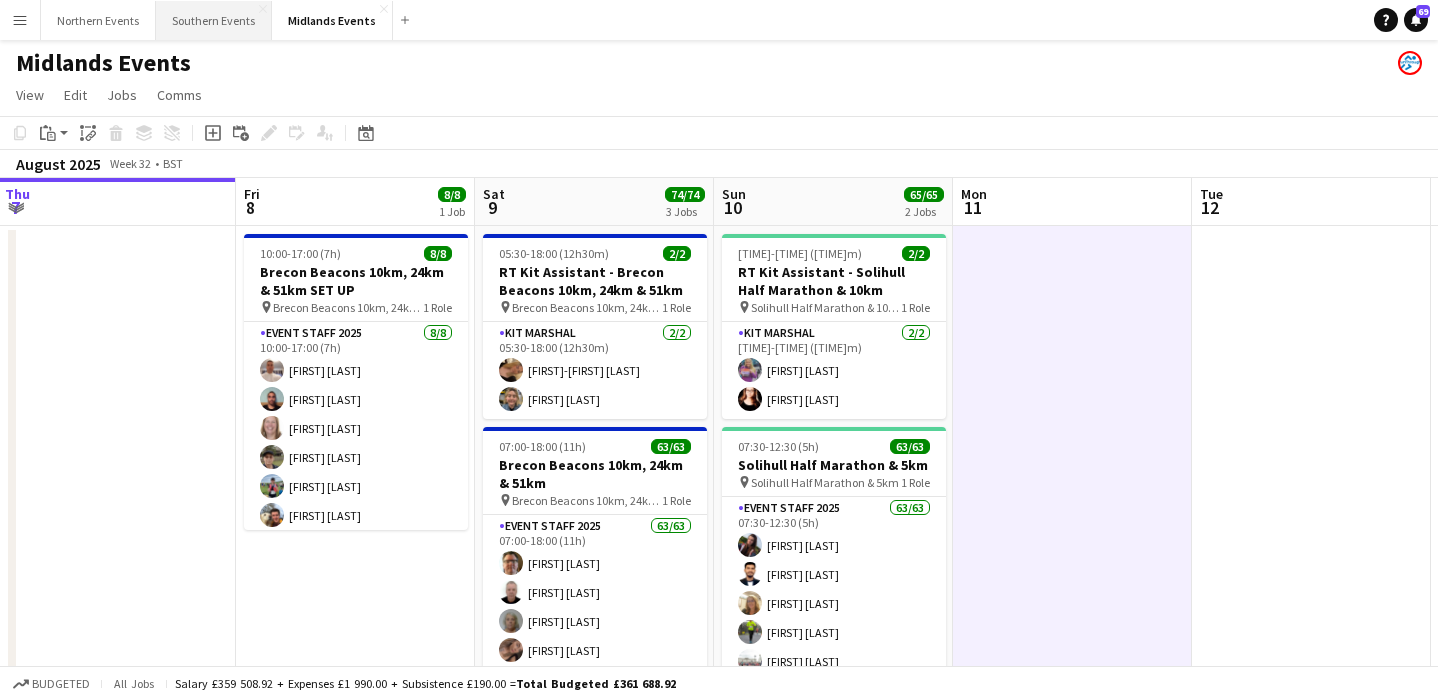 click on "Southern Events
Close" at bounding box center (214, 20) 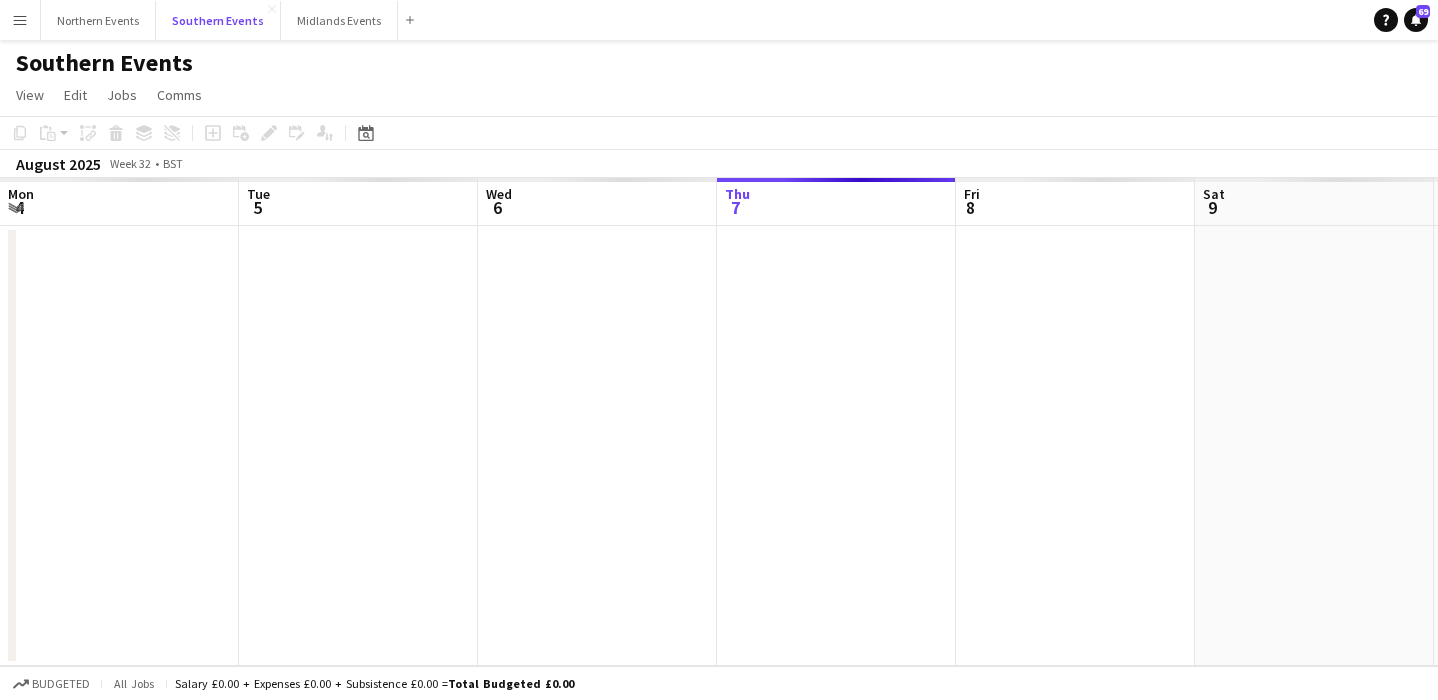 scroll, scrollTop: 0, scrollLeft: 478, axis: horizontal 